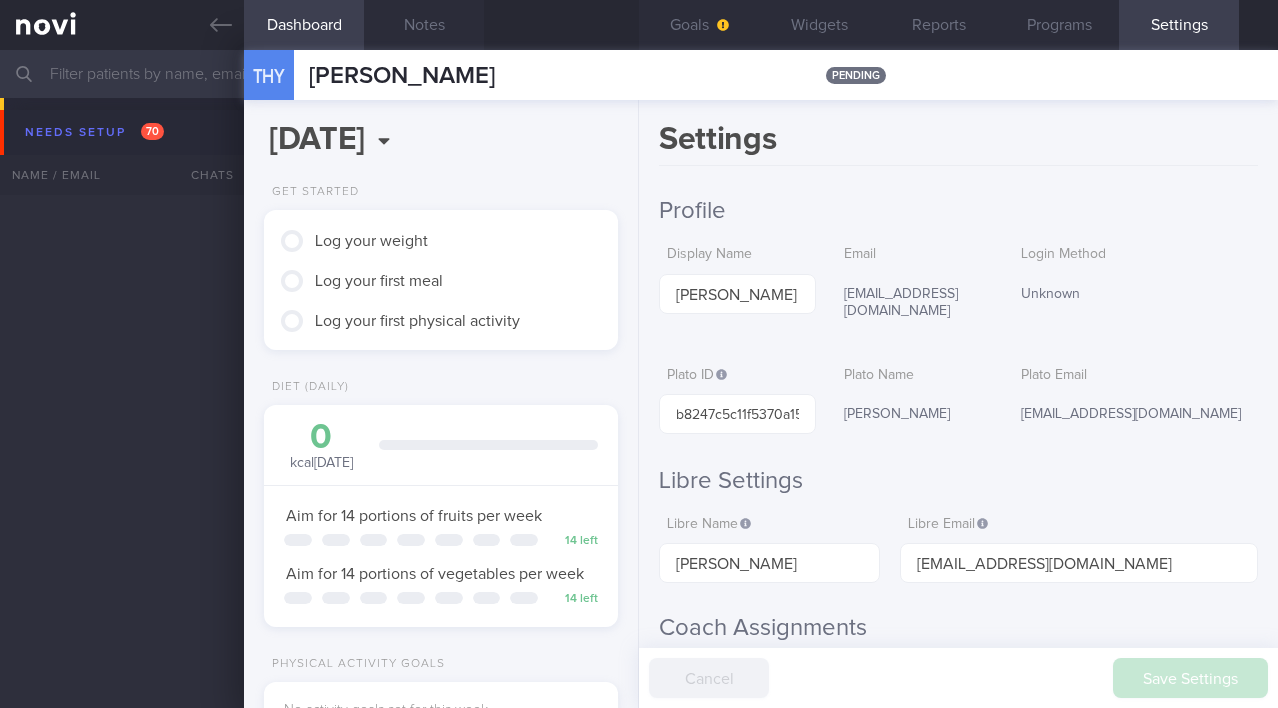 scroll, scrollTop: 0, scrollLeft: 0, axis: both 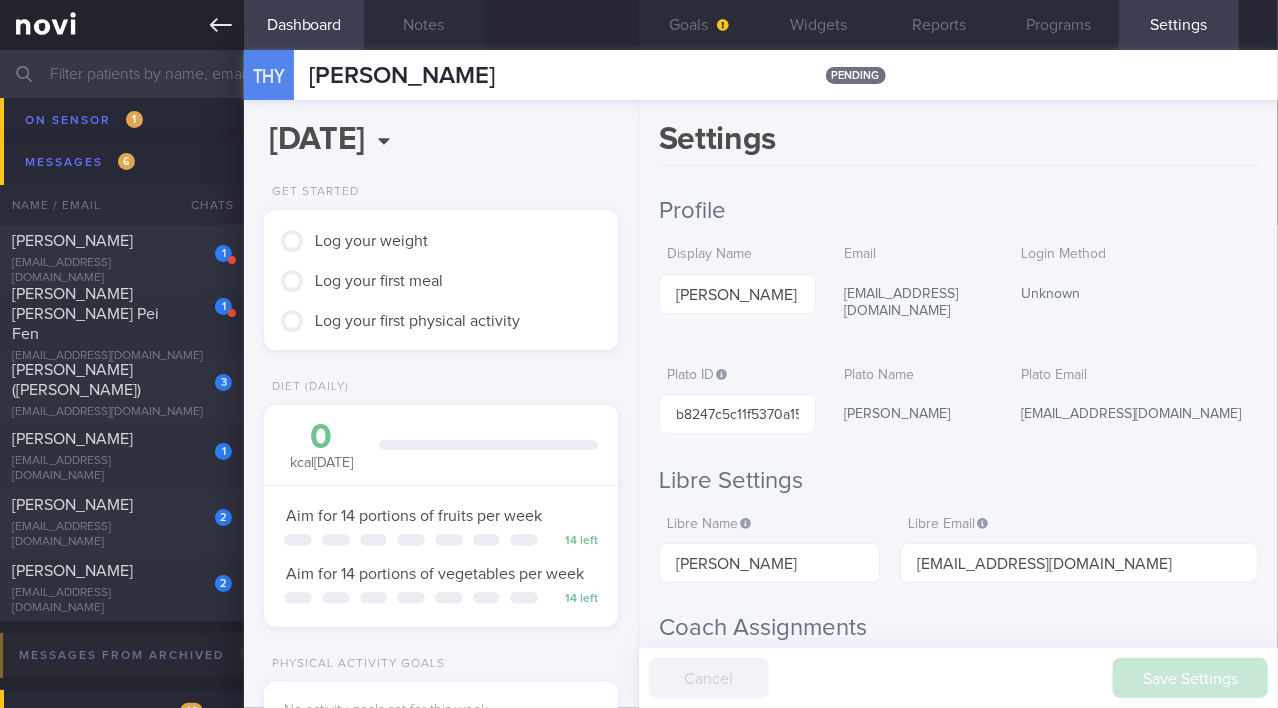click 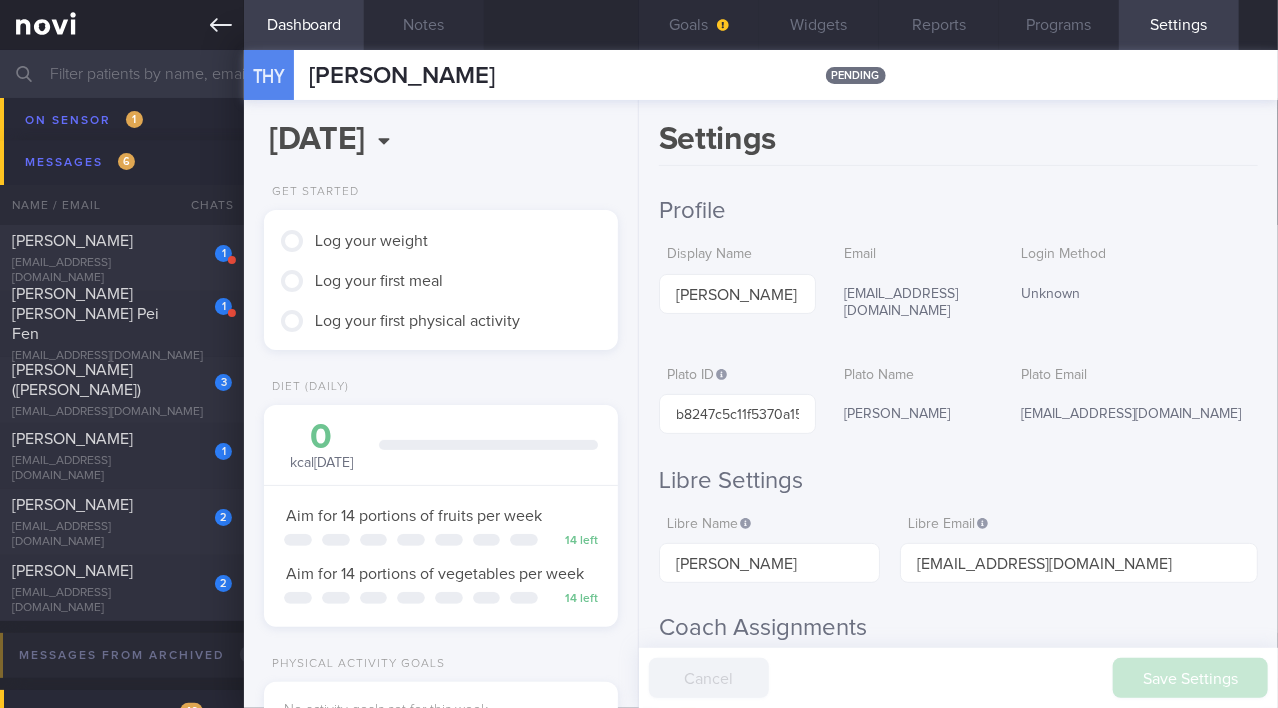 click 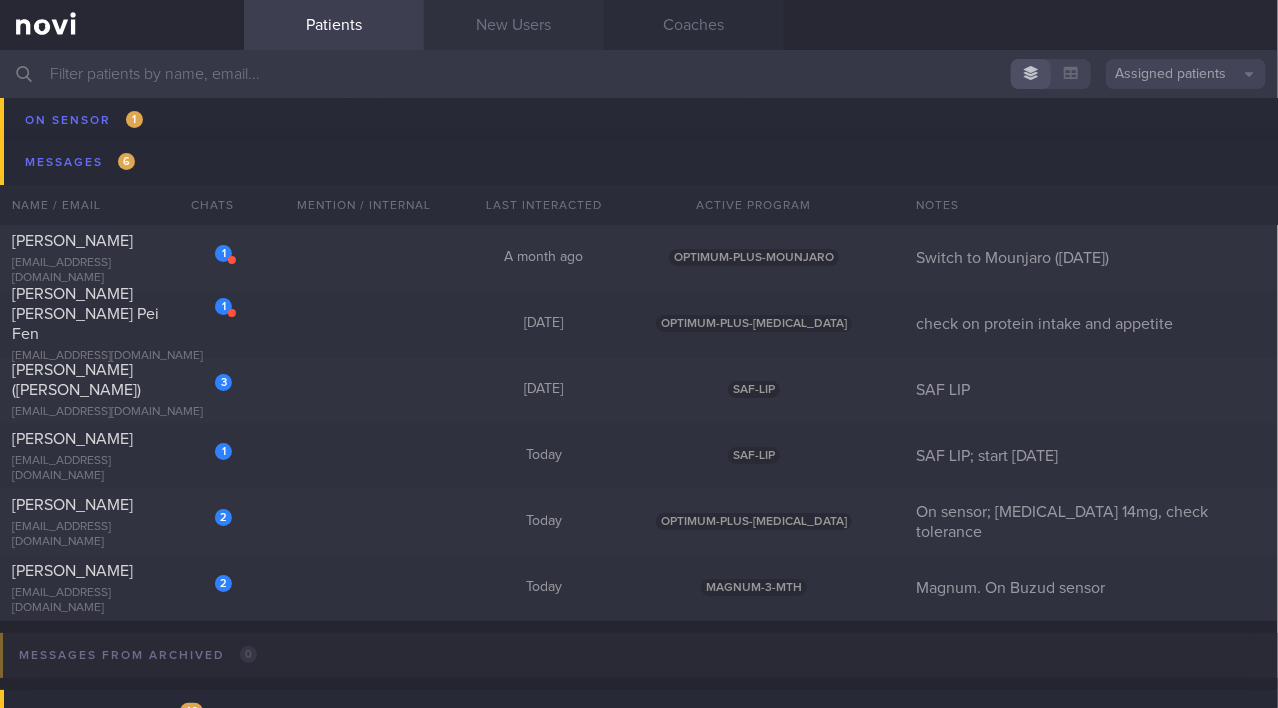 click on "New Users" at bounding box center [514, 25] 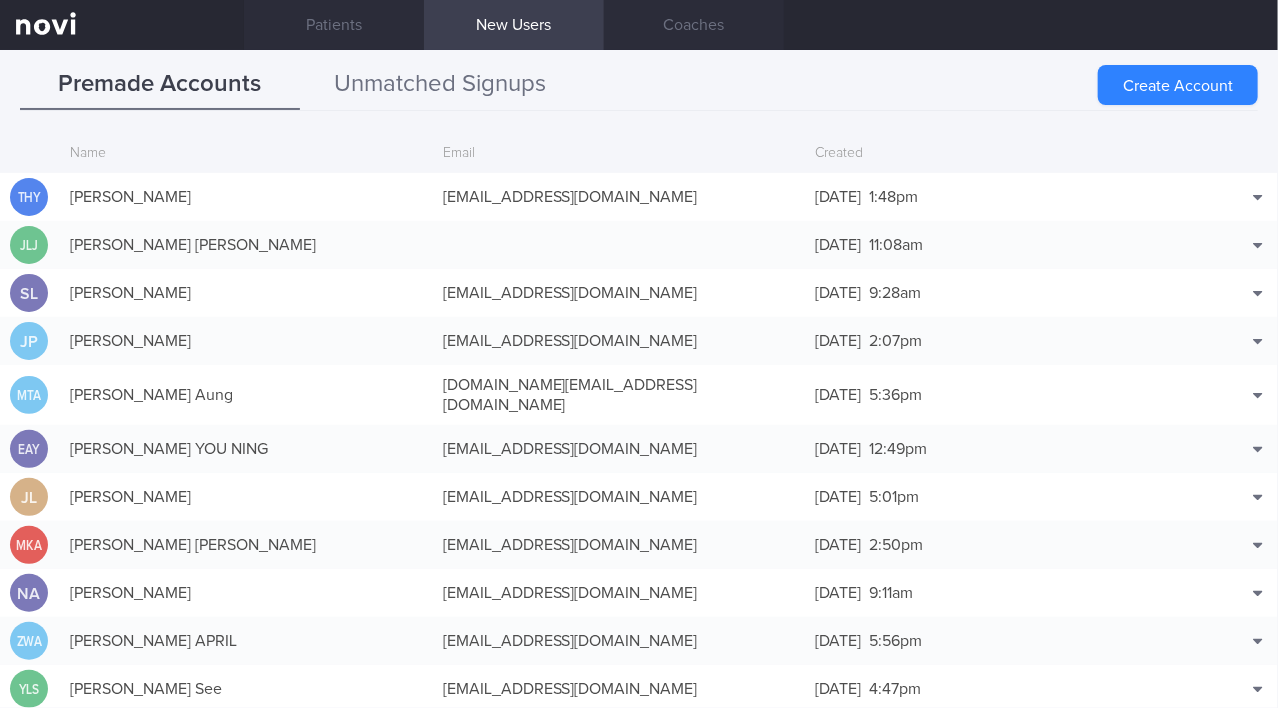 click on "Unmatched Signups" at bounding box center [440, 85] 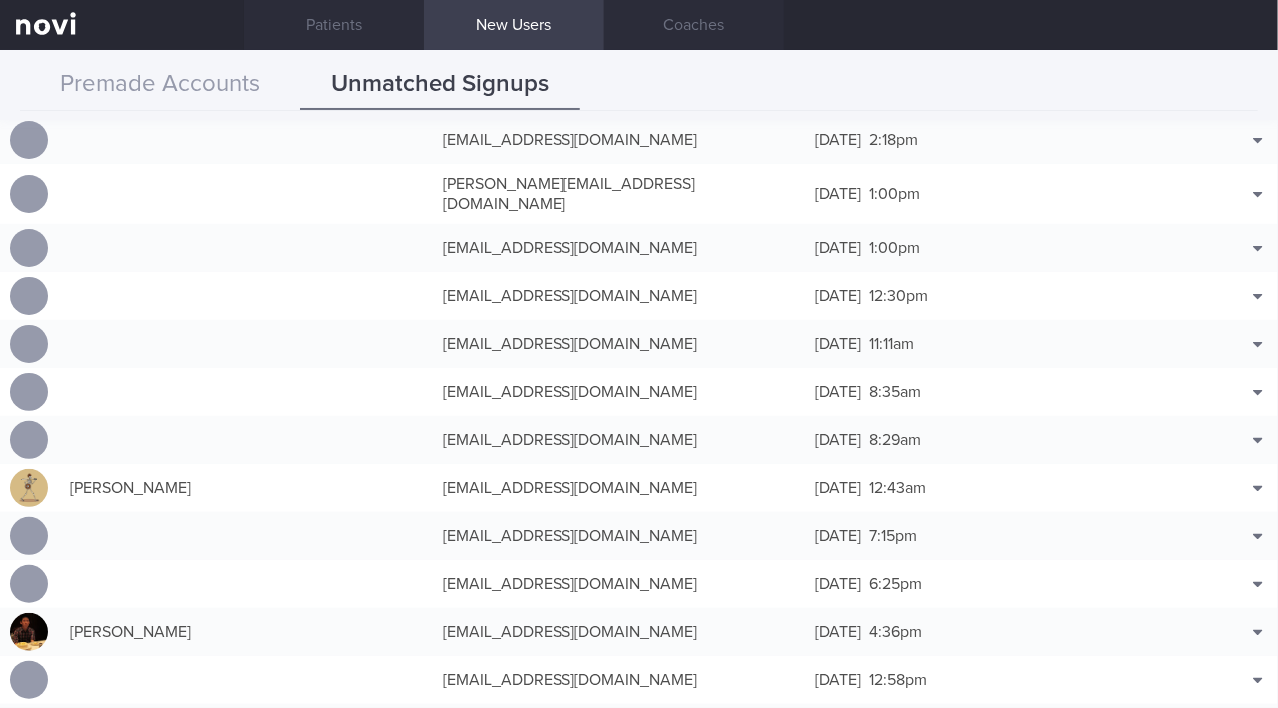 scroll, scrollTop: 1545, scrollLeft: 0, axis: vertical 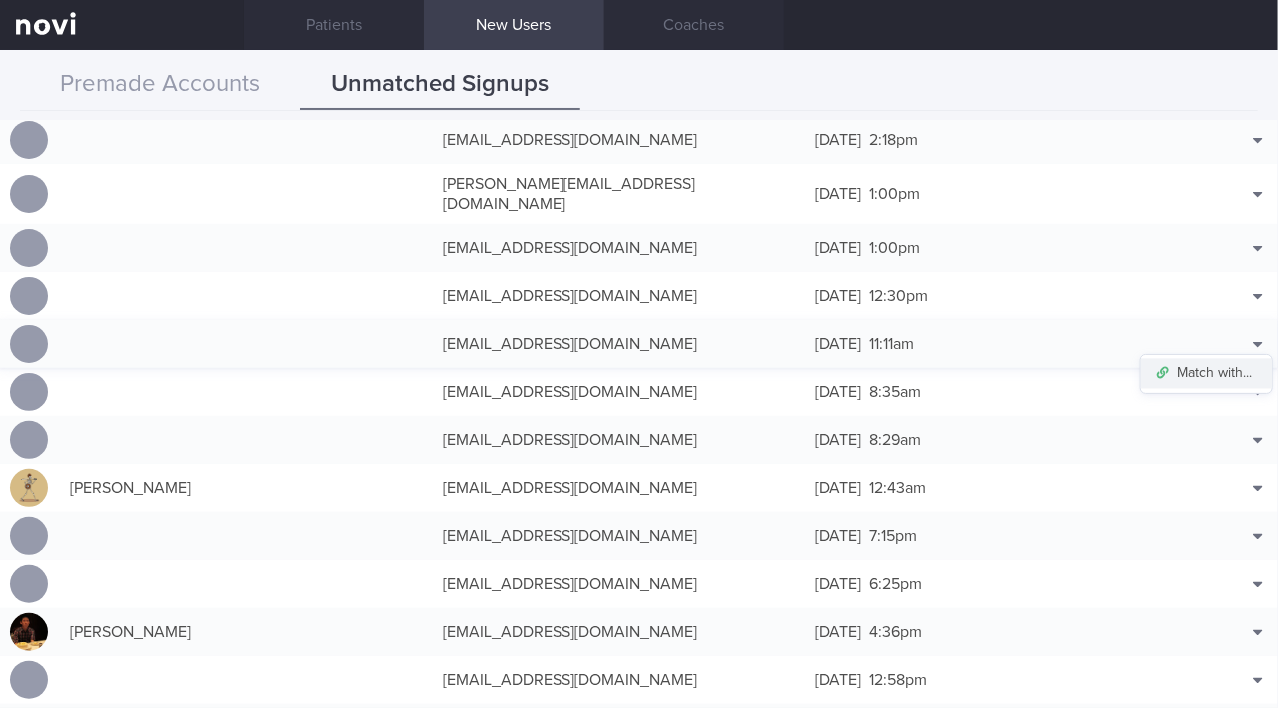 click on "Match with..." at bounding box center (1206, 374) 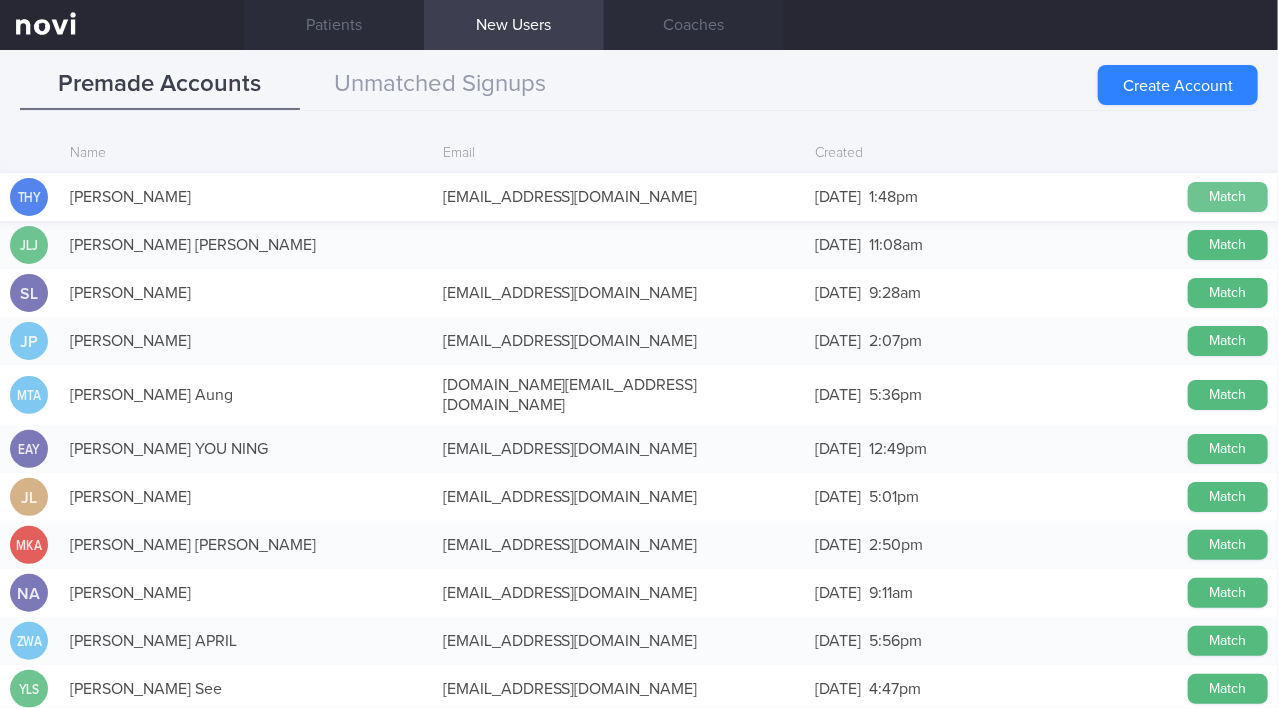 click on "Match" at bounding box center [1228, 197] 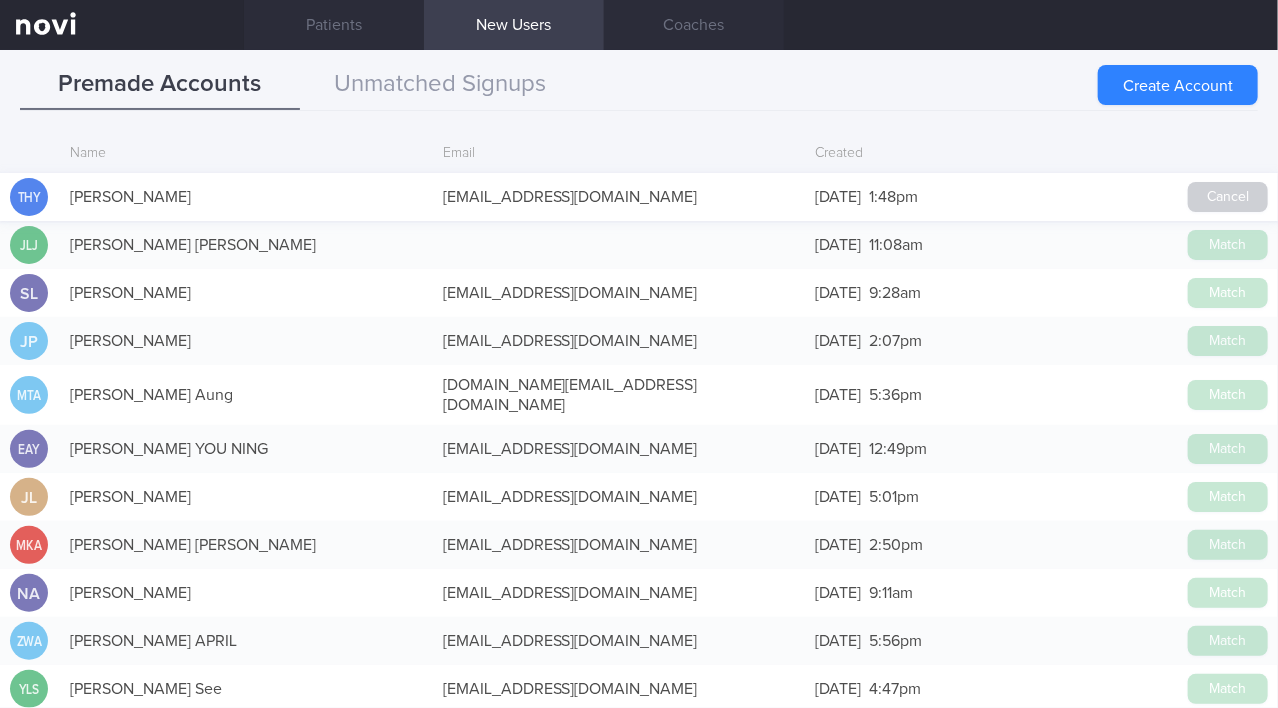 scroll, scrollTop: 1541, scrollLeft: 0, axis: vertical 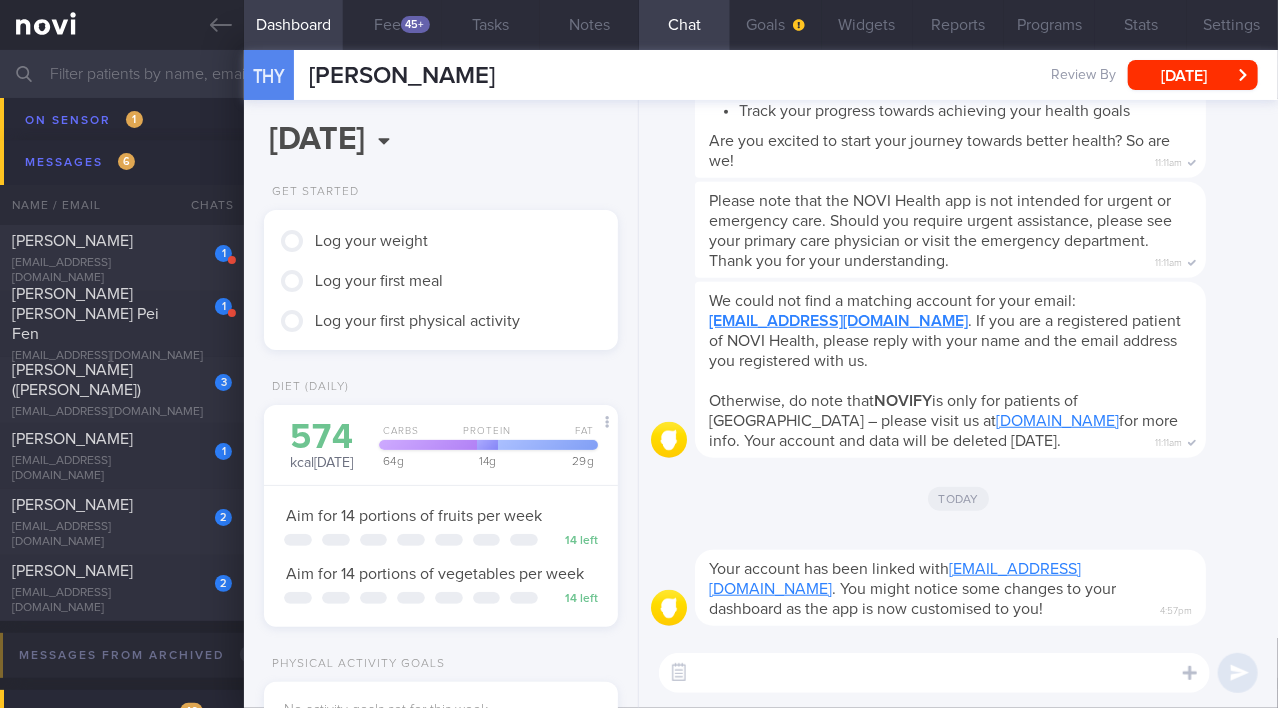 click at bounding box center (934, 673) 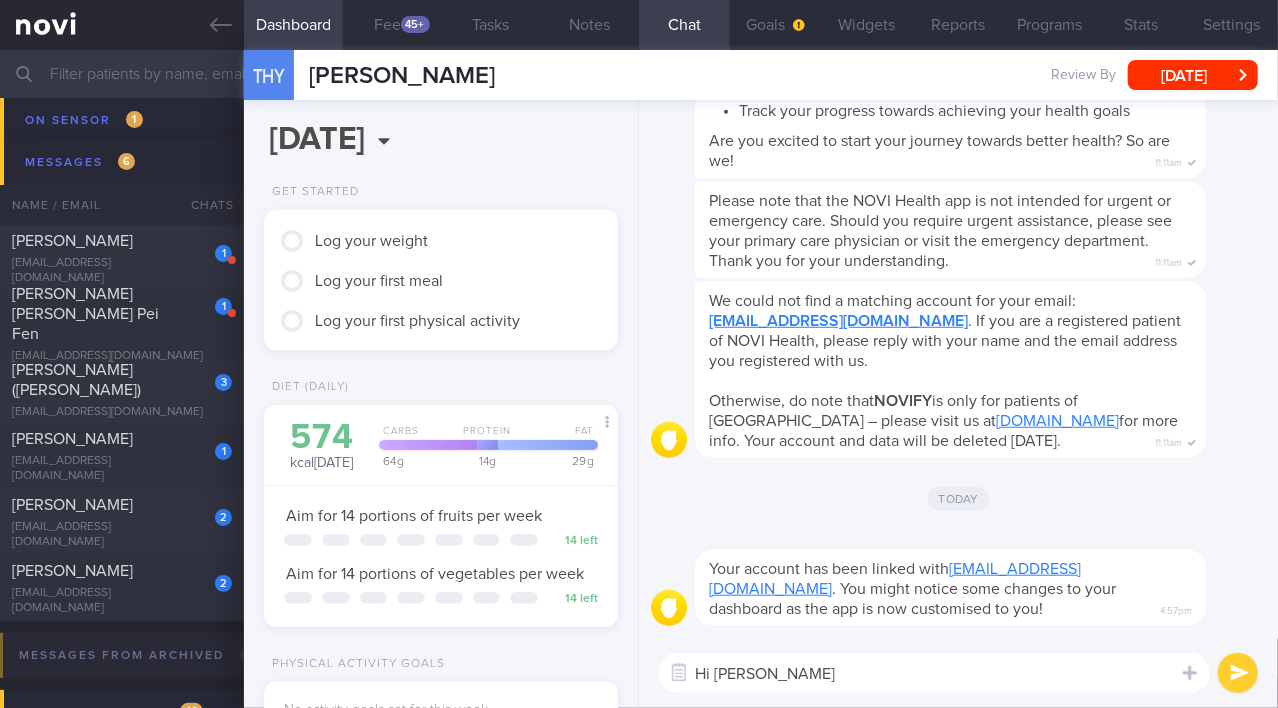 type on "Hi [PERSON_NAME]!" 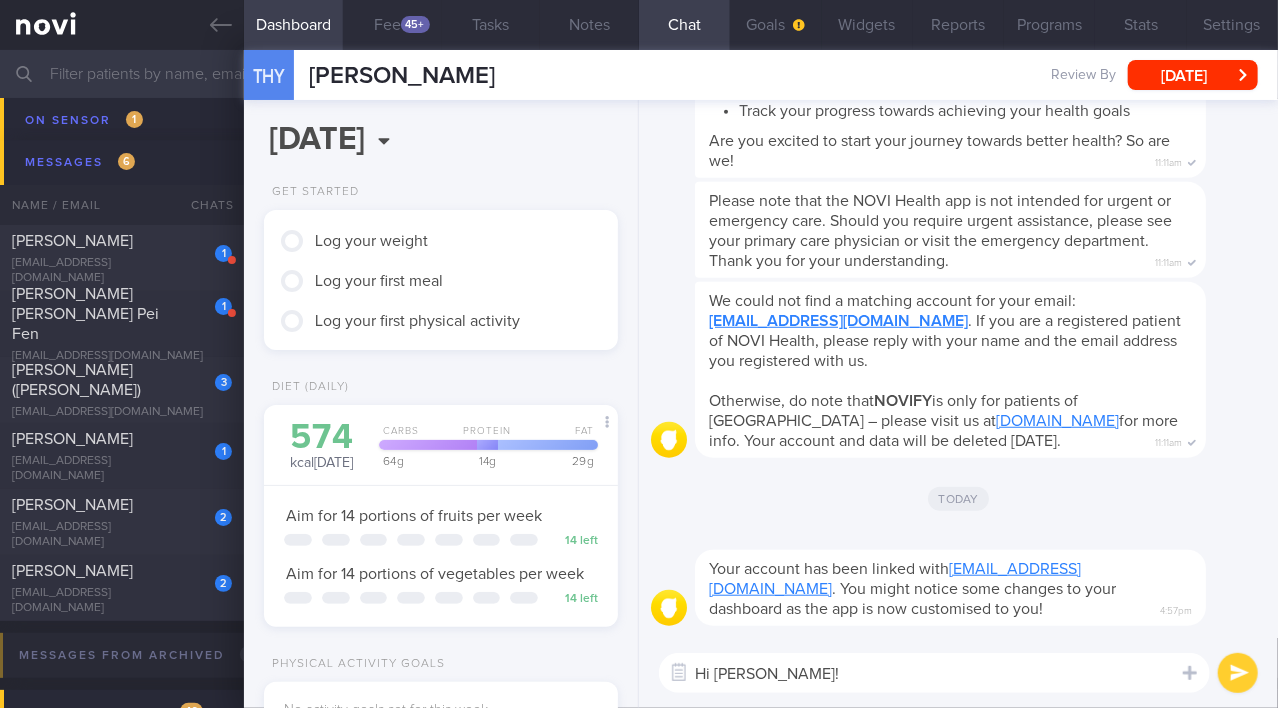 type 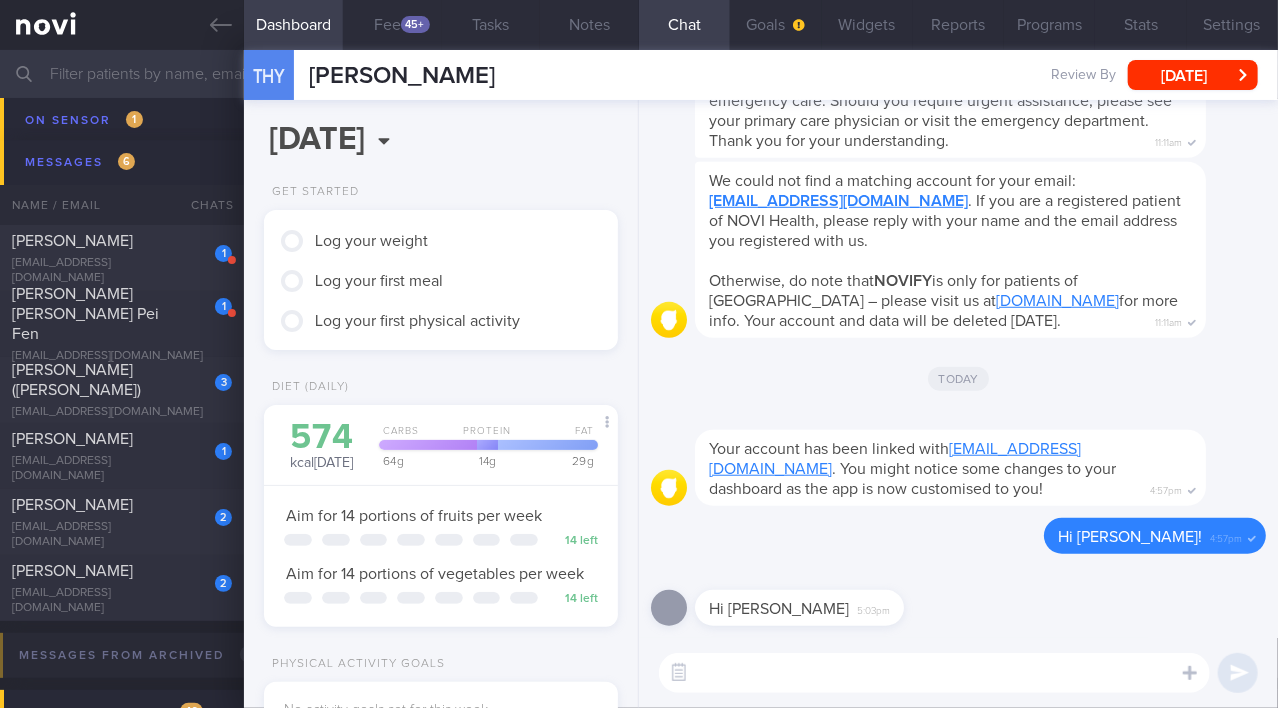 click at bounding box center [639, 74] 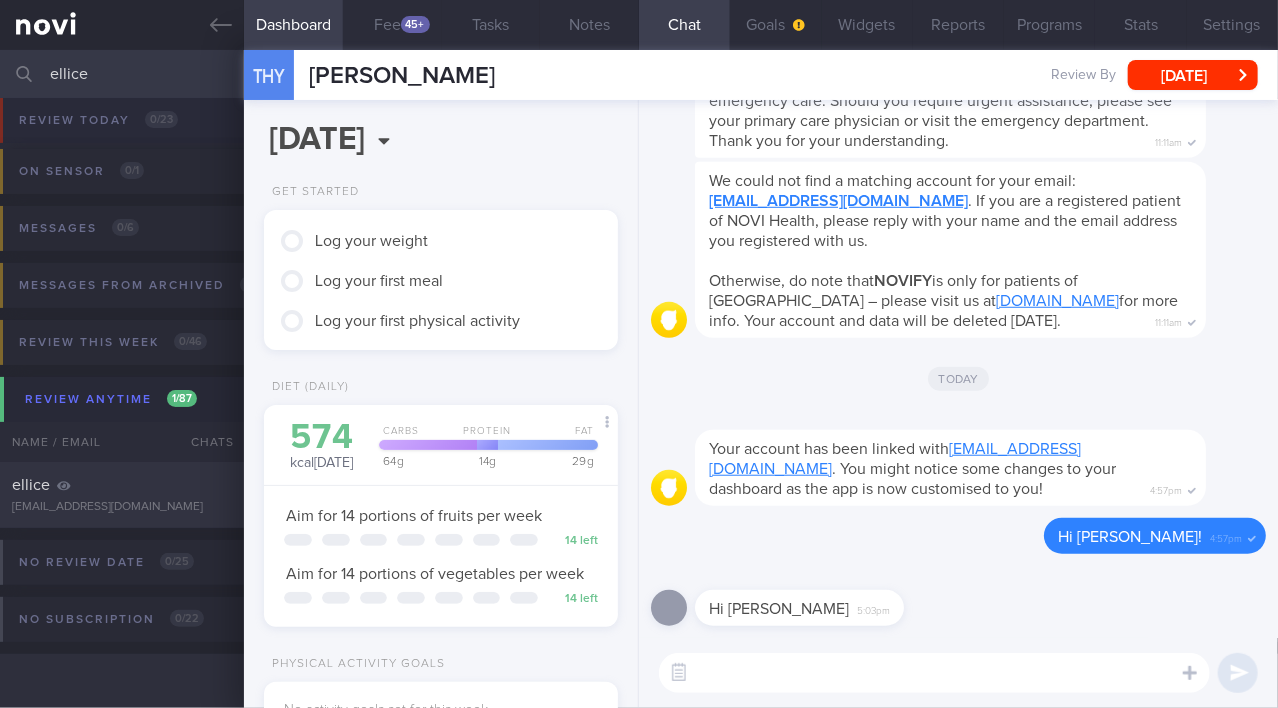 scroll, scrollTop: 74, scrollLeft: 0, axis: vertical 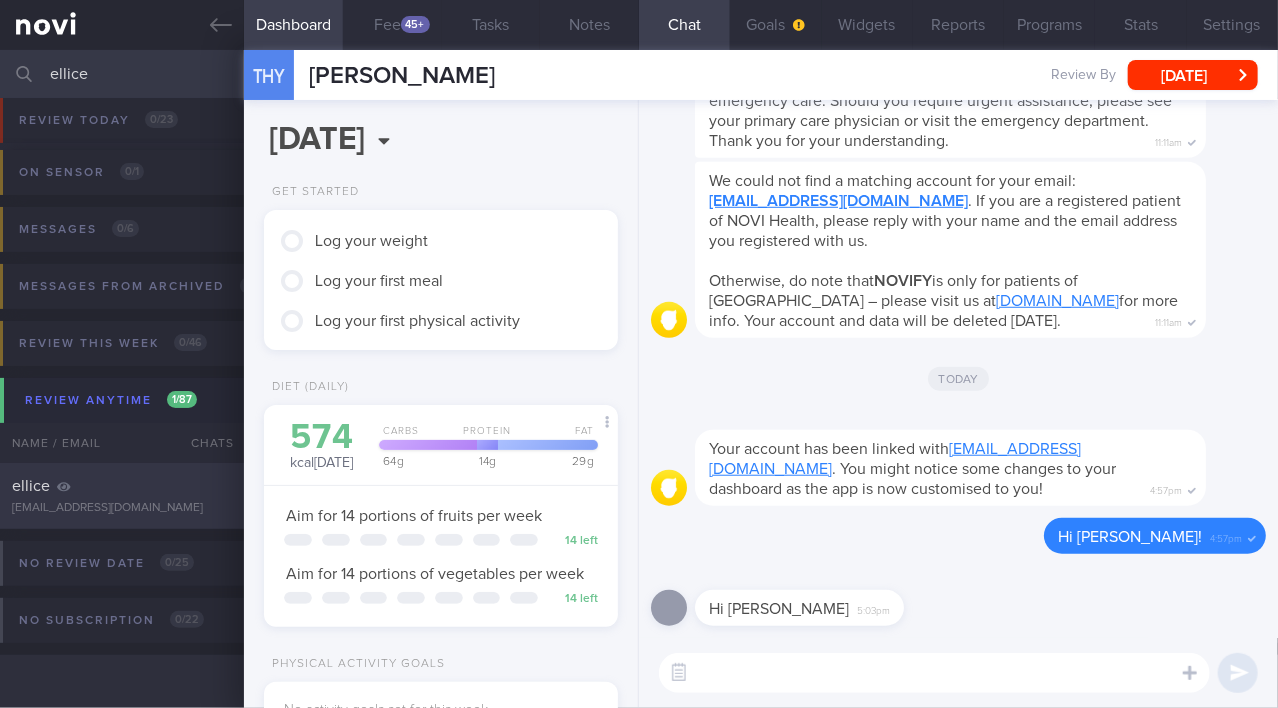 type on "ellice" 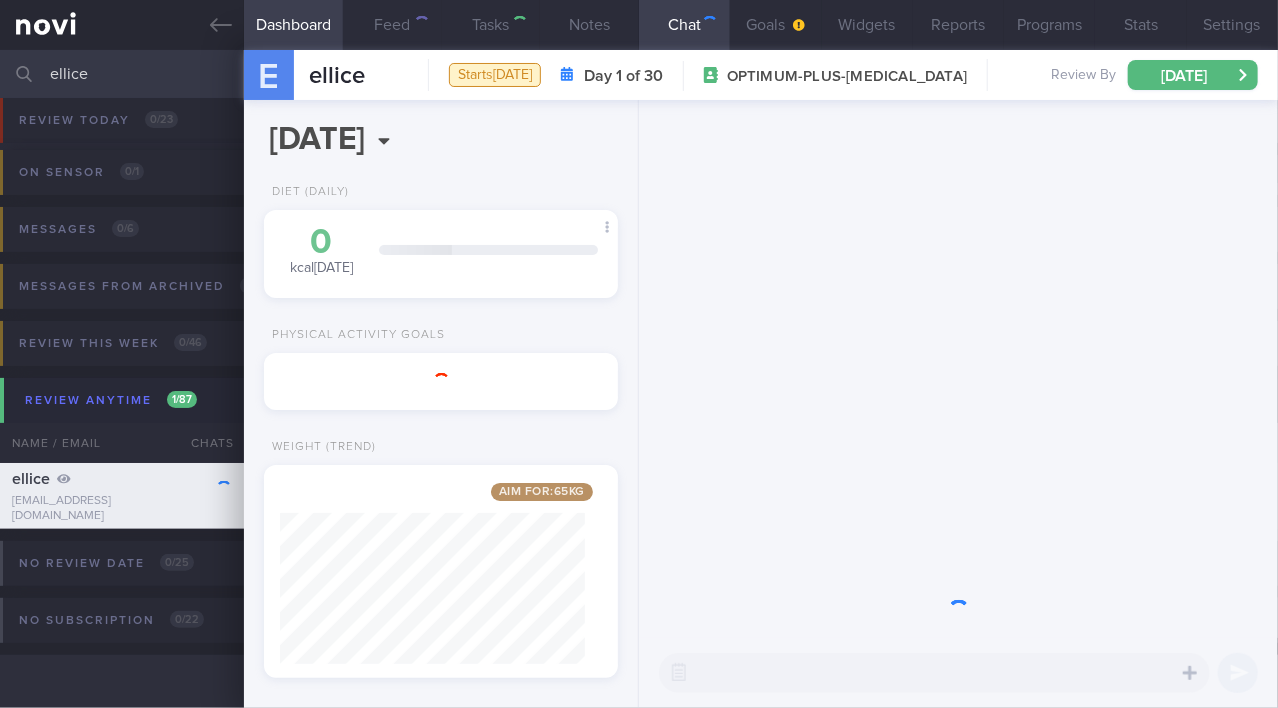 scroll, scrollTop: 180, scrollLeft: 305, axis: both 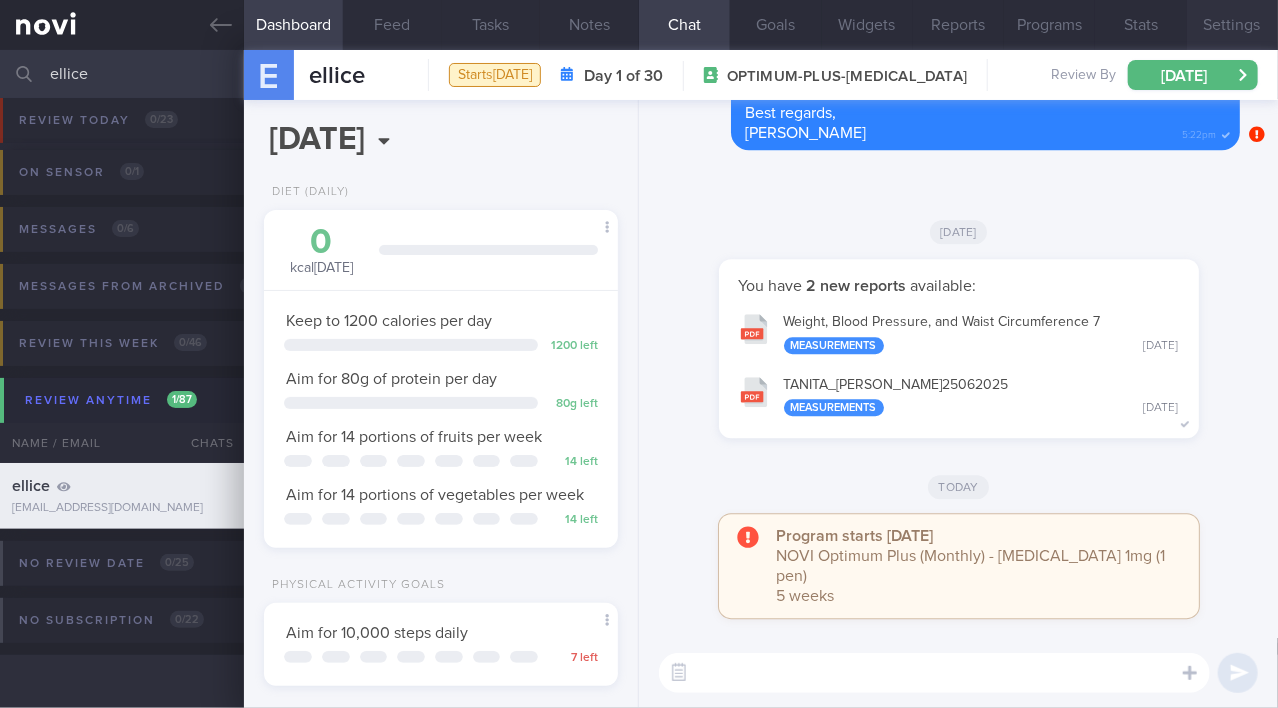 click on "Settings" at bounding box center [1232, 25] 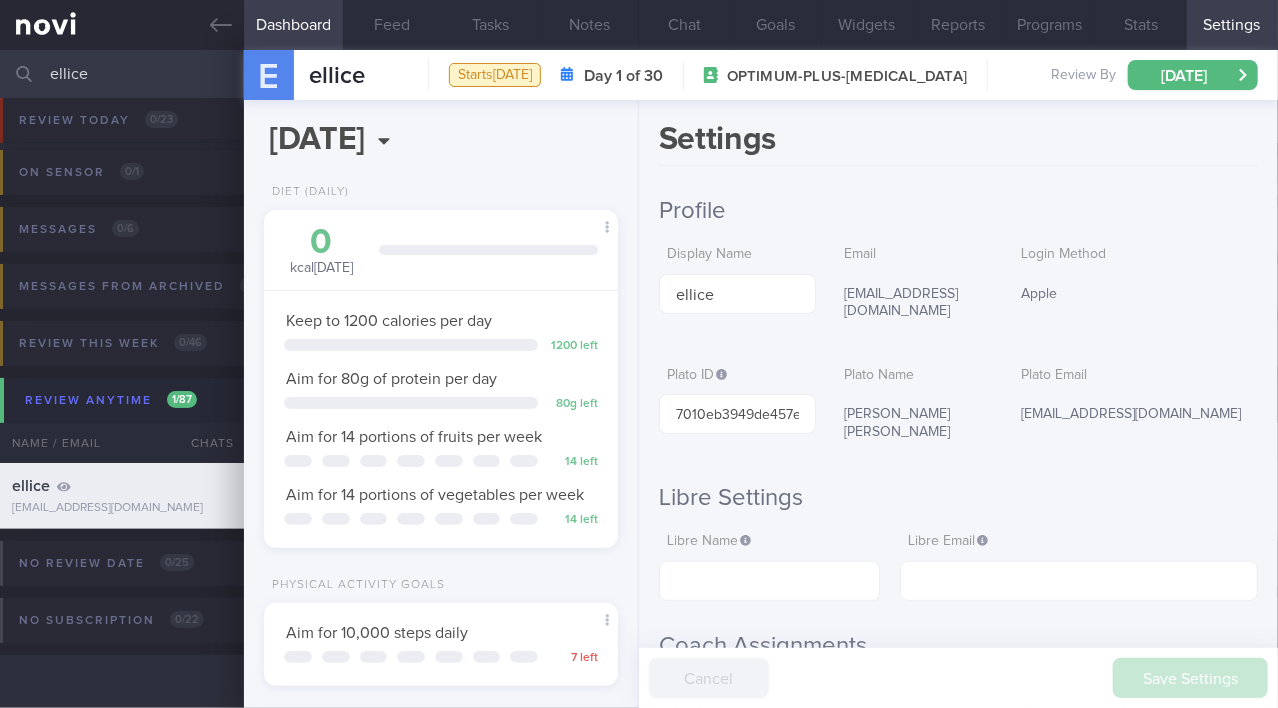 drag, startPoint x: 104, startPoint y: 66, endPoint x: 20, endPoint y: 67, distance: 84.00595 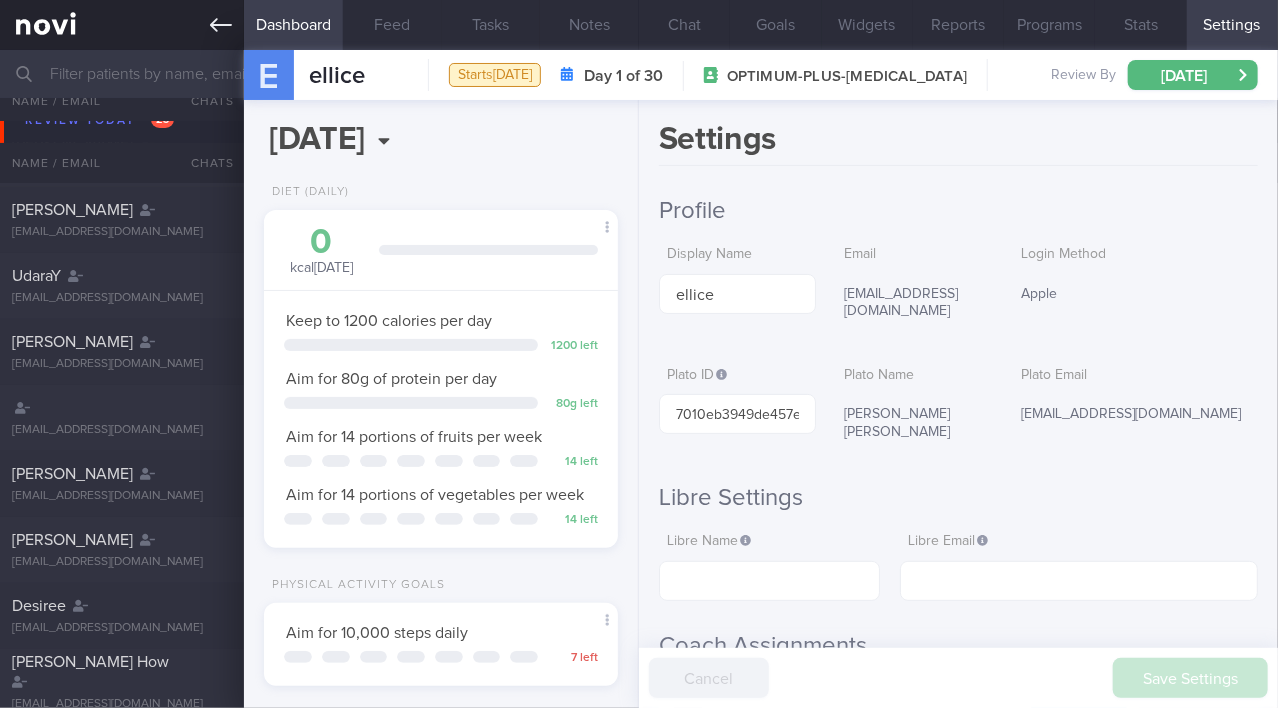 type 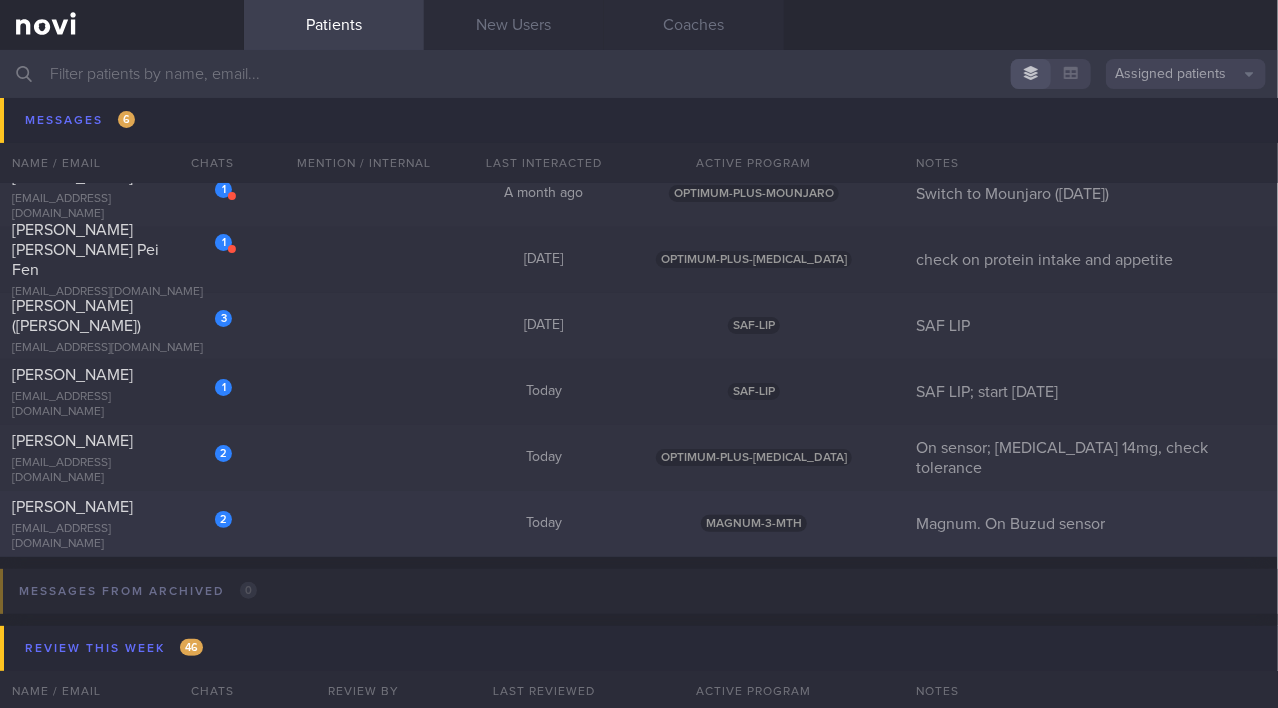 scroll, scrollTop: 6438, scrollLeft: 0, axis: vertical 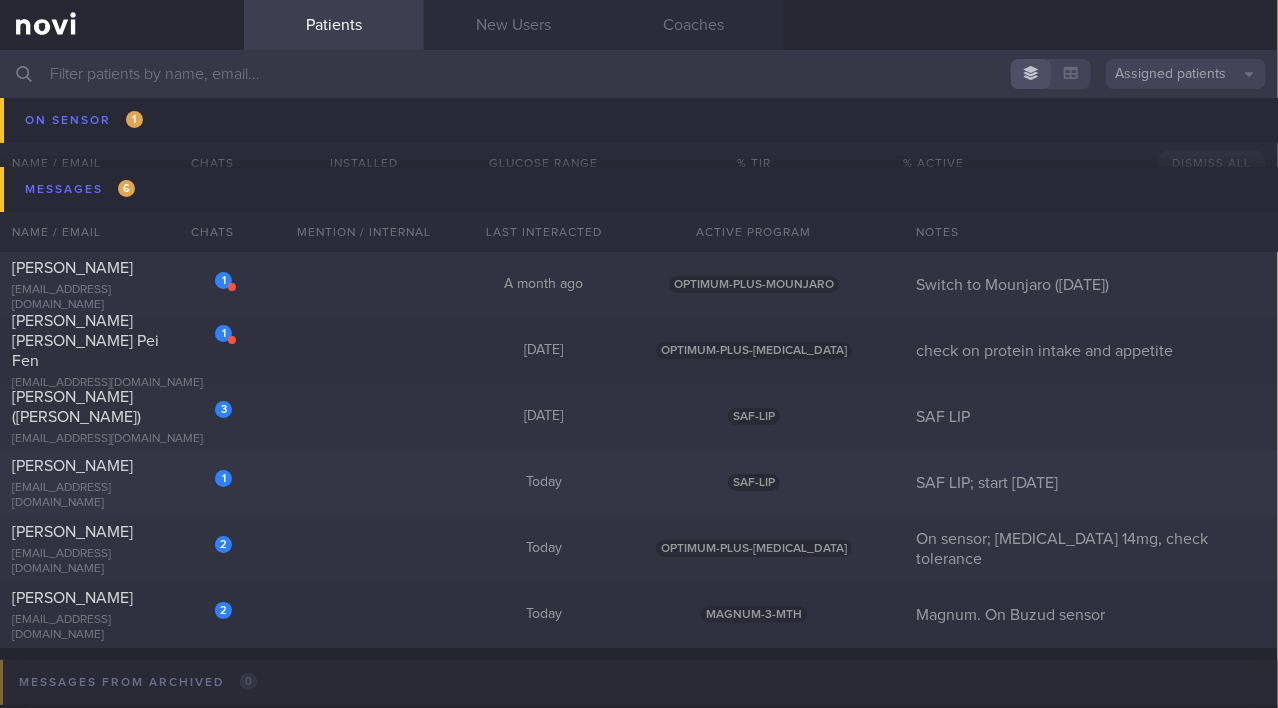 click on "[EMAIL_ADDRESS][DOMAIN_NAME]" at bounding box center (122, 496) 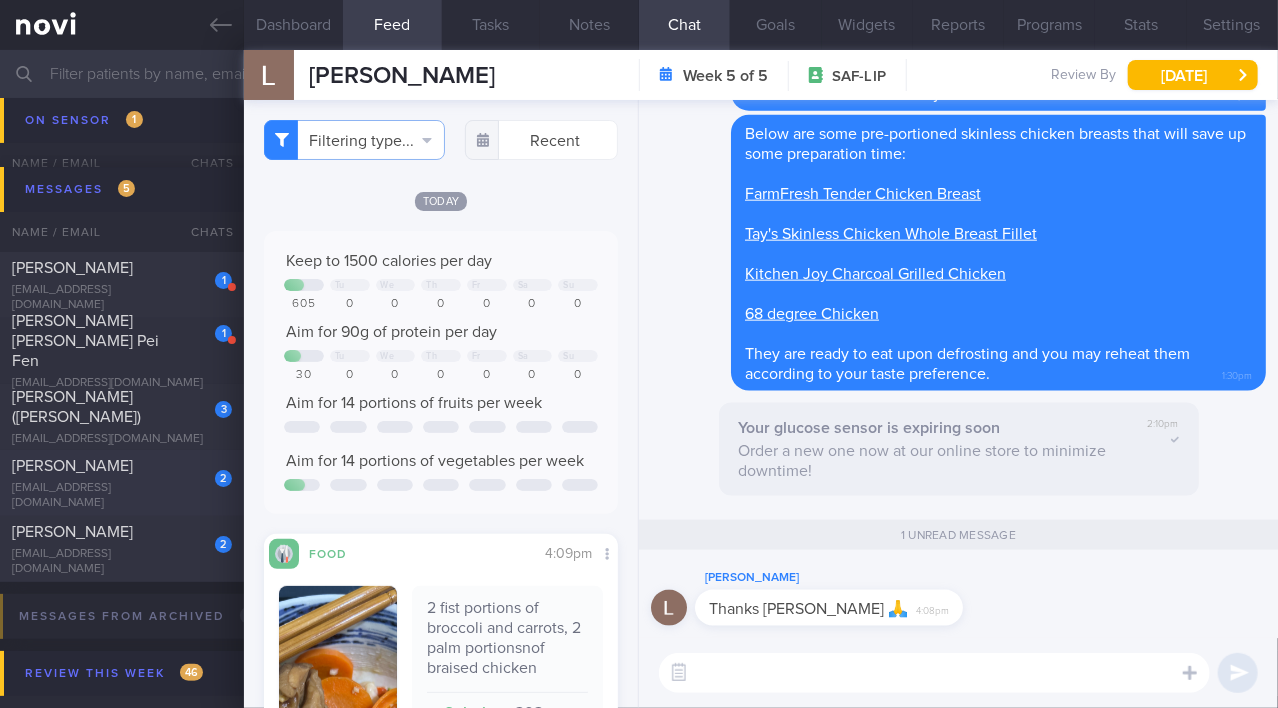 scroll, scrollTop: 999771, scrollLeft: 999677, axis: both 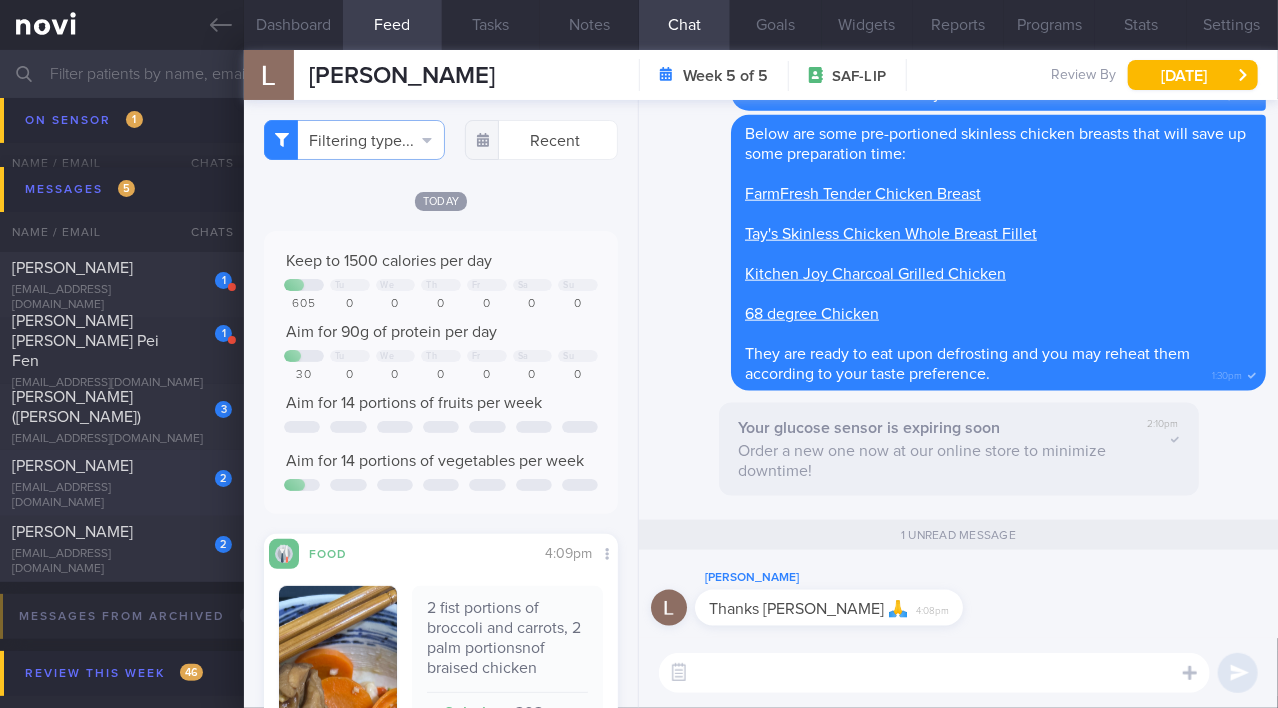 click on "[EMAIL_ADDRESS][DOMAIN_NAME]" at bounding box center [122, 496] 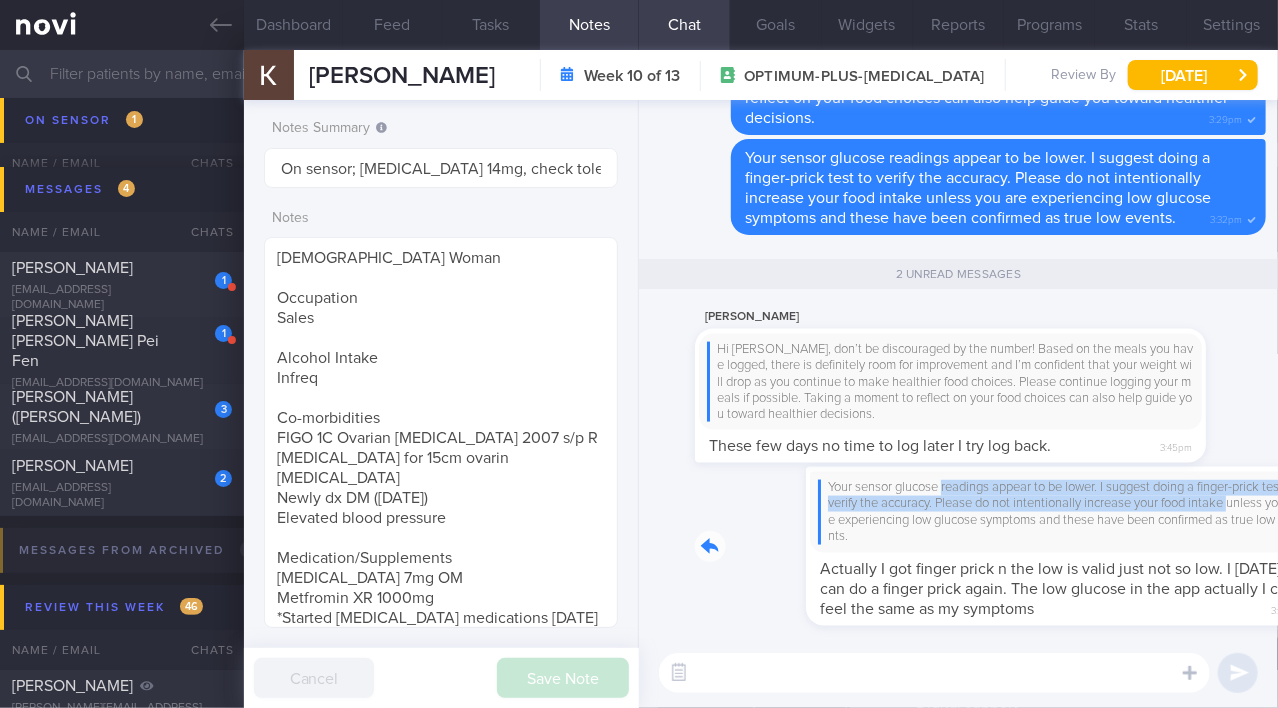 drag, startPoint x: 836, startPoint y: 485, endPoint x: 1153, endPoint y: 505, distance: 317.63028 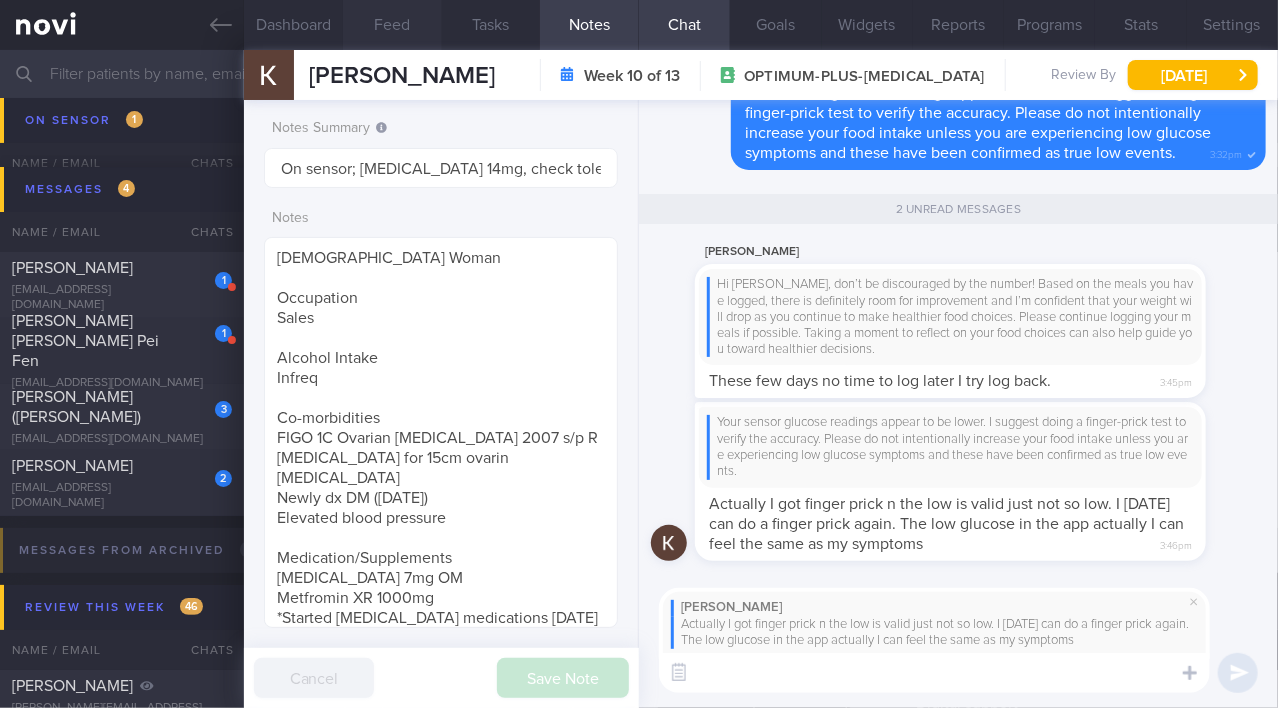 click on "Feed" at bounding box center [392, 25] 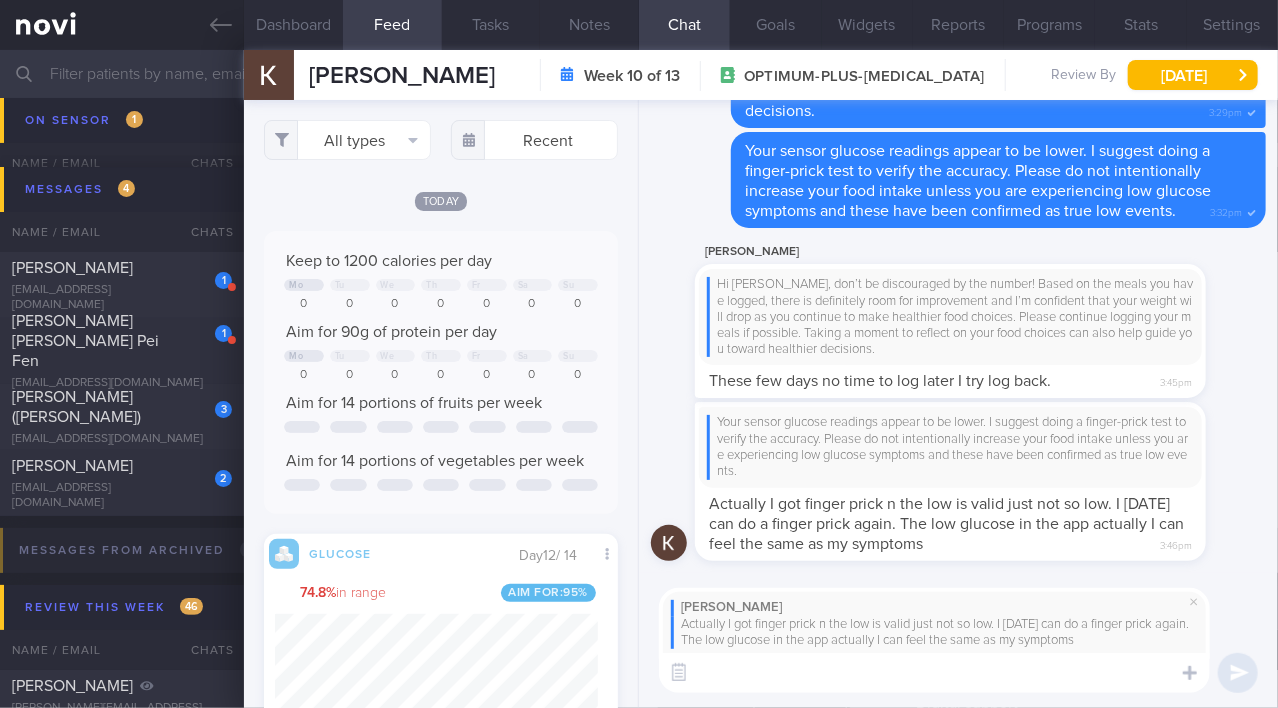 scroll, scrollTop: 999771, scrollLeft: 999677, axis: both 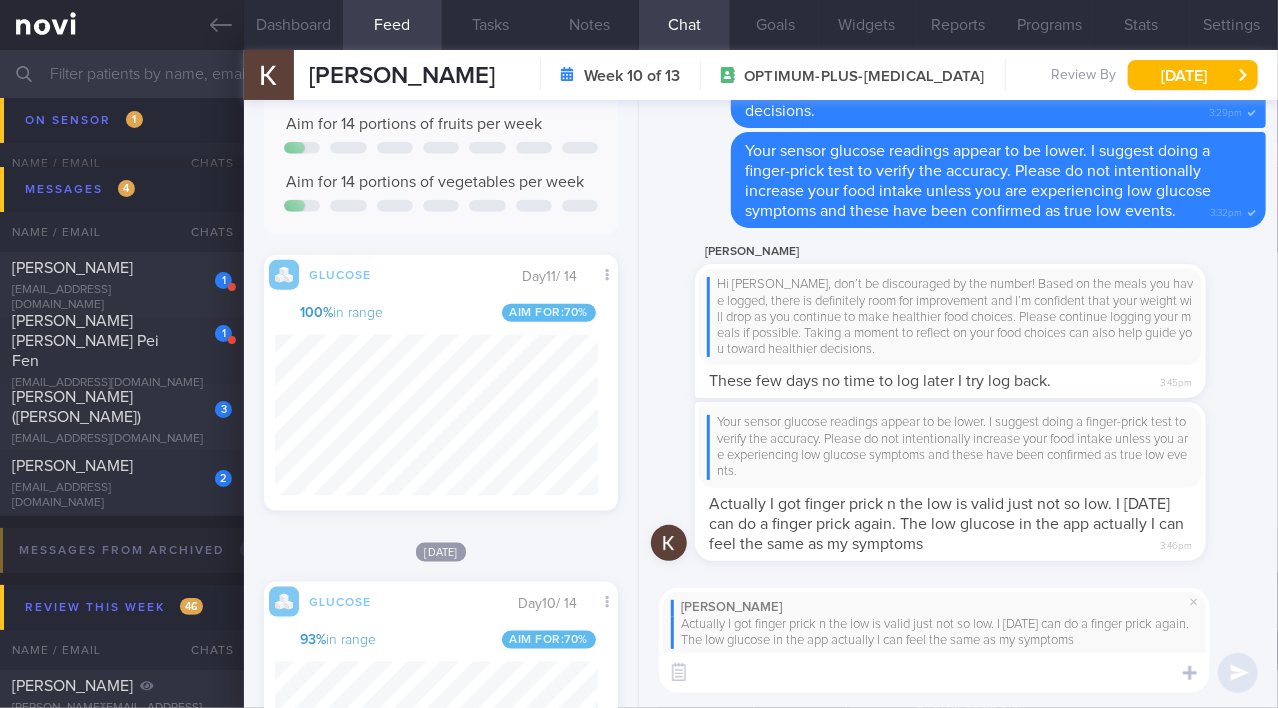 click at bounding box center (934, 673) 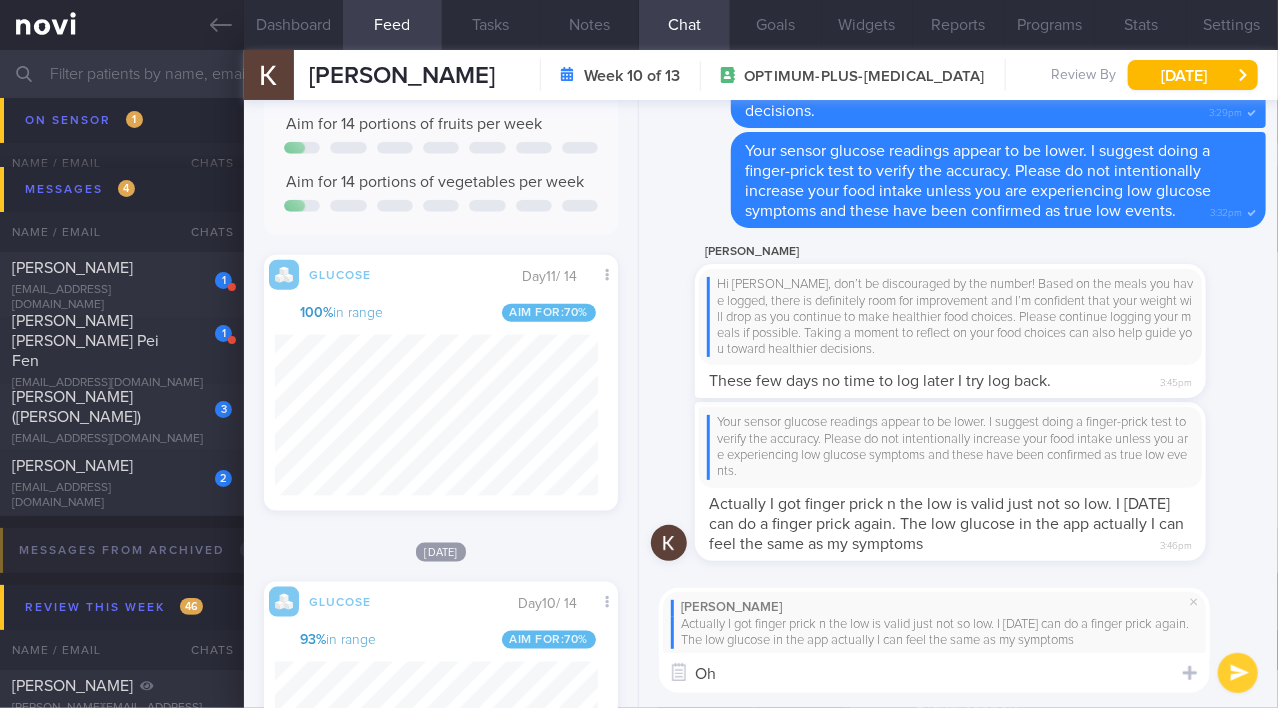 type on "O" 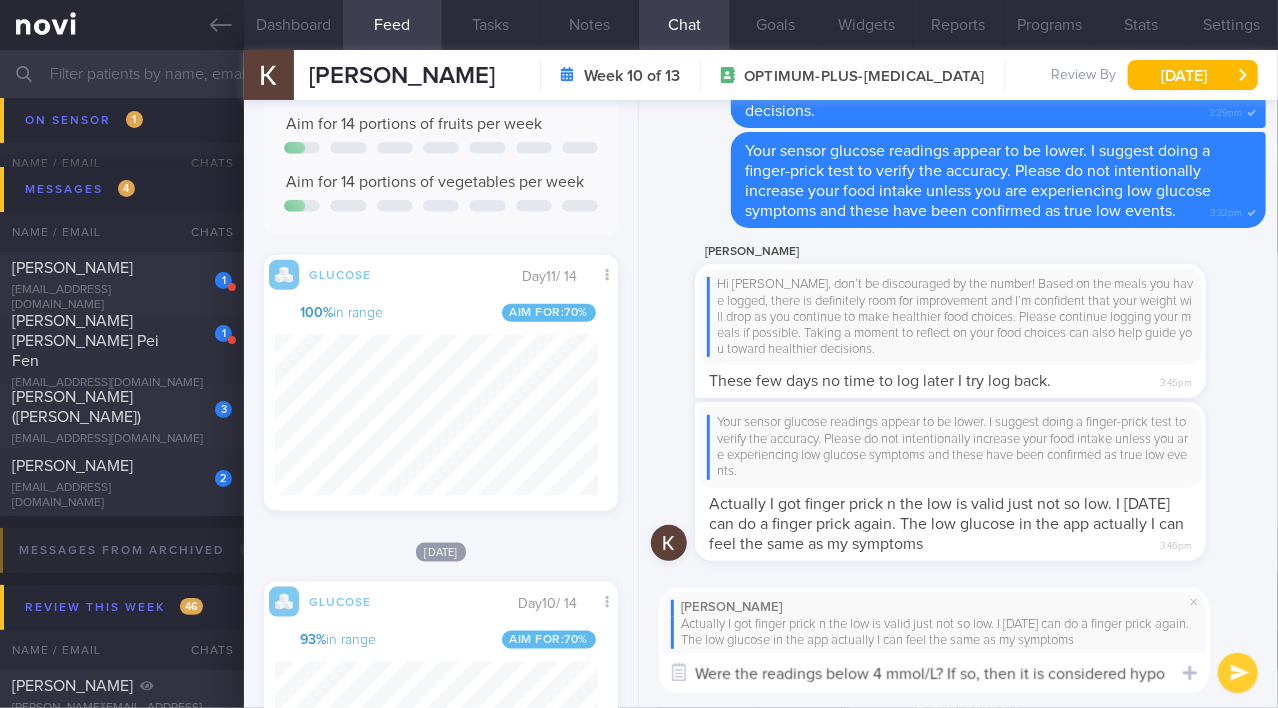 scroll, scrollTop: 0, scrollLeft: 0, axis: both 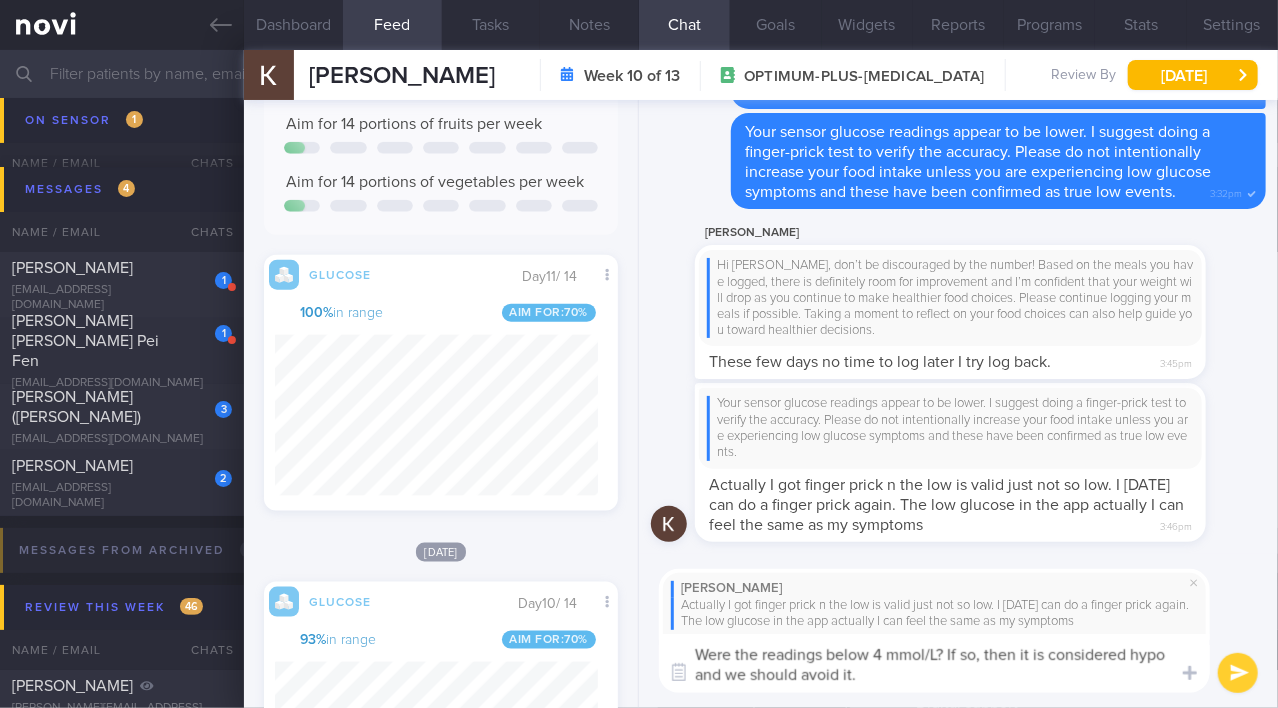 drag, startPoint x: 941, startPoint y: 679, endPoint x: 634, endPoint y: 625, distance: 311.713 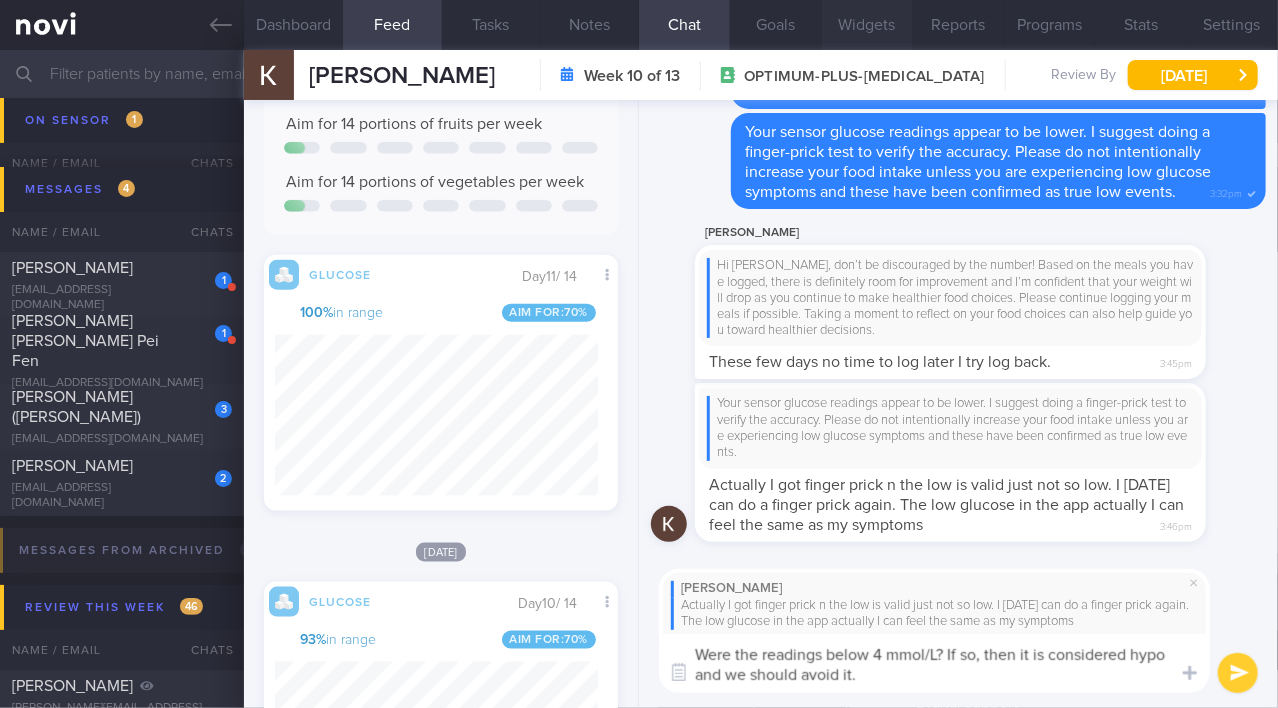 type on "Were the readings below 4 mmol/L? If so, then it is considered hypo and we should avoid it." 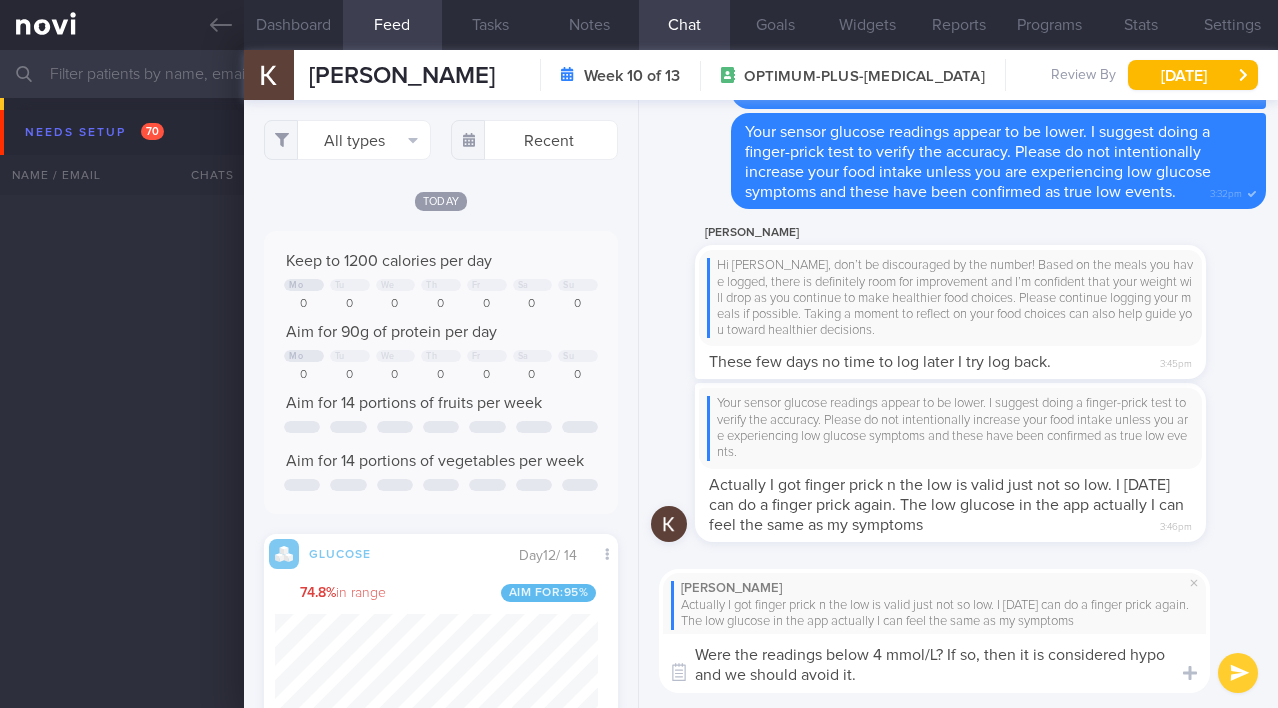 select on "6" 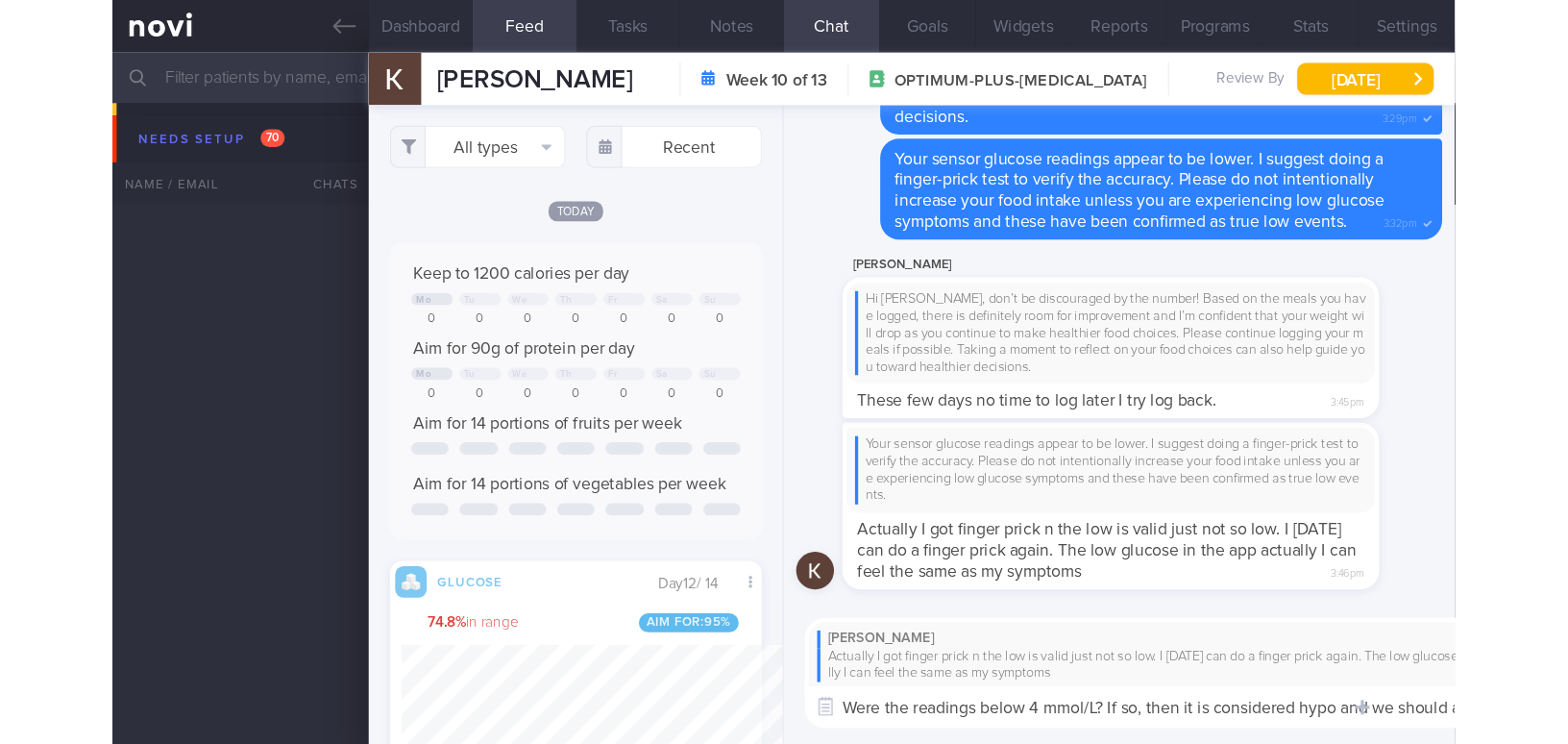 scroll, scrollTop: 0, scrollLeft: 0, axis: both 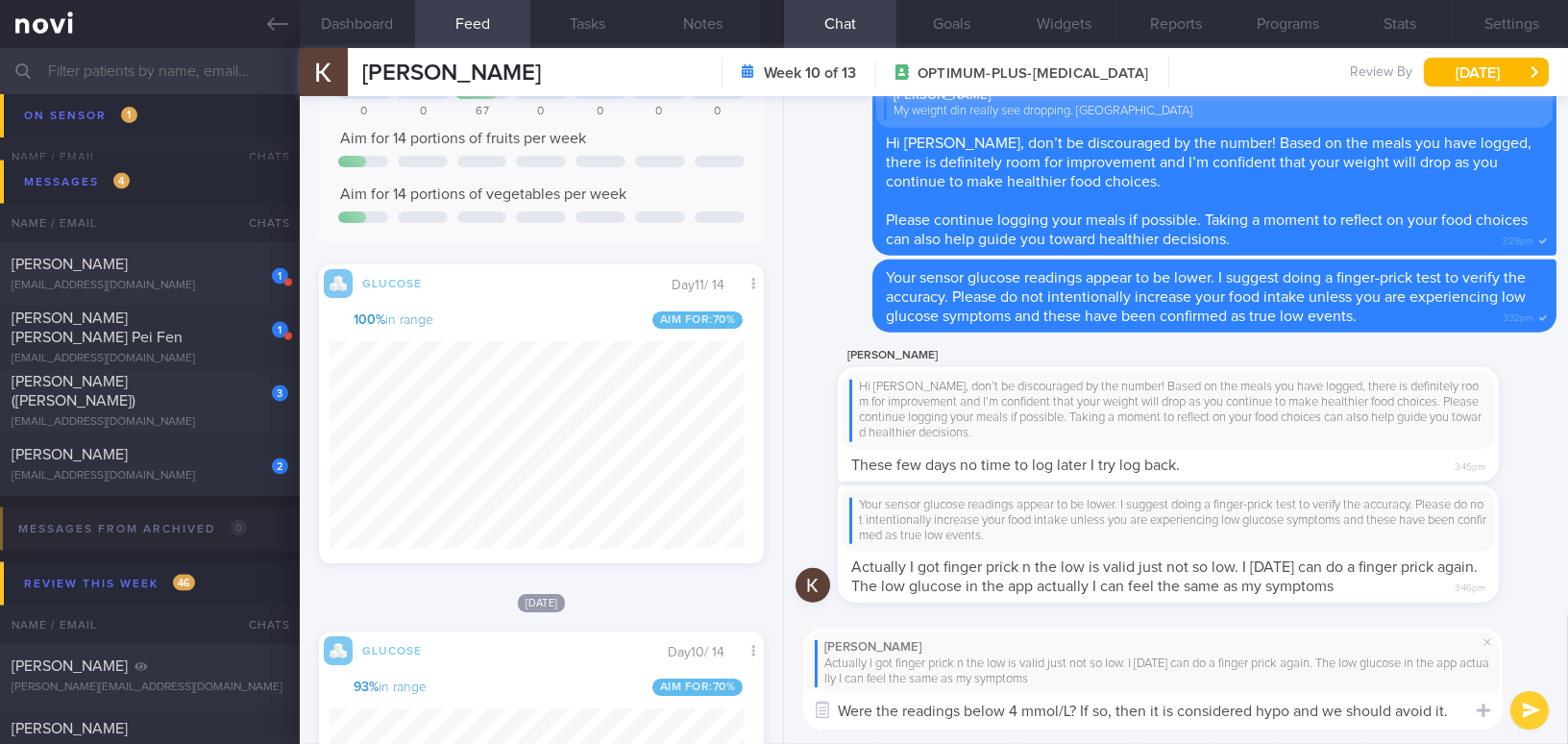 click on "Were the readings below 4 mmol/L? If so, then it is considered hypo and we should avoid it." at bounding box center (1153, 710) 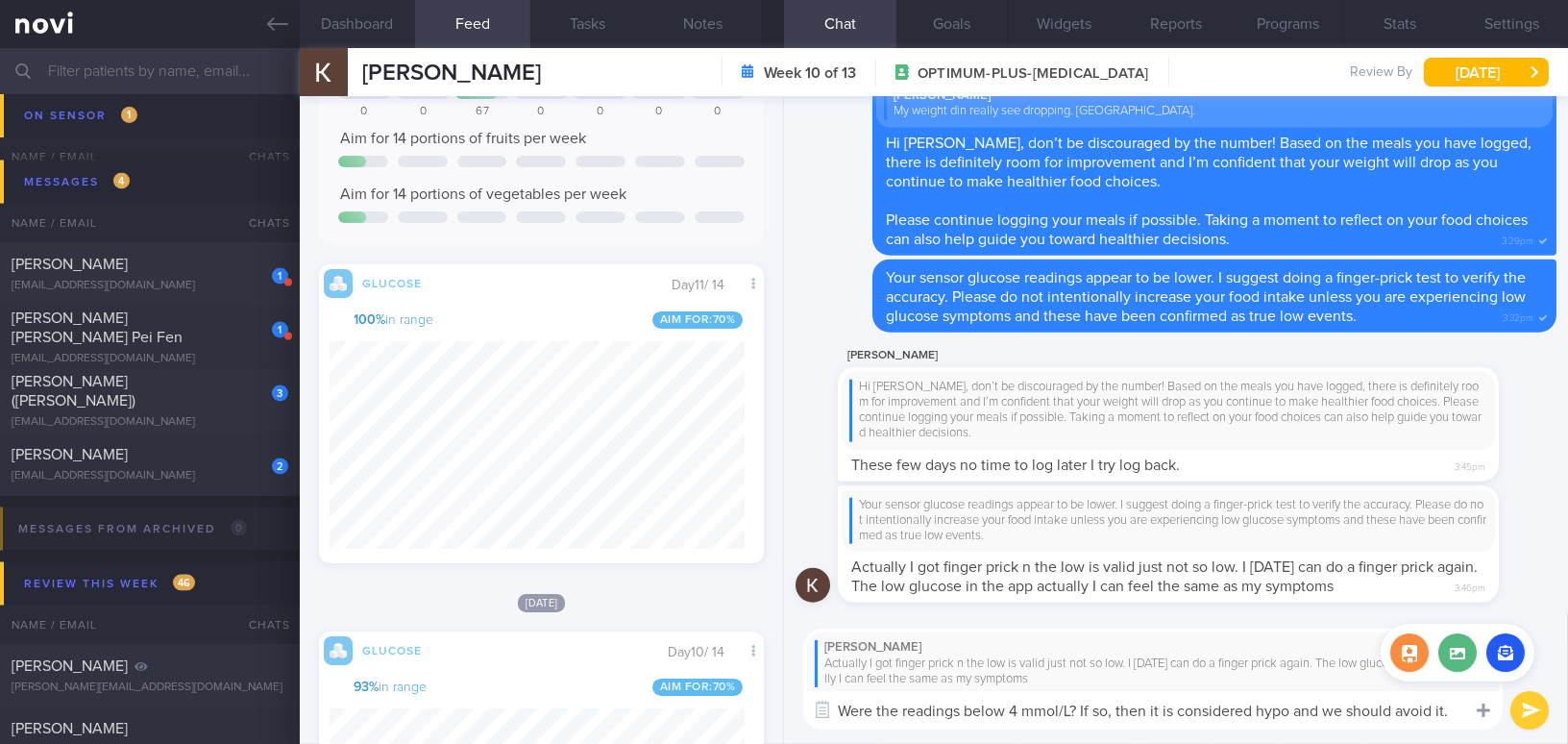 drag, startPoint x: 840, startPoint y: 708, endPoint x: 1471, endPoint y: 708, distance: 631 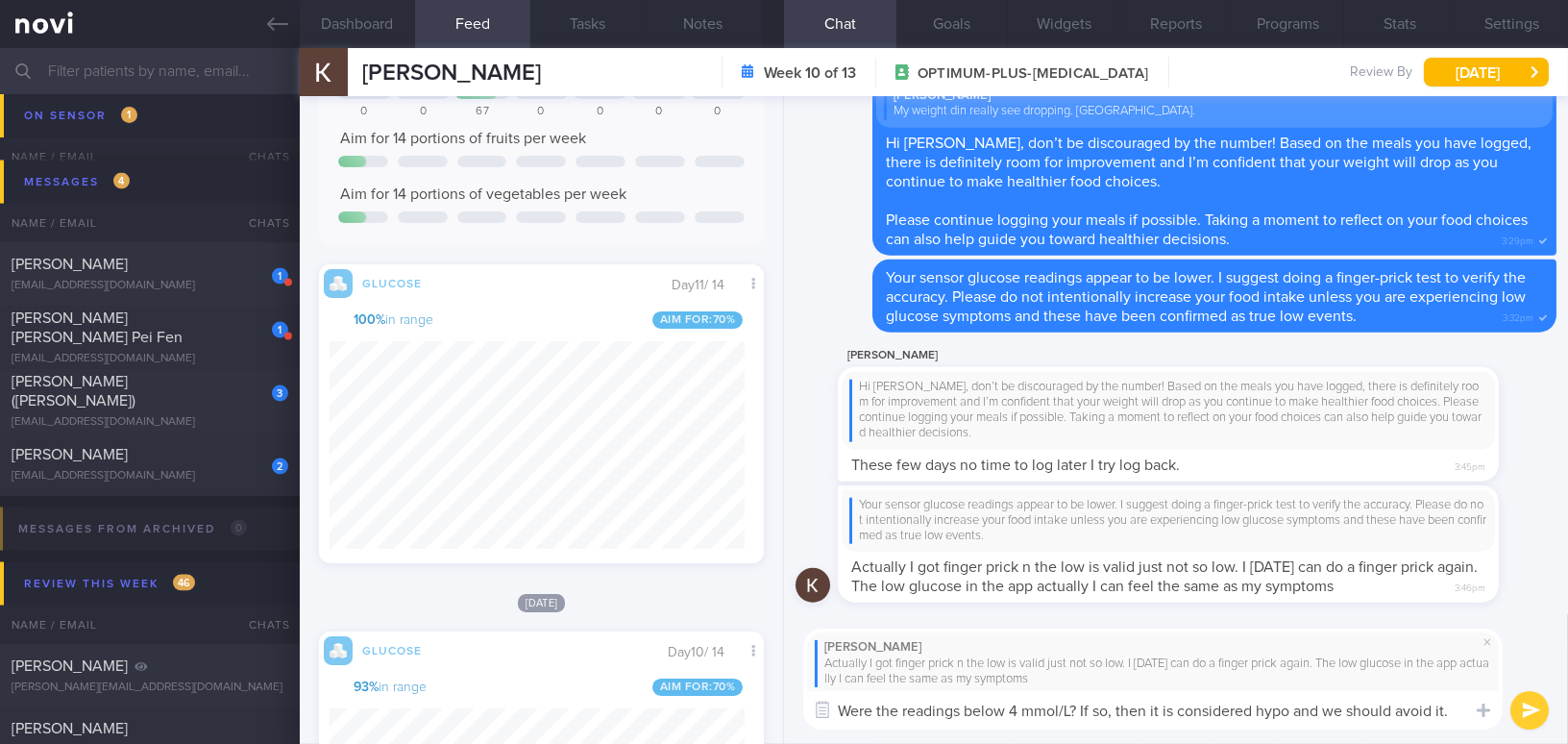 click on "Were the readings below 4 mmol/L? If so, then it is considered hypo and we should avoid it." at bounding box center (1153, 710) 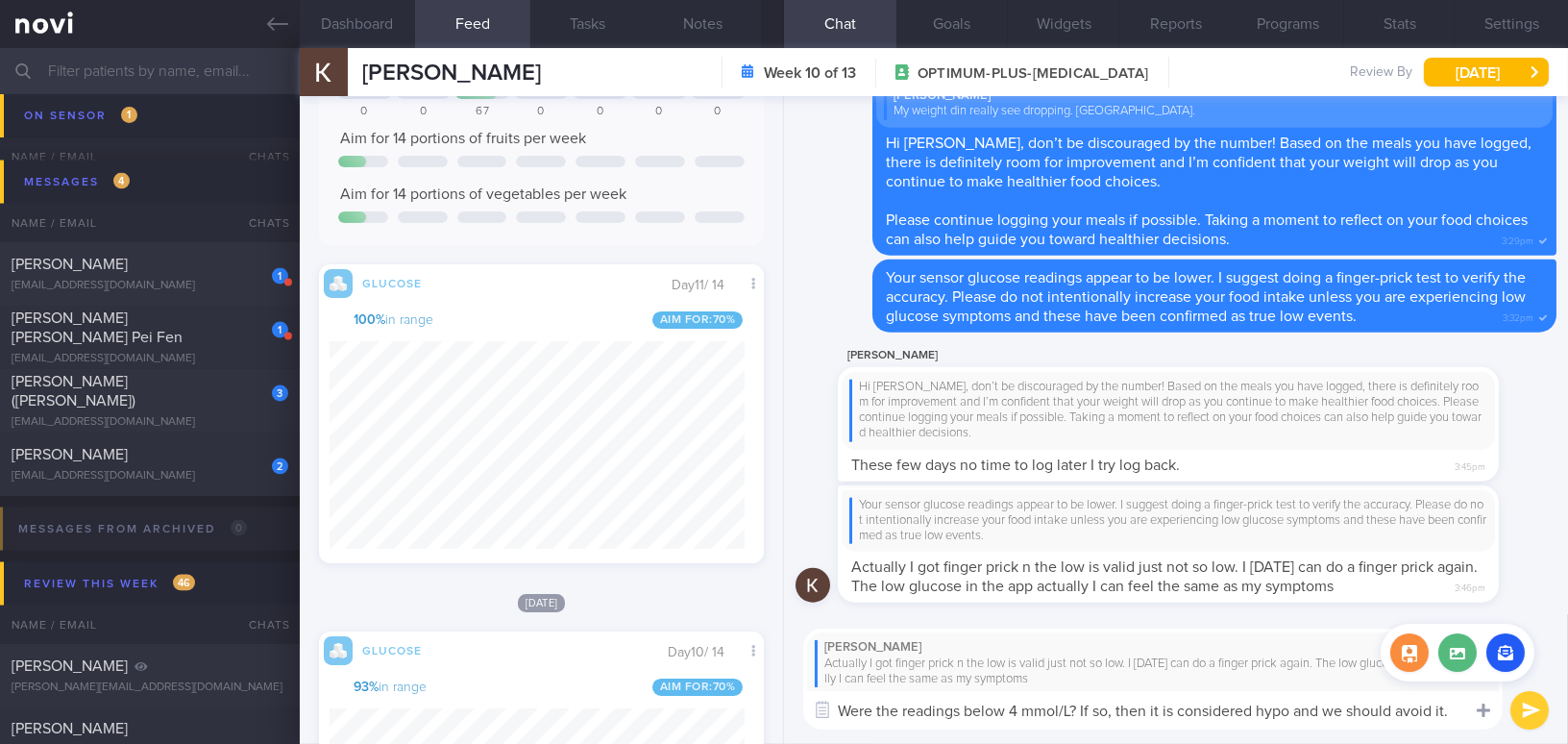 drag, startPoint x: 842, startPoint y: 711, endPoint x: 1478, endPoint y: 722, distance: 636.0951 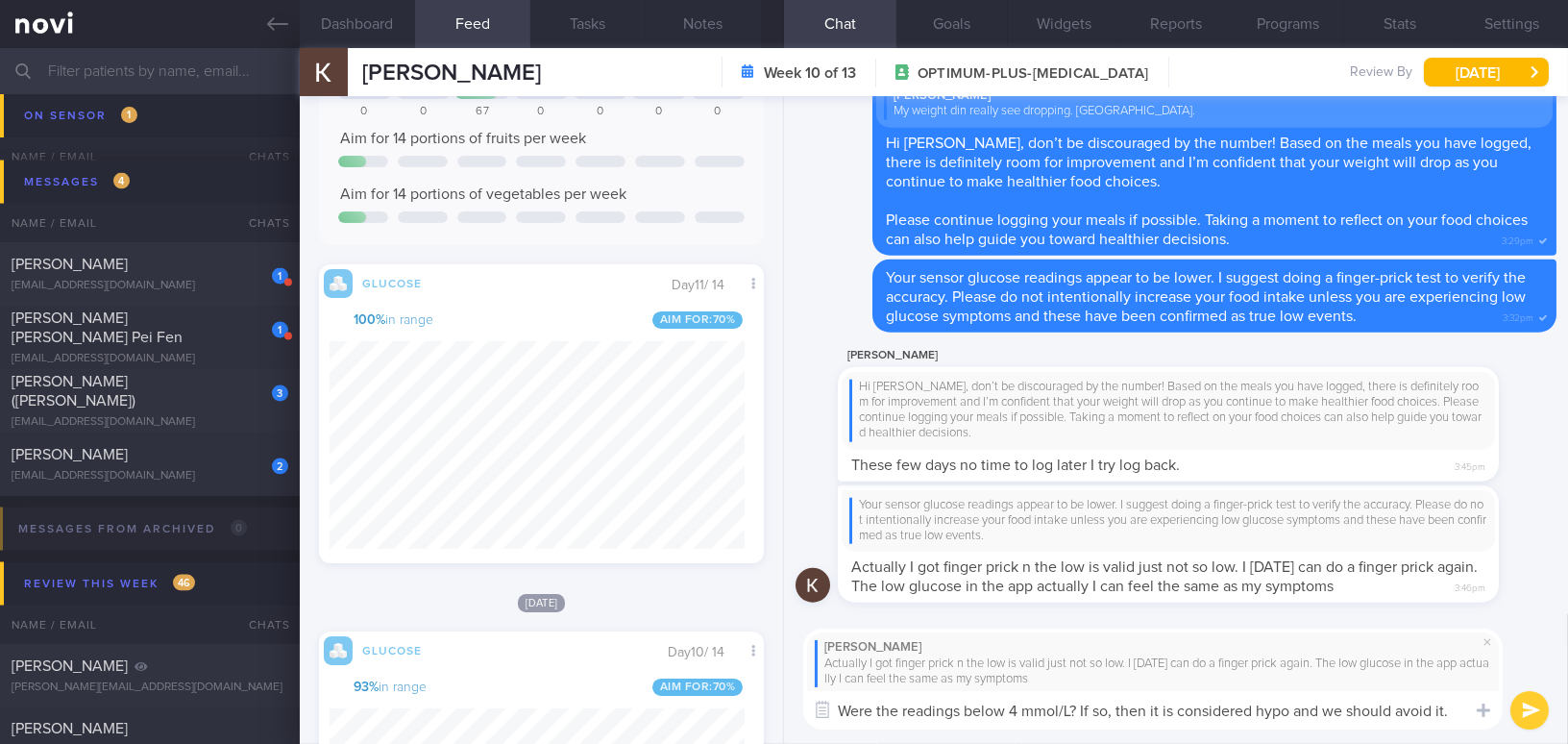 paste on "at’s considered hypoglycemia and should be avoided" 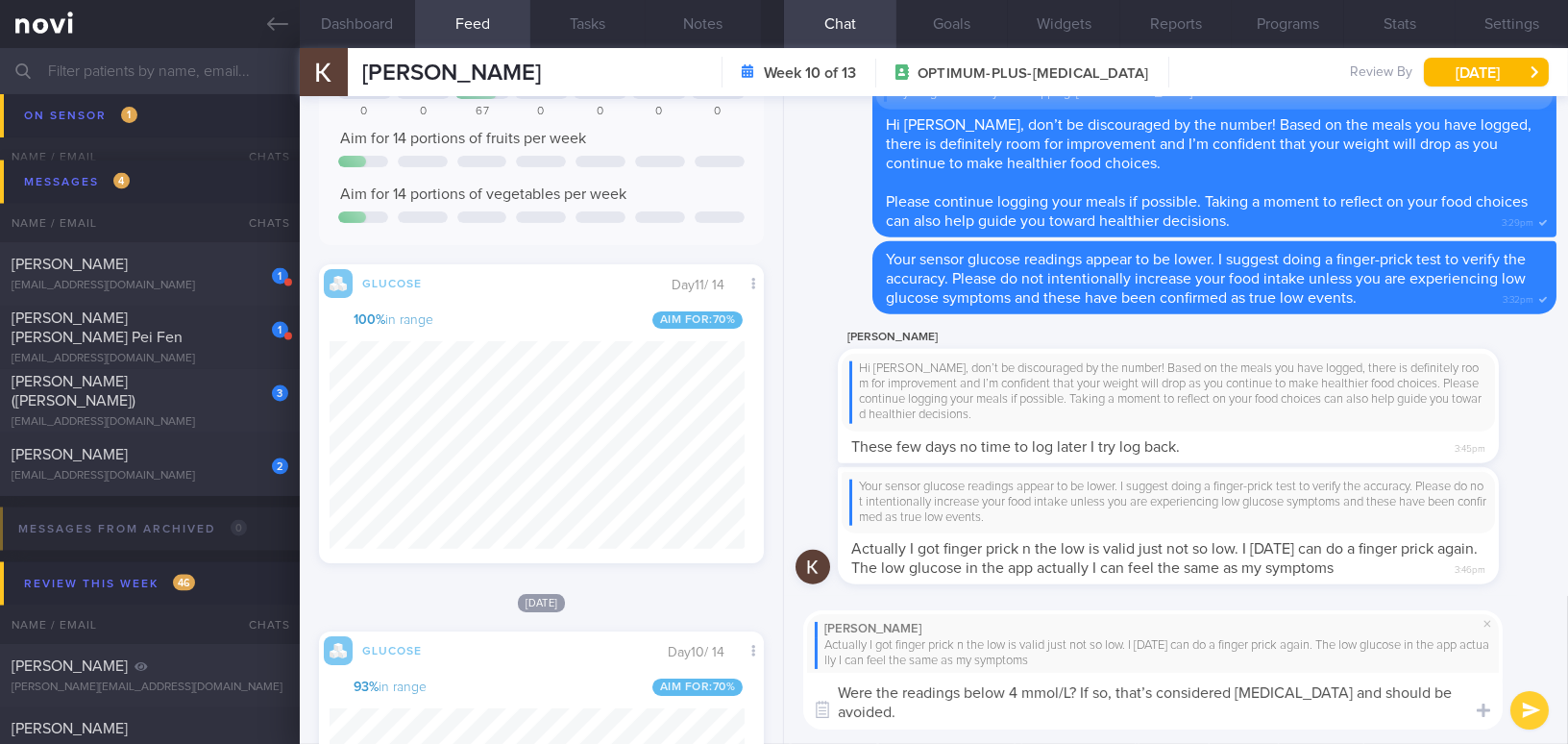 scroll, scrollTop: 0, scrollLeft: 0, axis: both 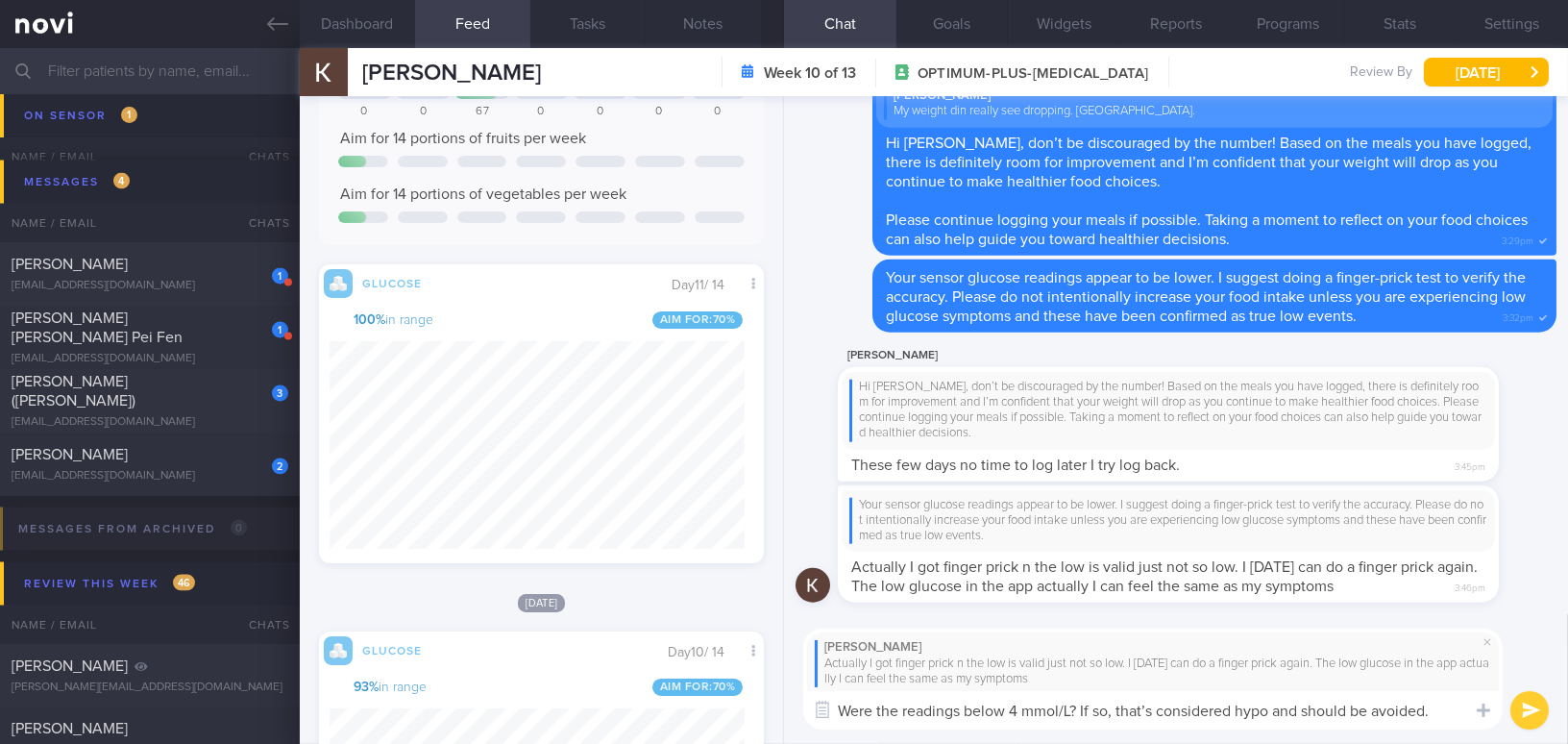 type on "Were the readings below 4 mmol/L? If so, that’s considered hypo and should be avoided." 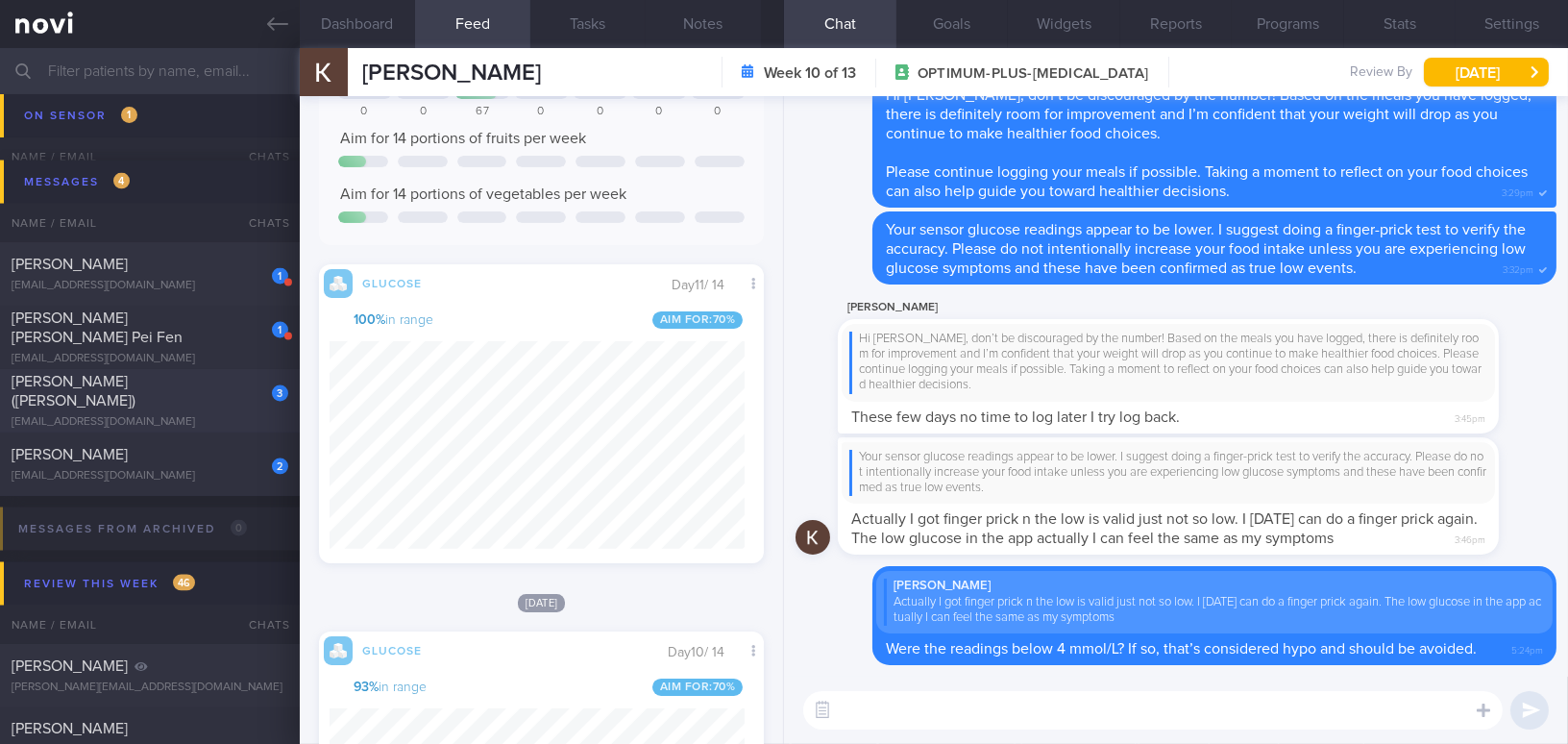 click on "[PERSON_NAME] ([PERSON_NAME])" at bounding box center (147, 391) 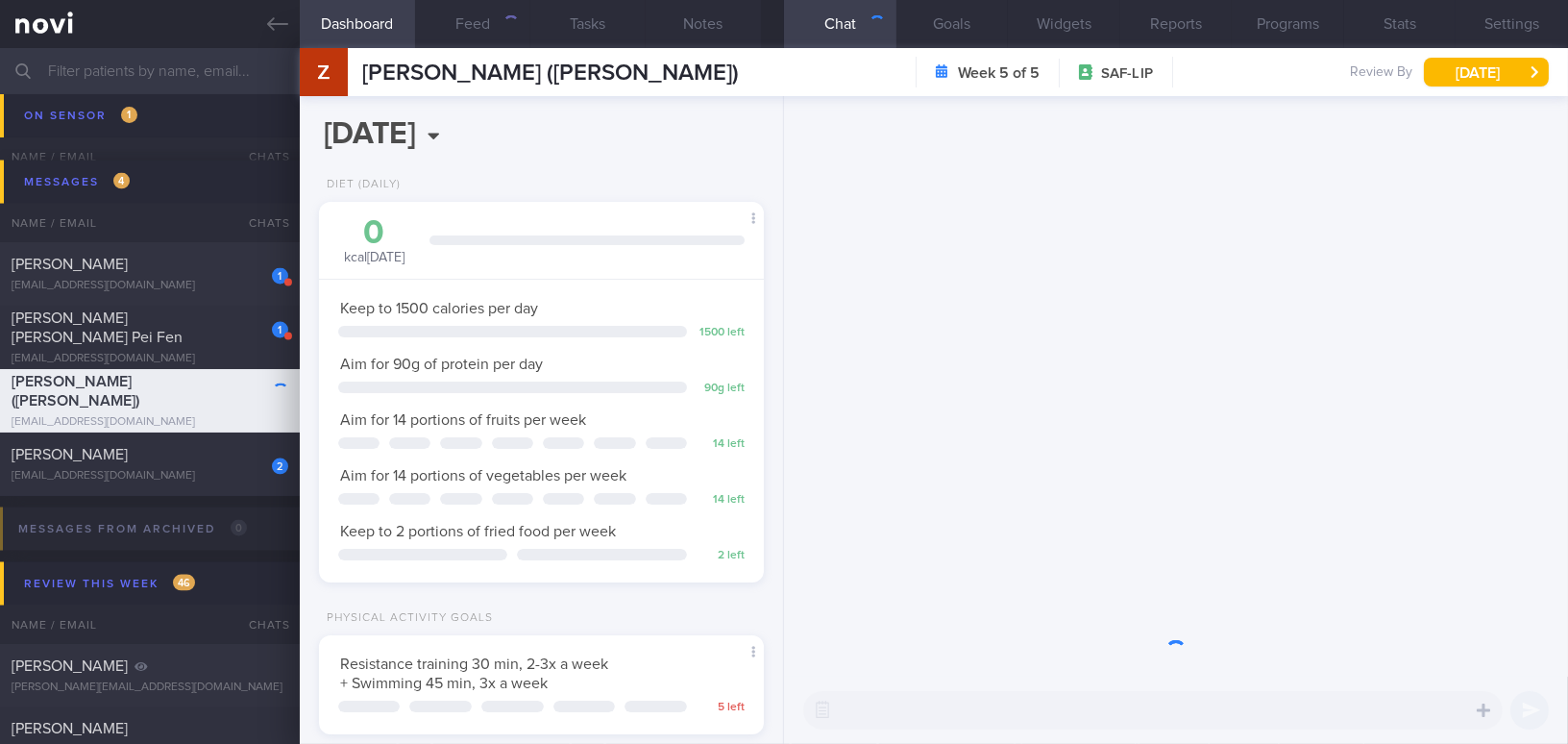 scroll, scrollTop: 961042, scrollLeft: 960387, axis: both 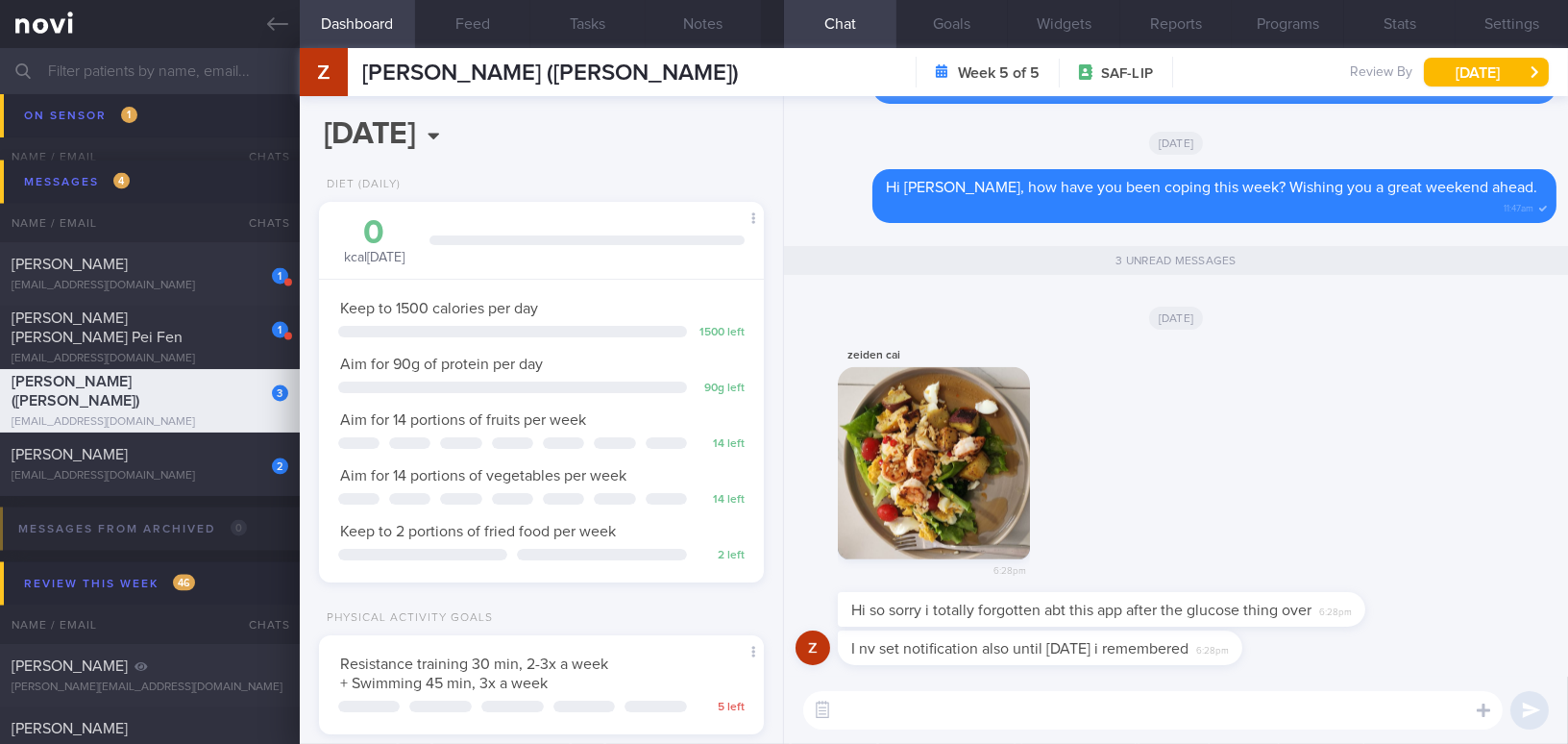 click at bounding box center (934, 463) 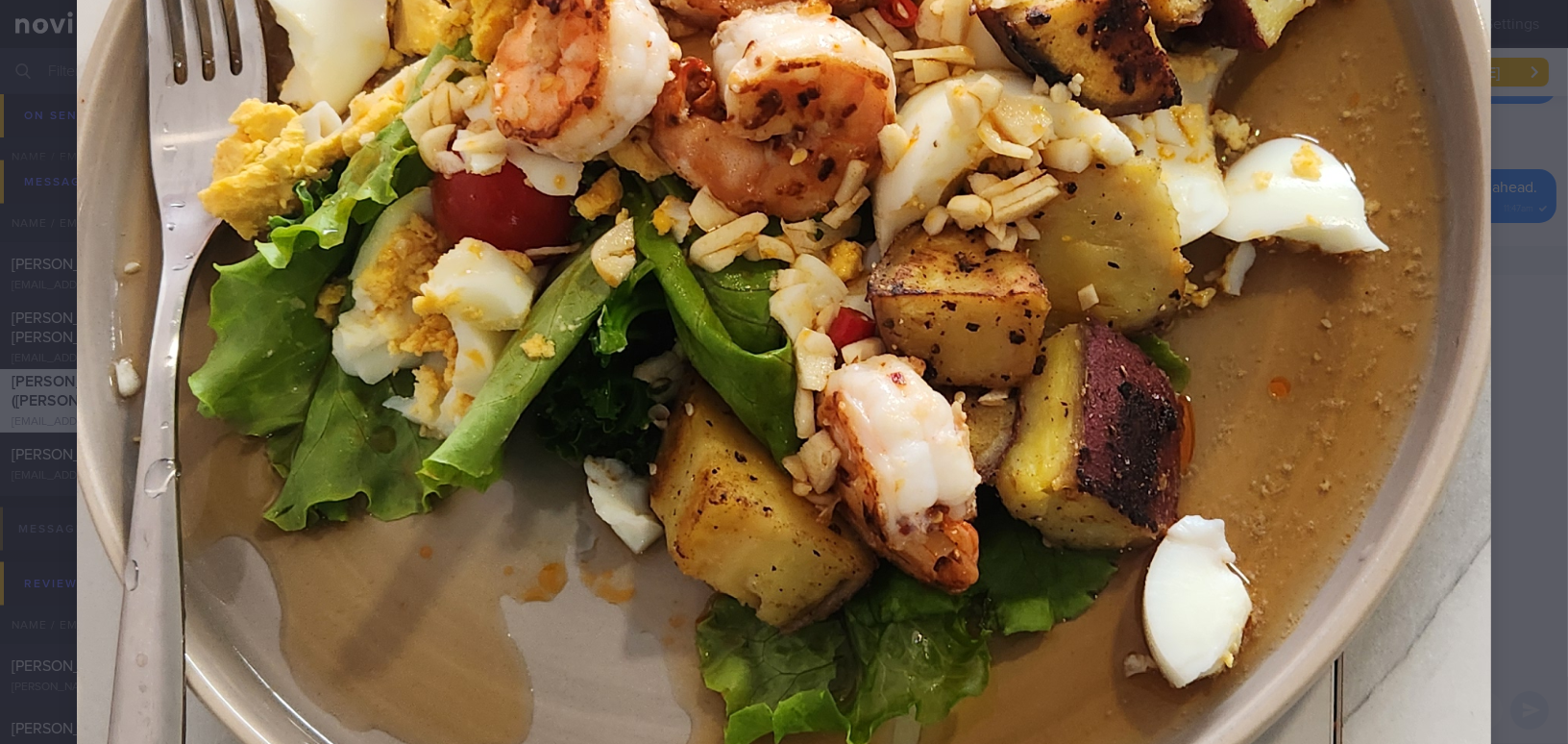 scroll, scrollTop: 2048, scrollLeft: 0, axis: vertical 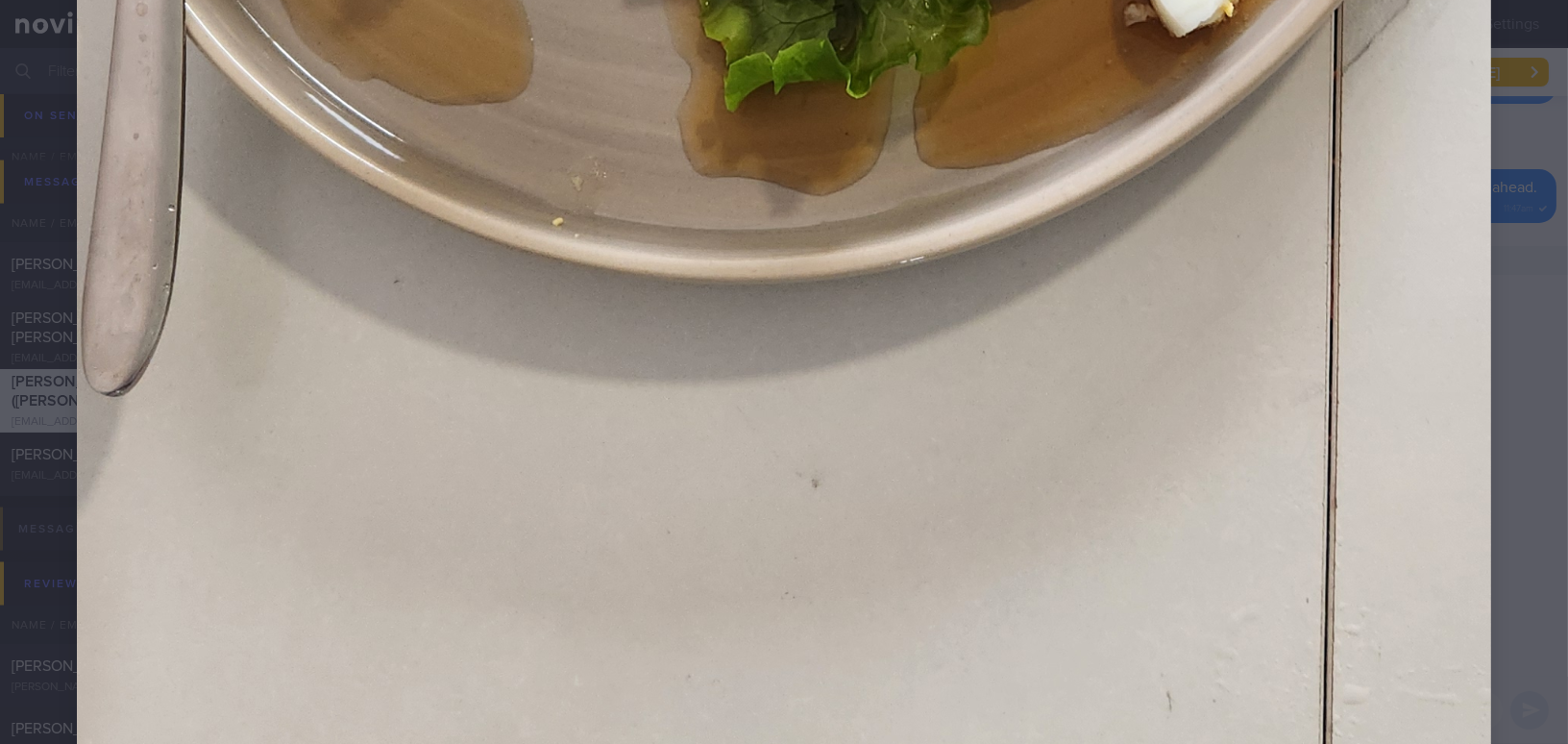 click at bounding box center [784, -440] 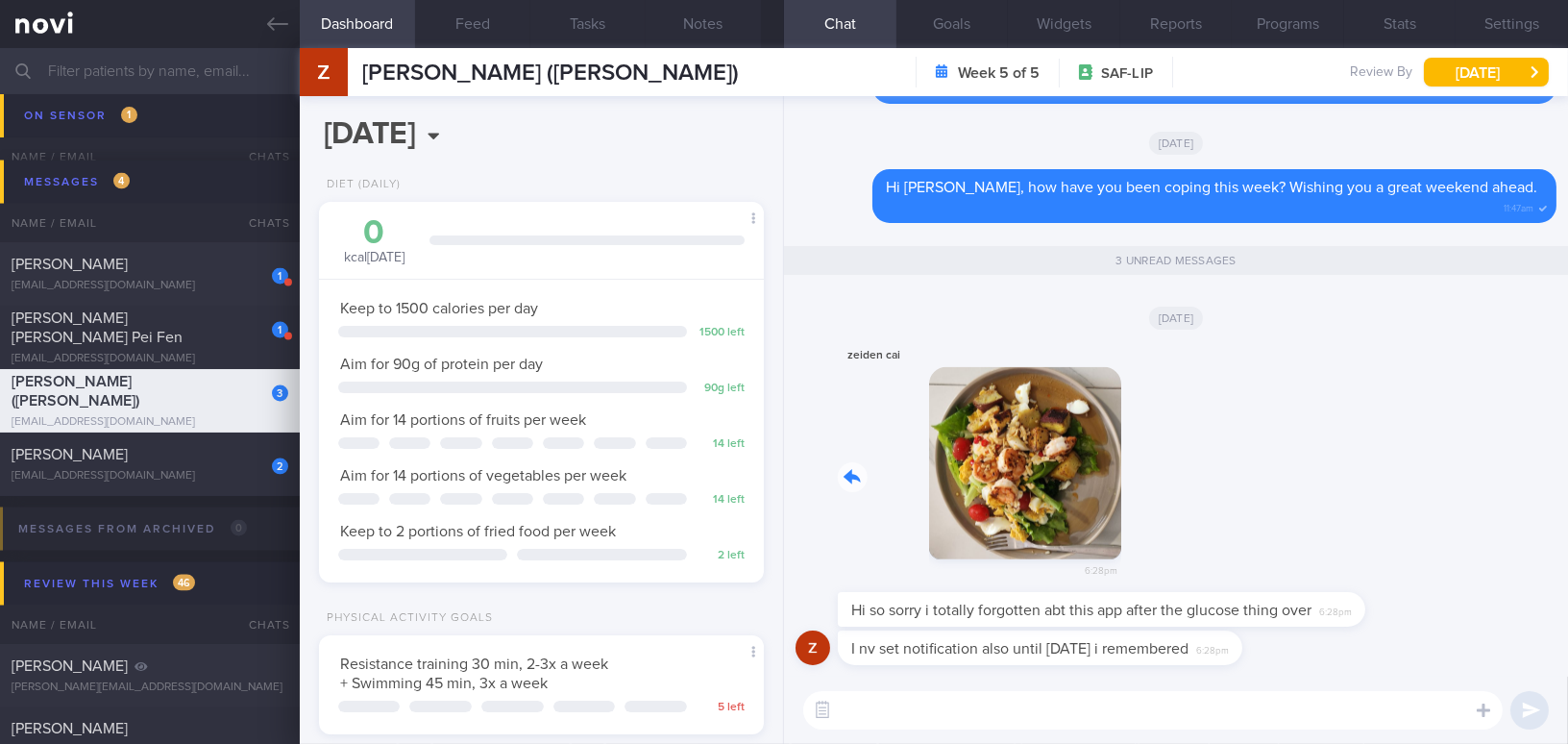 drag, startPoint x: 921, startPoint y: 436, endPoint x: 1145, endPoint y: 455, distance: 224.80436 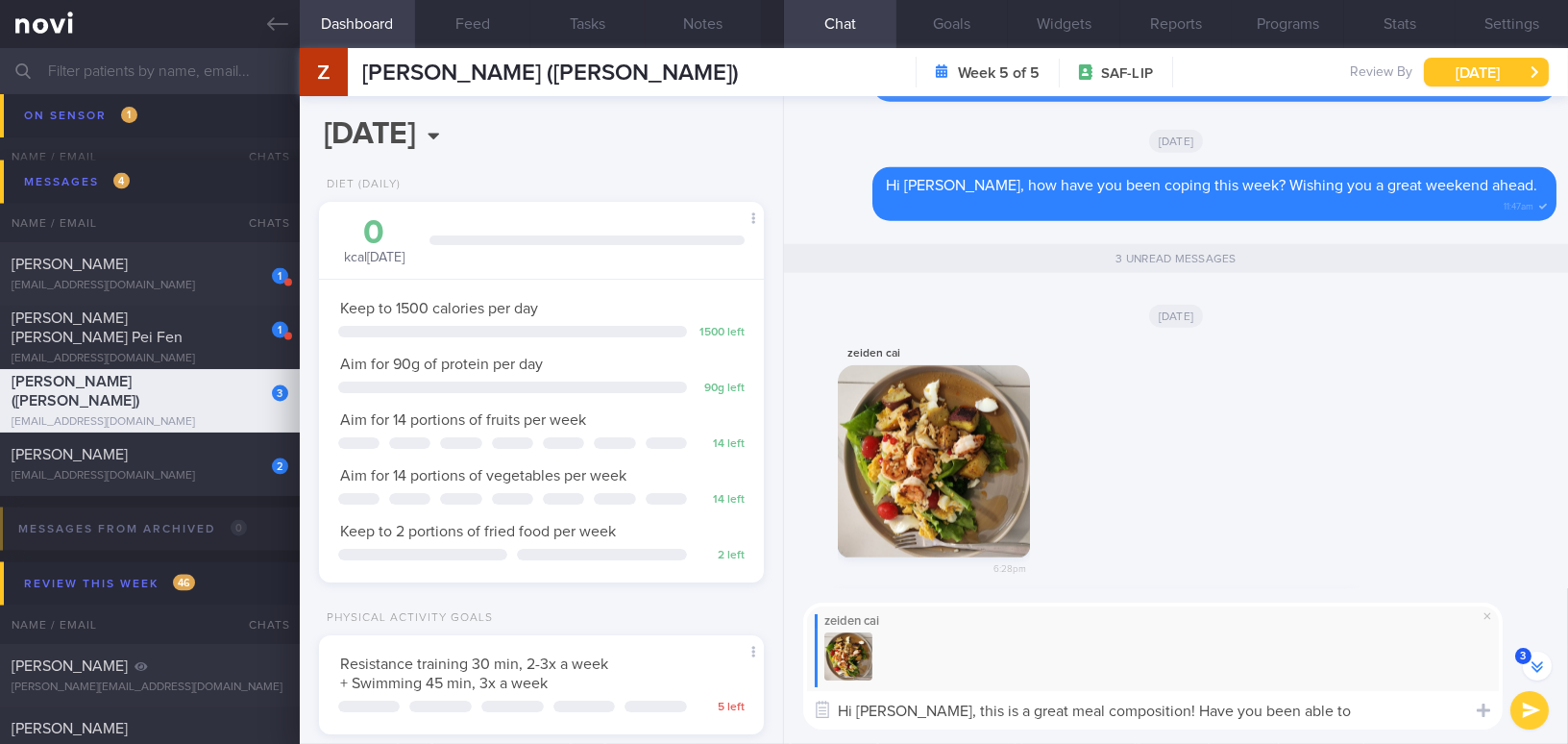 click on "Tue, 22 Jul" at bounding box center [1486, 72] 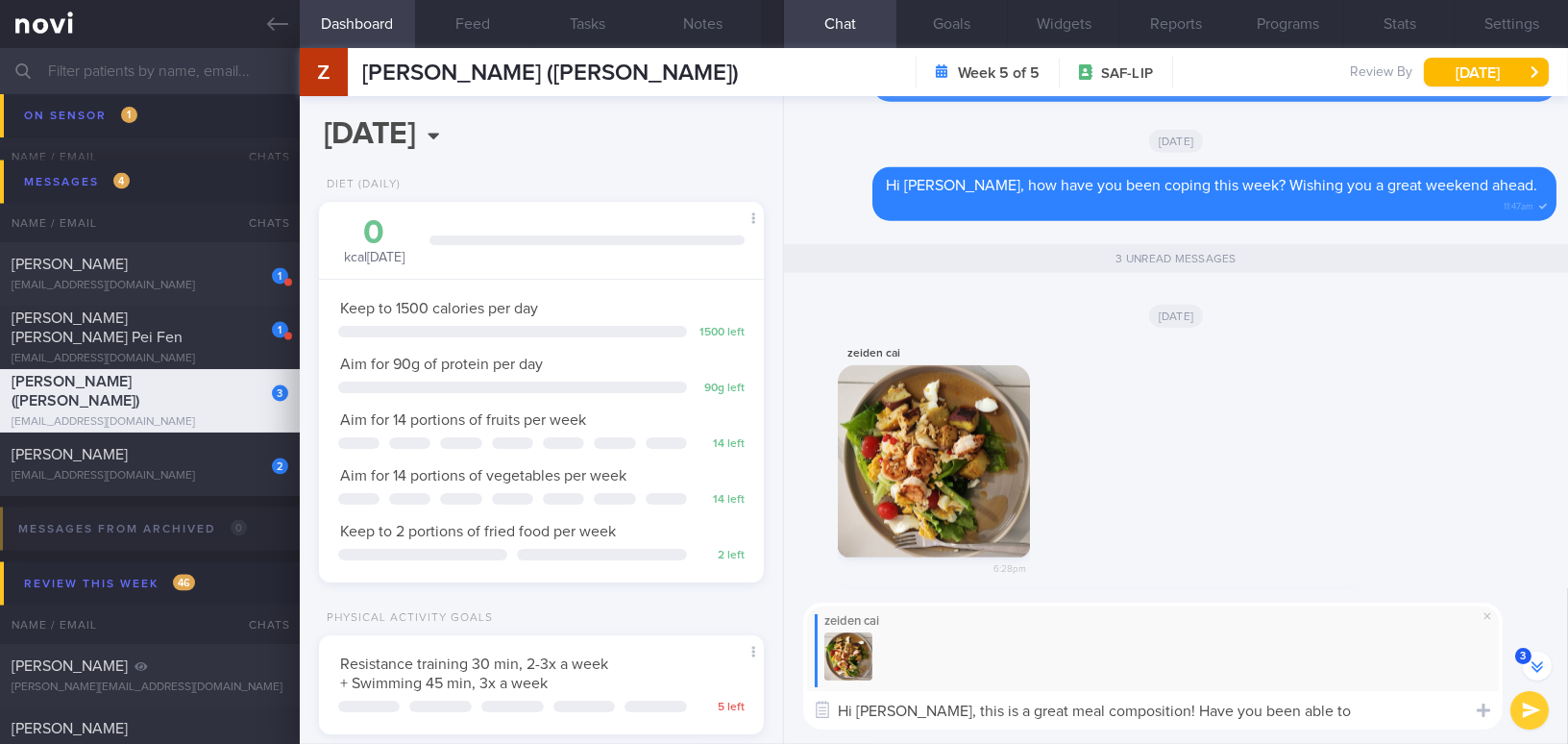 click on "Hi Mr Chua, this is a great meal composition! Have you been able to" at bounding box center [1153, 710] 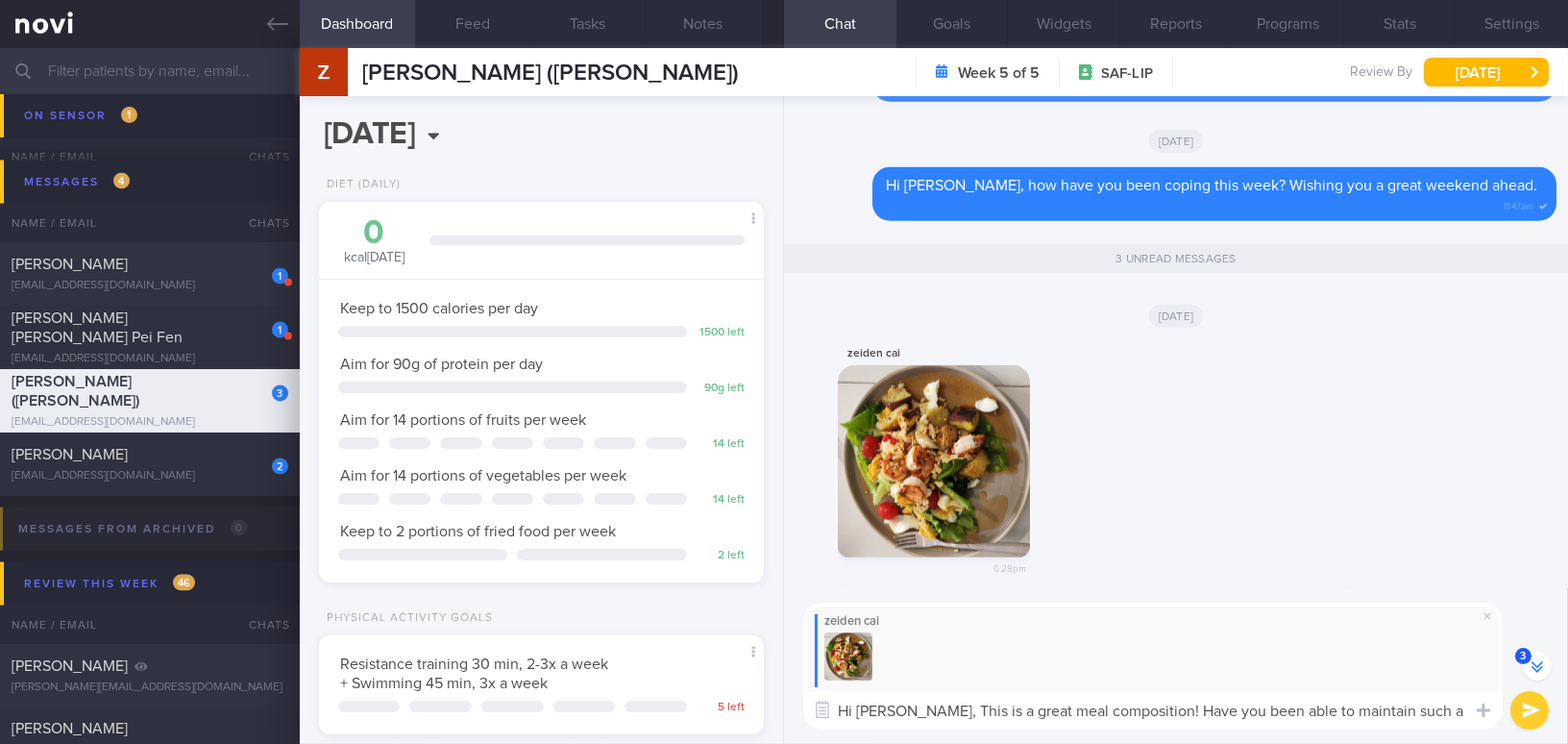 scroll, scrollTop: 0, scrollLeft: 0, axis: both 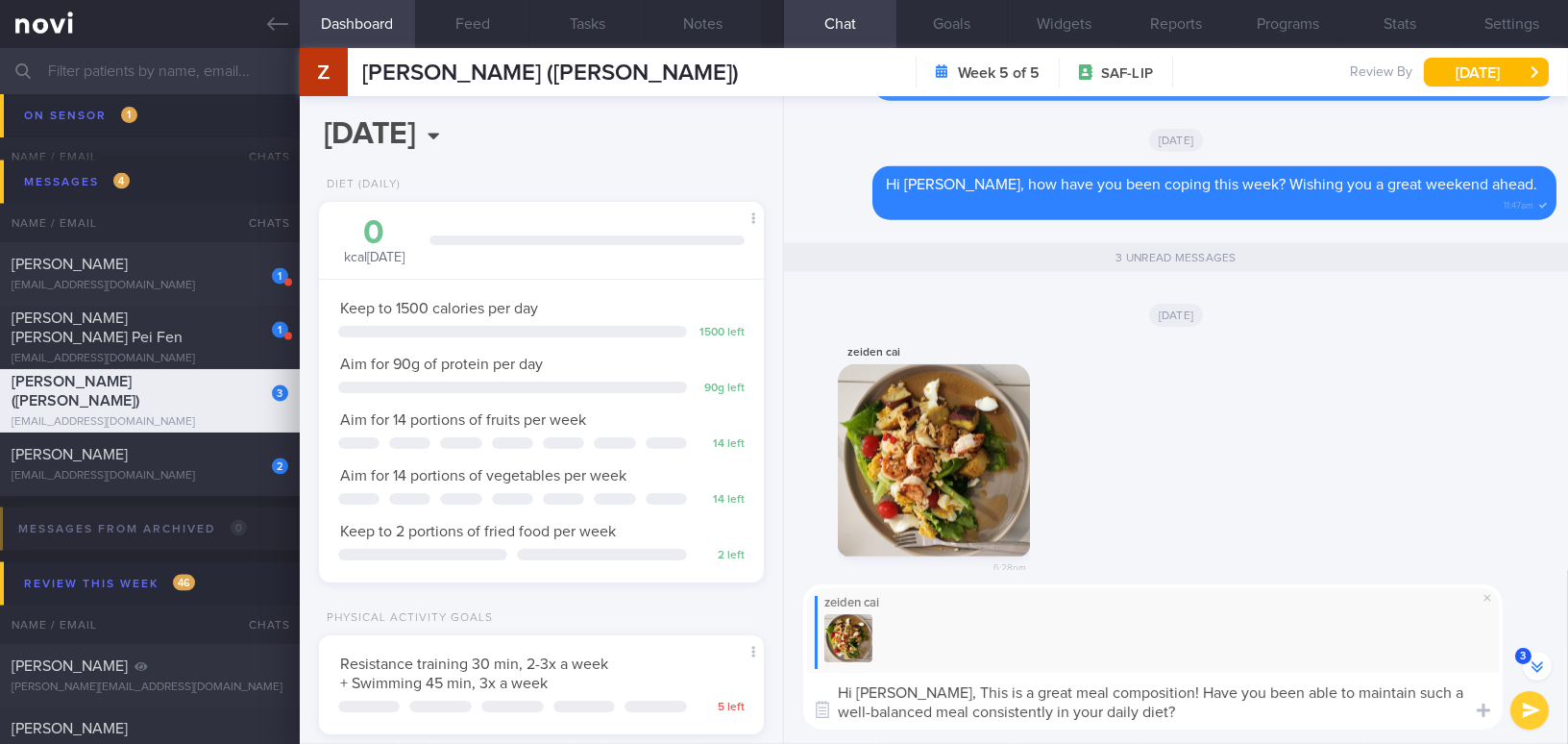 click on "Hi Mr Chua, This is a great meal composition! Have you been able to maintain such a well-balanced meal consistently in your daily diet?" at bounding box center (1153, 701) 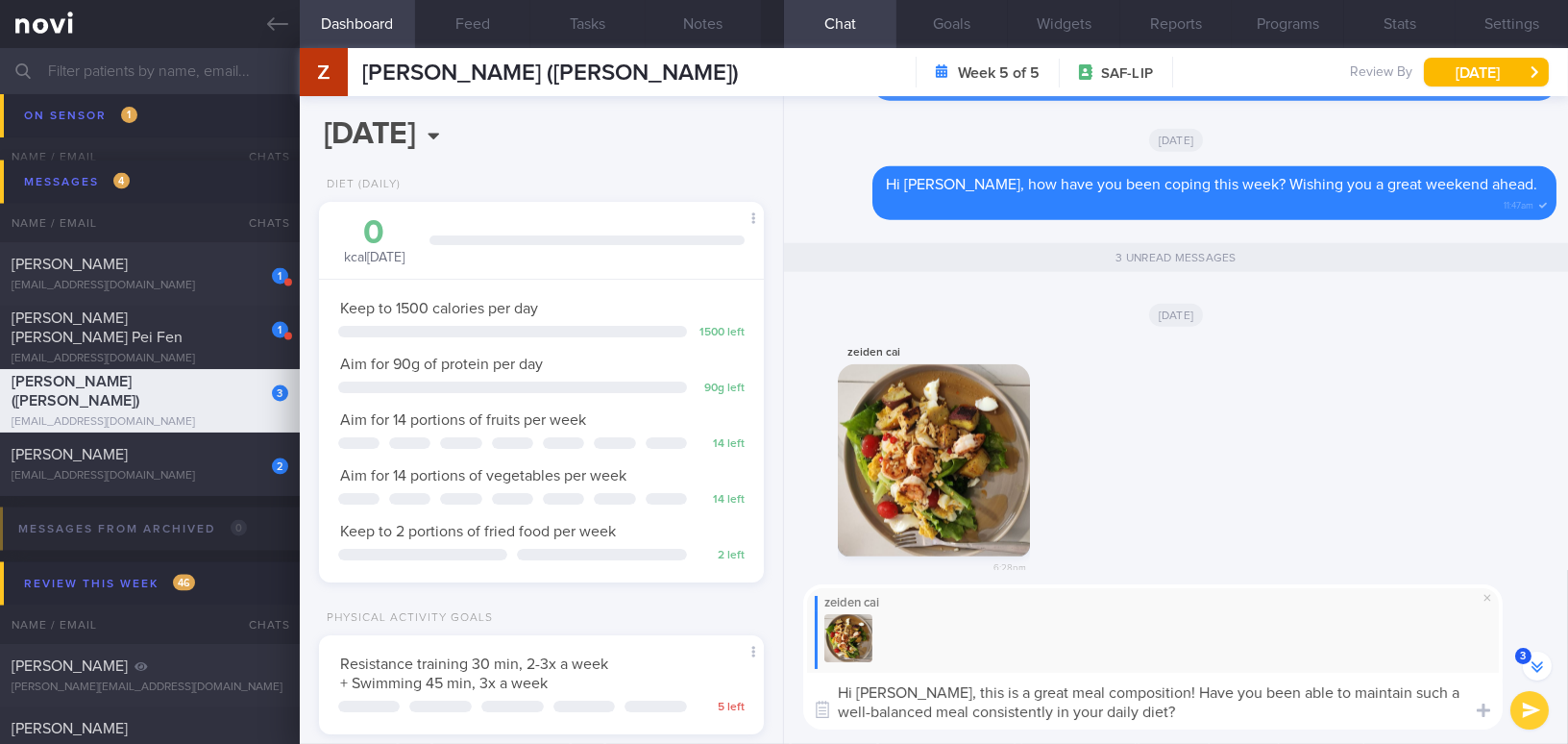 click on "Hi Mr Chua, this is a great meal composition! Have you been able to maintain such a well-balanced meal consistently in your daily diet?" at bounding box center [1153, 701] 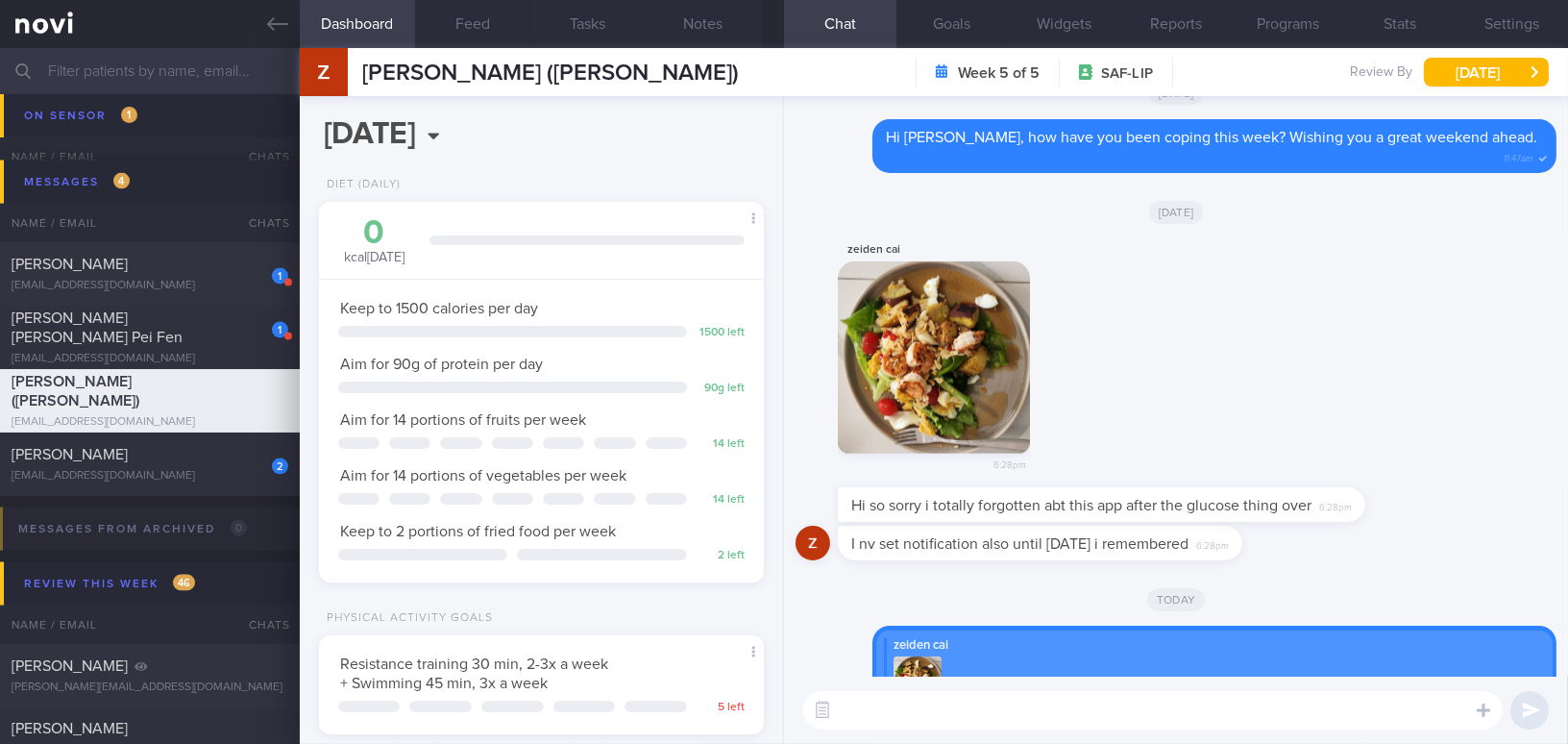 scroll, scrollTop: 0, scrollLeft: 0, axis: both 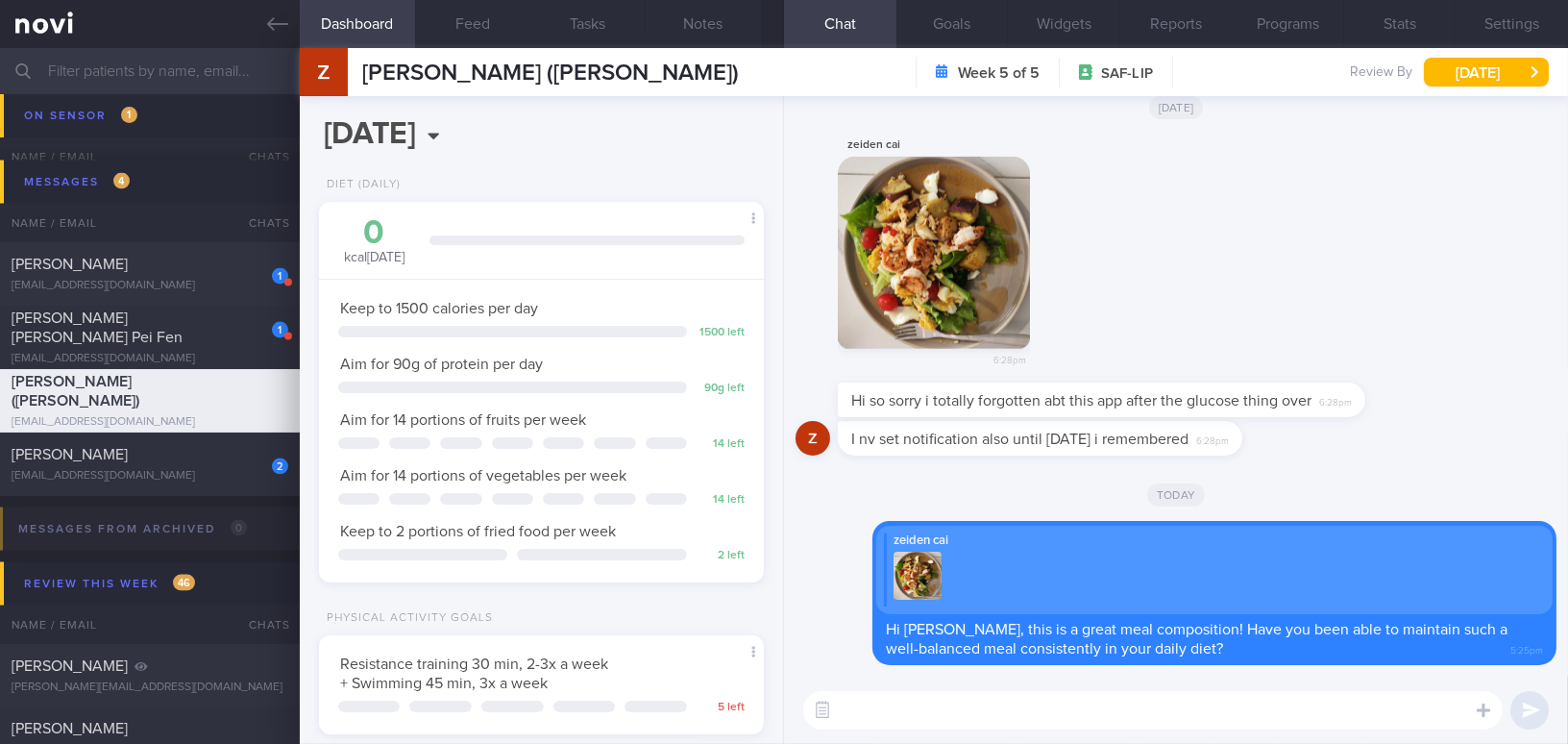 click at bounding box center [784, 71] 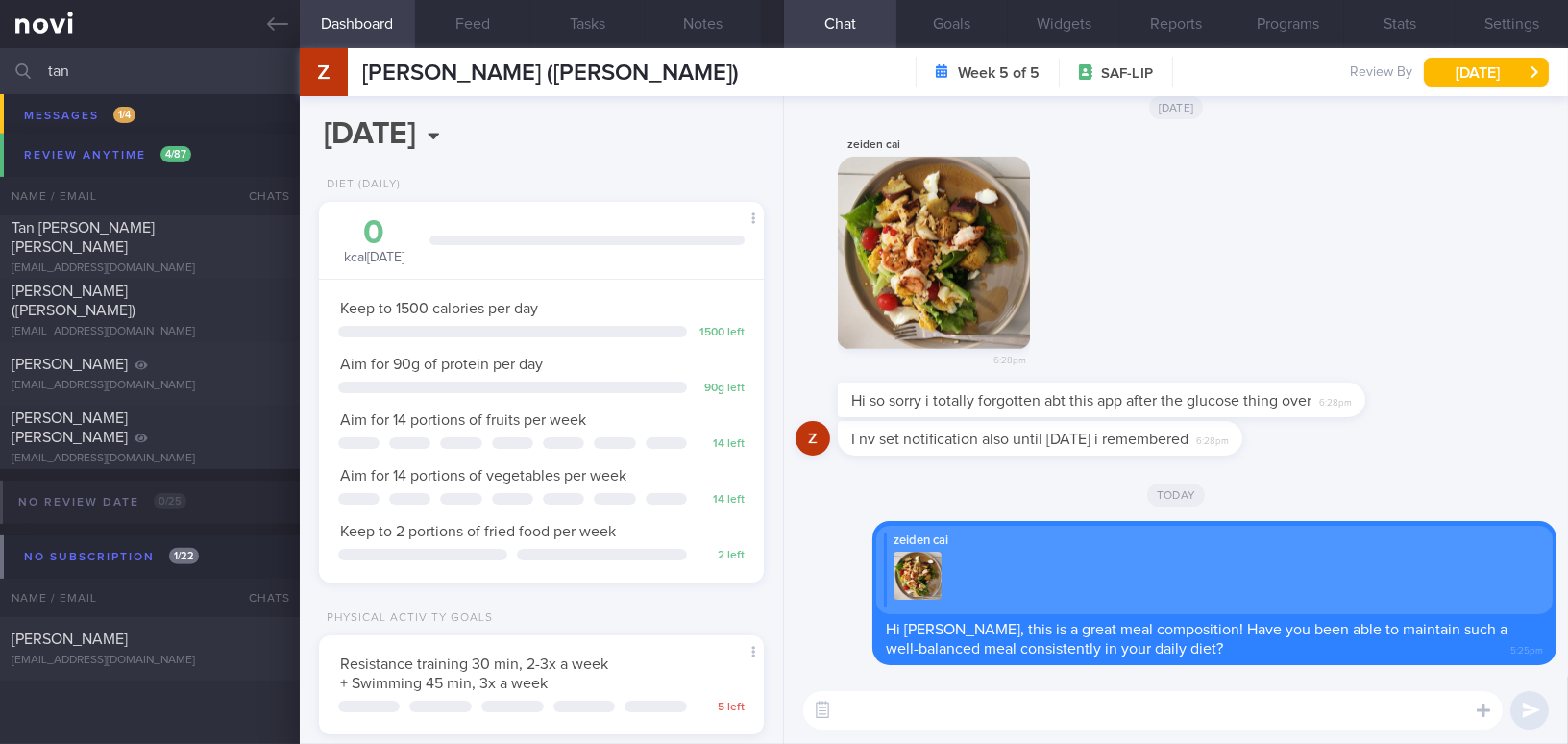 scroll, scrollTop: 923, scrollLeft: 0, axis: vertical 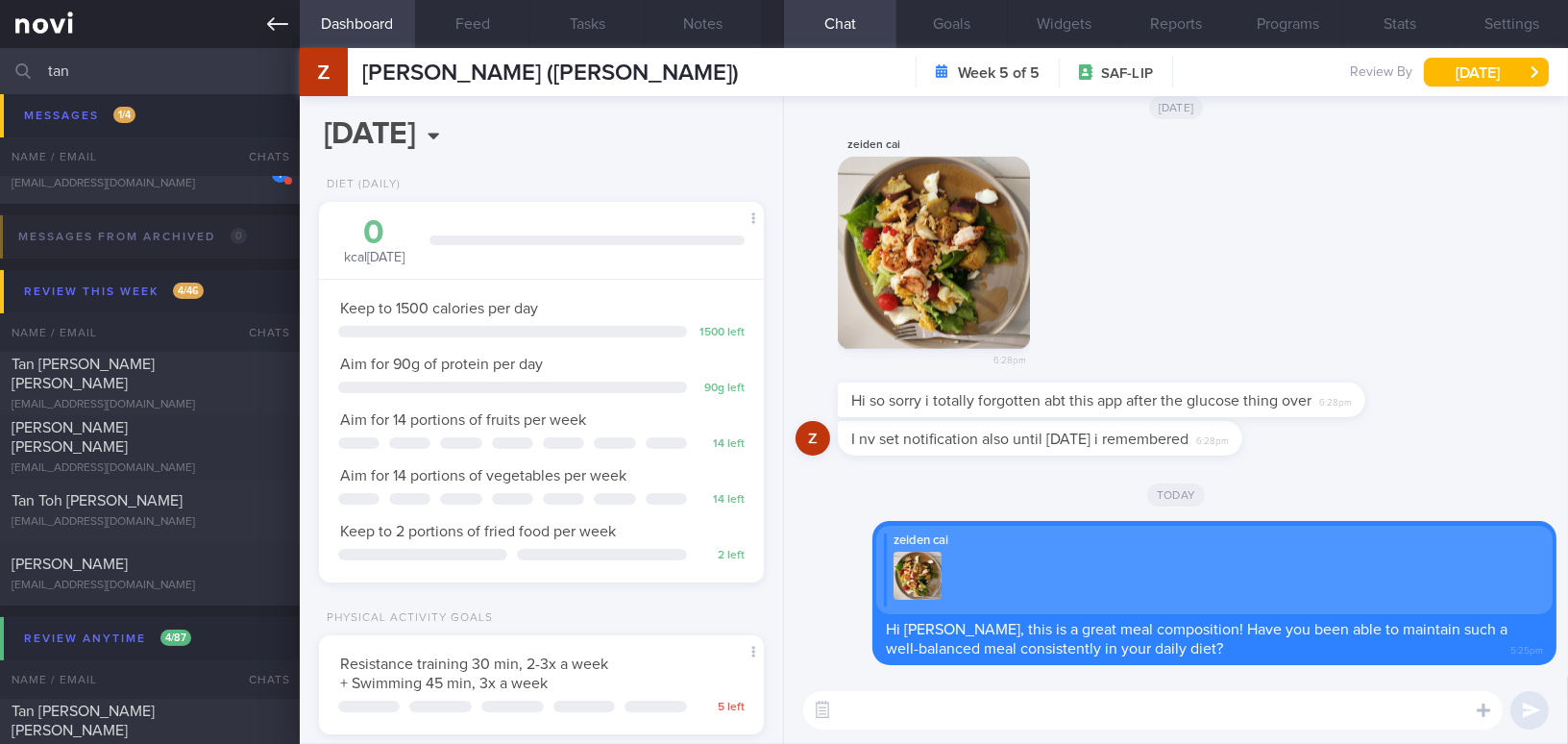 click 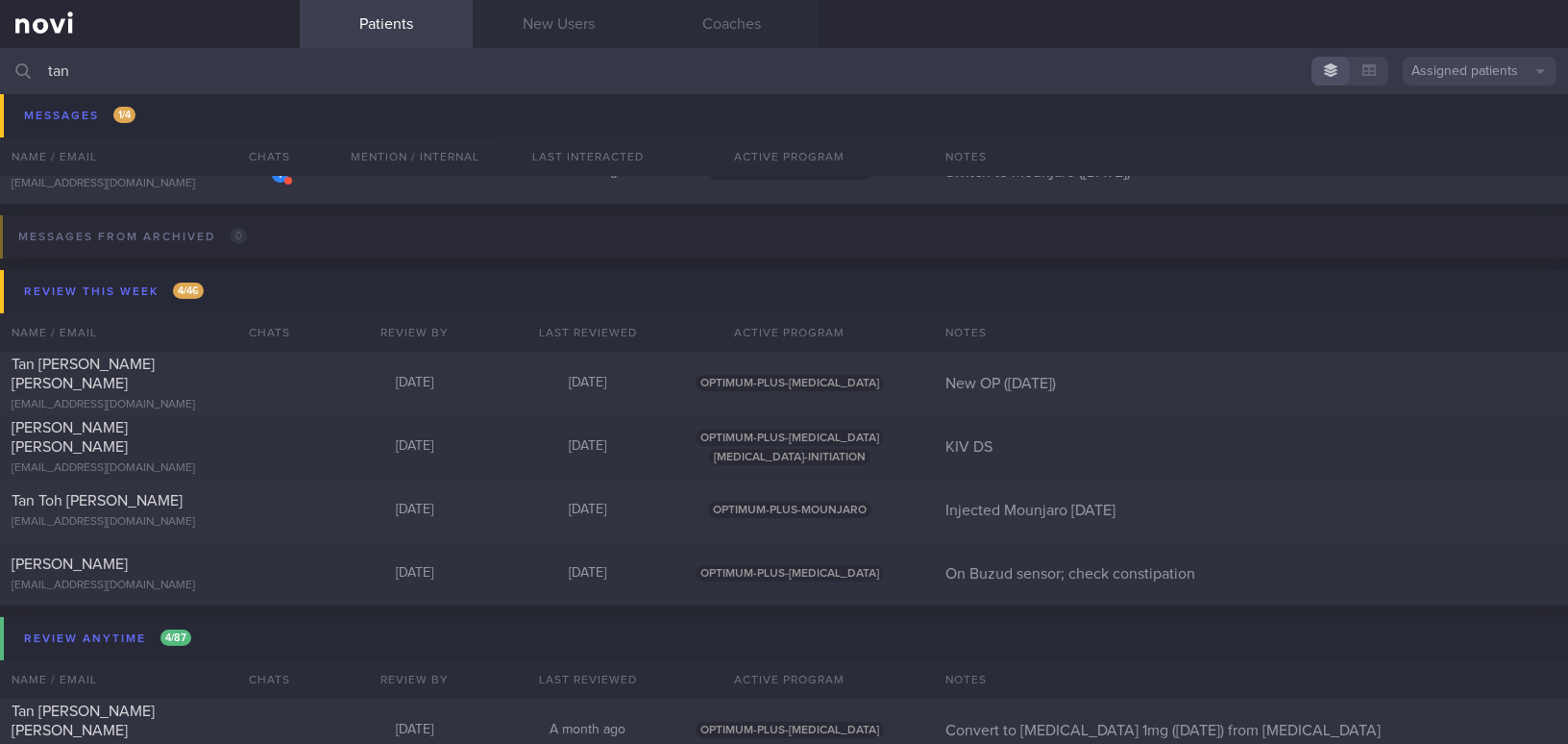 click on "tan" at bounding box center (784, 71) 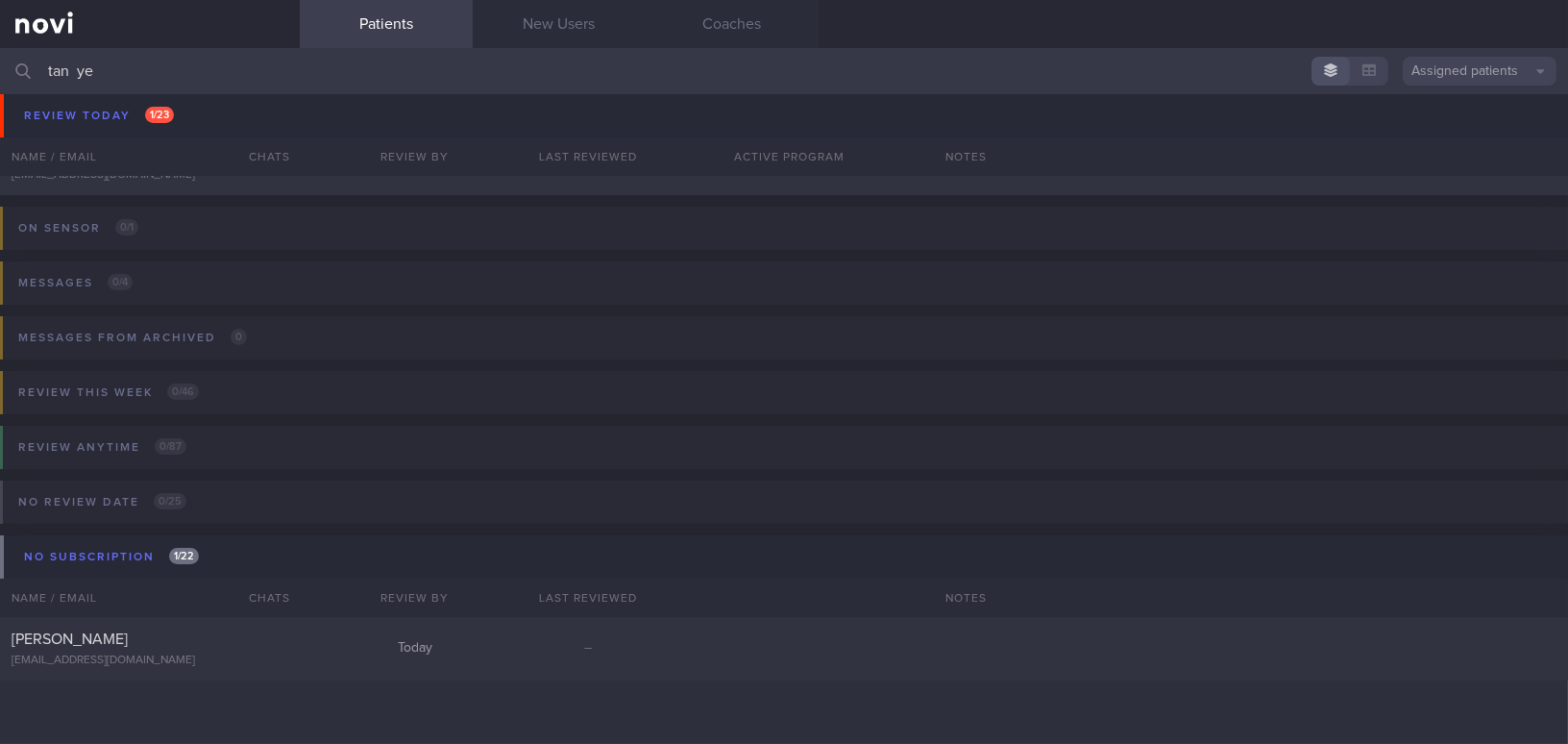 scroll, scrollTop: 110, scrollLeft: 0, axis: vertical 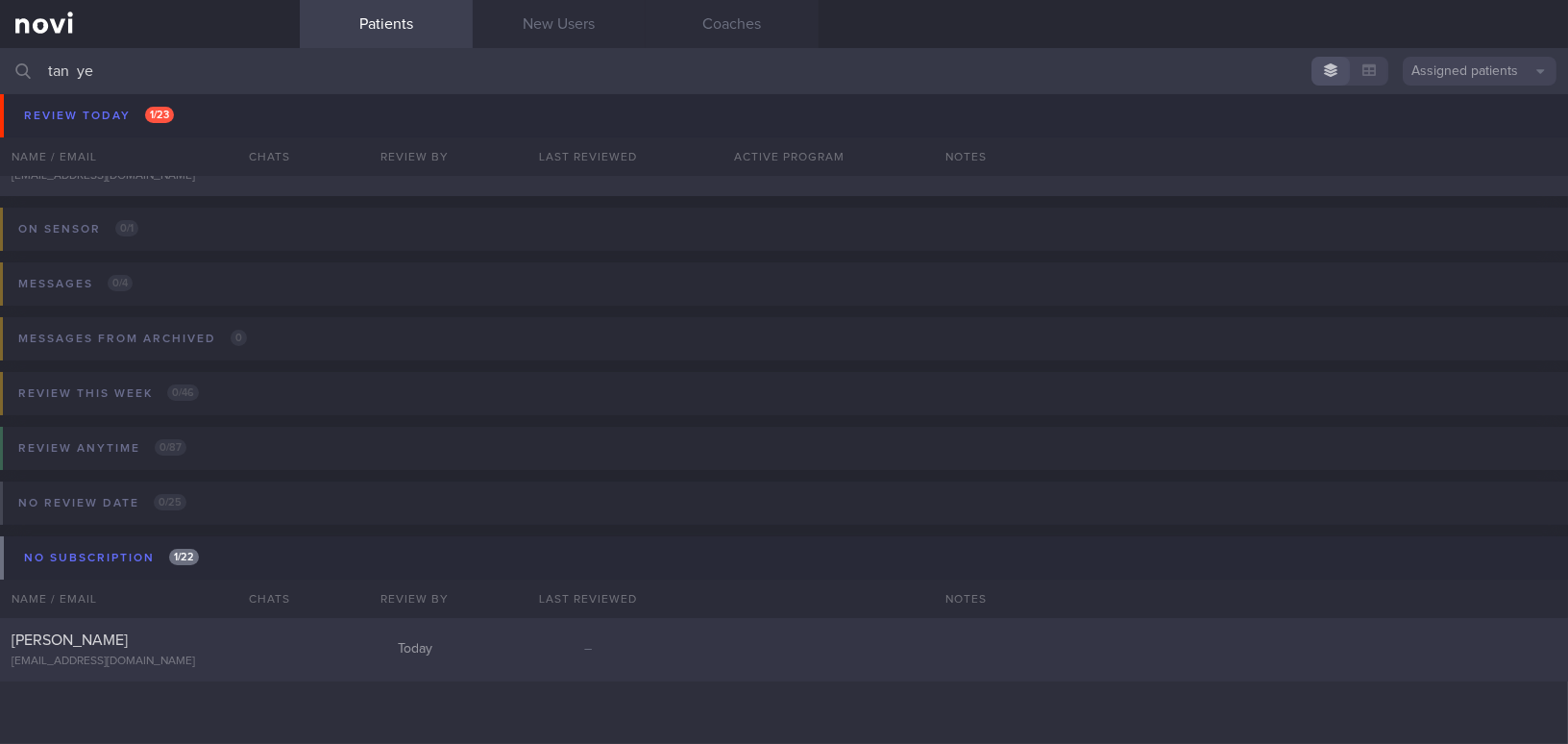 type on "tan  ye" 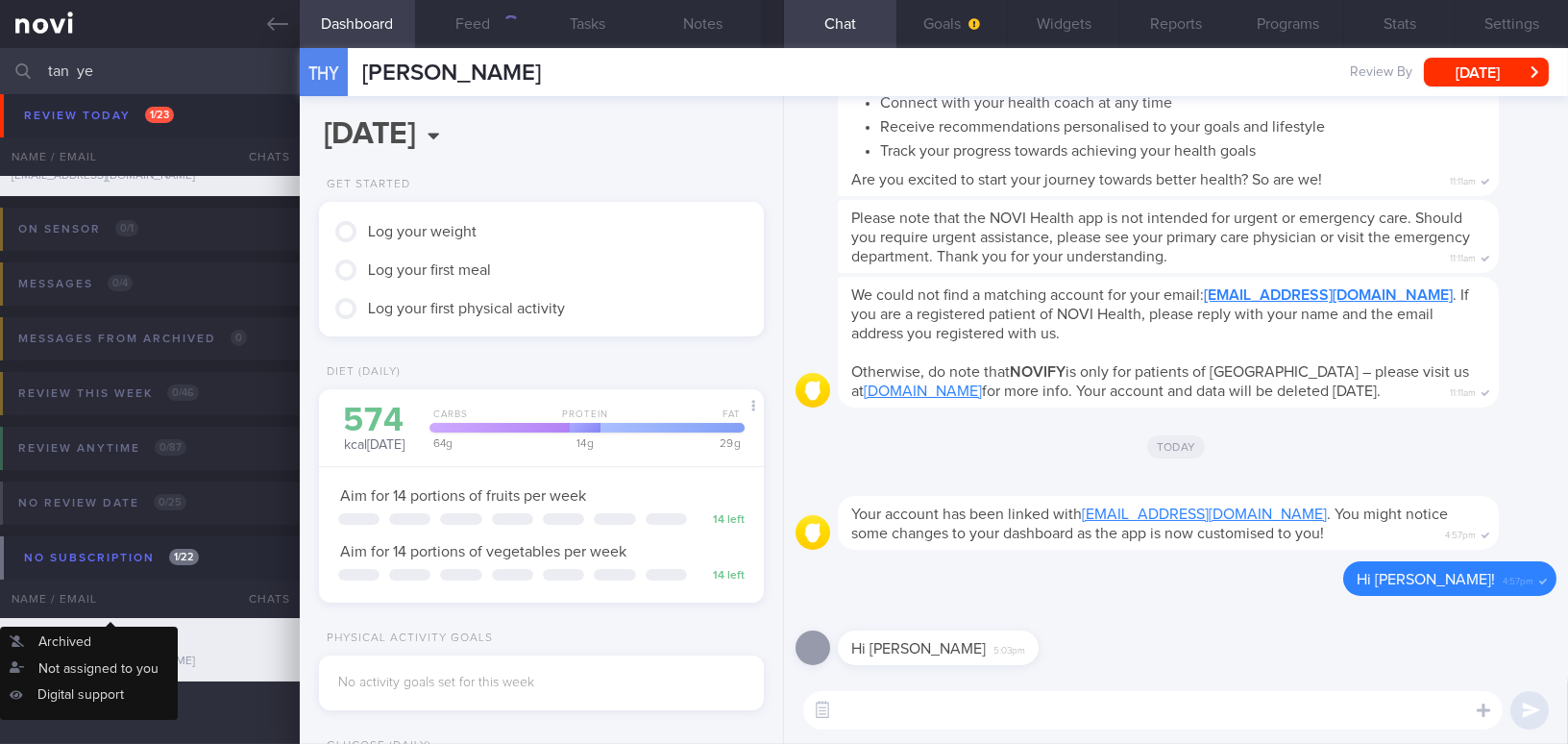 scroll, scrollTop: 961042, scrollLeft: 960387, axis: both 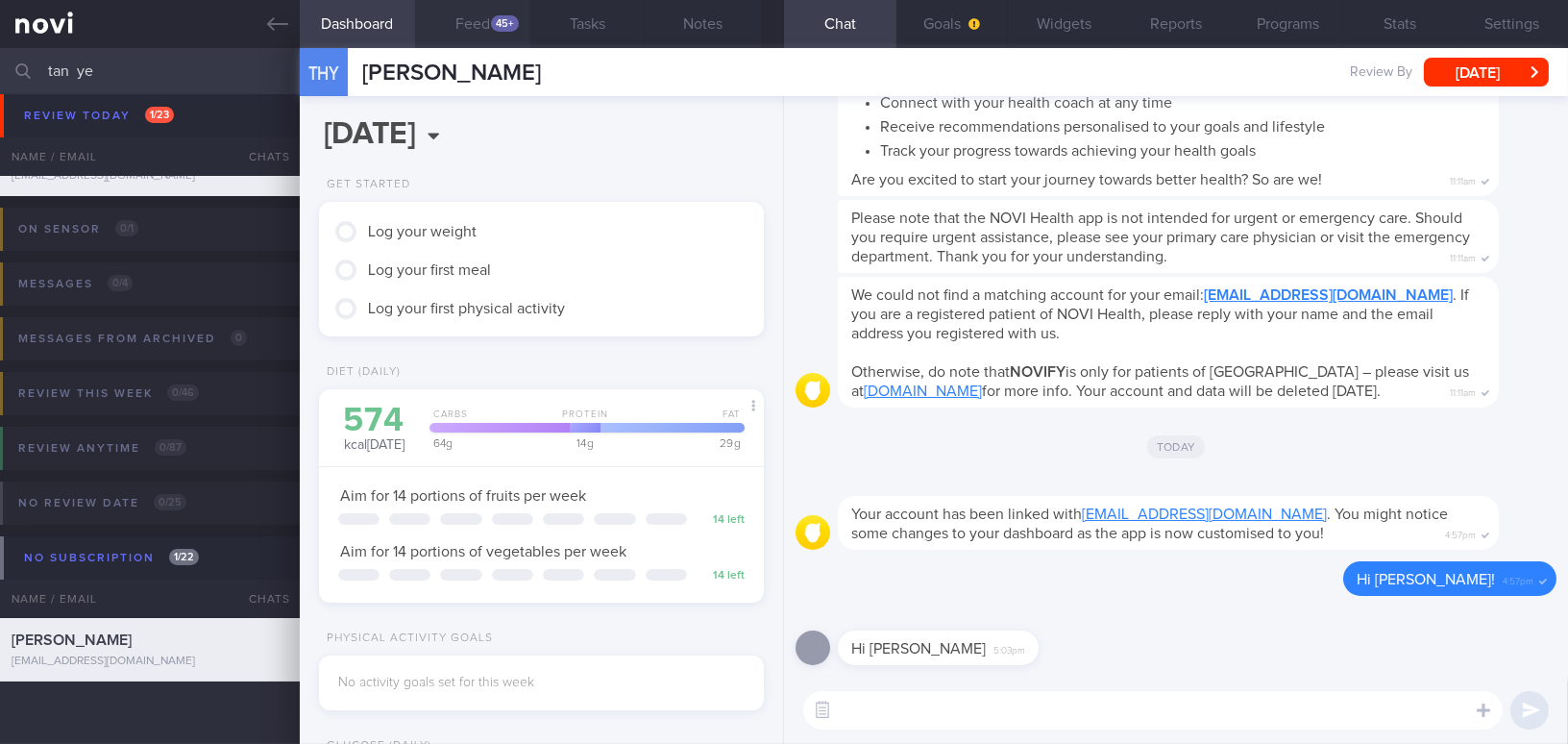 click on "45+" at bounding box center [504, 23] 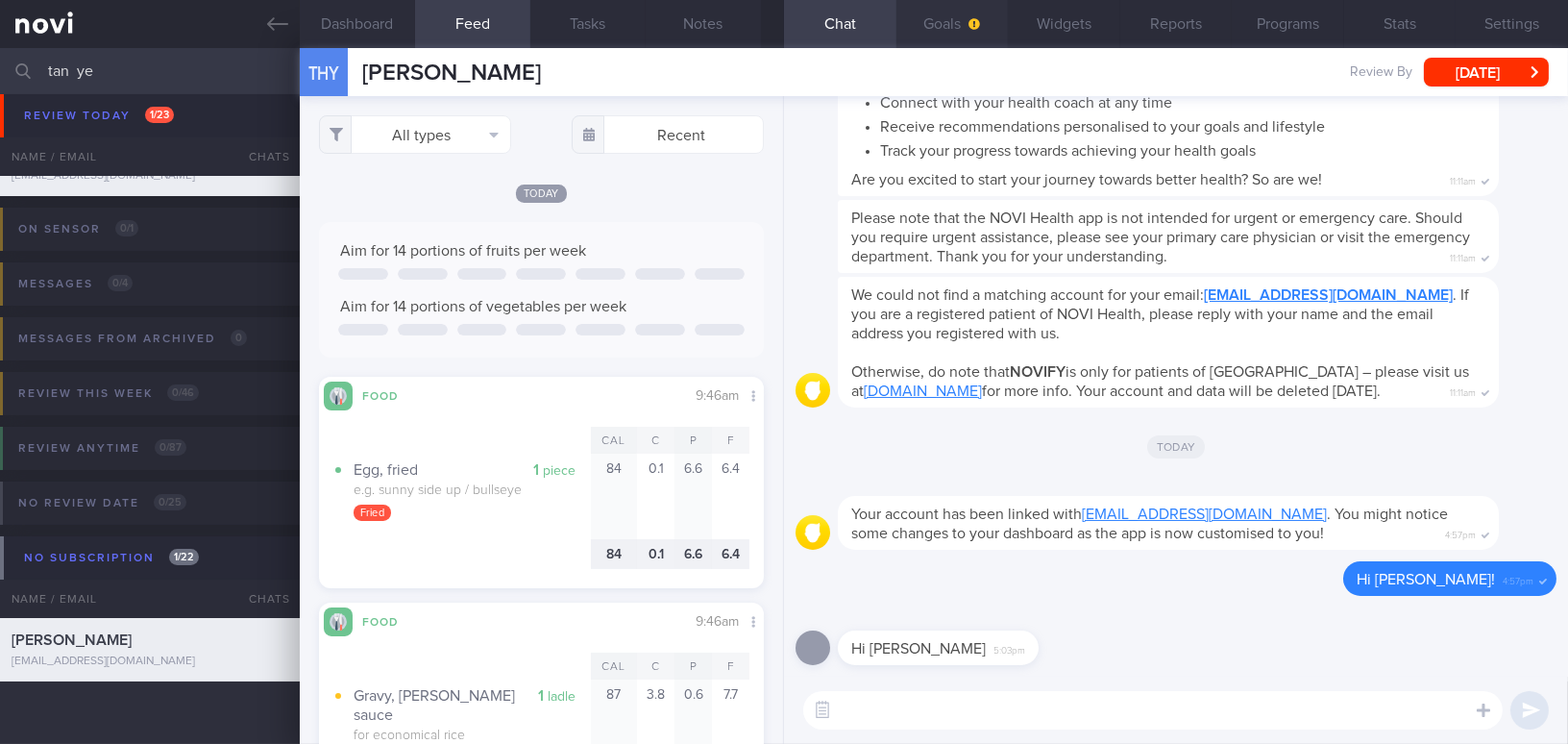 click on "Goals" at bounding box center (952, 24) 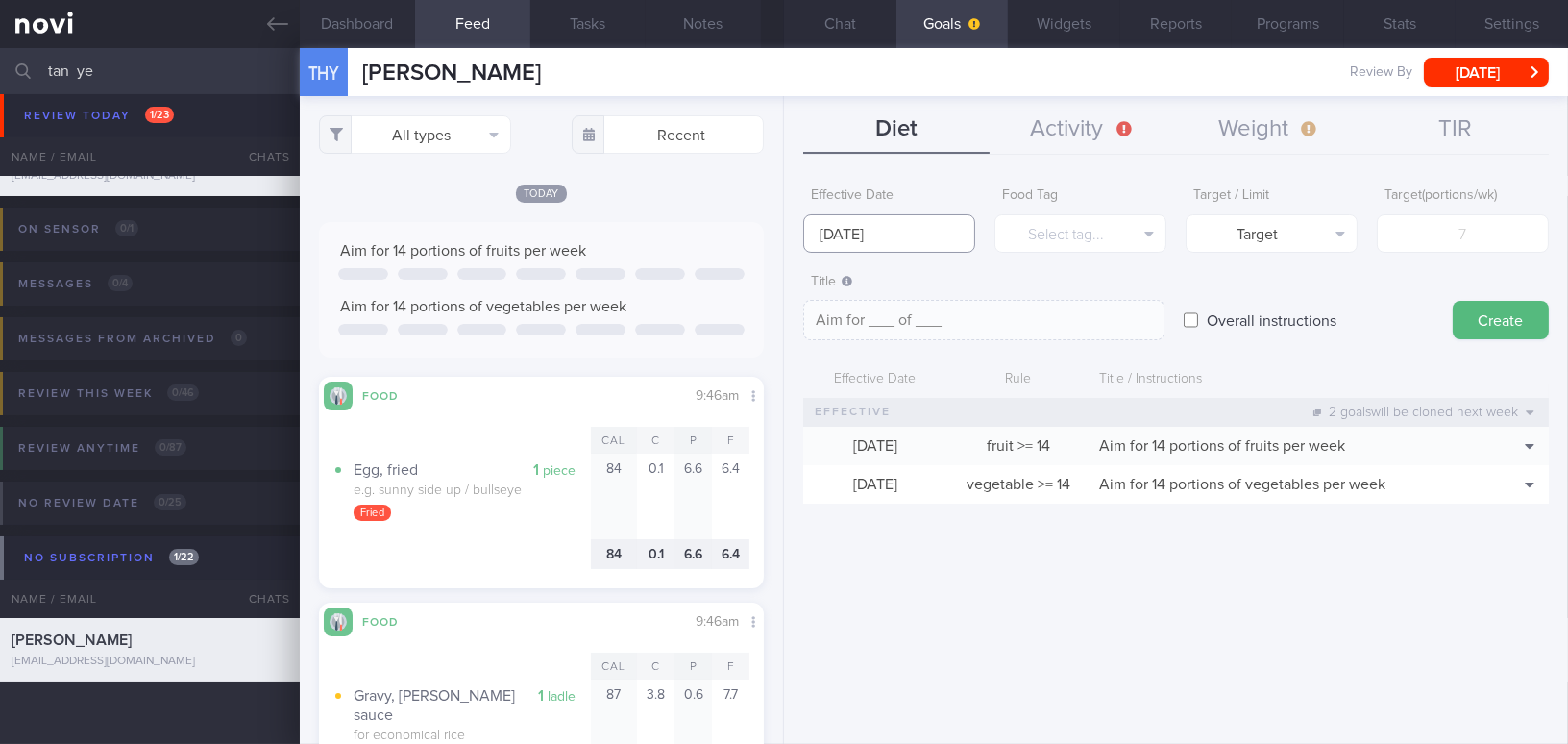click on "[DATE]" at bounding box center [889, 234] 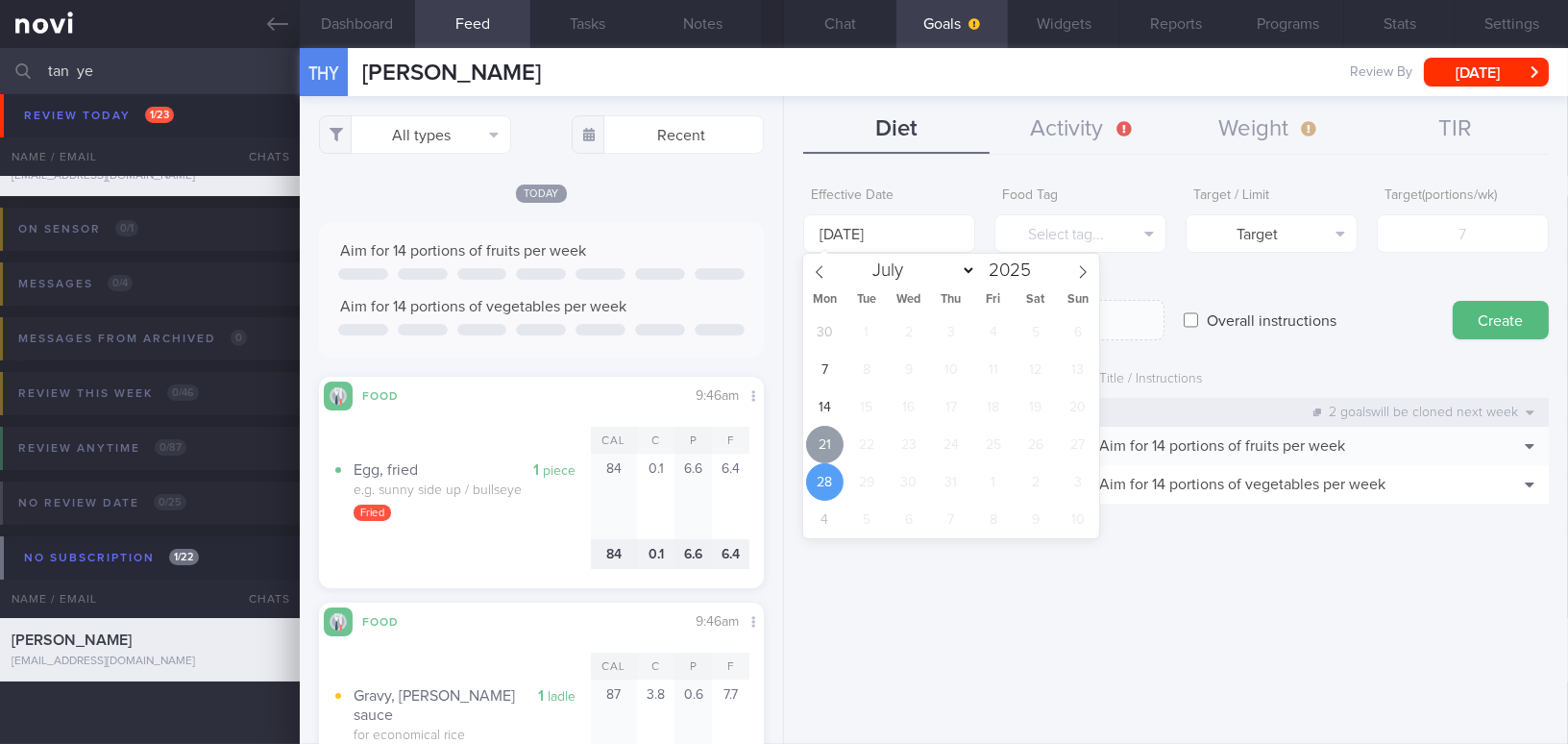 click on "21" at bounding box center (824, 444) 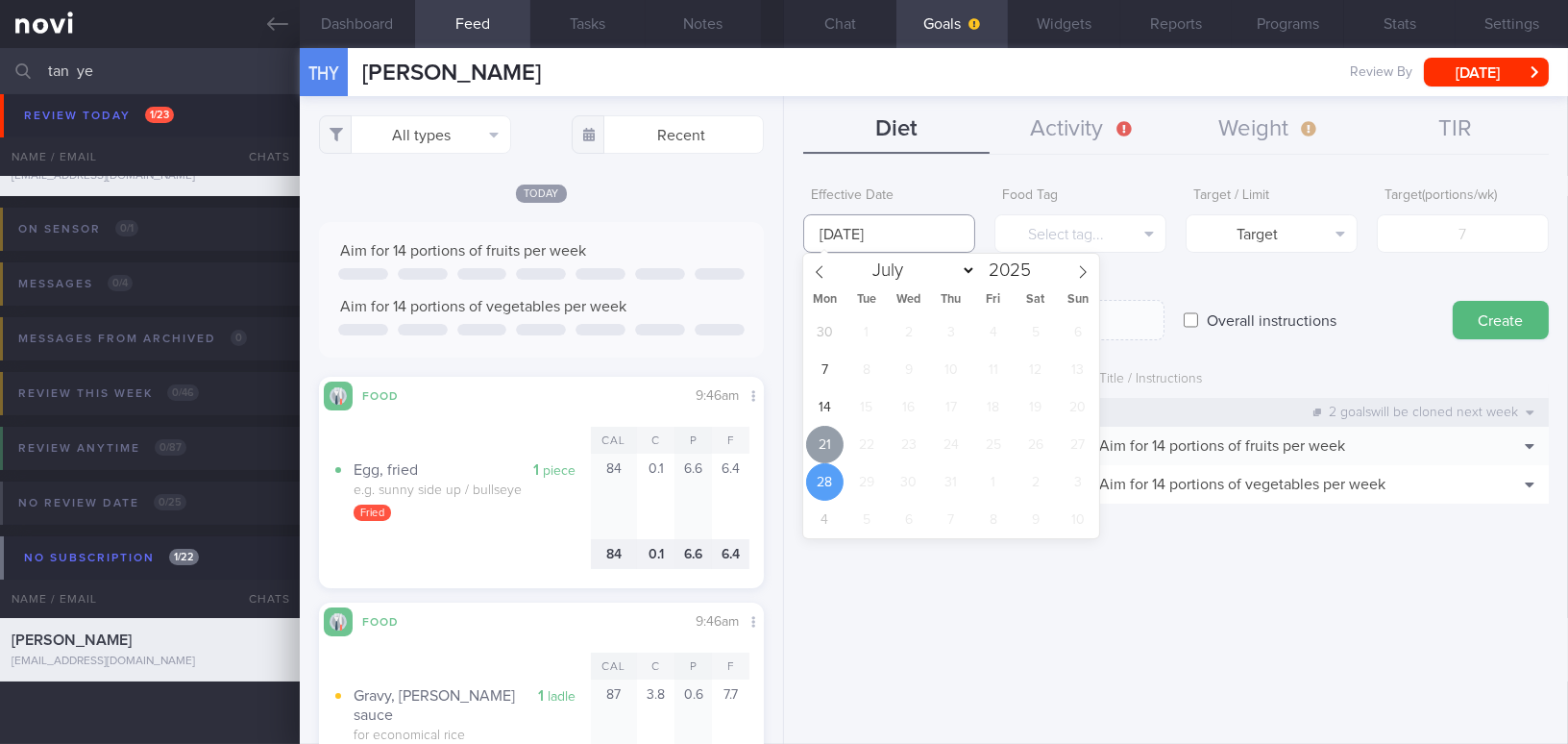 type on "[DATE]" 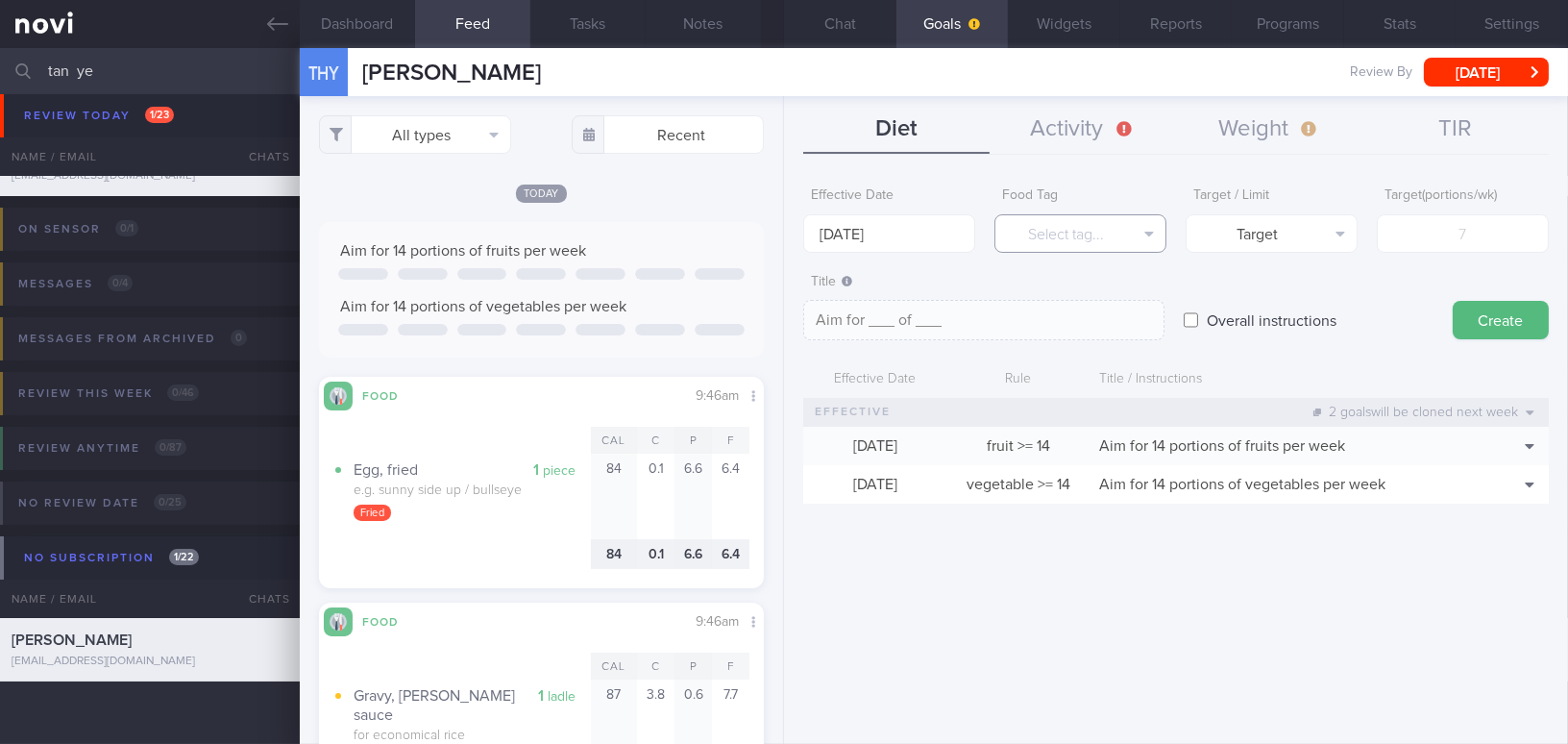 click on "Select tag..." at bounding box center (1080, 234) 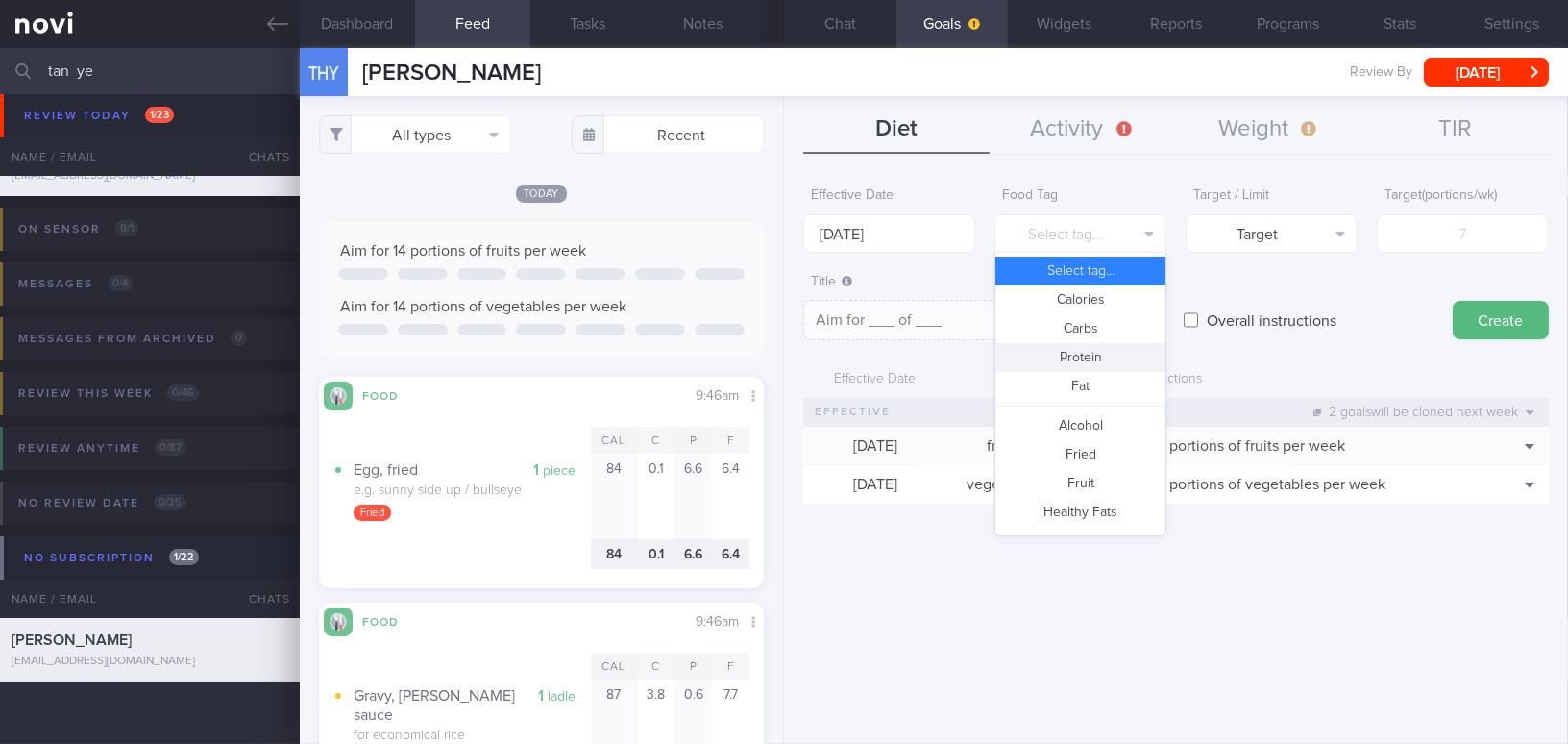 click on "Protein" at bounding box center (1080, 358) 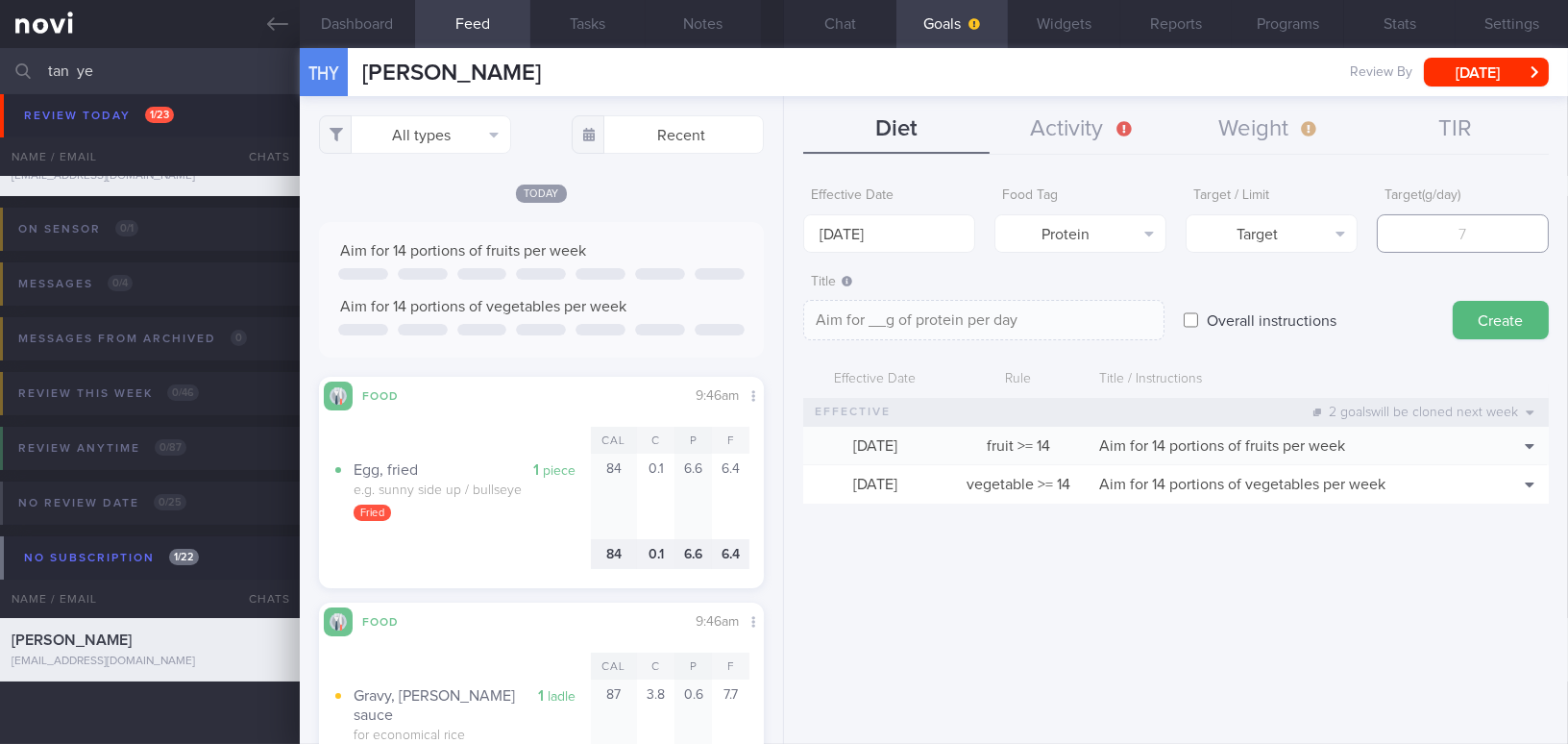 click at bounding box center (1462, 234) 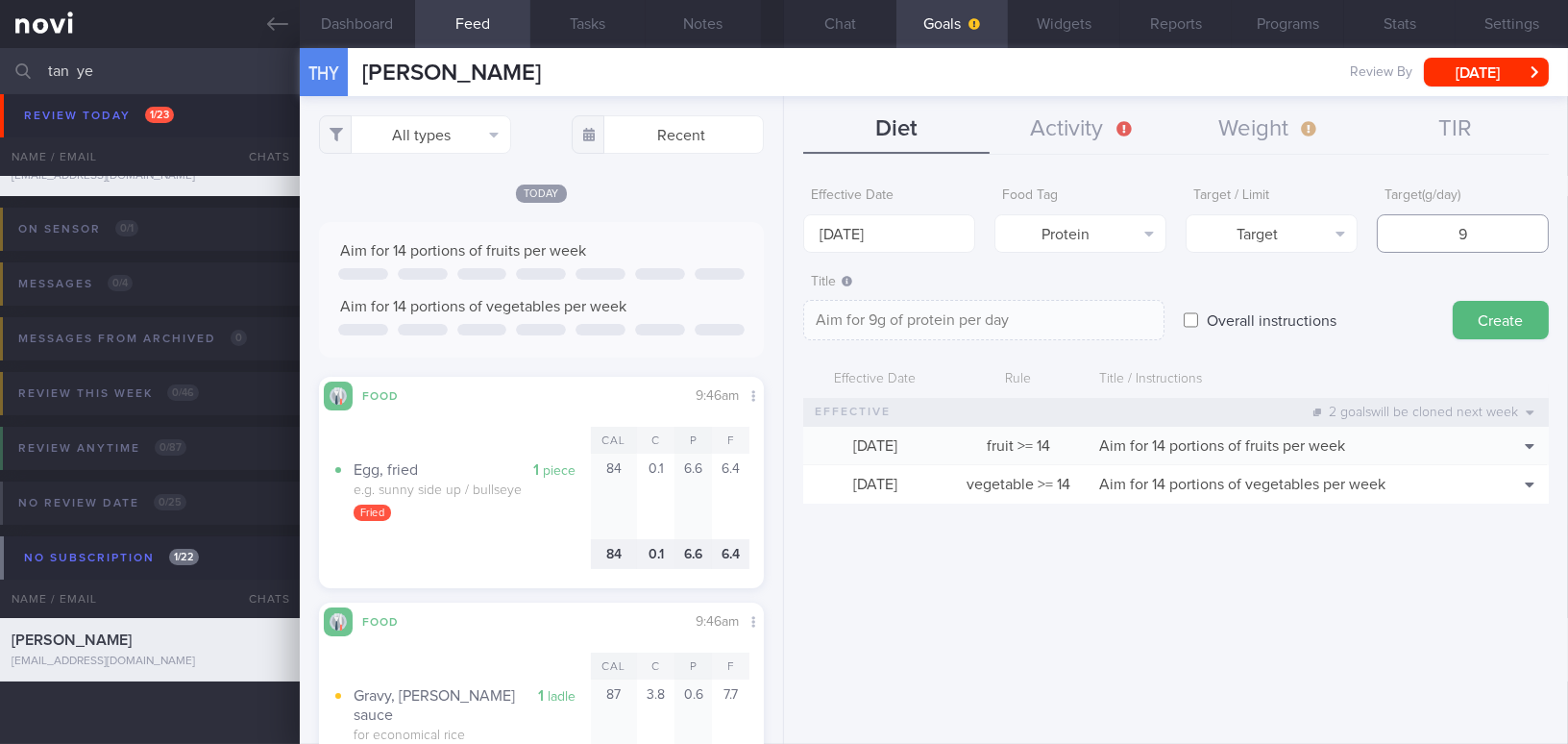 type on "90" 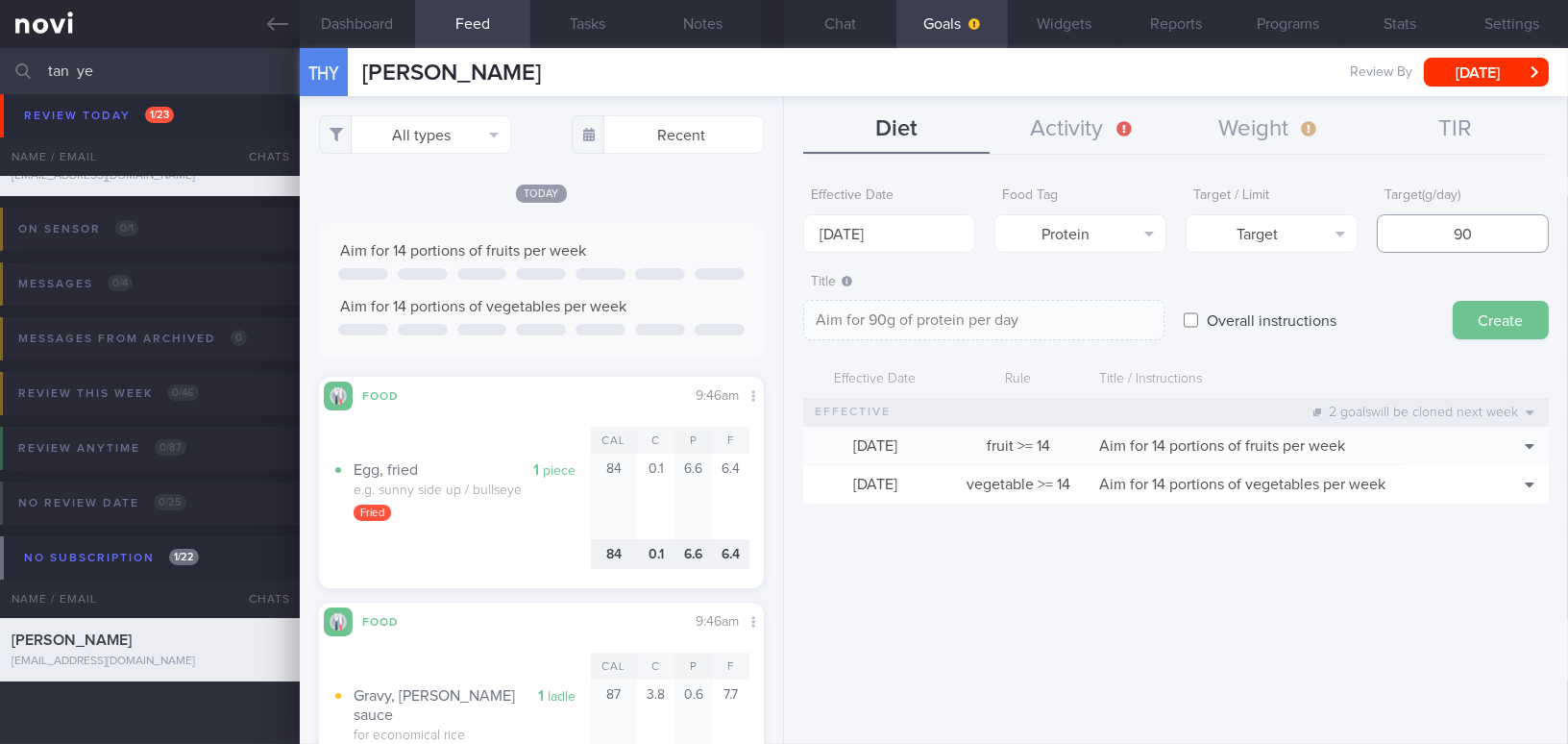 type on "90" 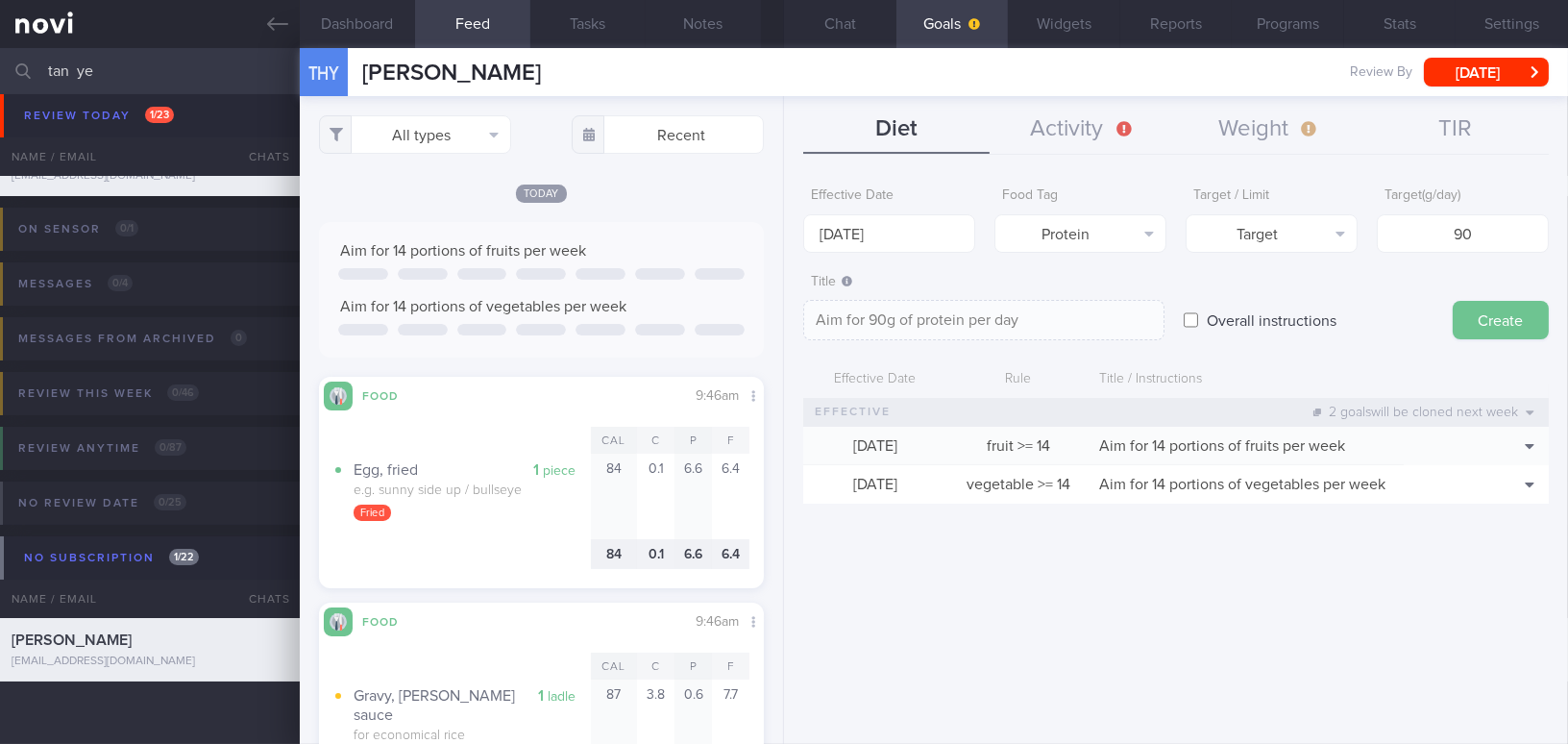 click on "Create" at bounding box center [1501, 320] 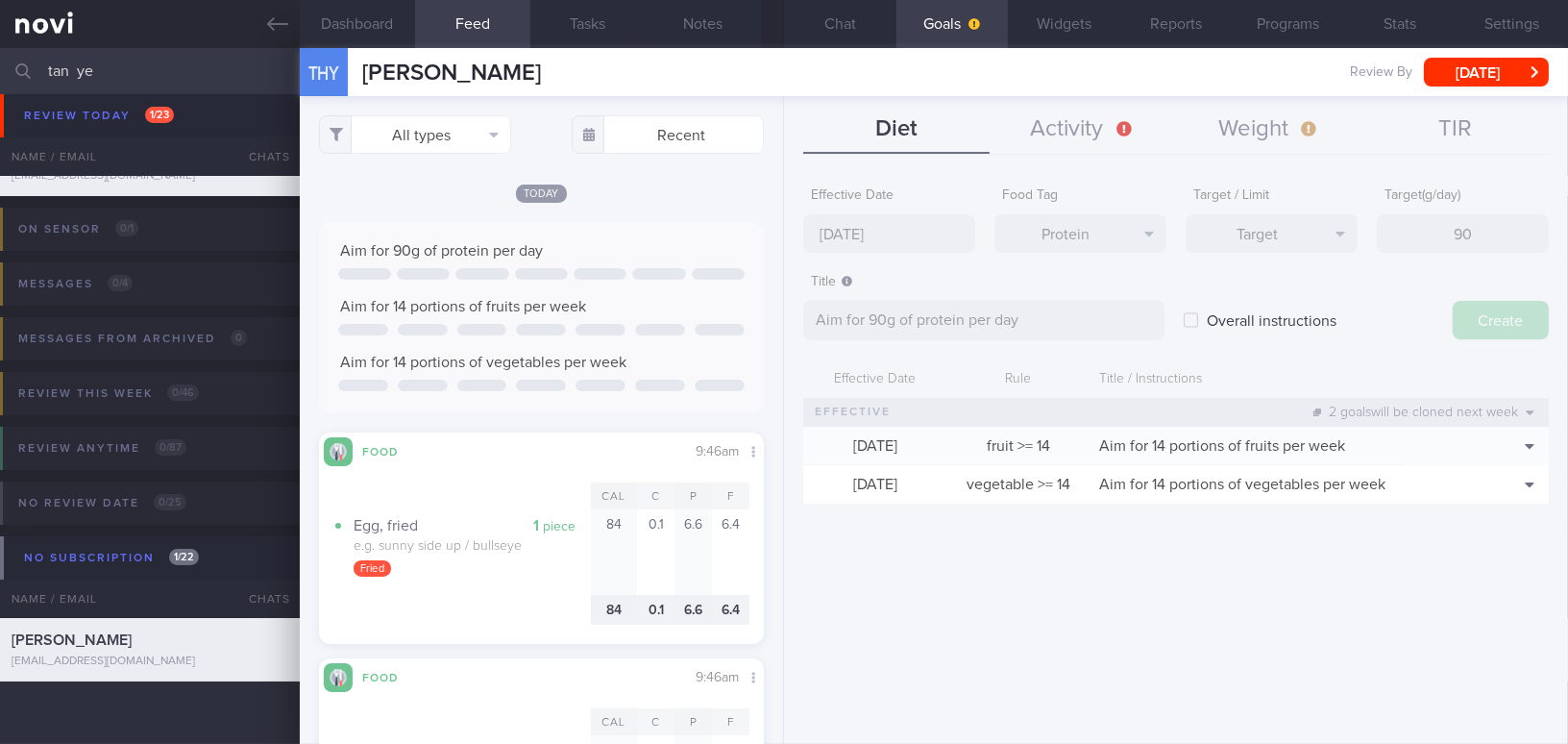 type on "[DATE]" 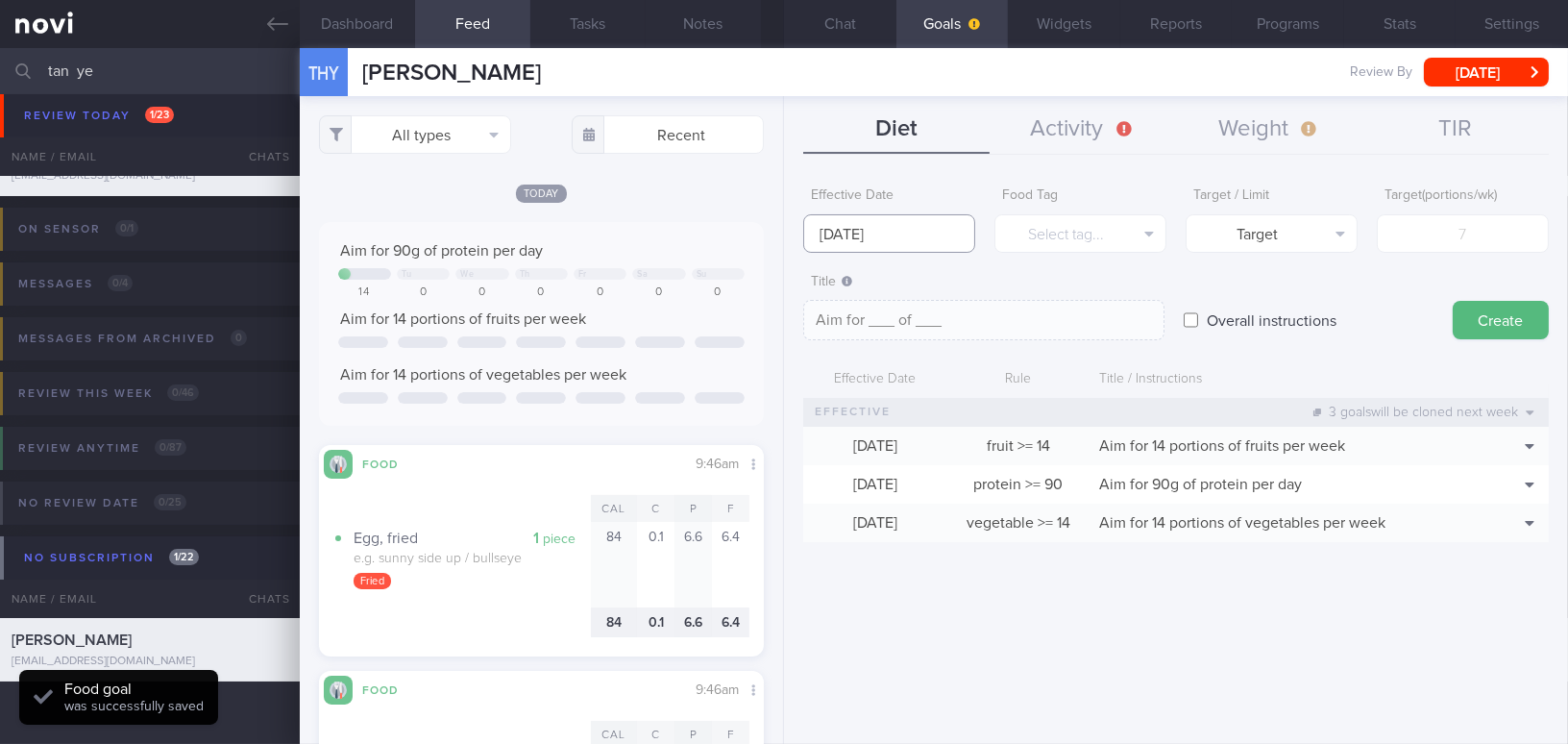 click on "[DATE]" at bounding box center [889, 234] 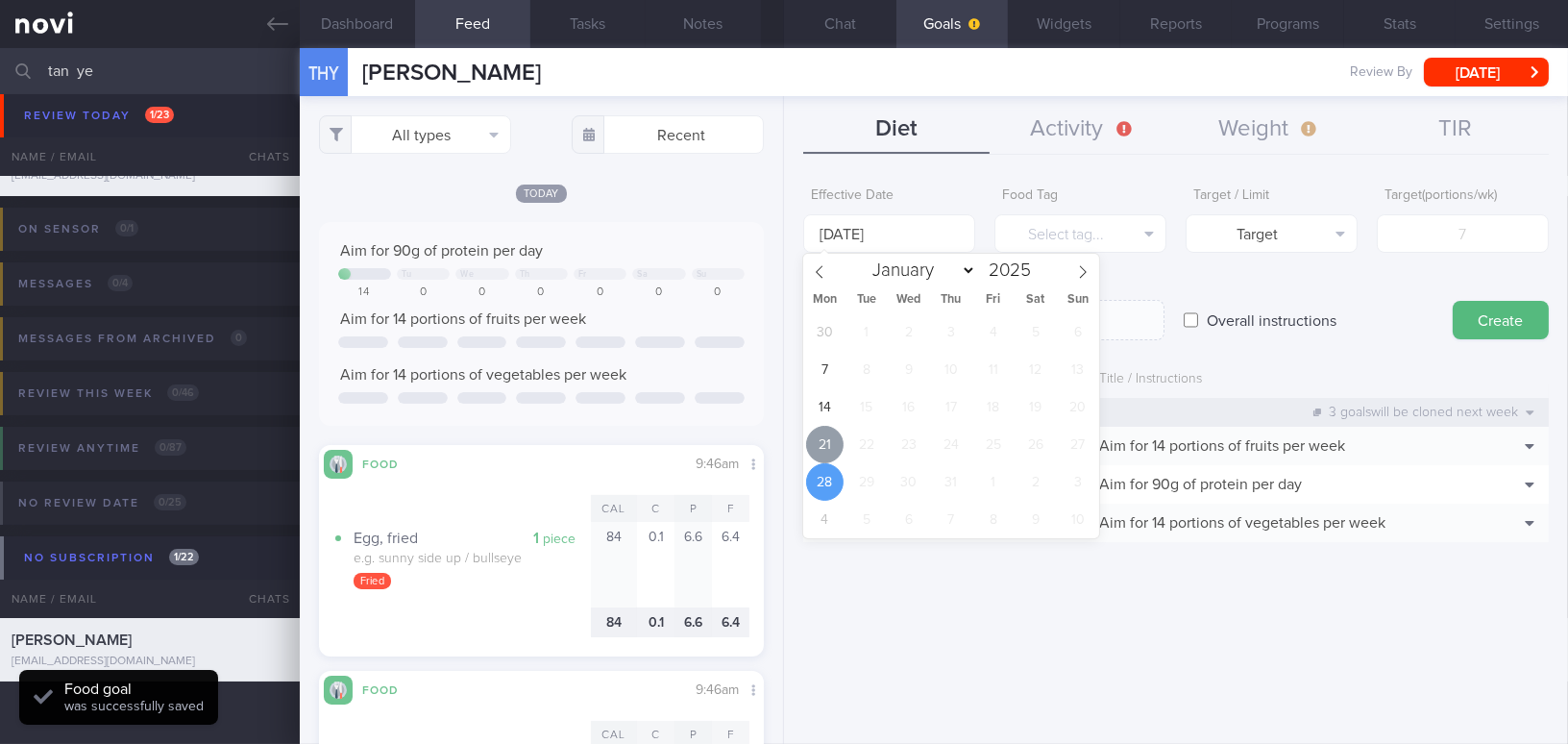 click on "21" at bounding box center (824, 444) 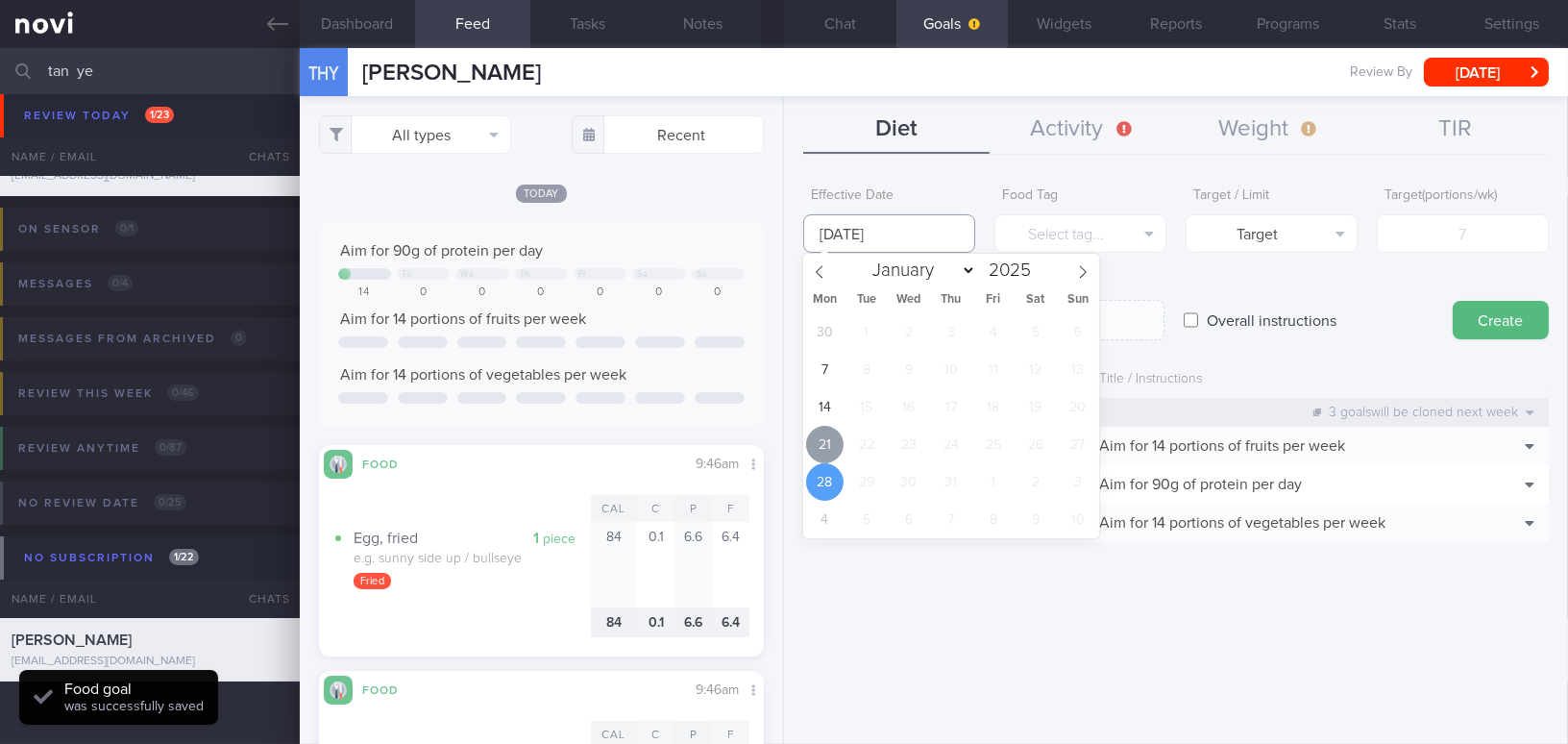 type on "[DATE]" 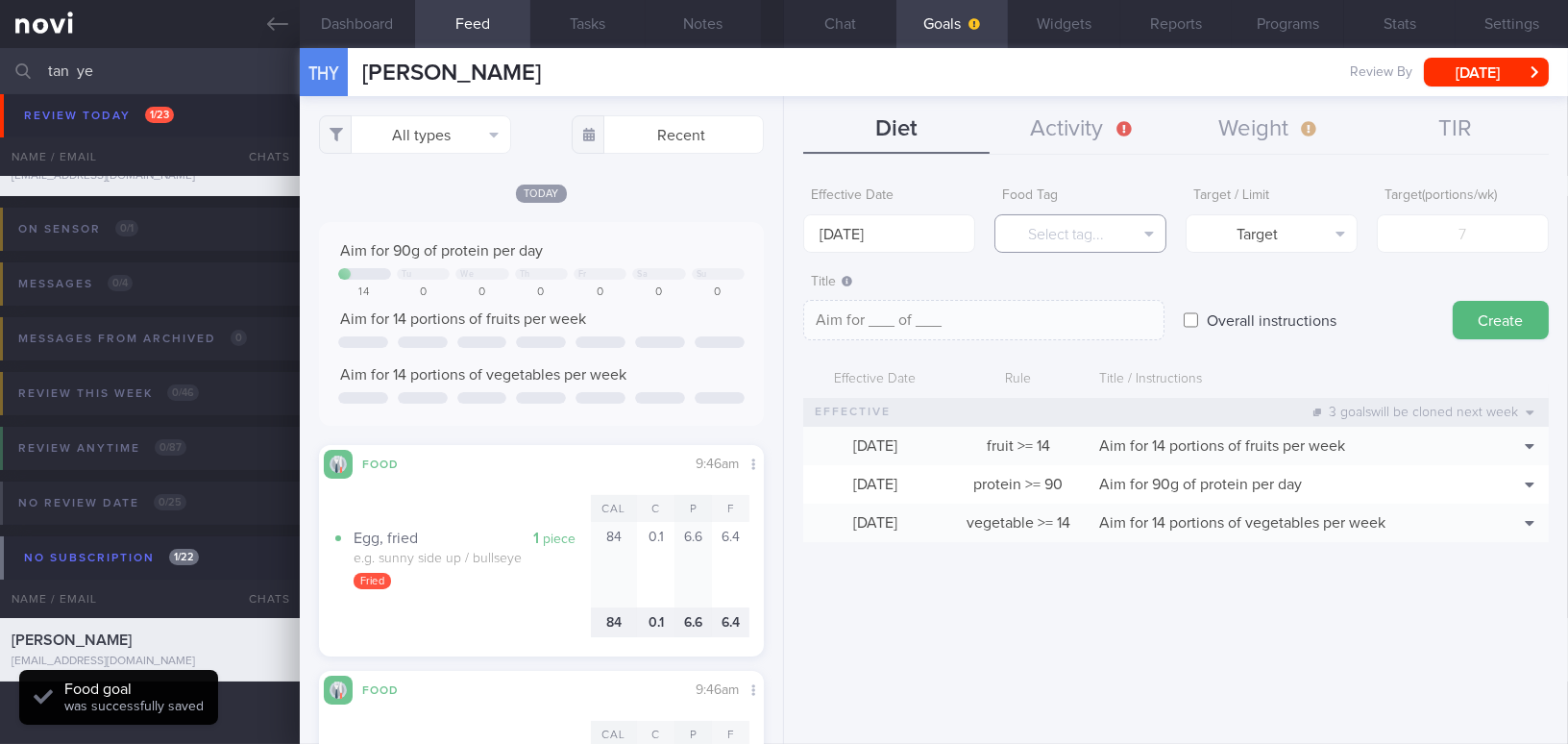 click on "Select tag..." at bounding box center [1080, 234] 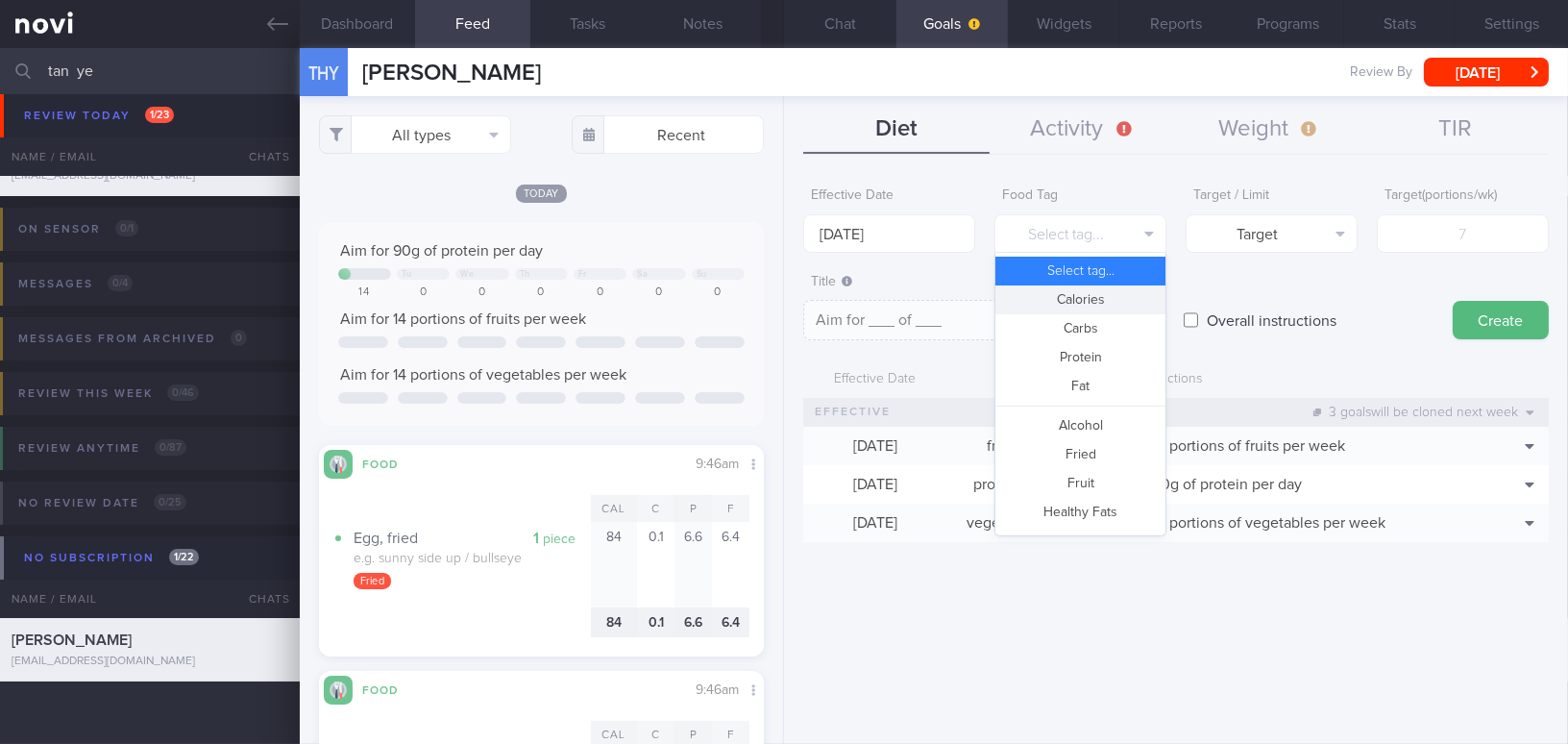 click on "Calories" at bounding box center (1080, 300) 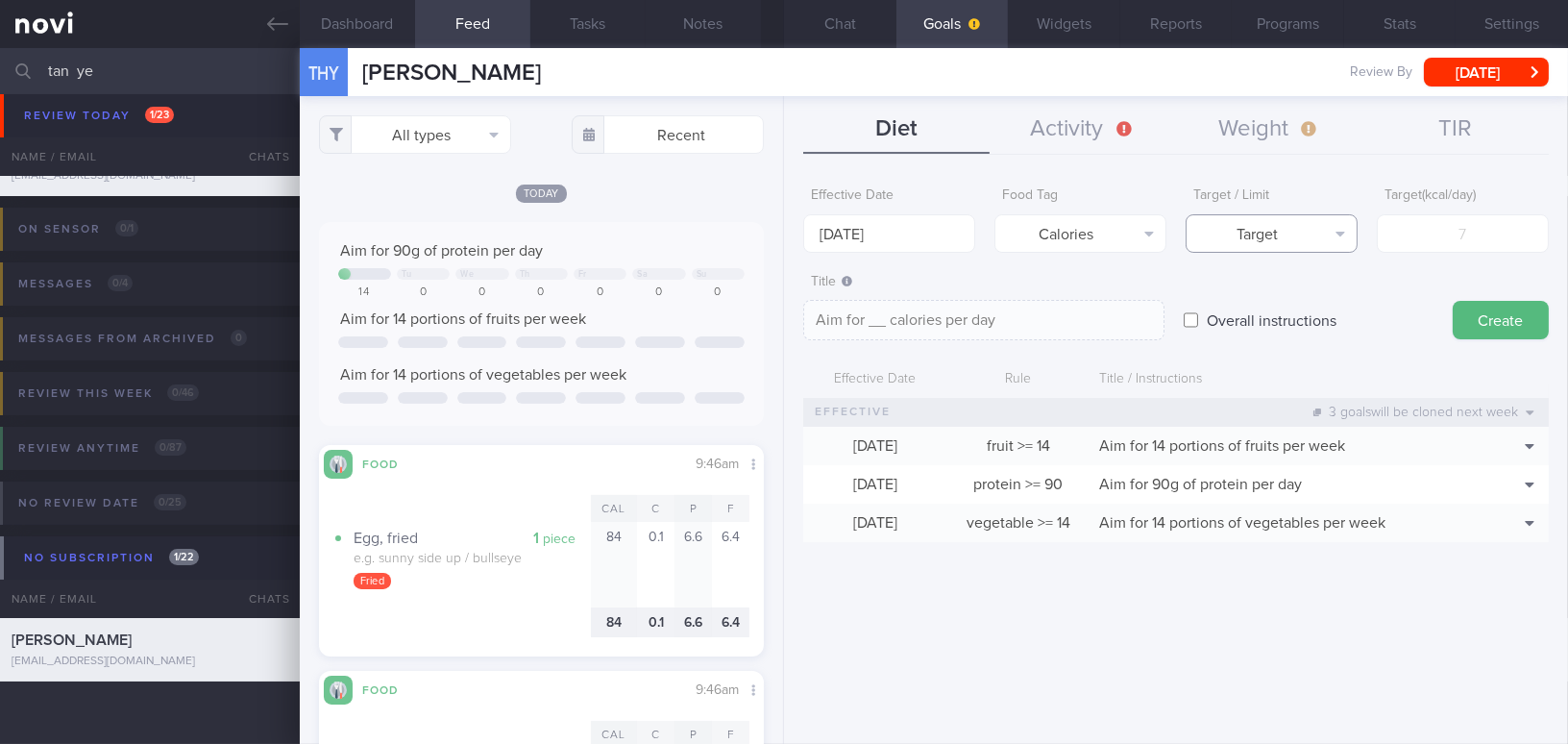 click on "Target" at bounding box center (1271, 234) 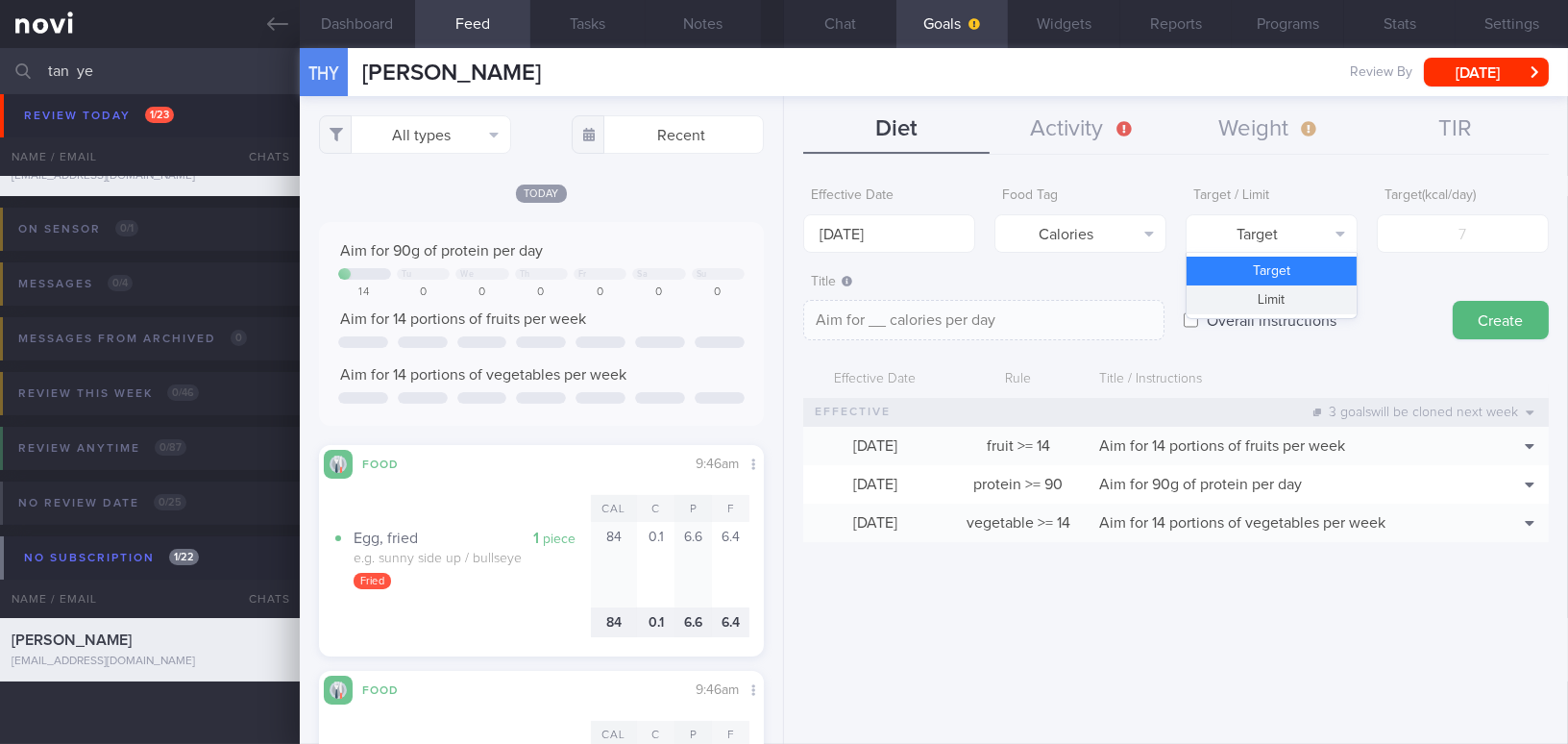 click on "Limit" at bounding box center [1271, 300] 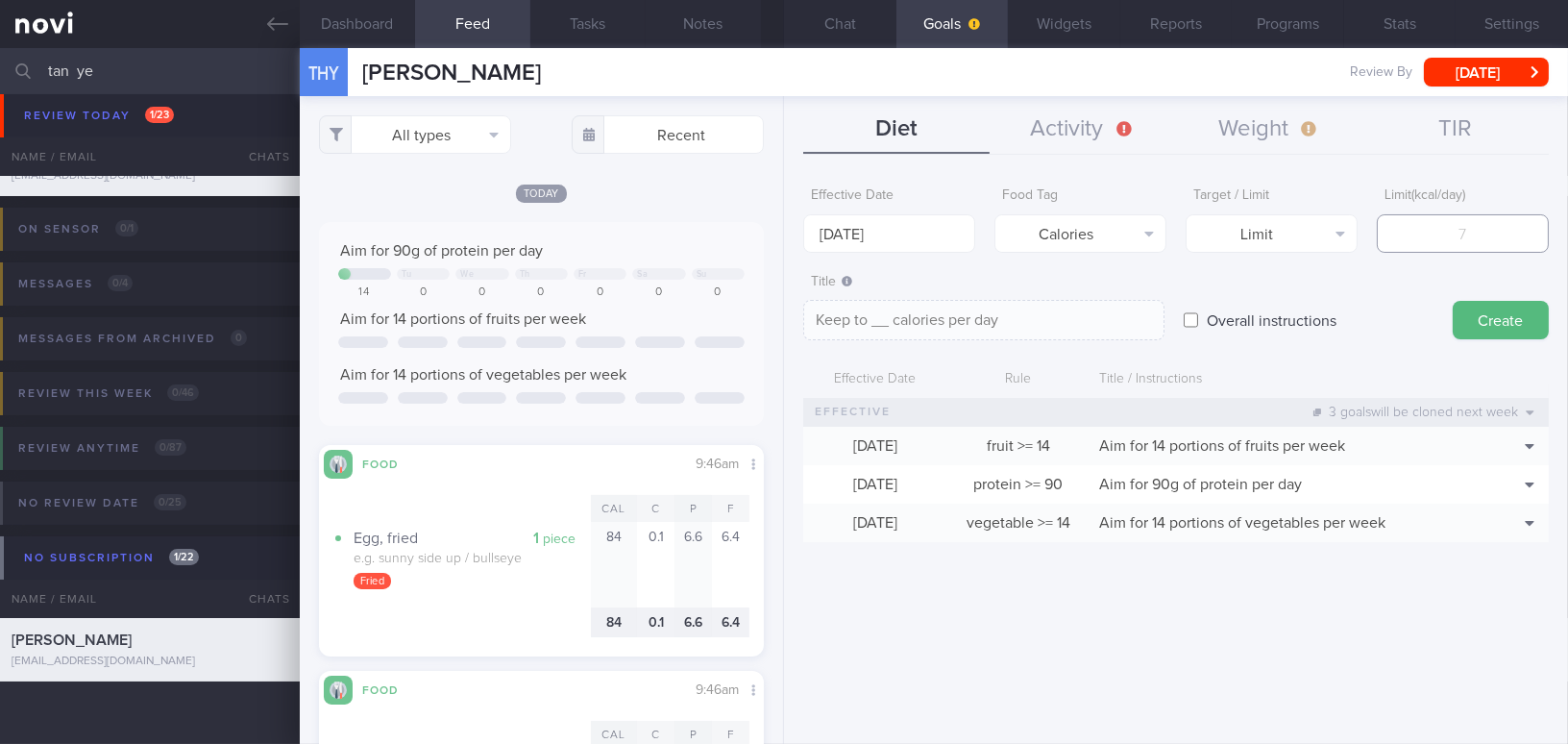 click at bounding box center [1462, 234] 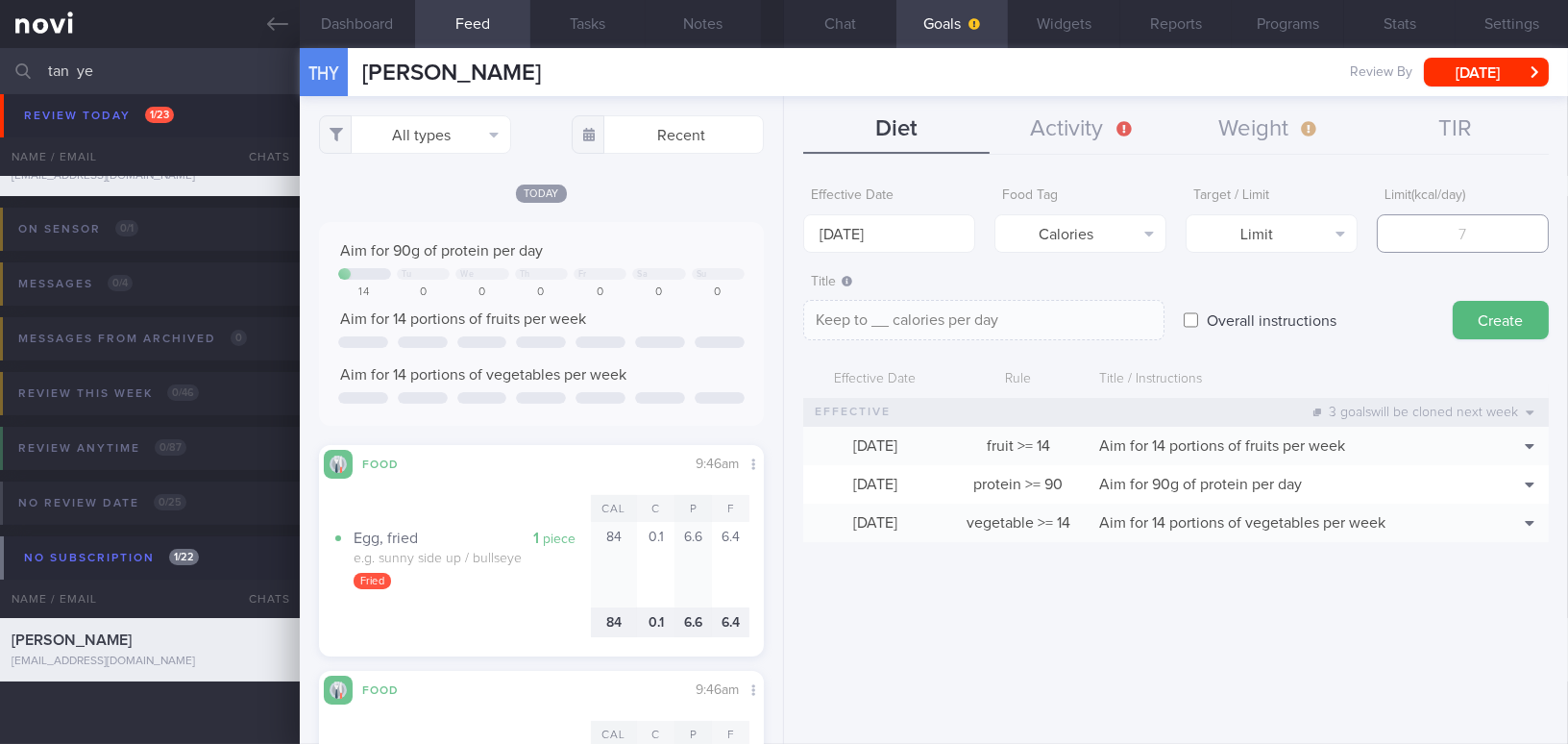type on "1" 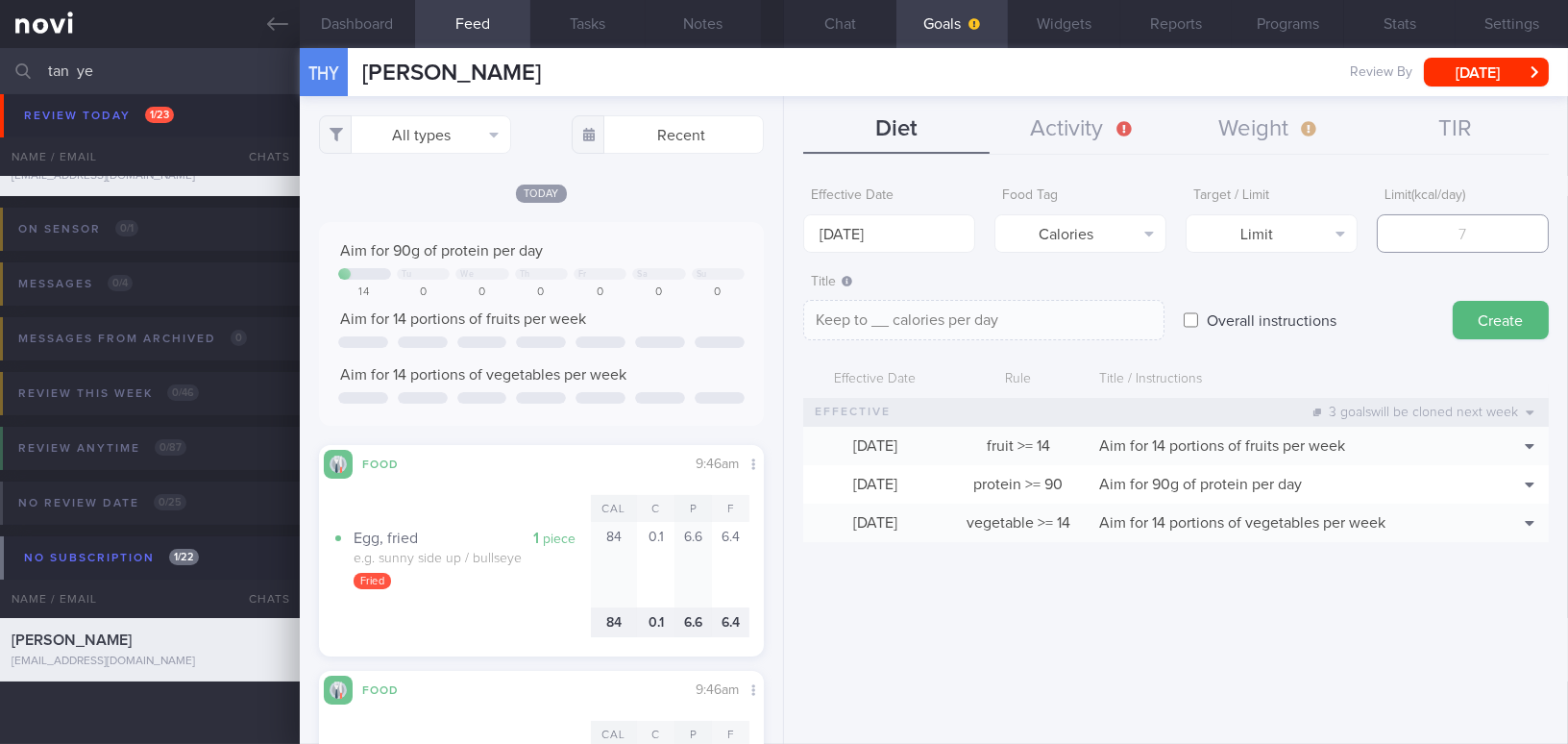 type on "Keep to 1 calories per day" 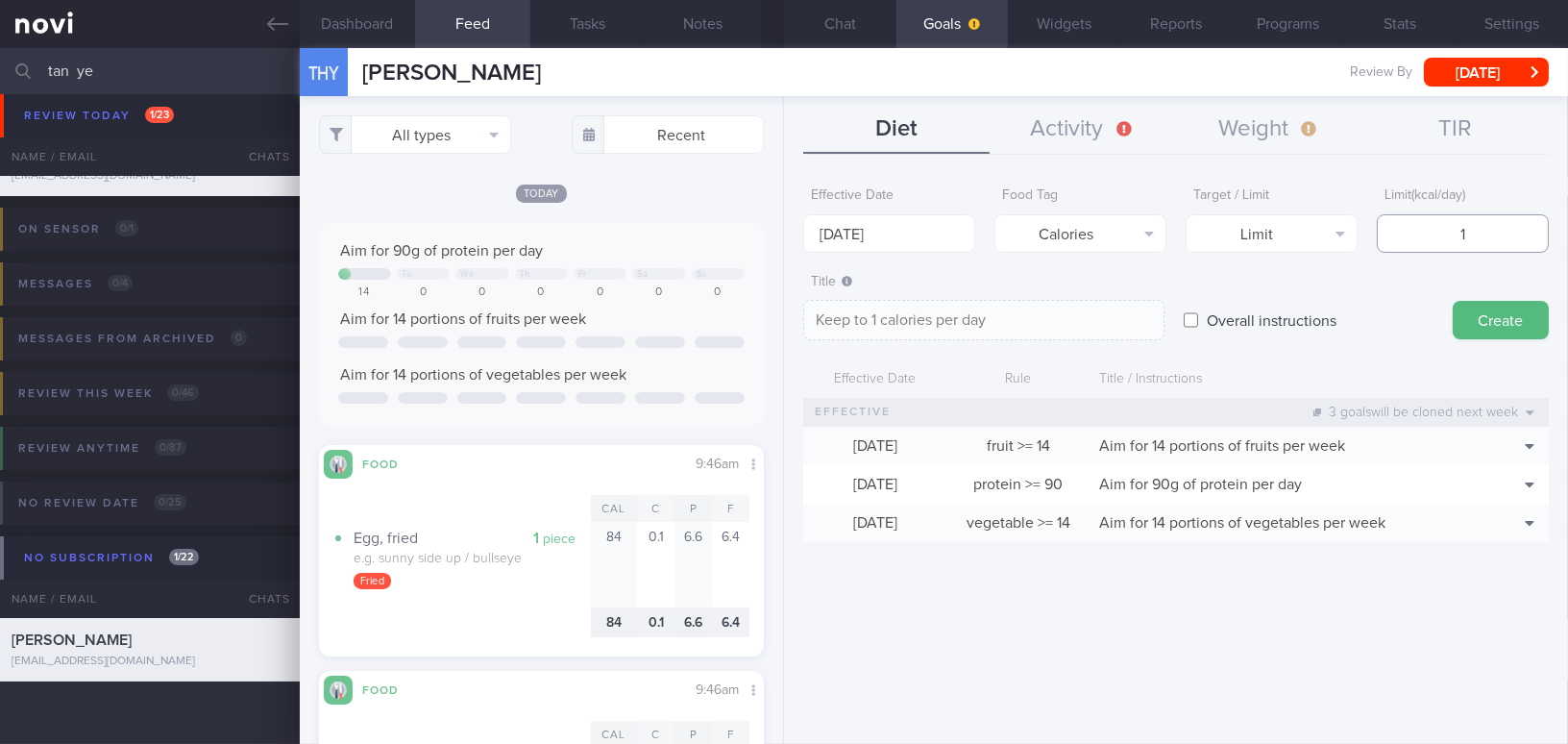 type on "15" 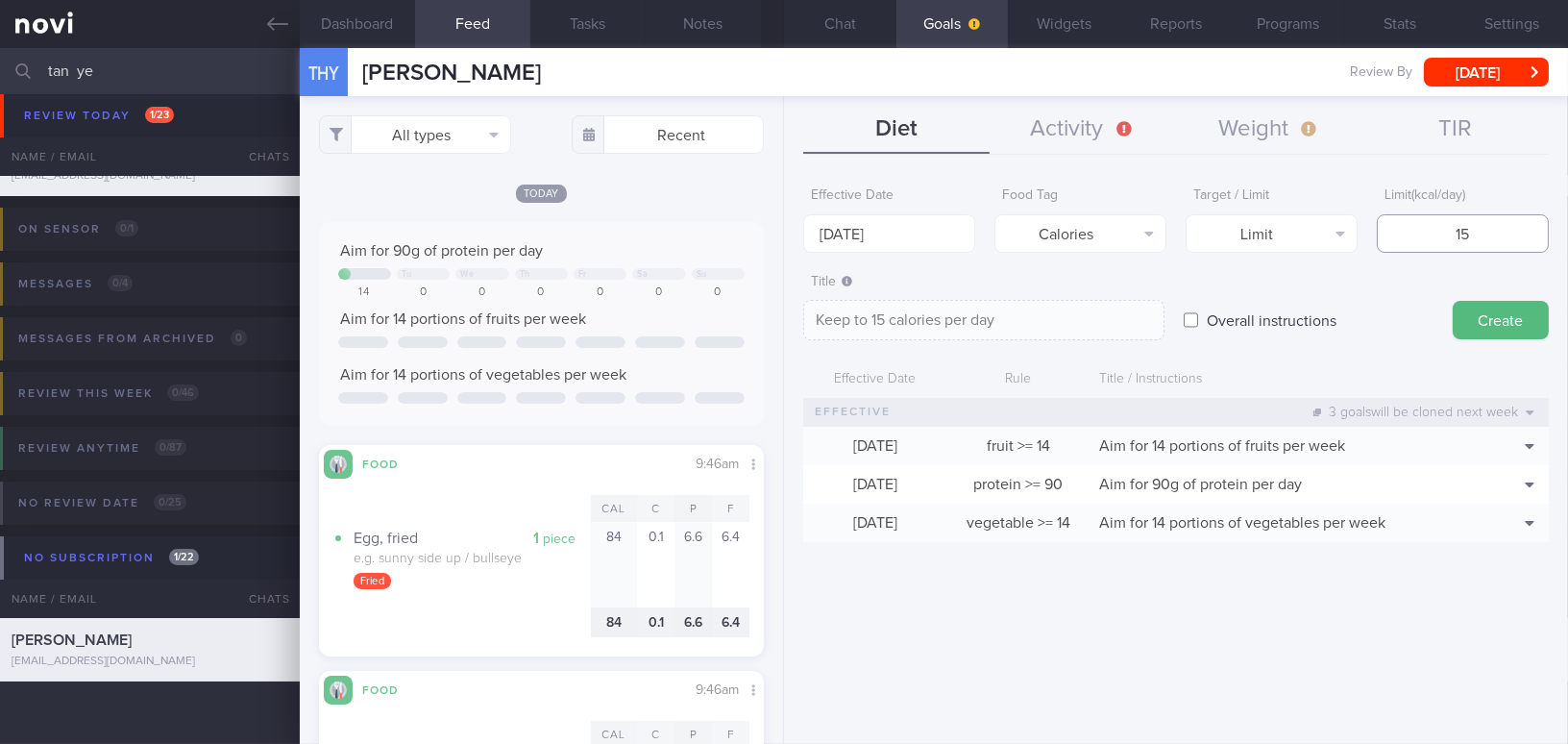 type on "150" 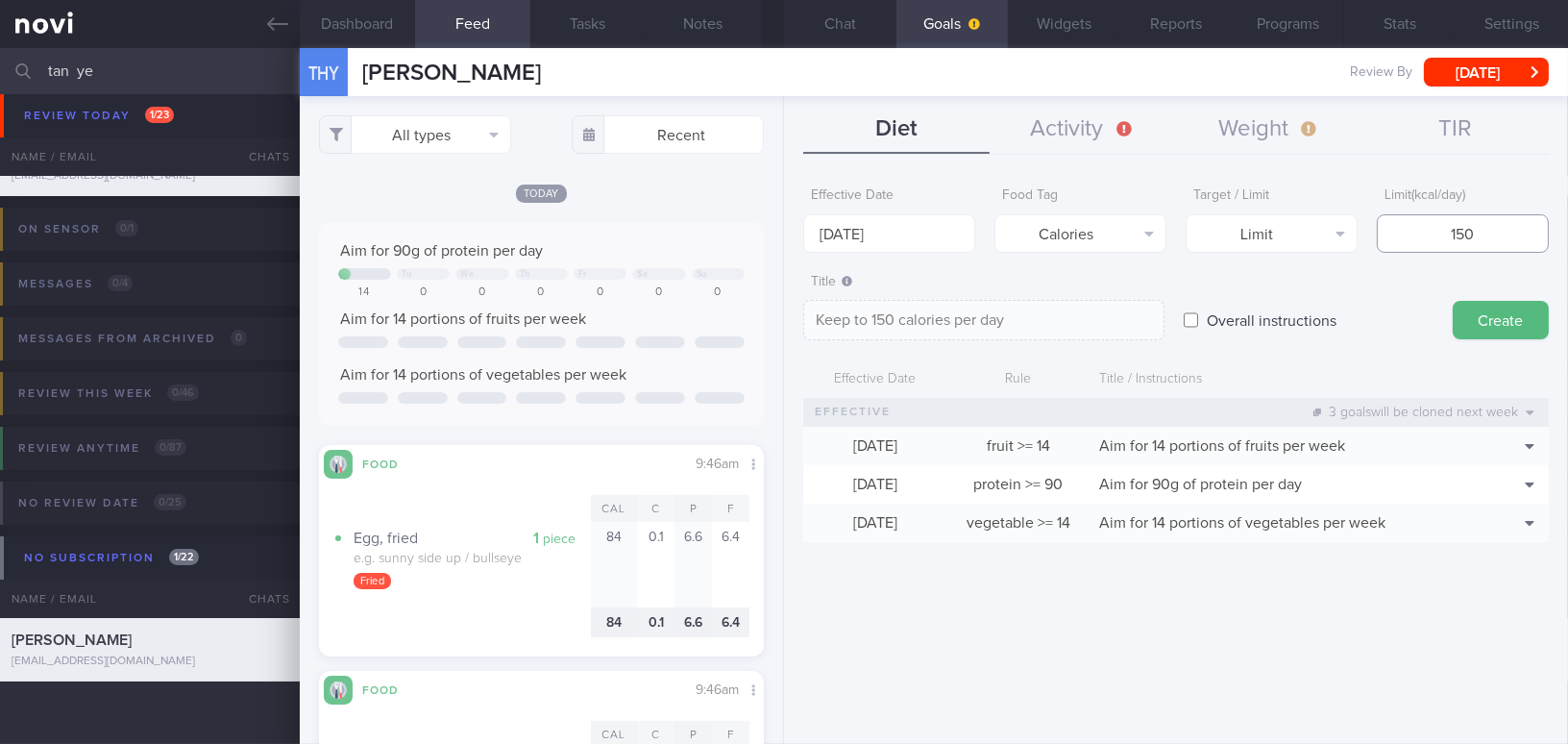 type on "1500" 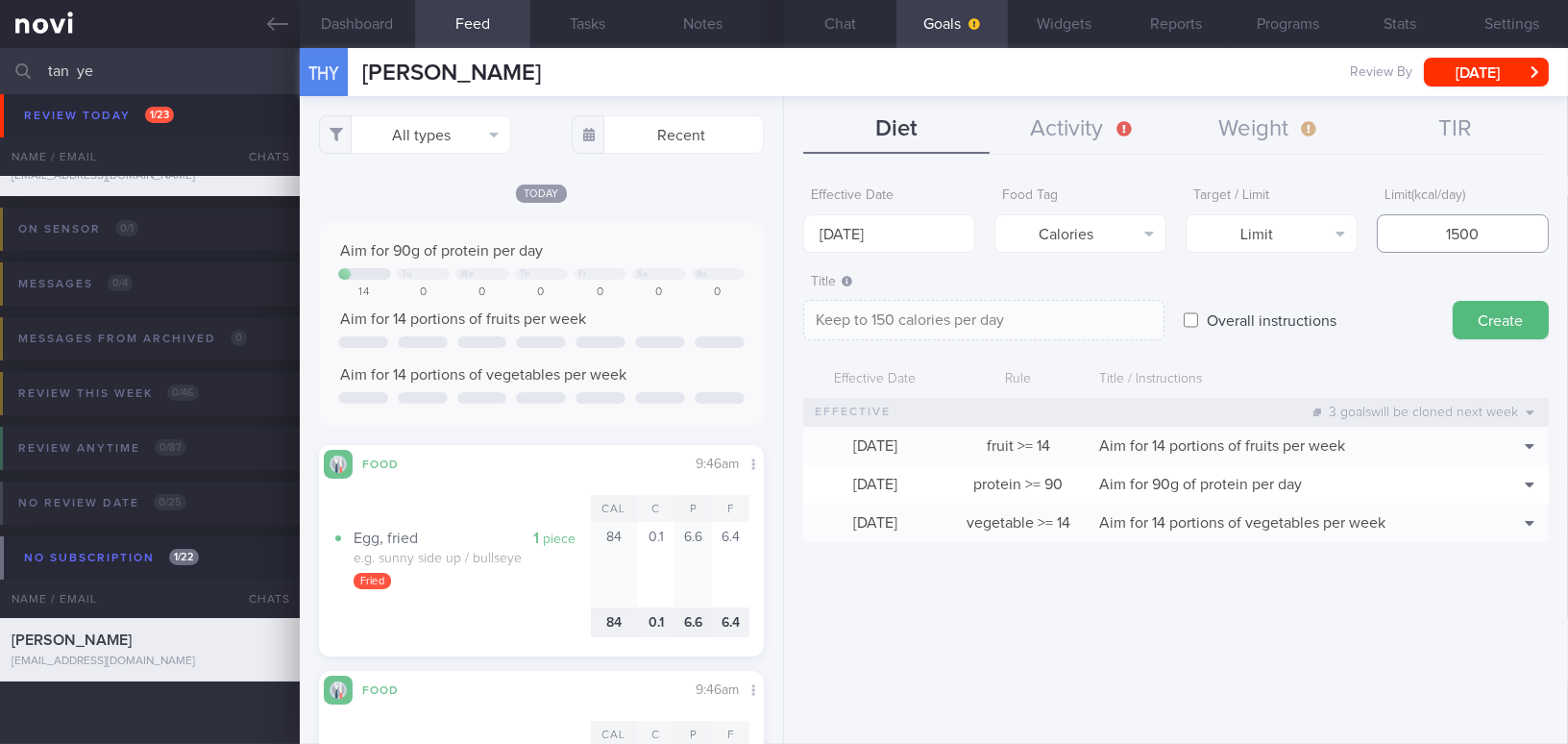 type on "Keep to 1500 calories per day" 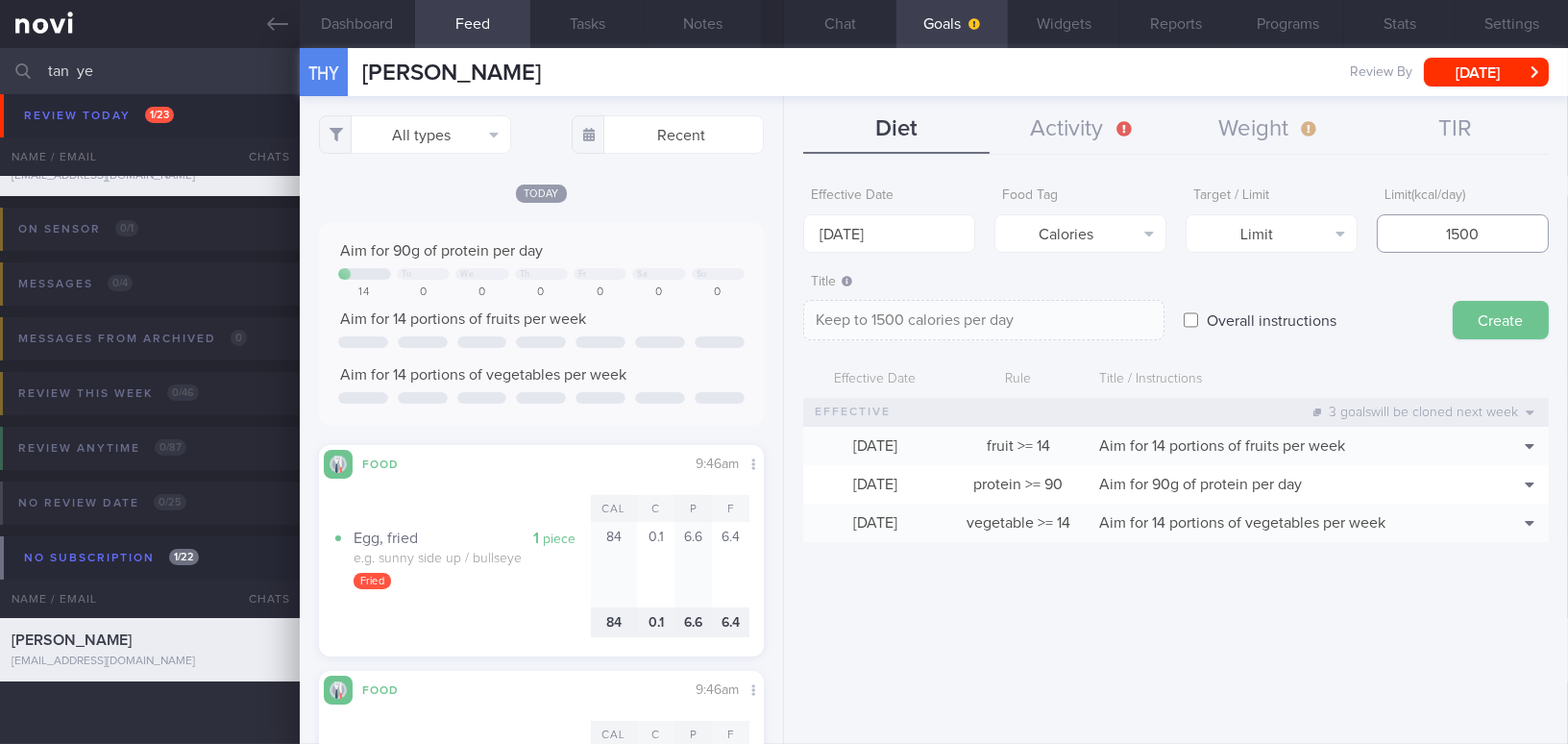 type on "1500" 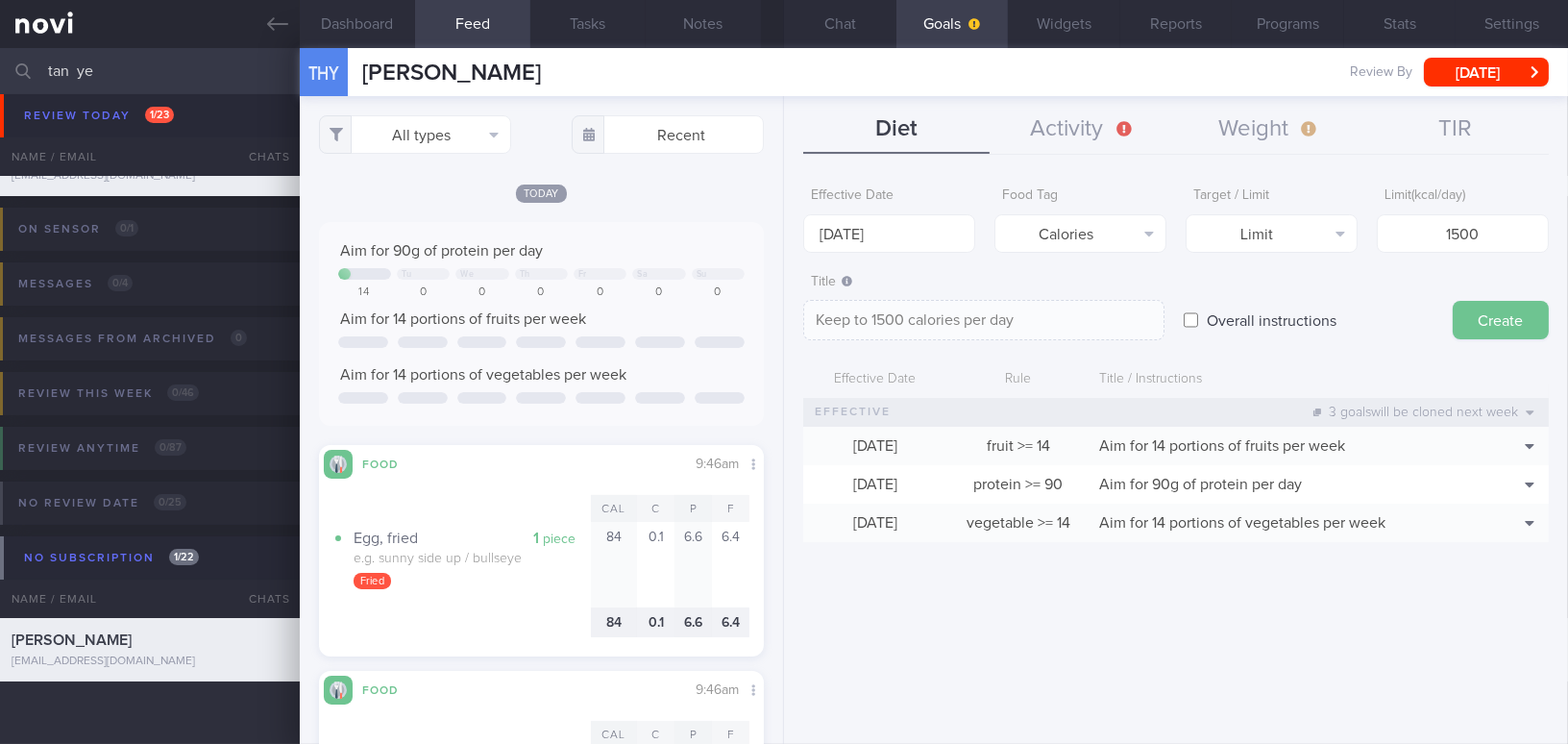 click on "Create" at bounding box center (1501, 320) 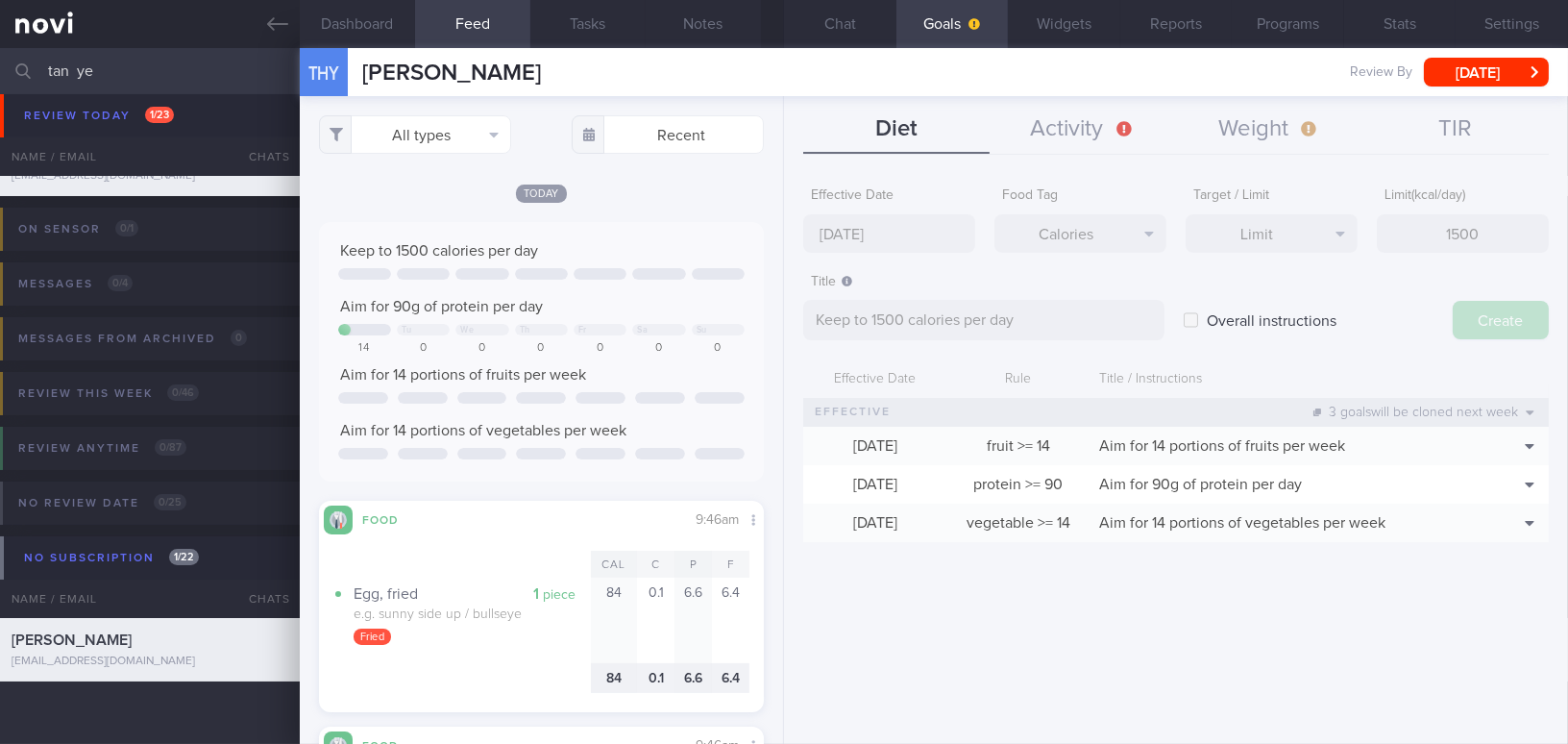type on "[DATE]" 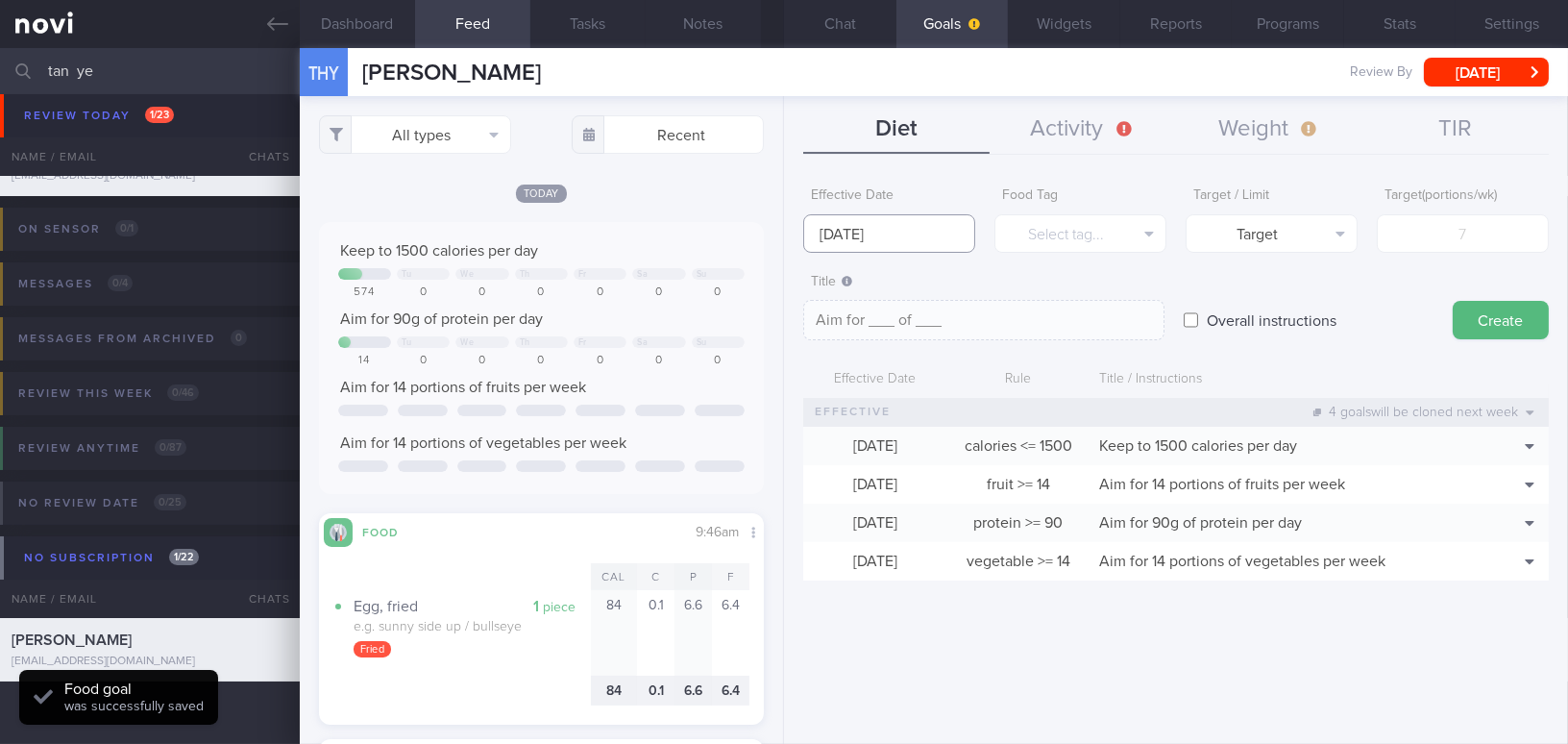 click on "[DATE]" at bounding box center [889, 234] 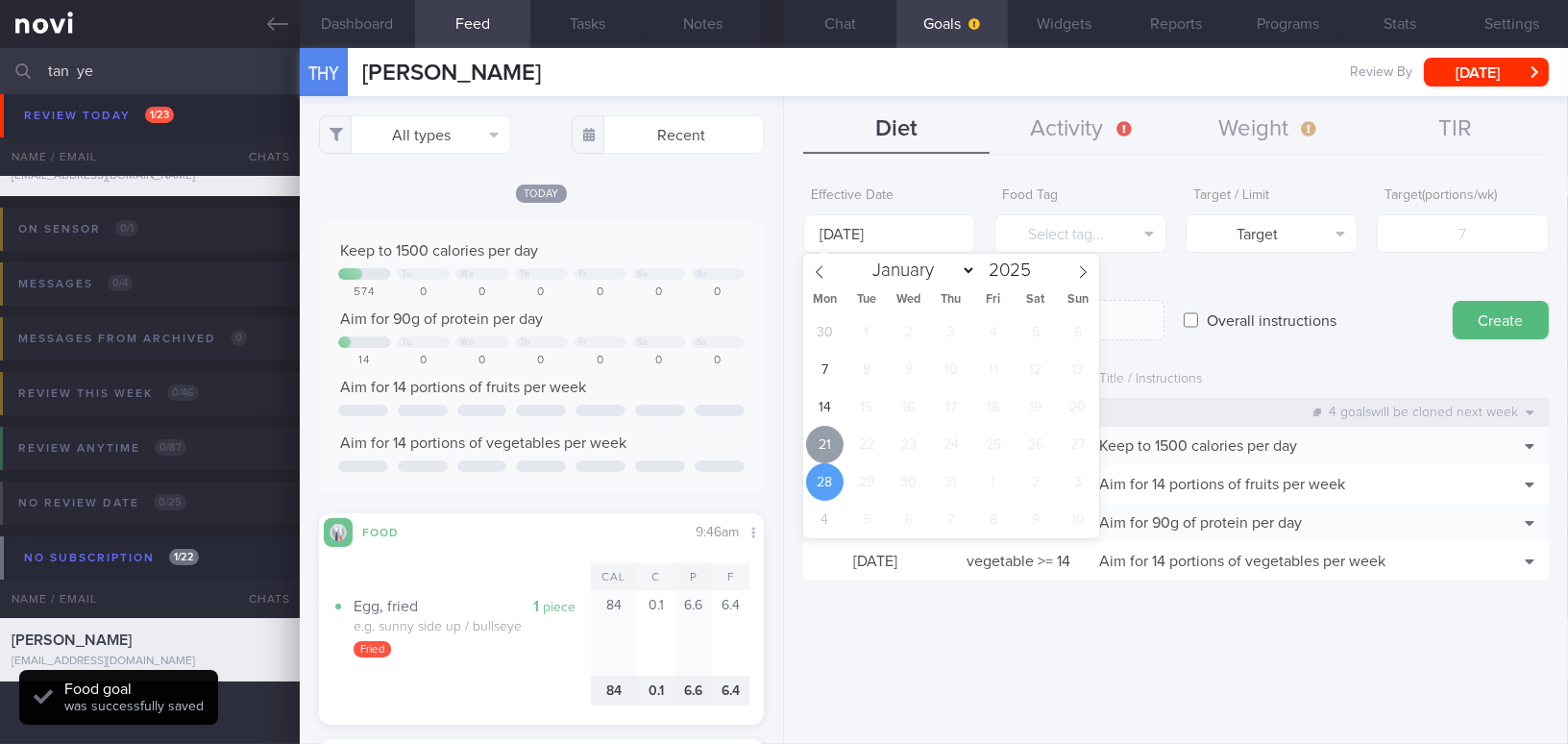 click on "21" at bounding box center [824, 444] 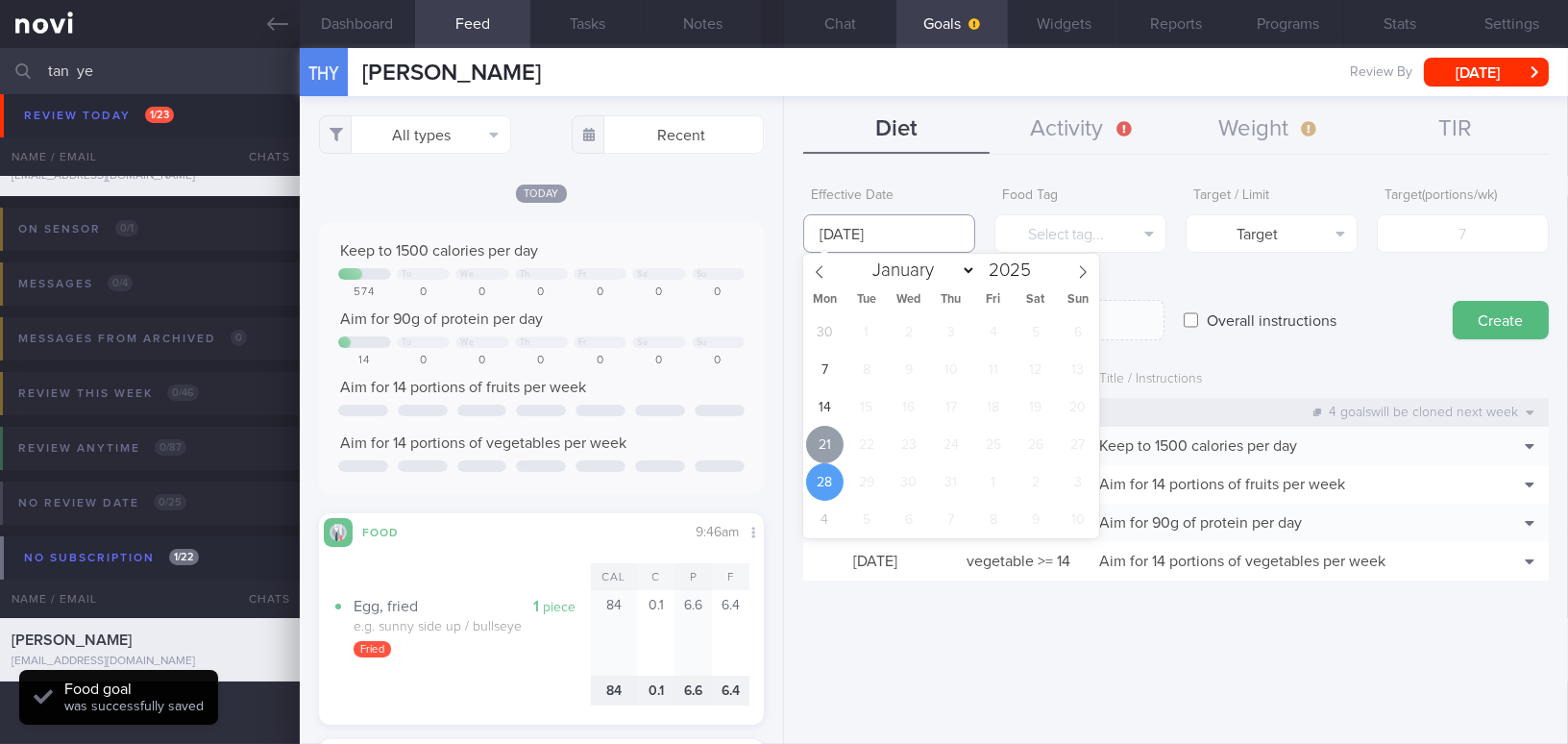 type on "[DATE]" 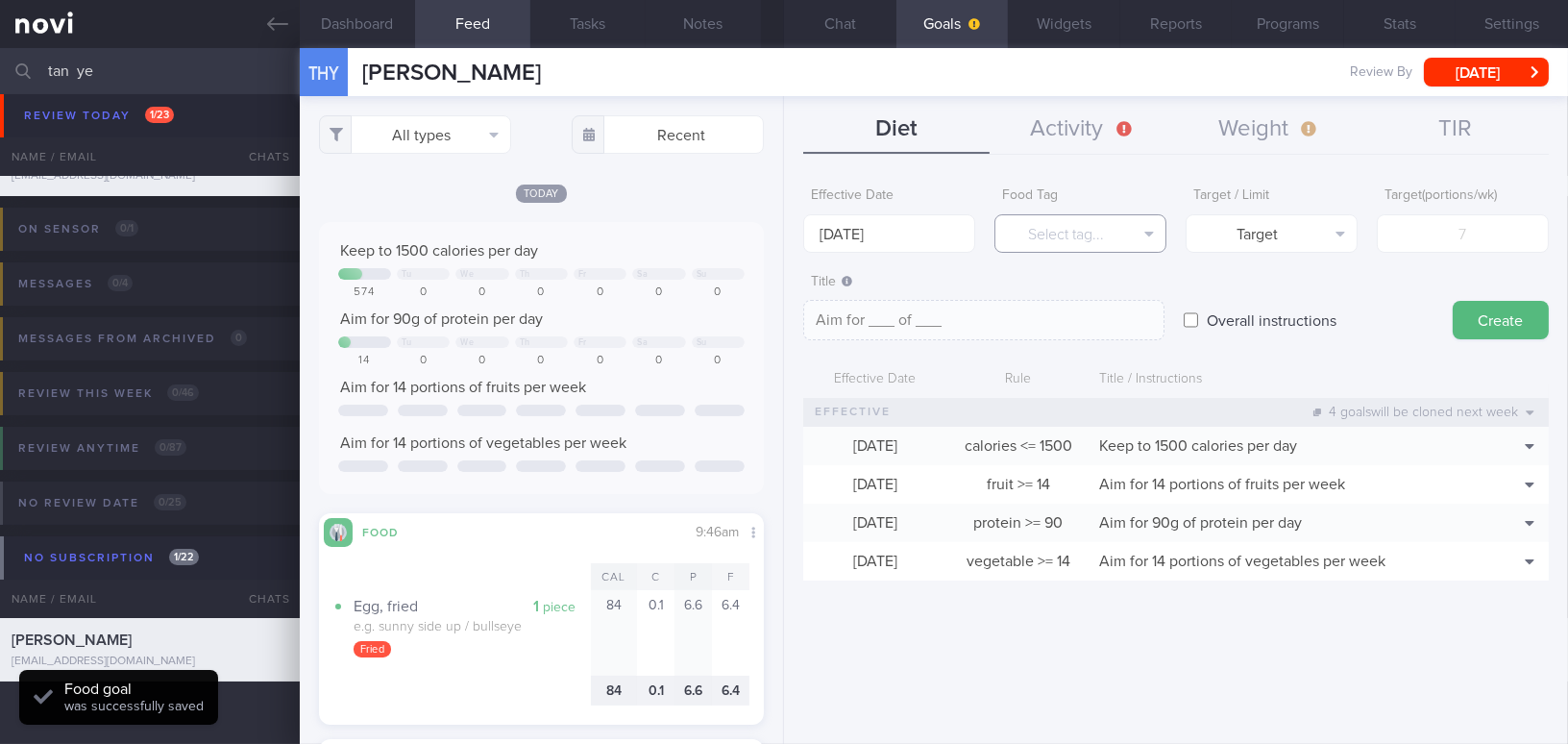 click on "Select tag..." at bounding box center [1080, 234] 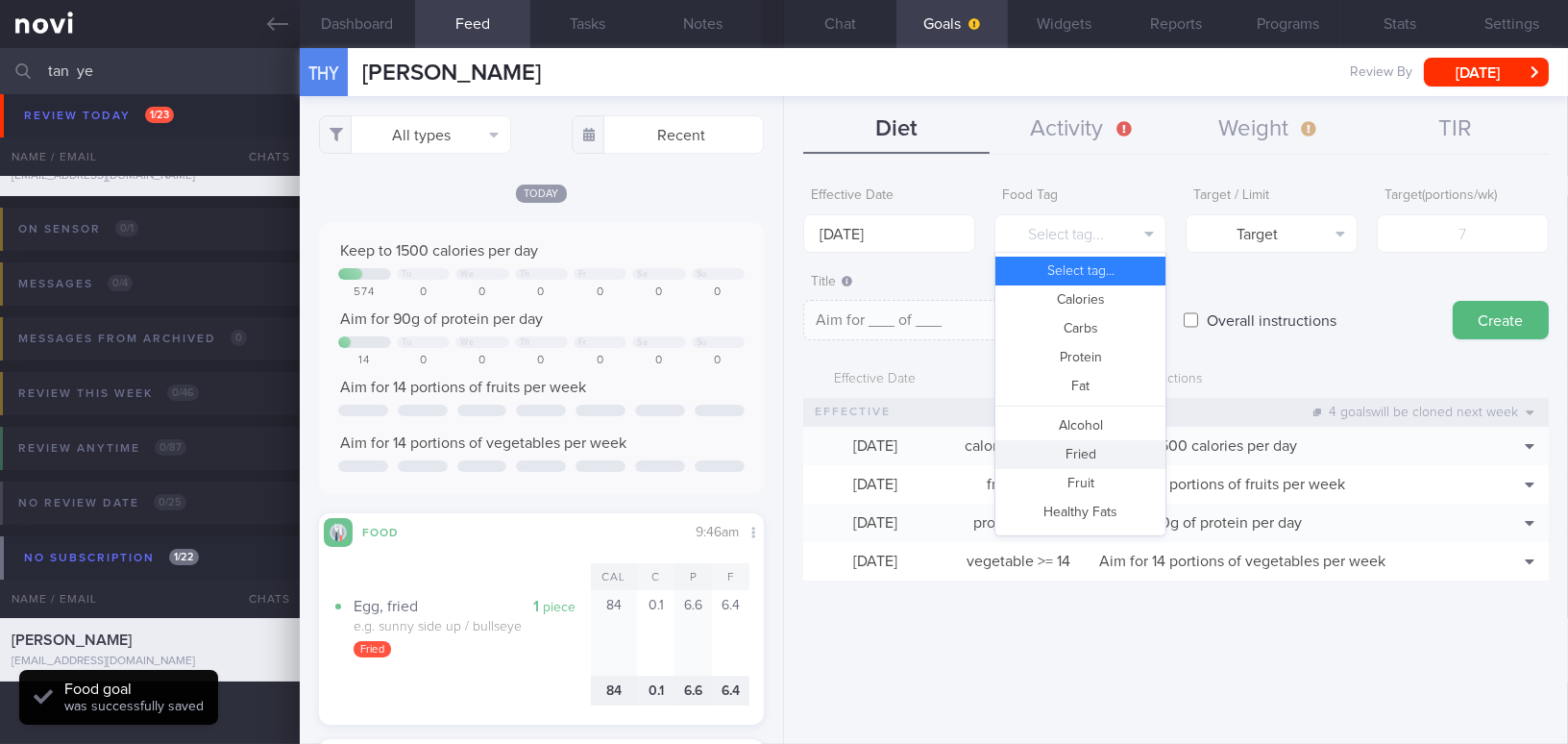 click on "Fried" at bounding box center (1080, 455) 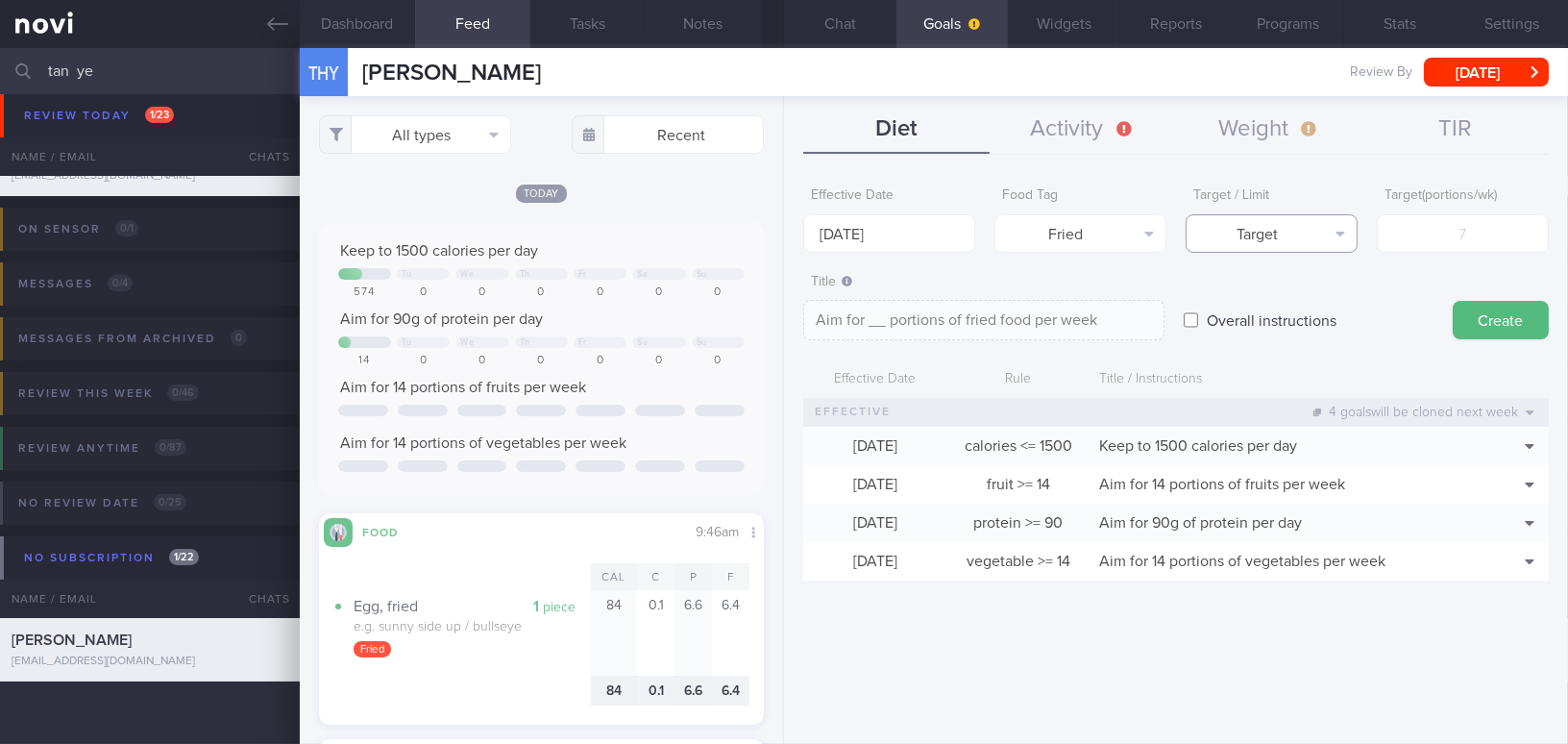 click on "Target" at bounding box center (1271, 234) 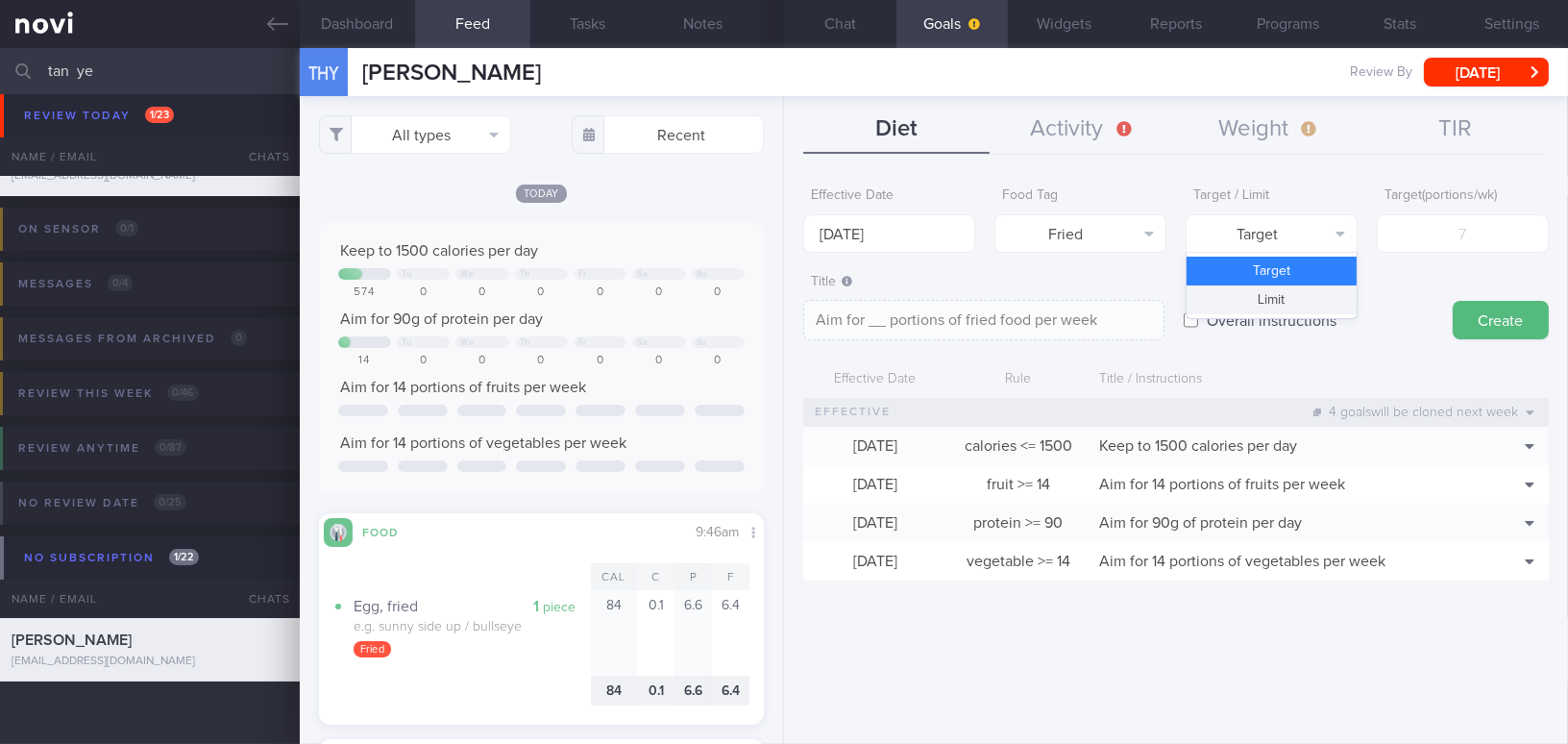 click on "Limit" at bounding box center (1271, 300) 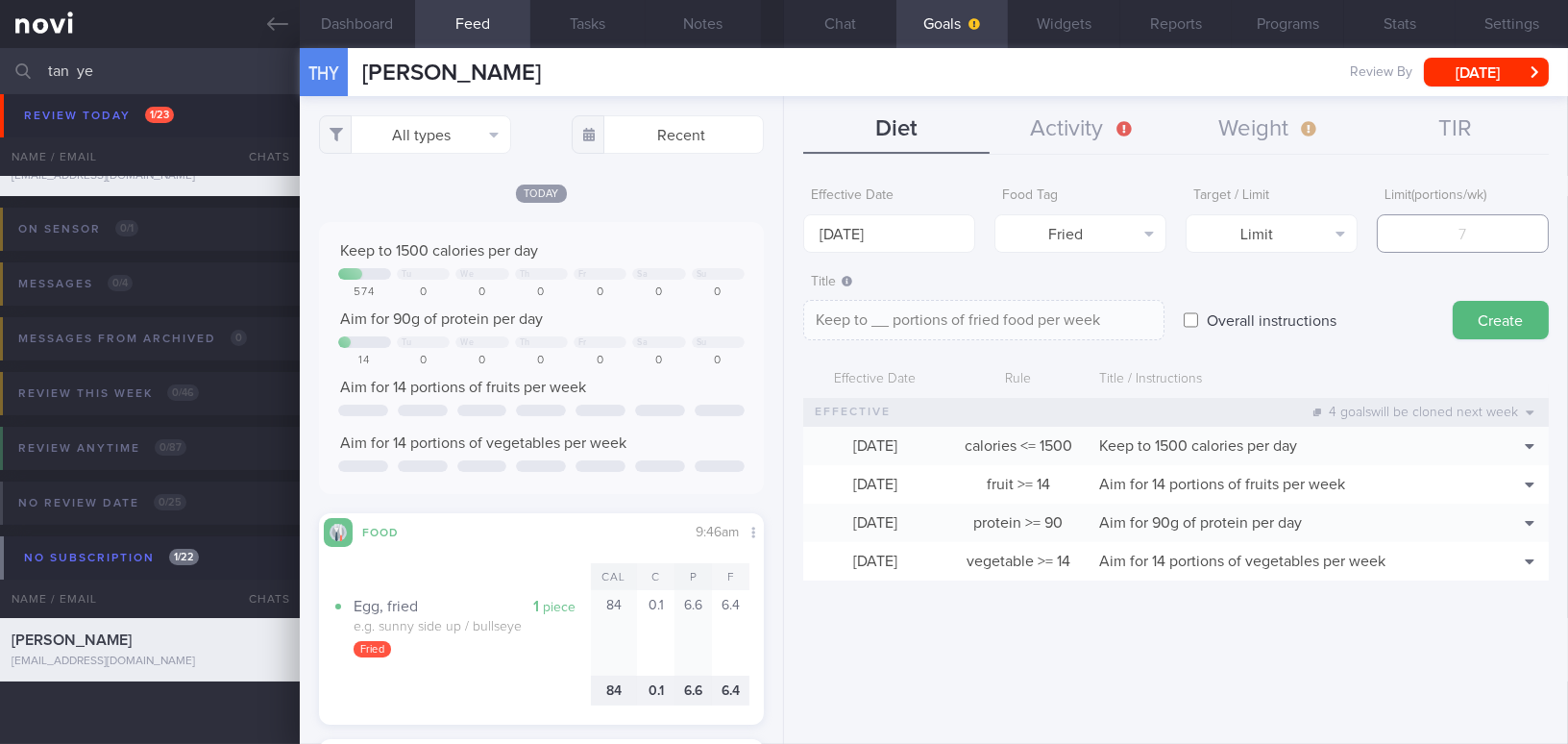 click at bounding box center [1462, 234] 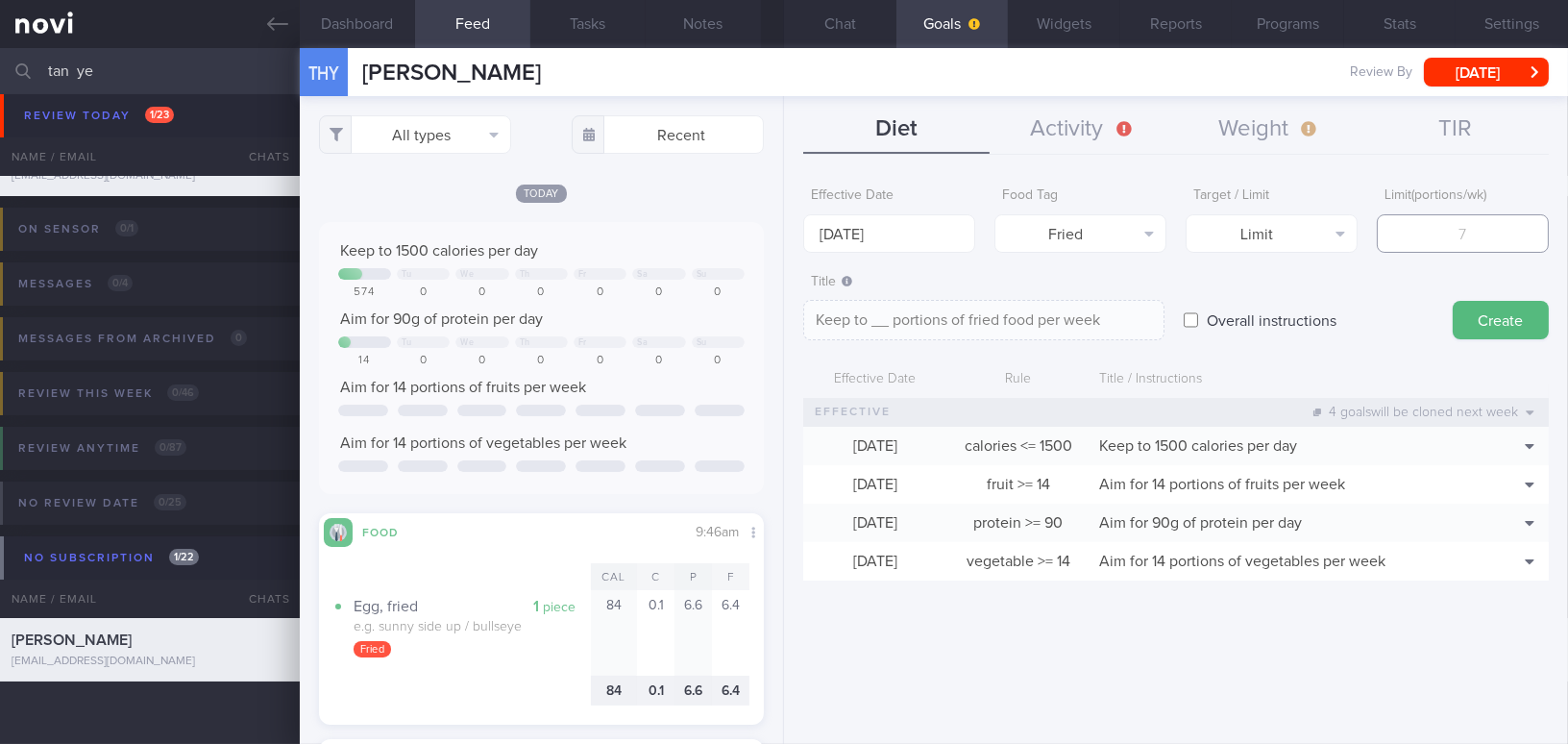 type on "2" 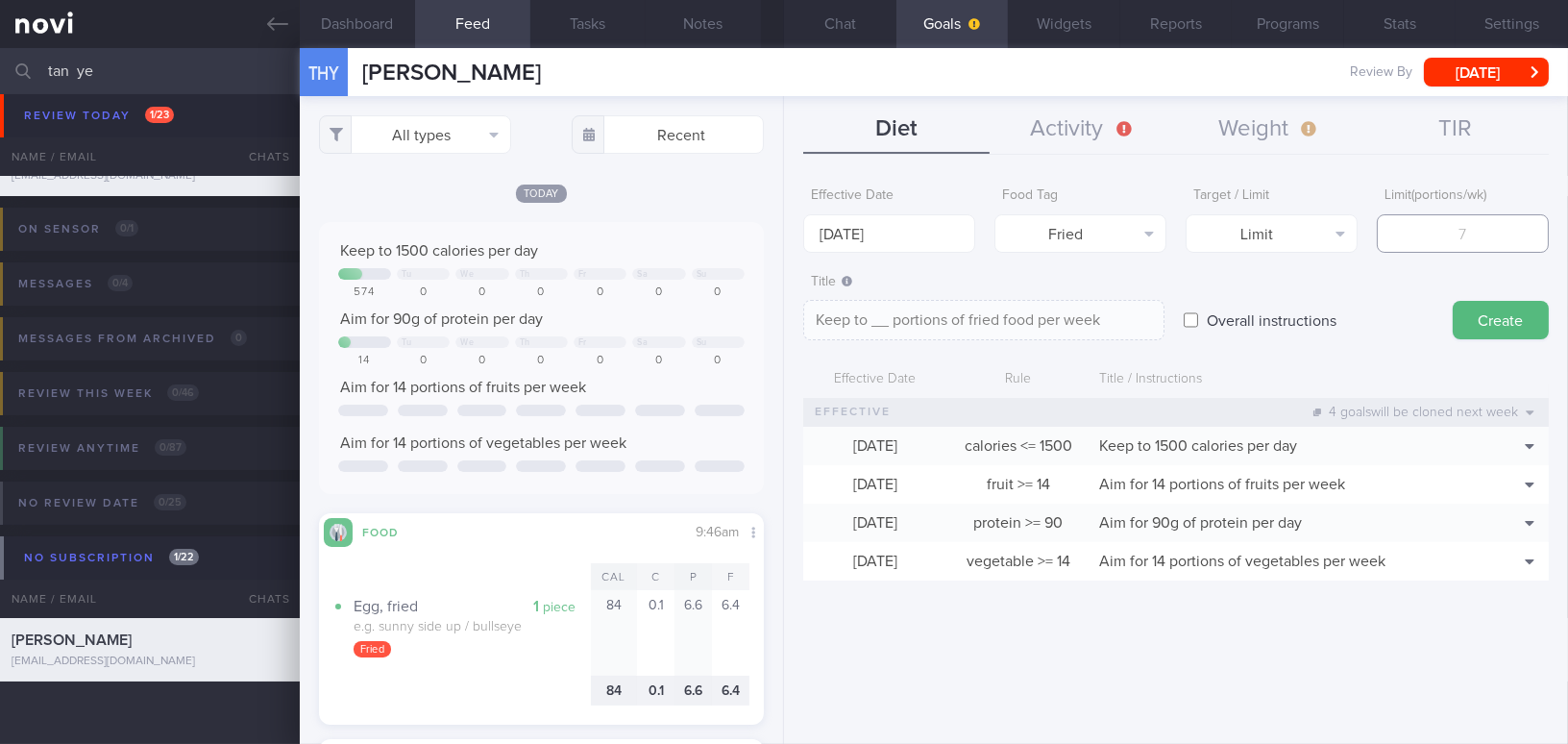 type on "Keep to 2 portions of fried food per week" 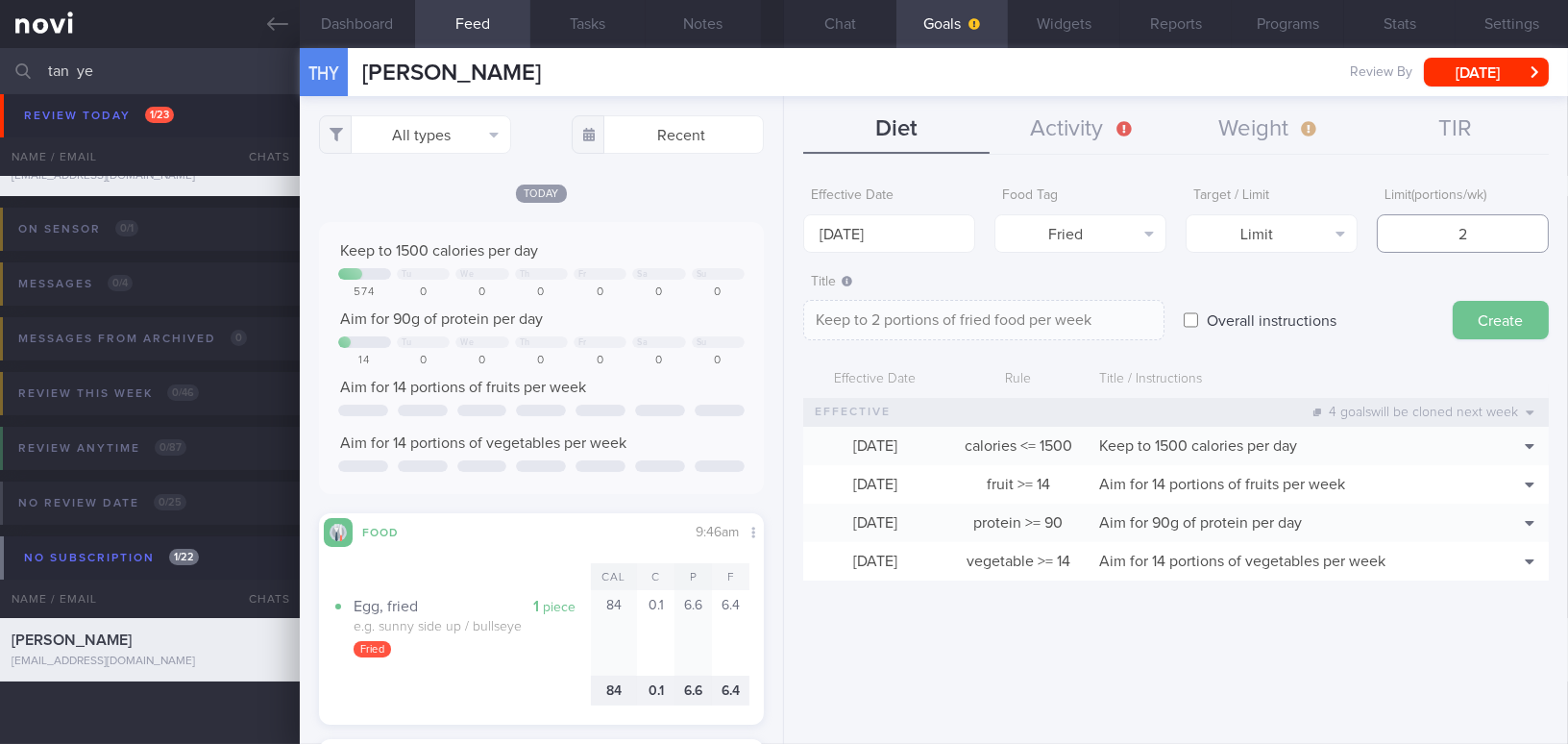 type on "2" 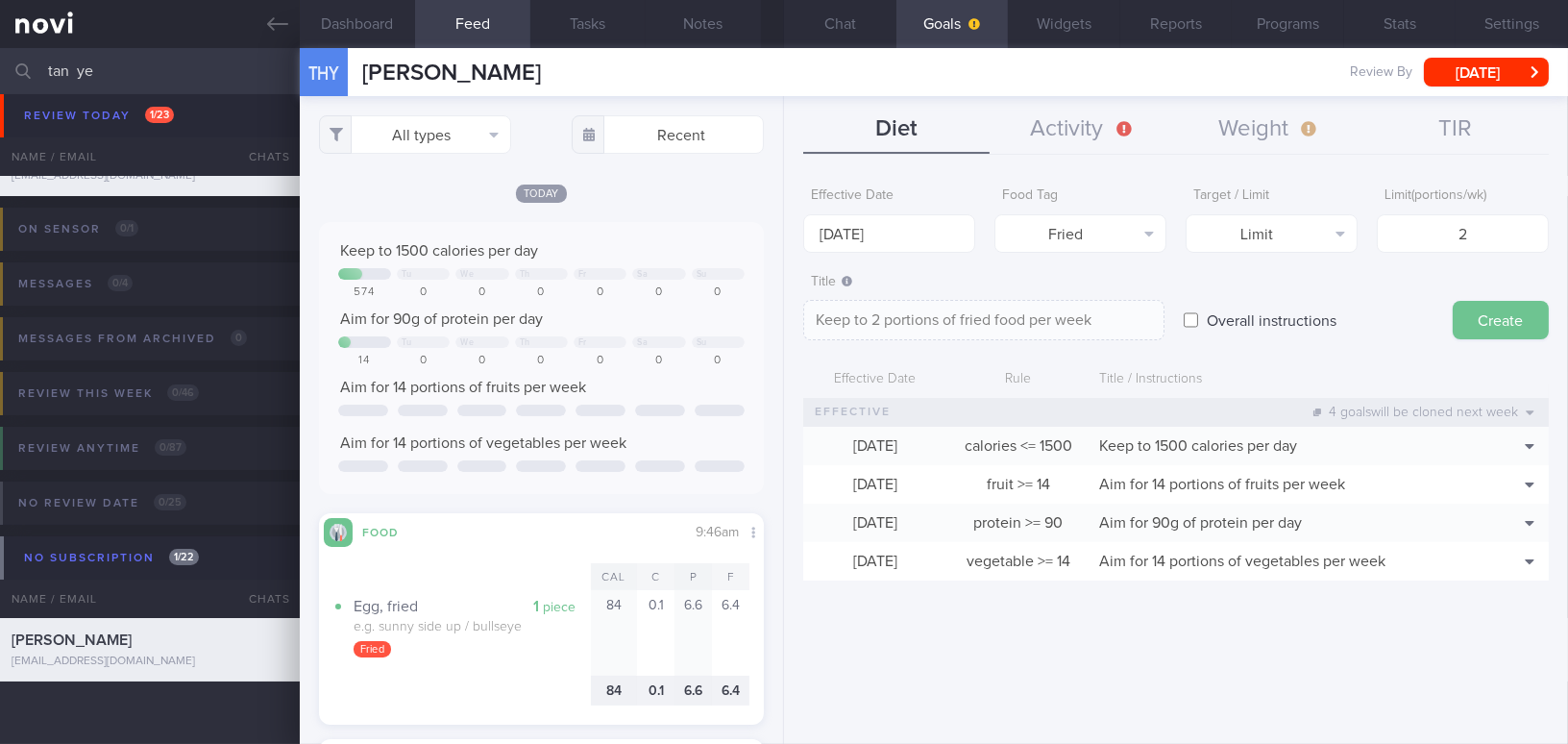 click on "Create" at bounding box center [1501, 320] 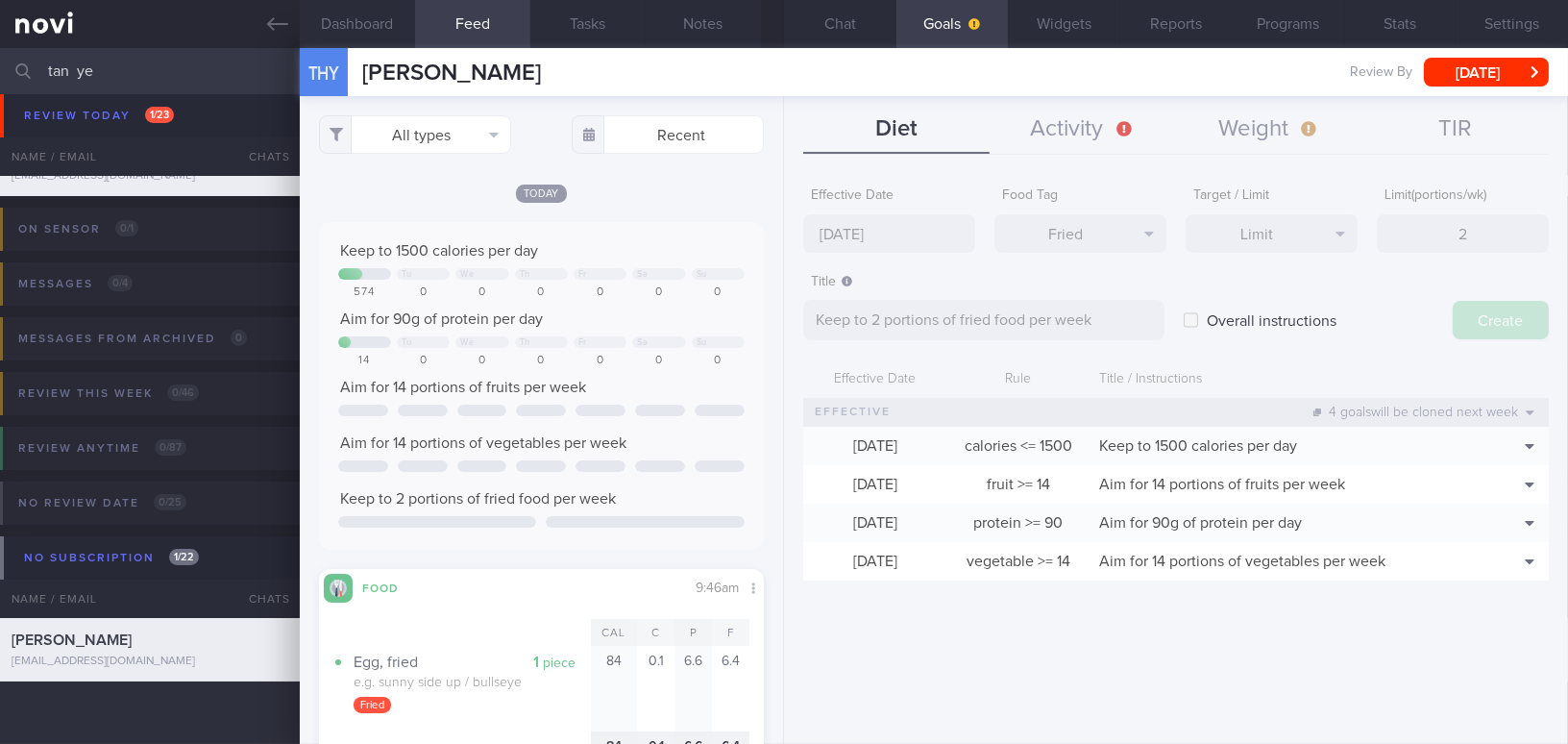 type on "[DATE]" 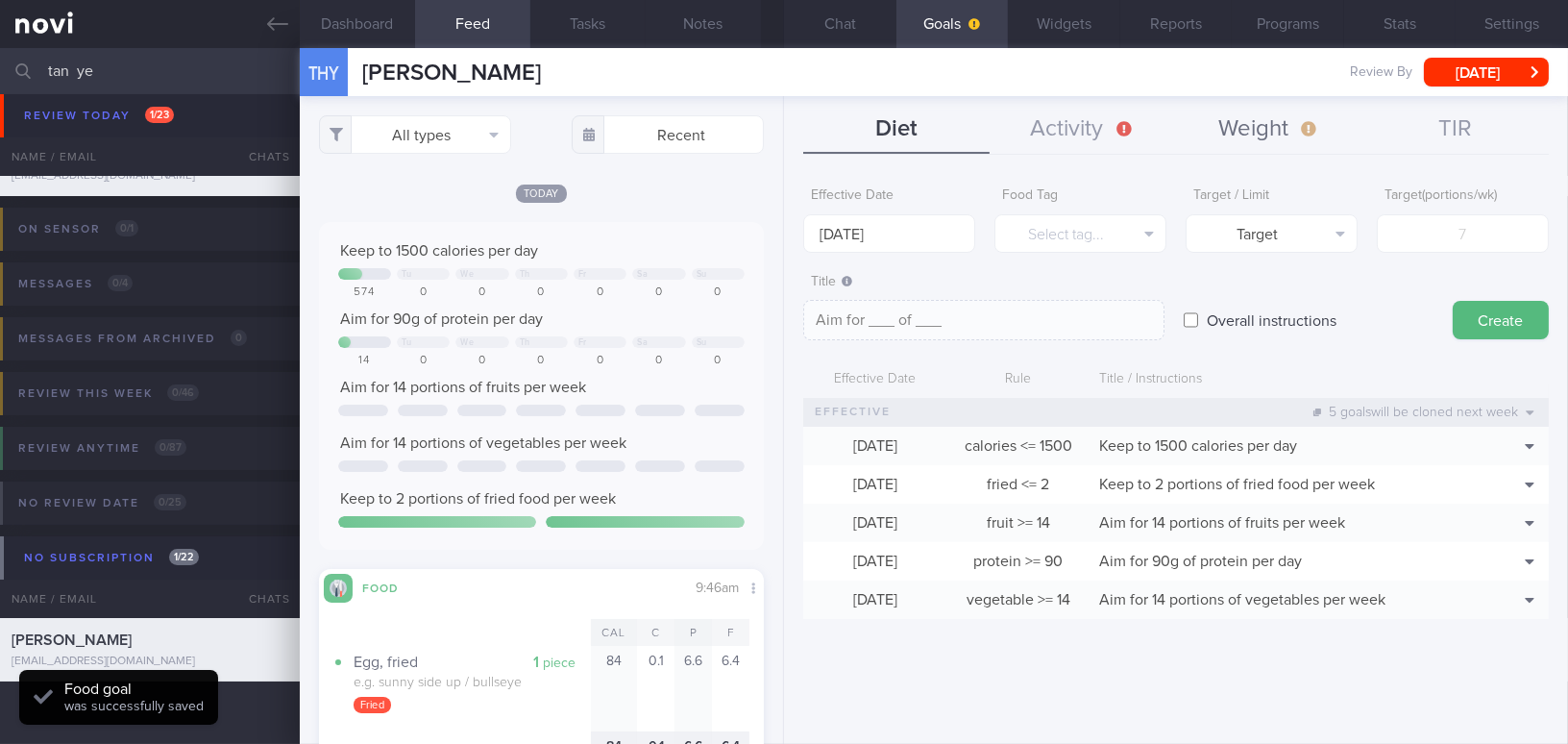 click on "Weight" at bounding box center [1269, 130] 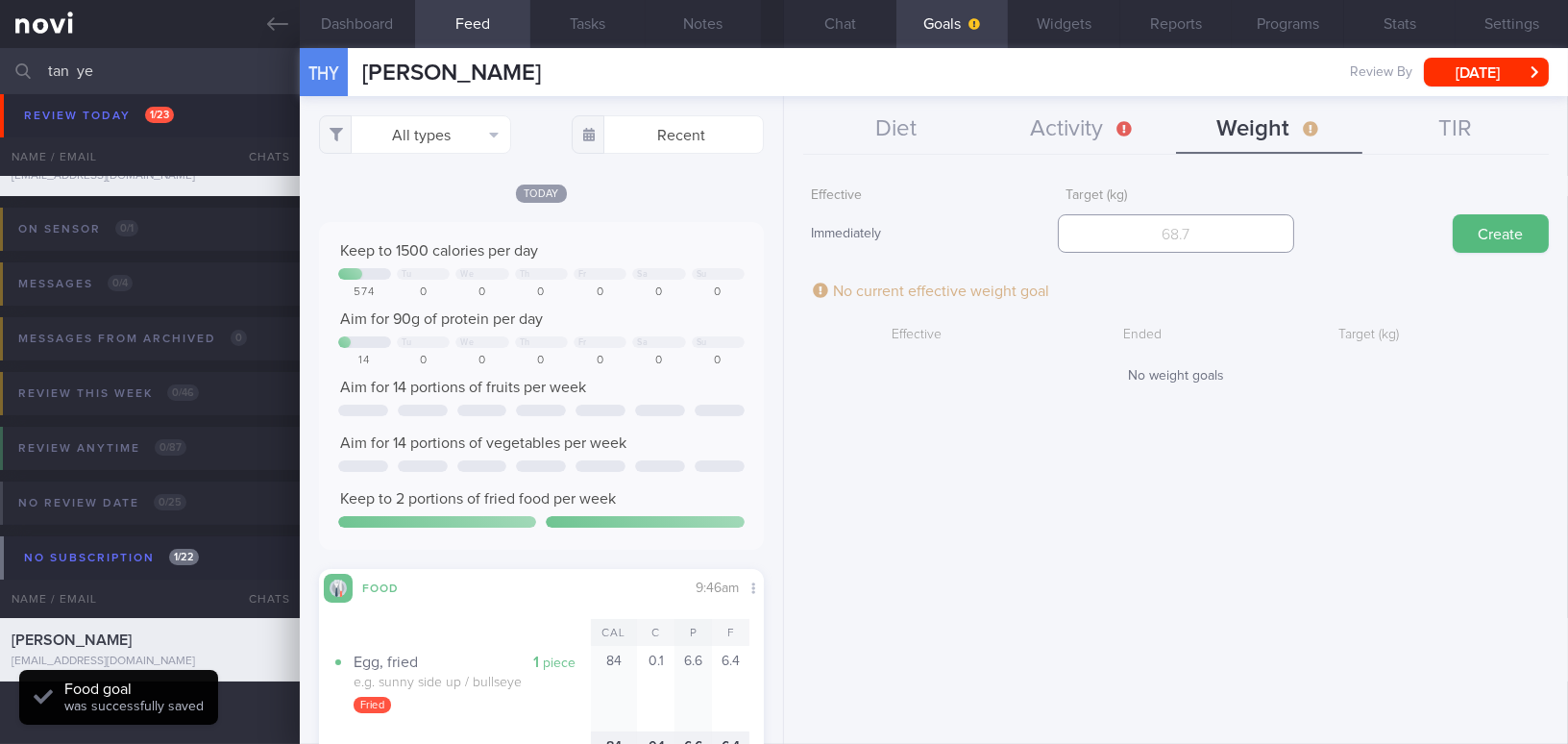 click at bounding box center (1175, 234) 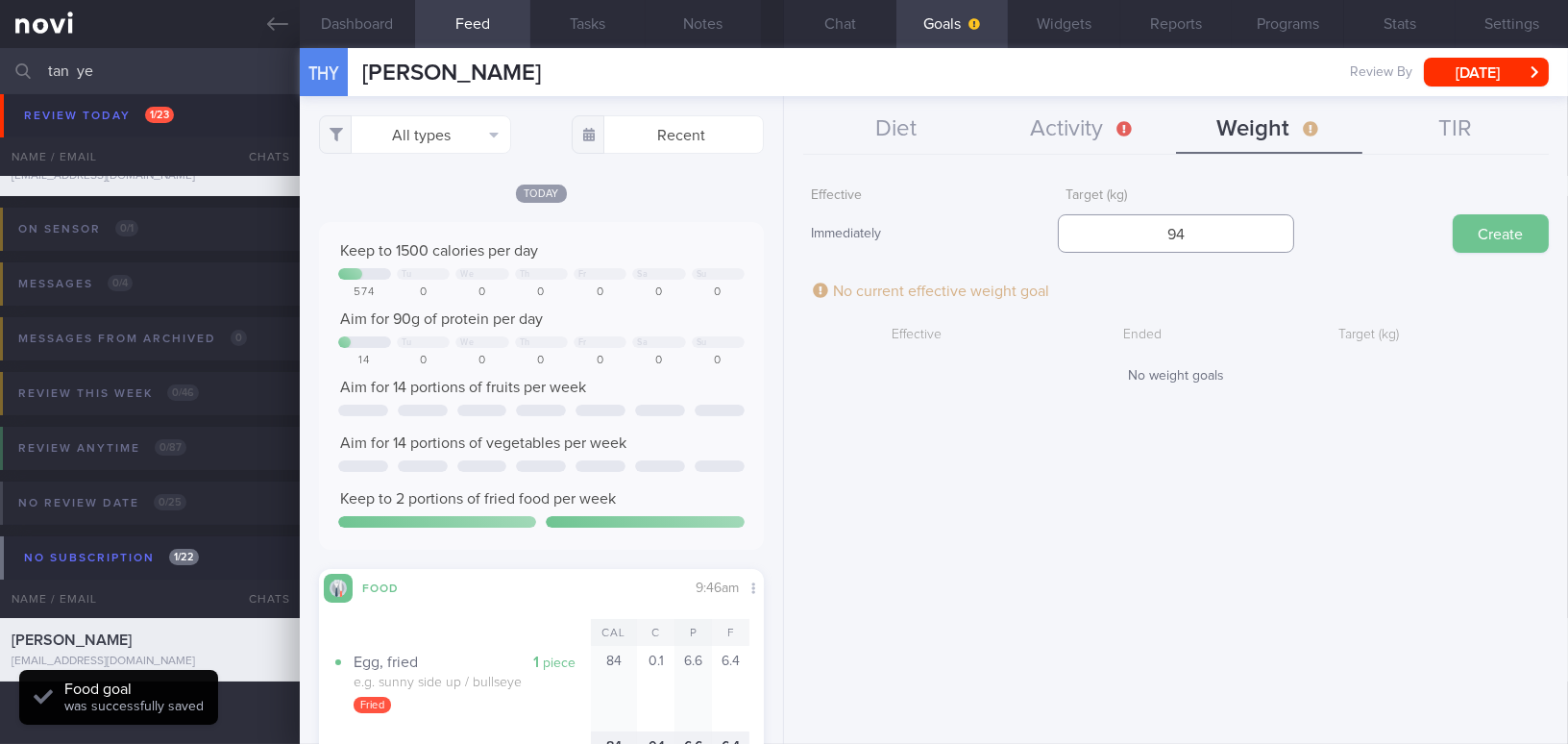 type on "94" 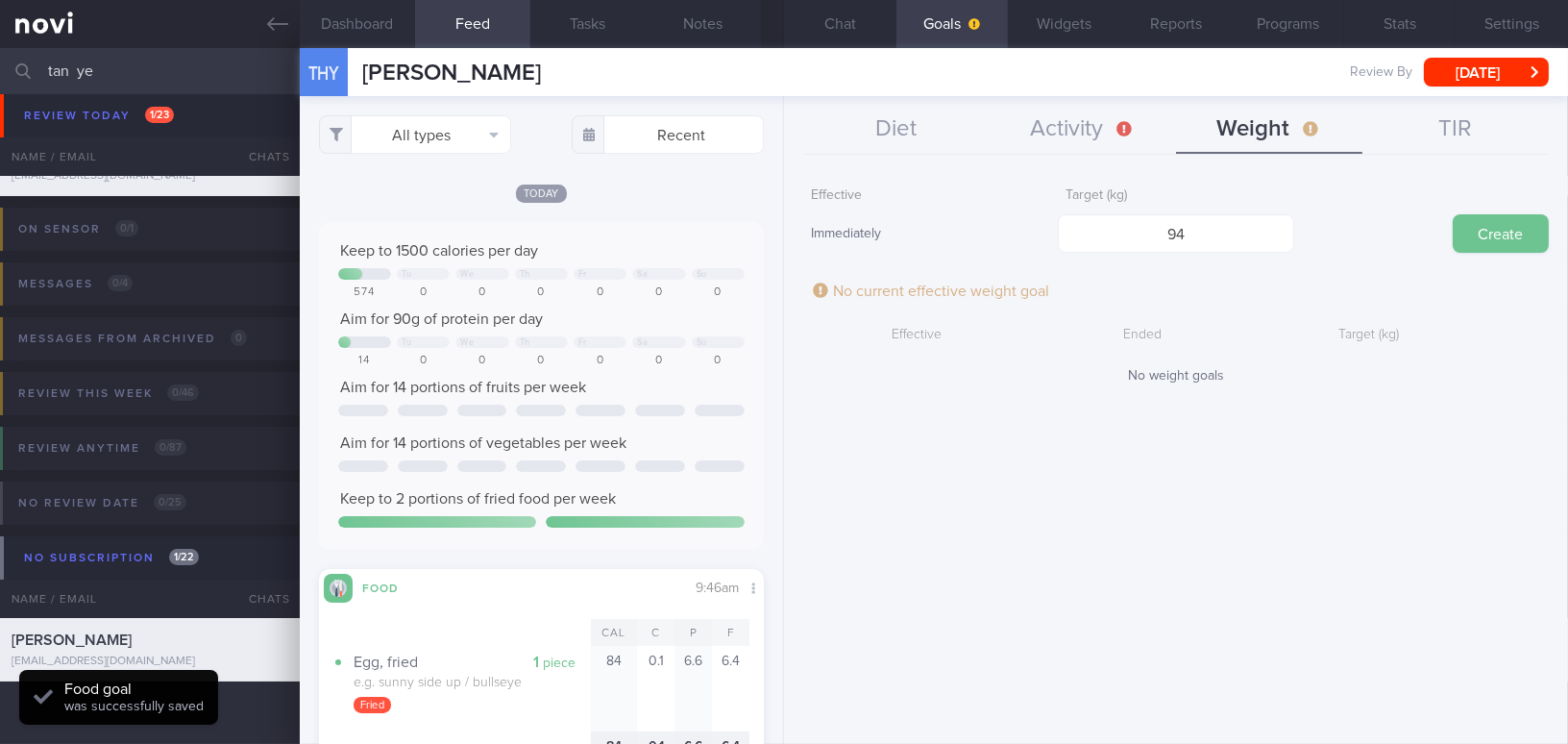click on "Create" at bounding box center [1501, 234] 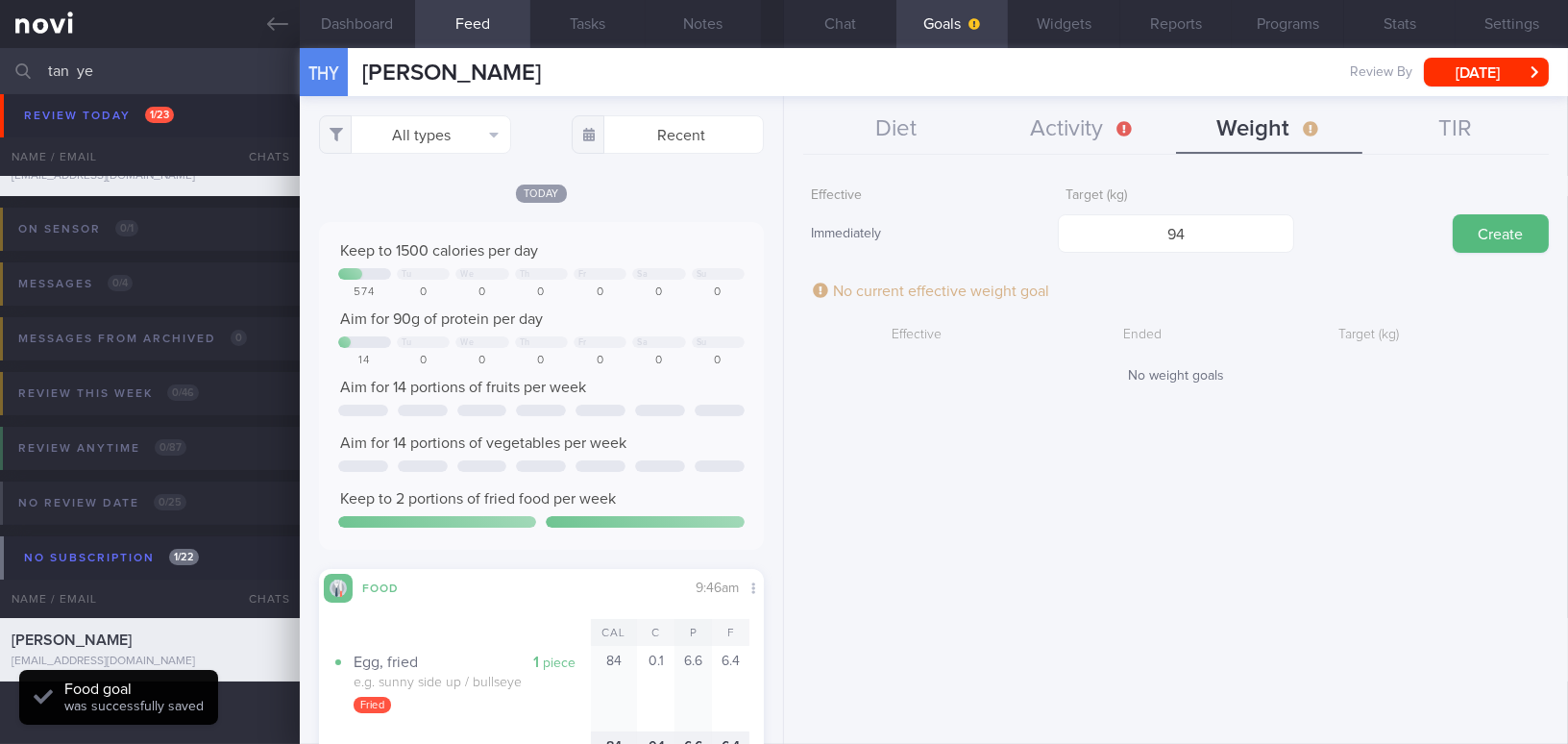 type 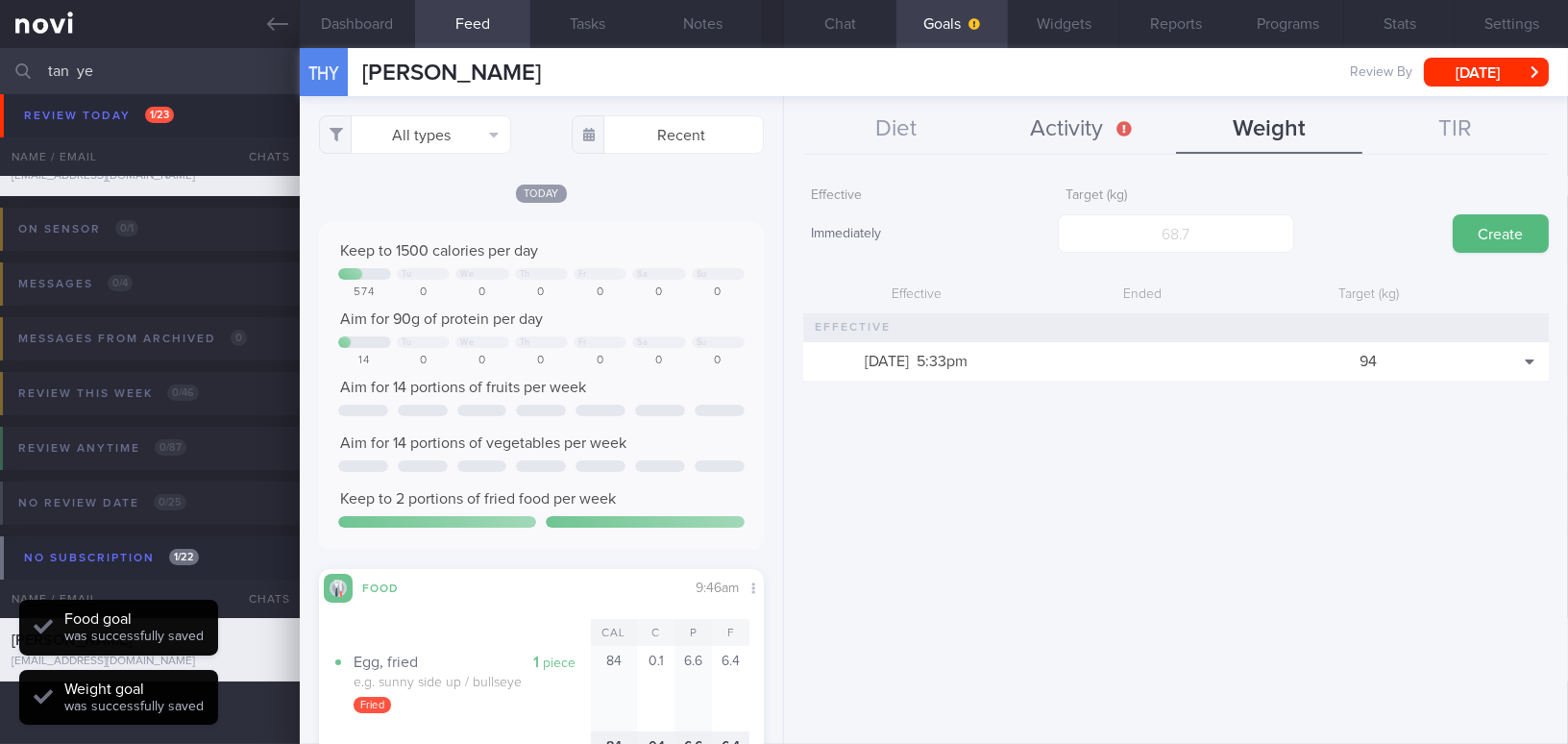 scroll, scrollTop: 961013, scrollLeft: 960387, axis: both 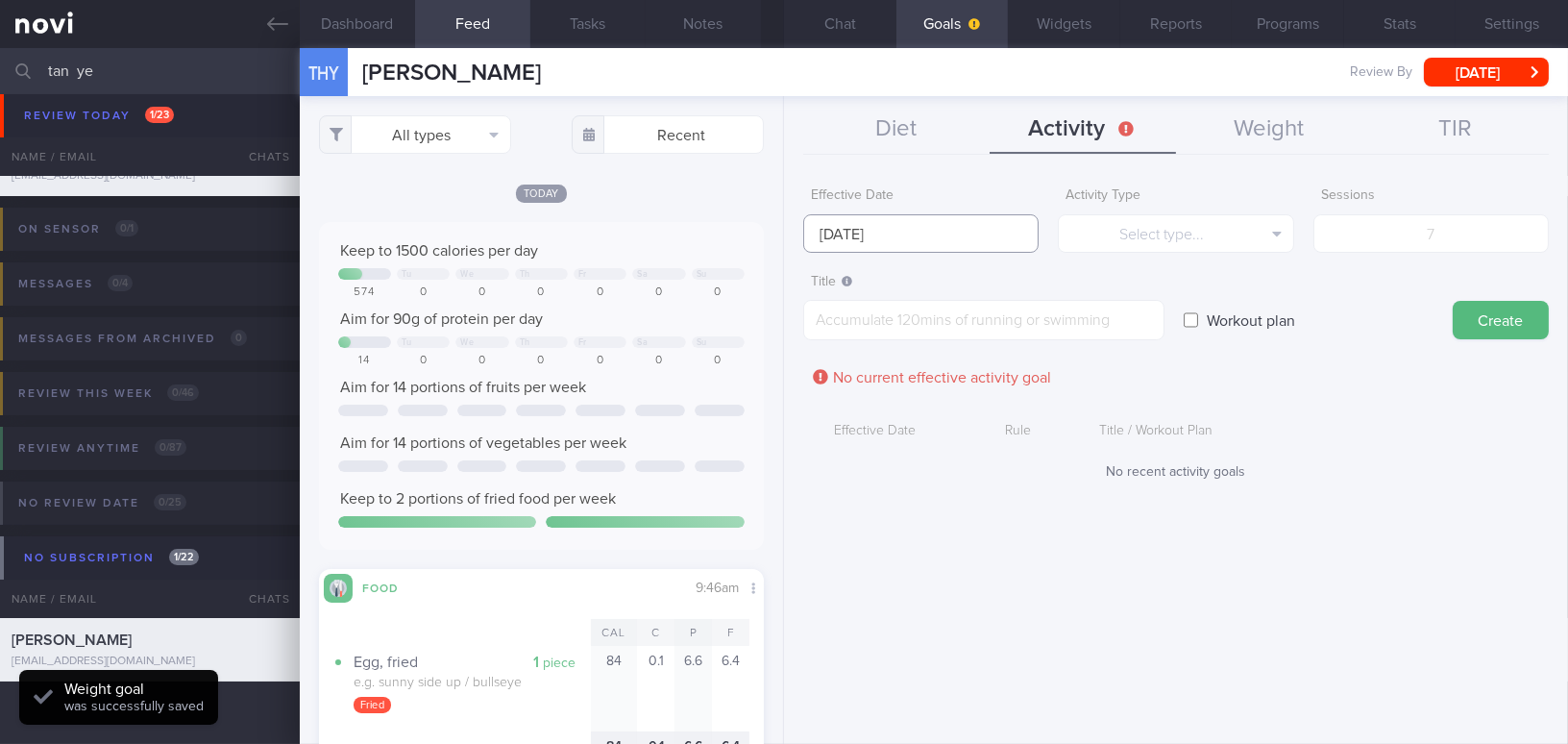 click on "[DATE]" at bounding box center (920, 234) 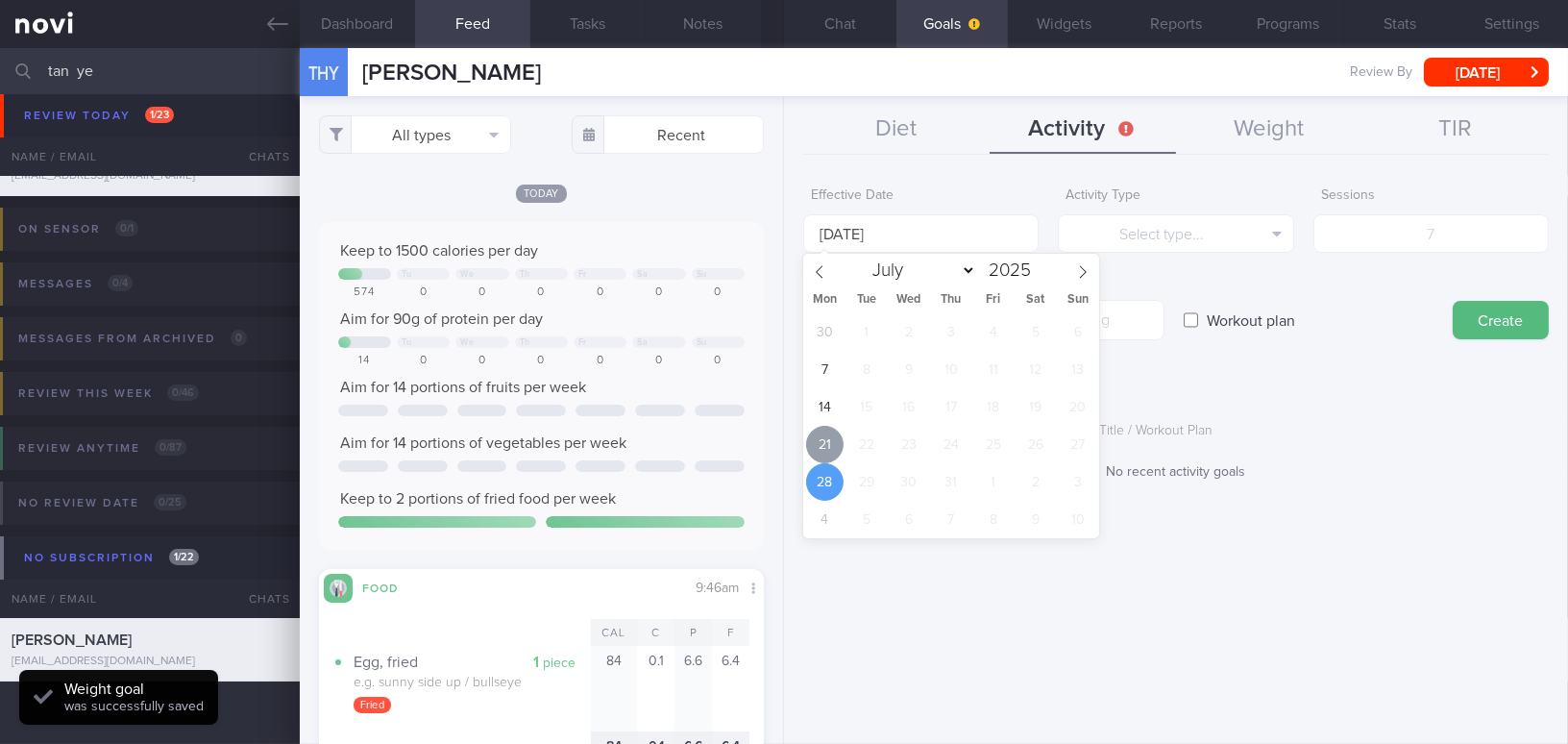 click on "21" at bounding box center [824, 444] 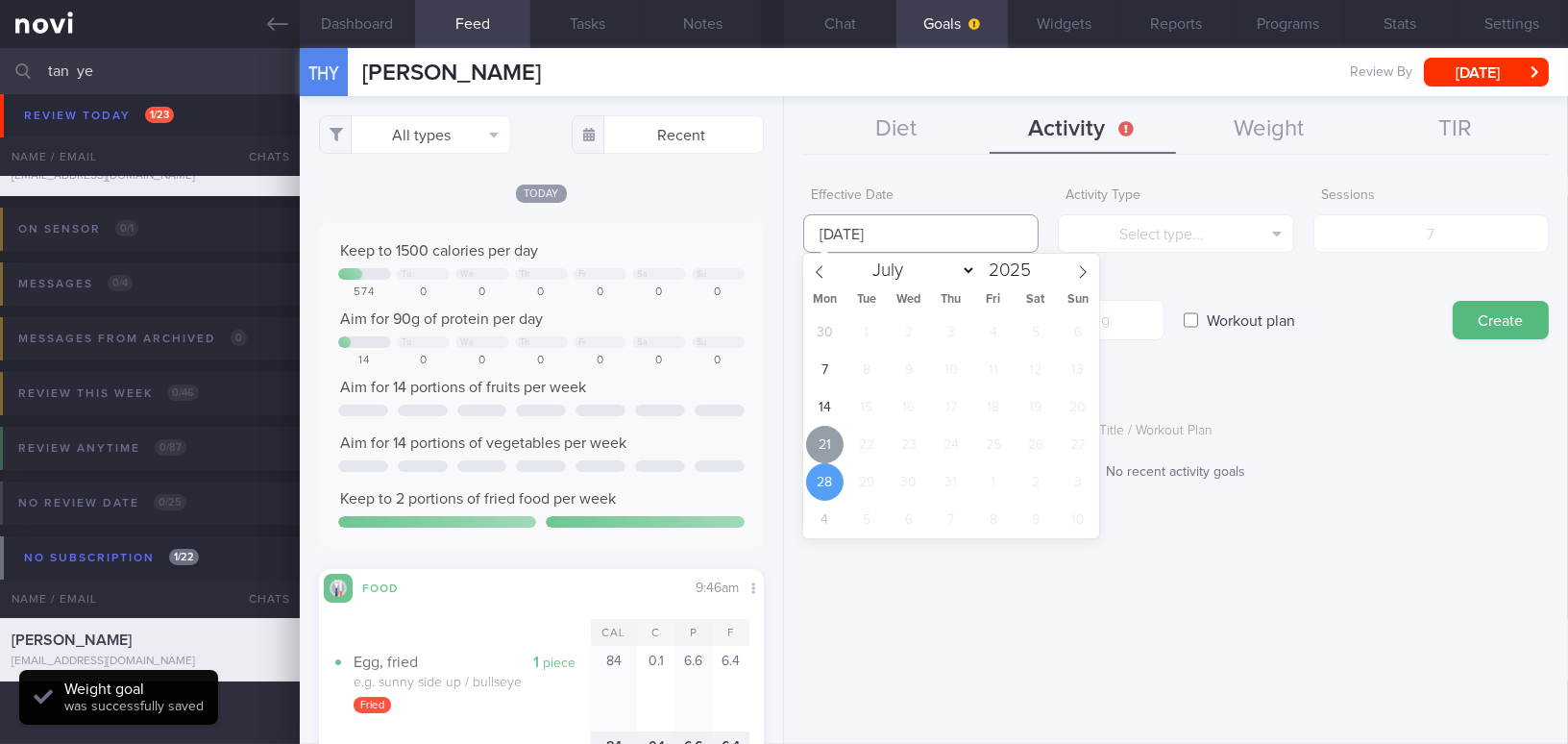 type on "[DATE]" 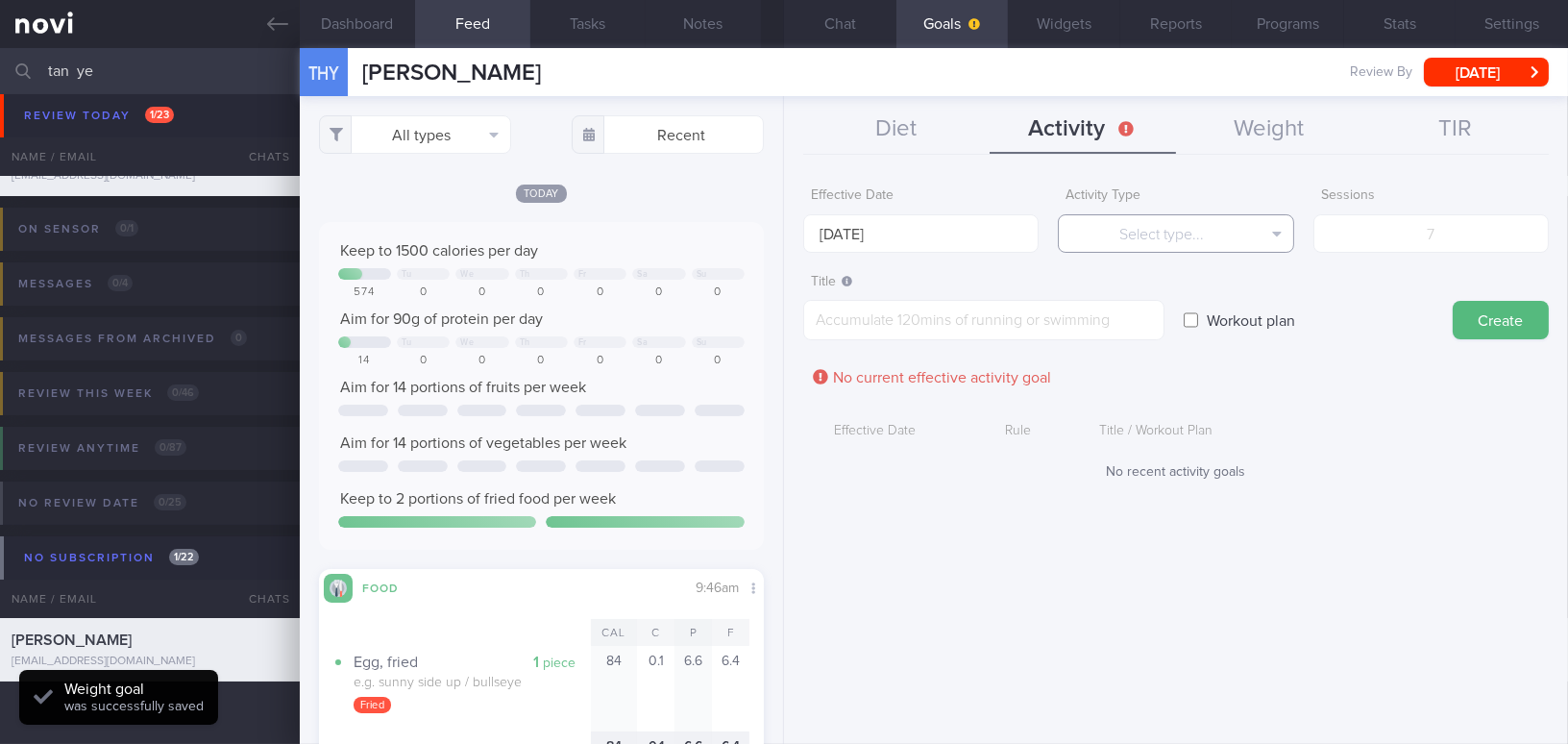 click on "Select type..." at bounding box center [1175, 234] 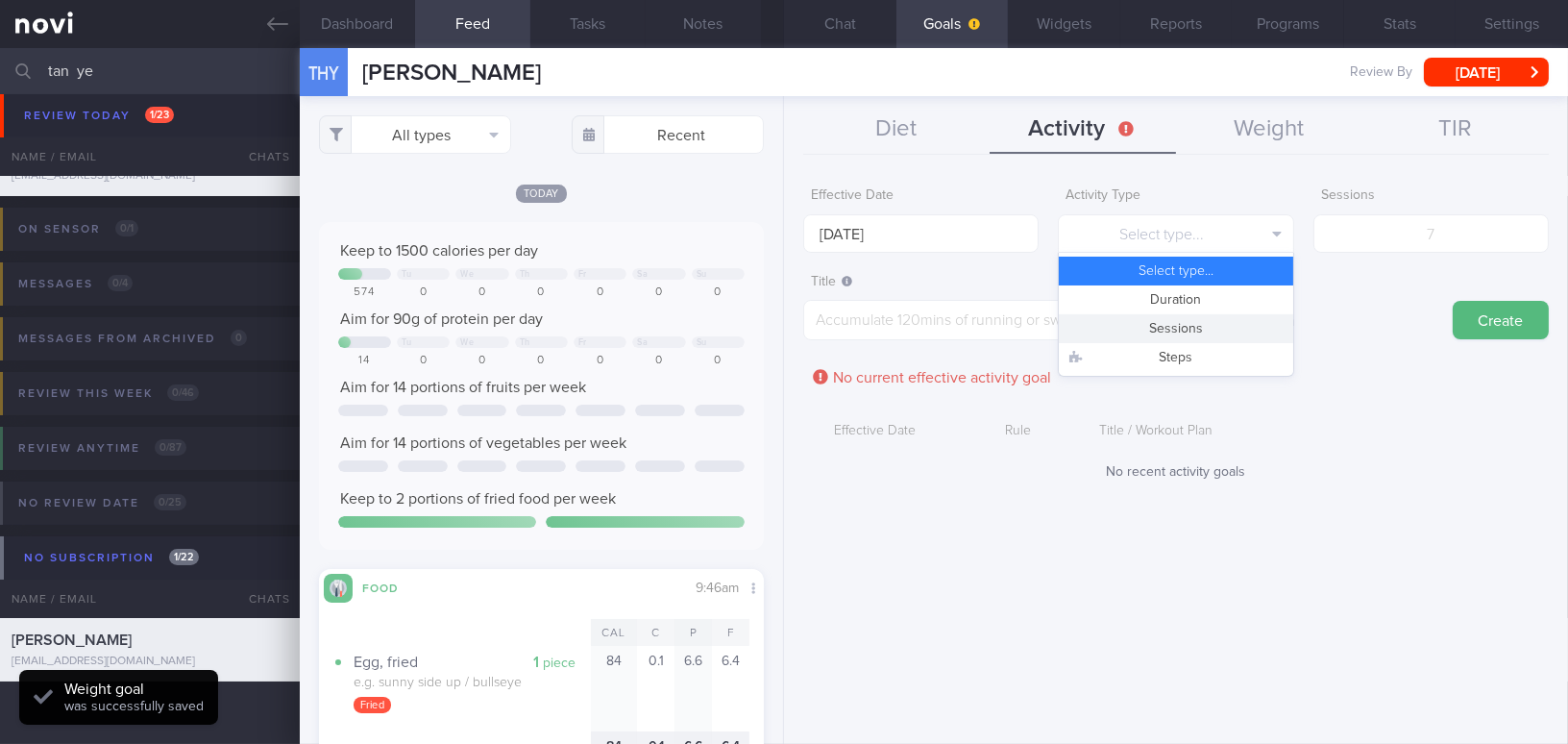 click on "Sessions" at bounding box center [1175, 329] 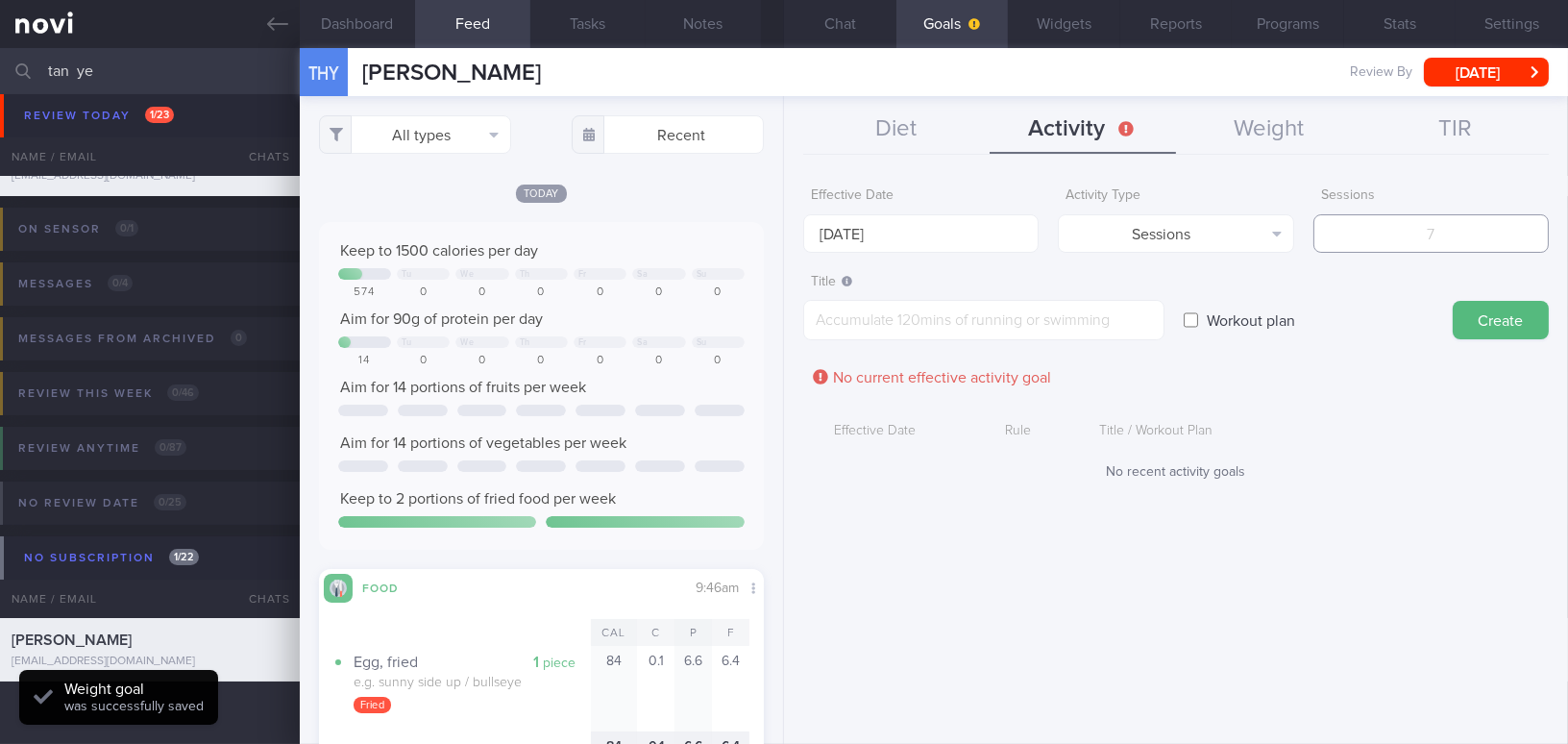 click at bounding box center (1431, 234) 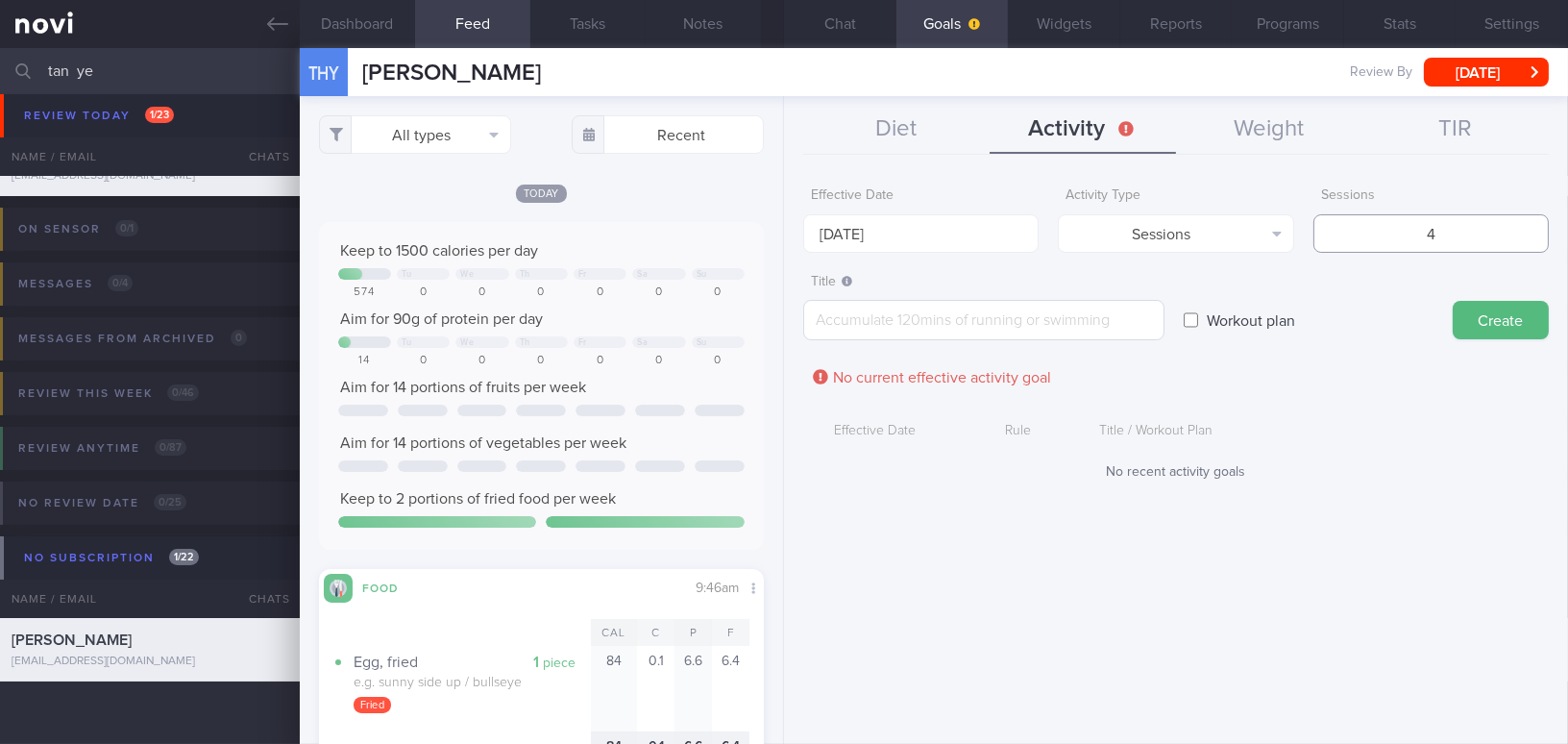 type on "4" 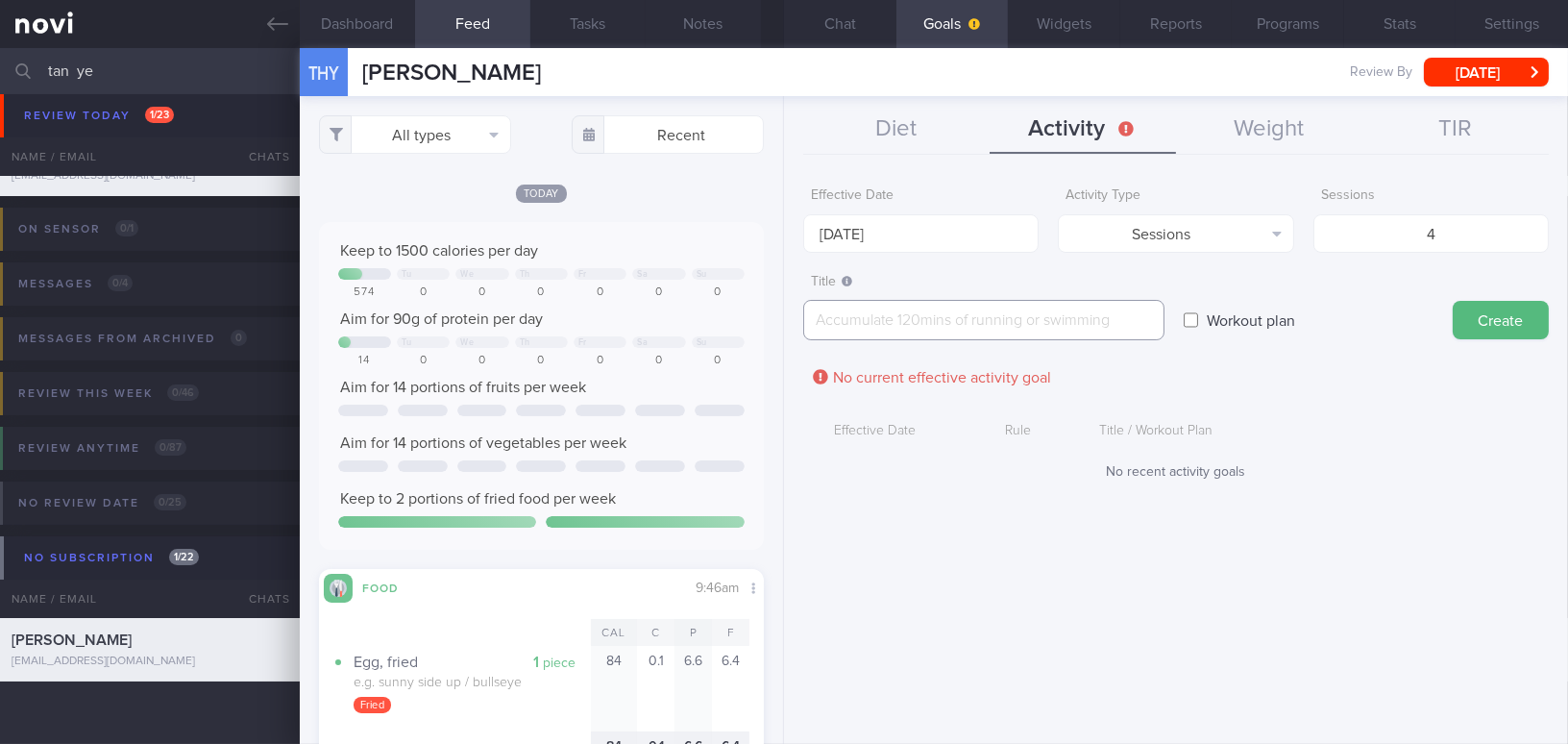 click at bounding box center (984, 320) 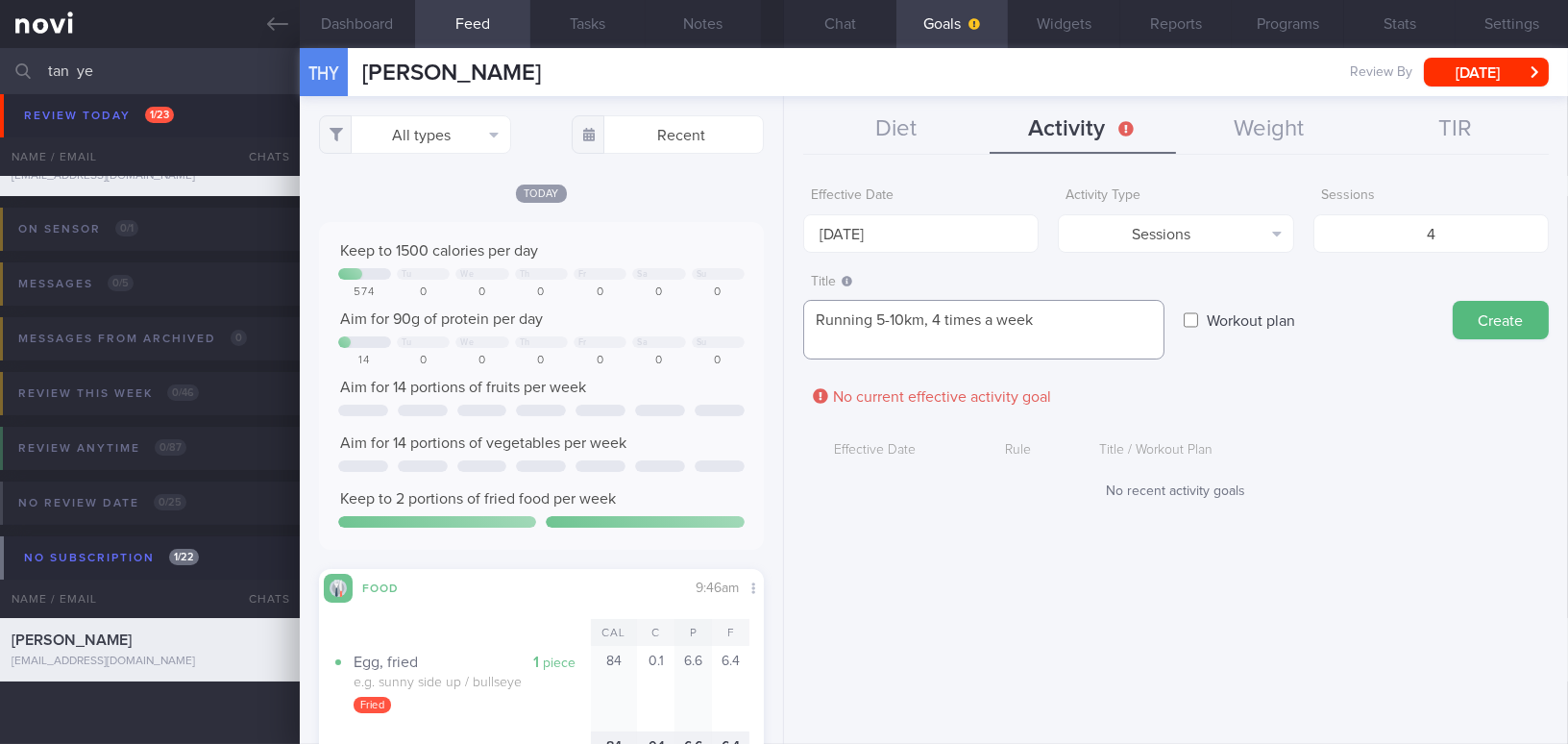 scroll, scrollTop: 0, scrollLeft: 0, axis: both 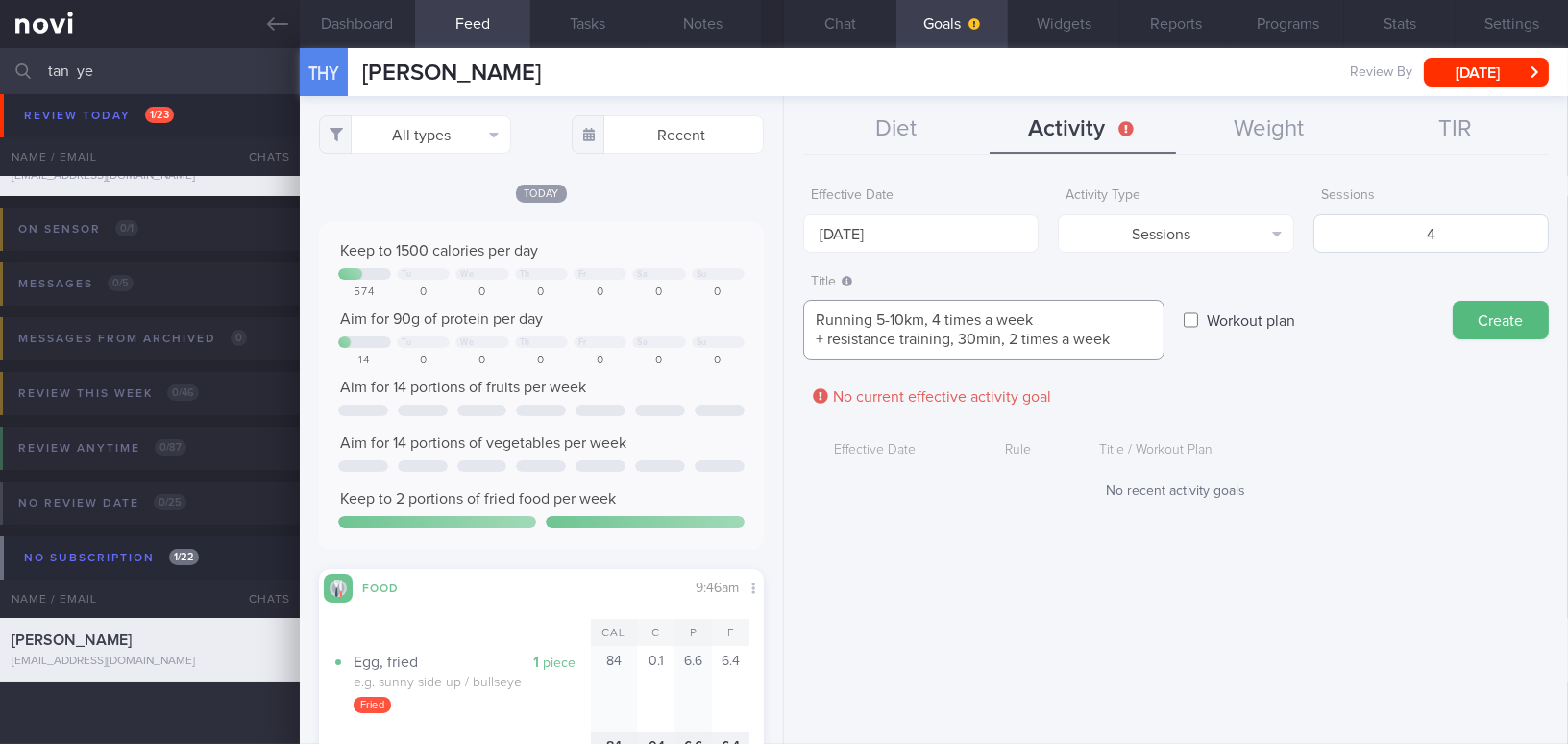type on "Running 5-10km, 4 times a week
+ resistance training, 30min, 2 times a week" 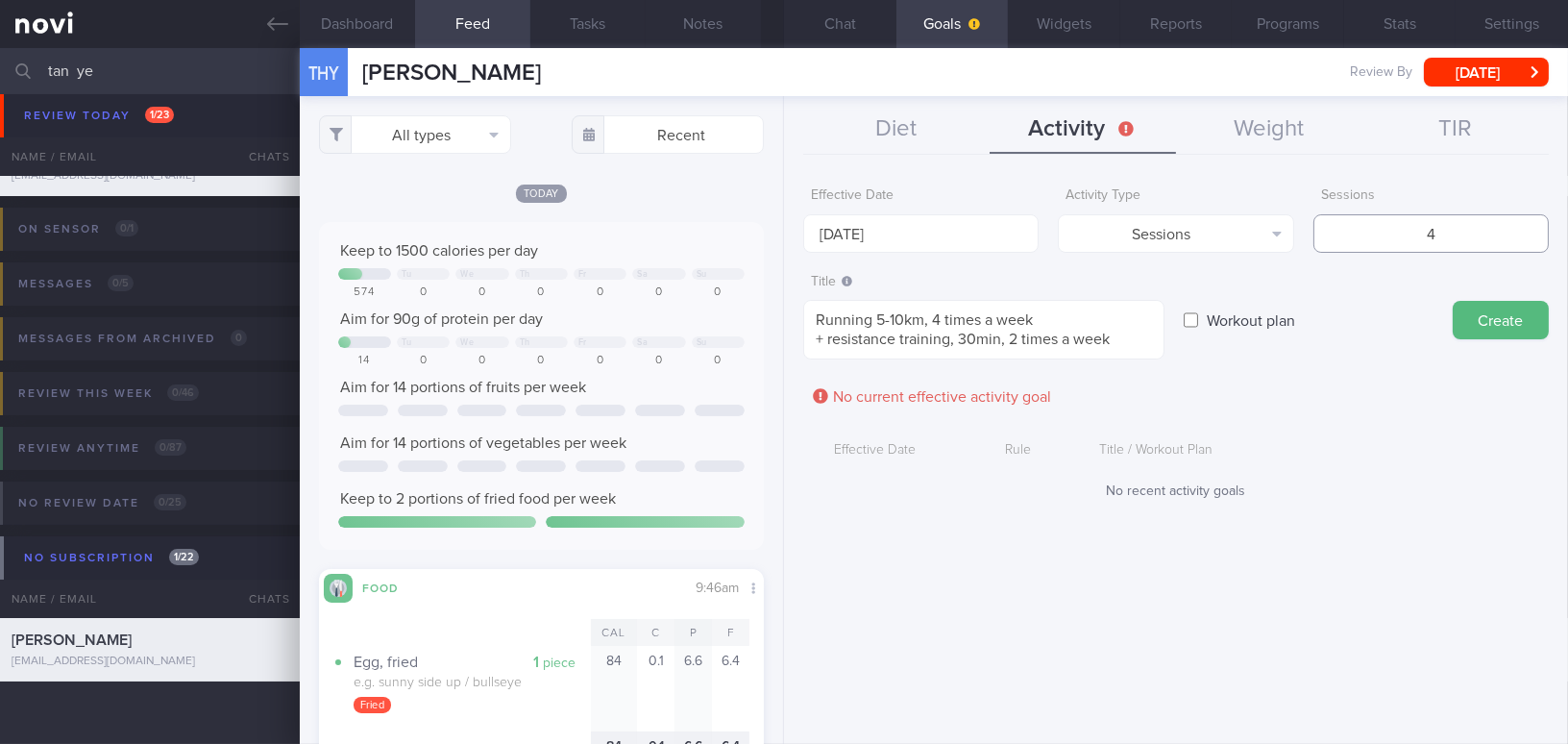 drag, startPoint x: 1440, startPoint y: 233, endPoint x: 1384, endPoint y: 225, distance: 56.568542 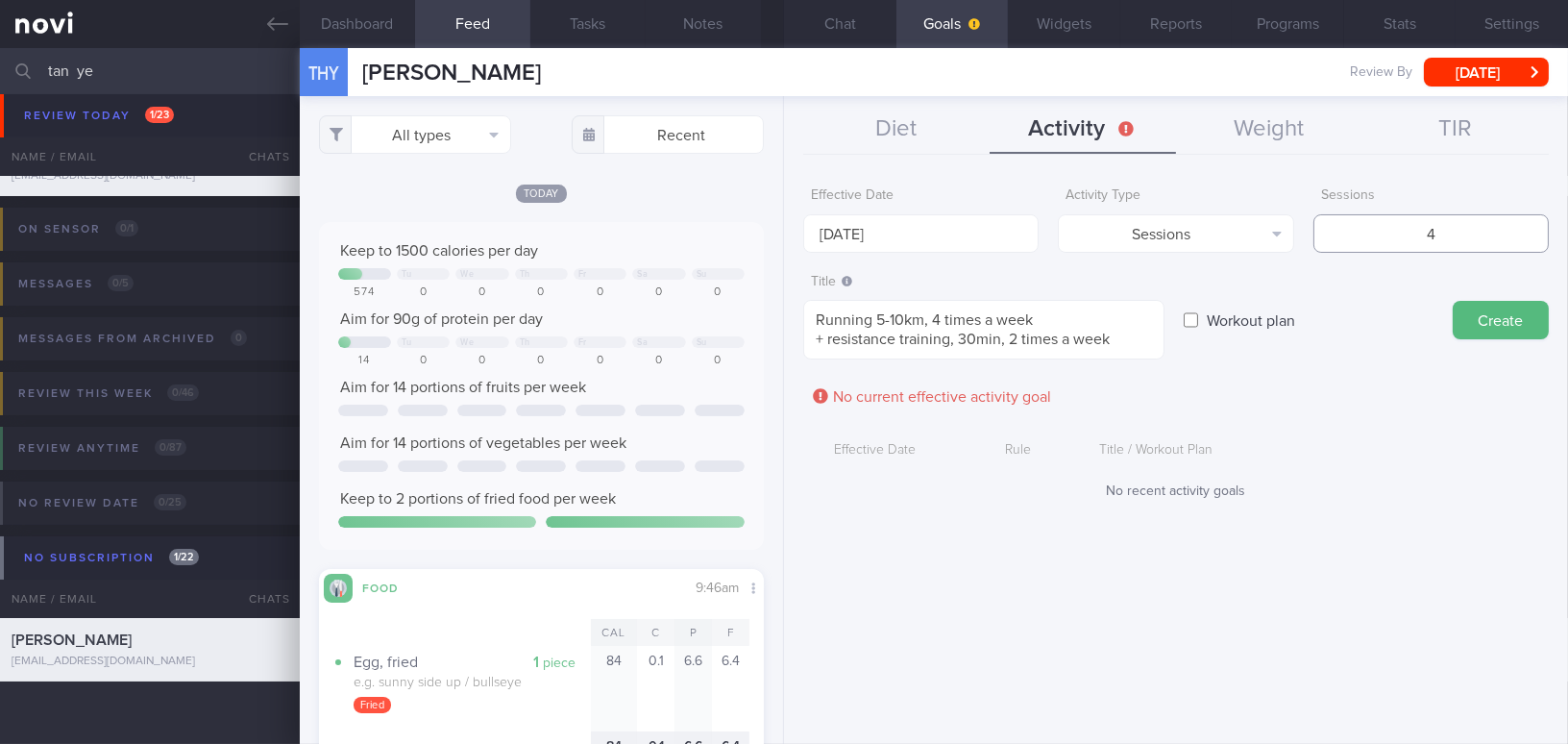 click on "4" at bounding box center (1431, 234) 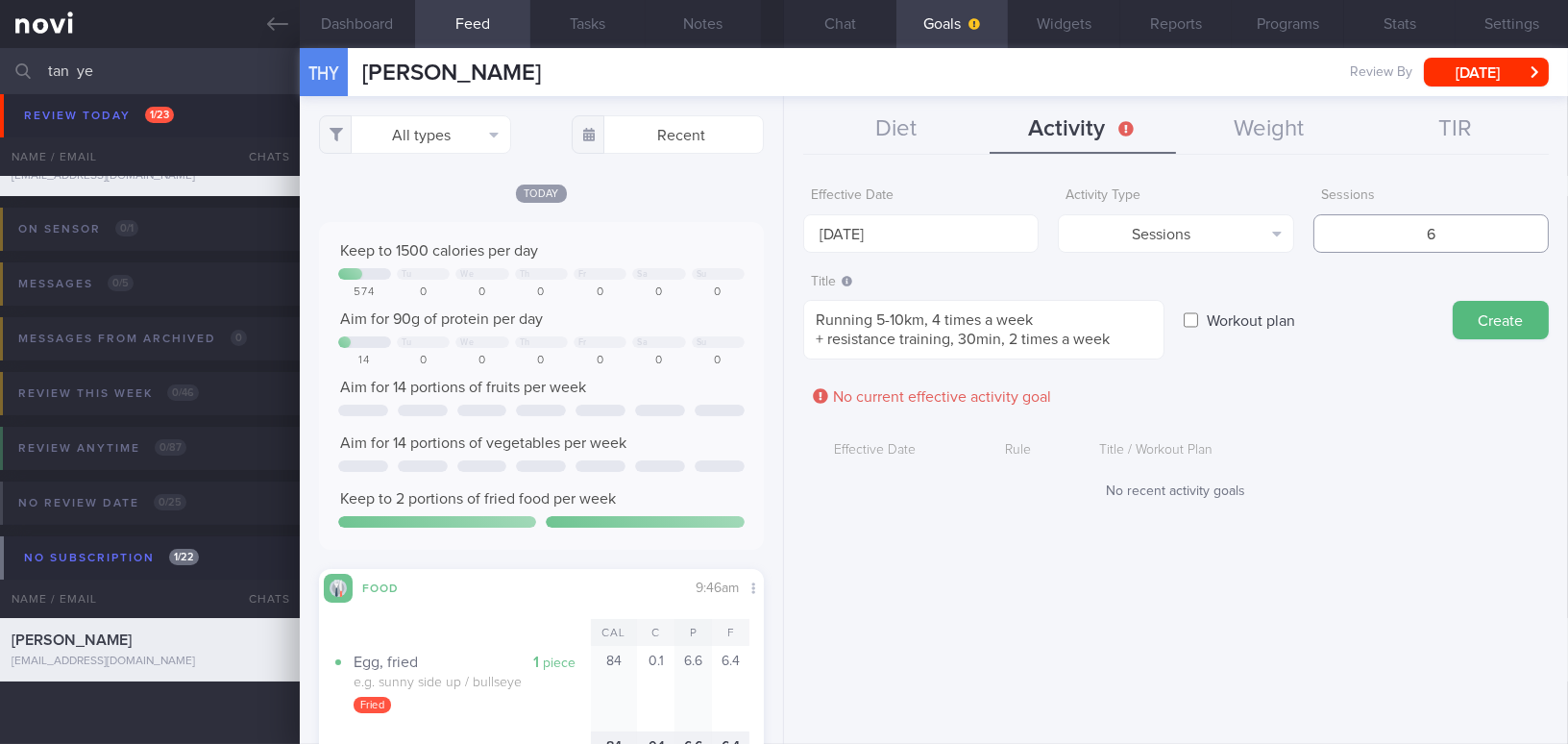 drag, startPoint x: 1458, startPoint y: 229, endPoint x: 1372, endPoint y: 227, distance: 86.02325 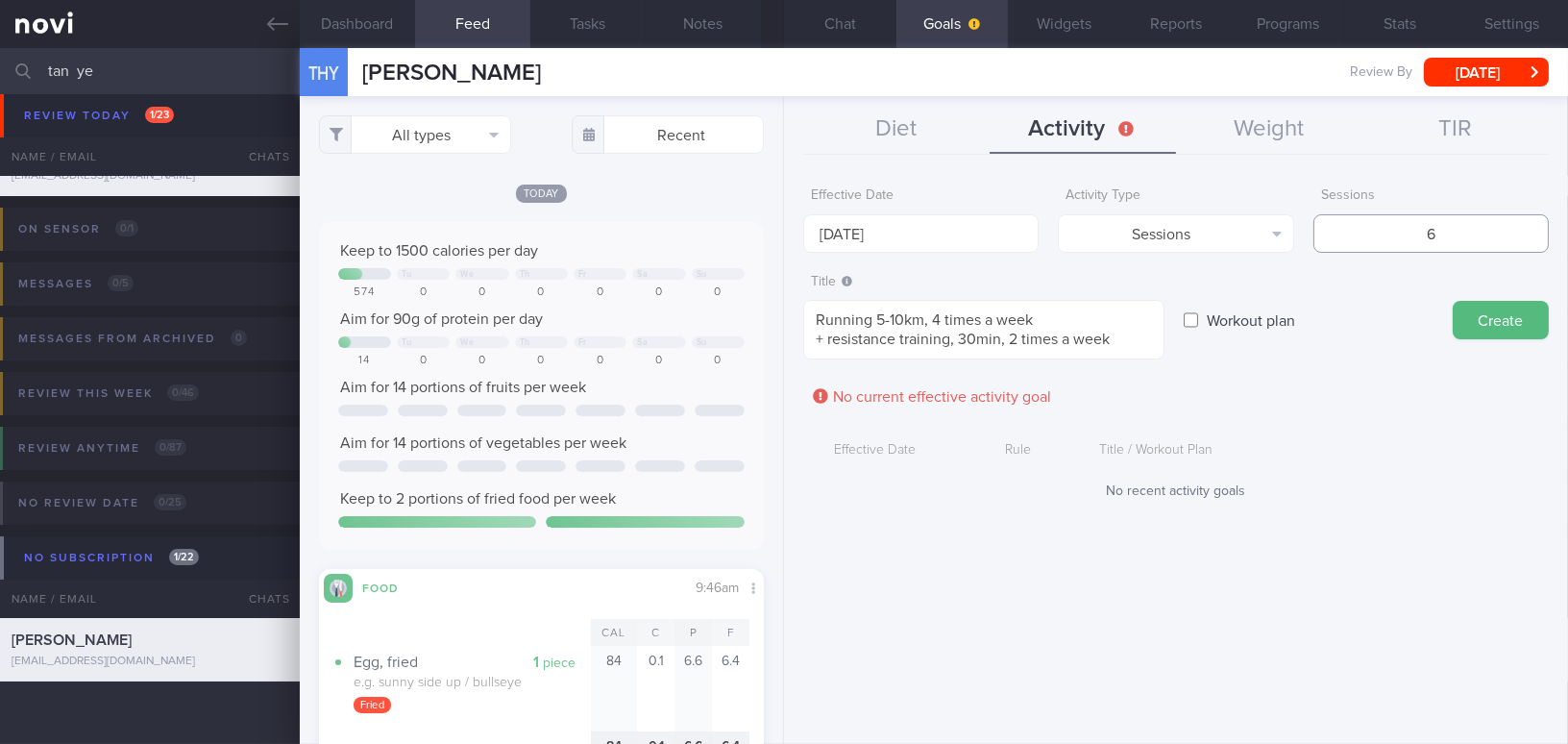 click on "6" at bounding box center [1431, 234] 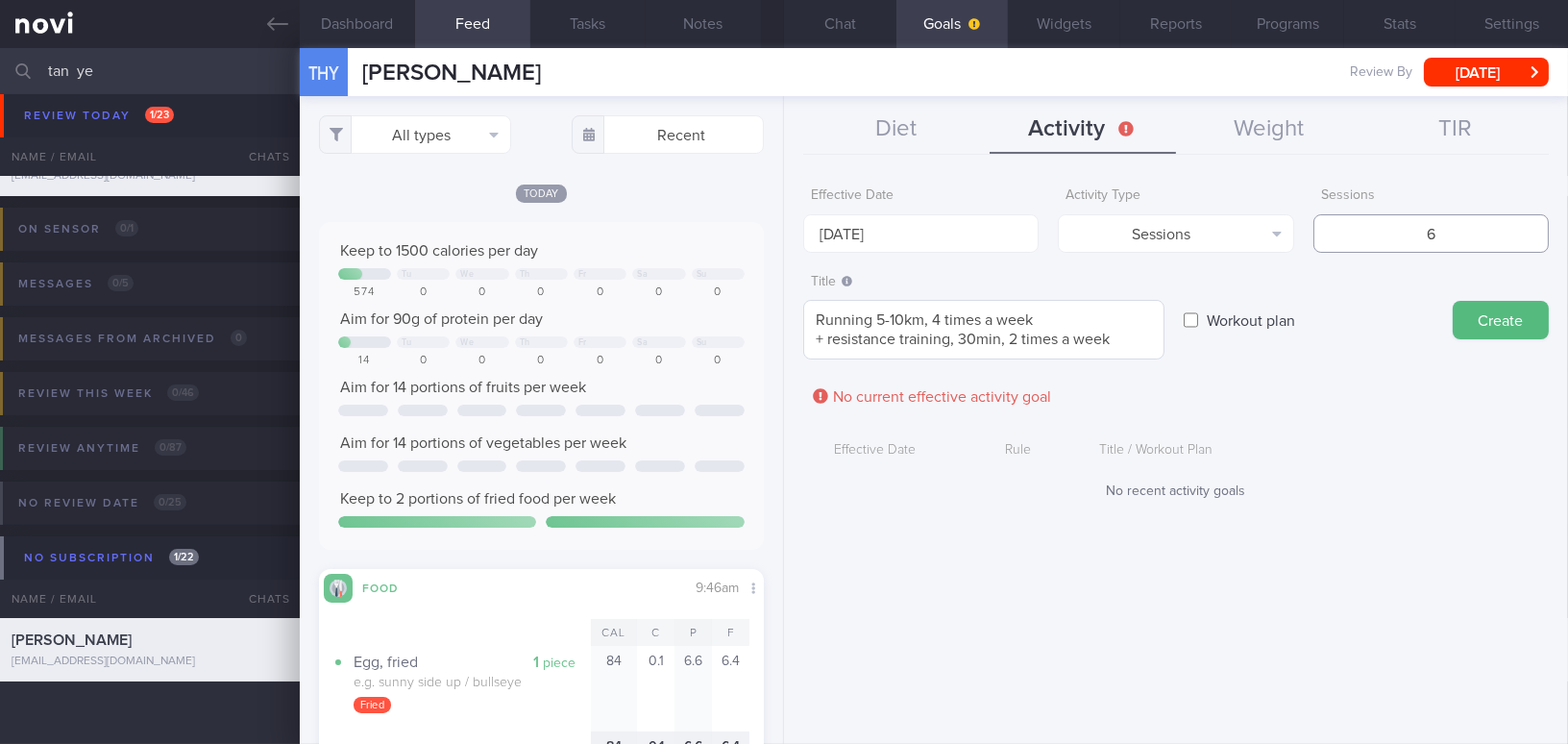 type on "6" 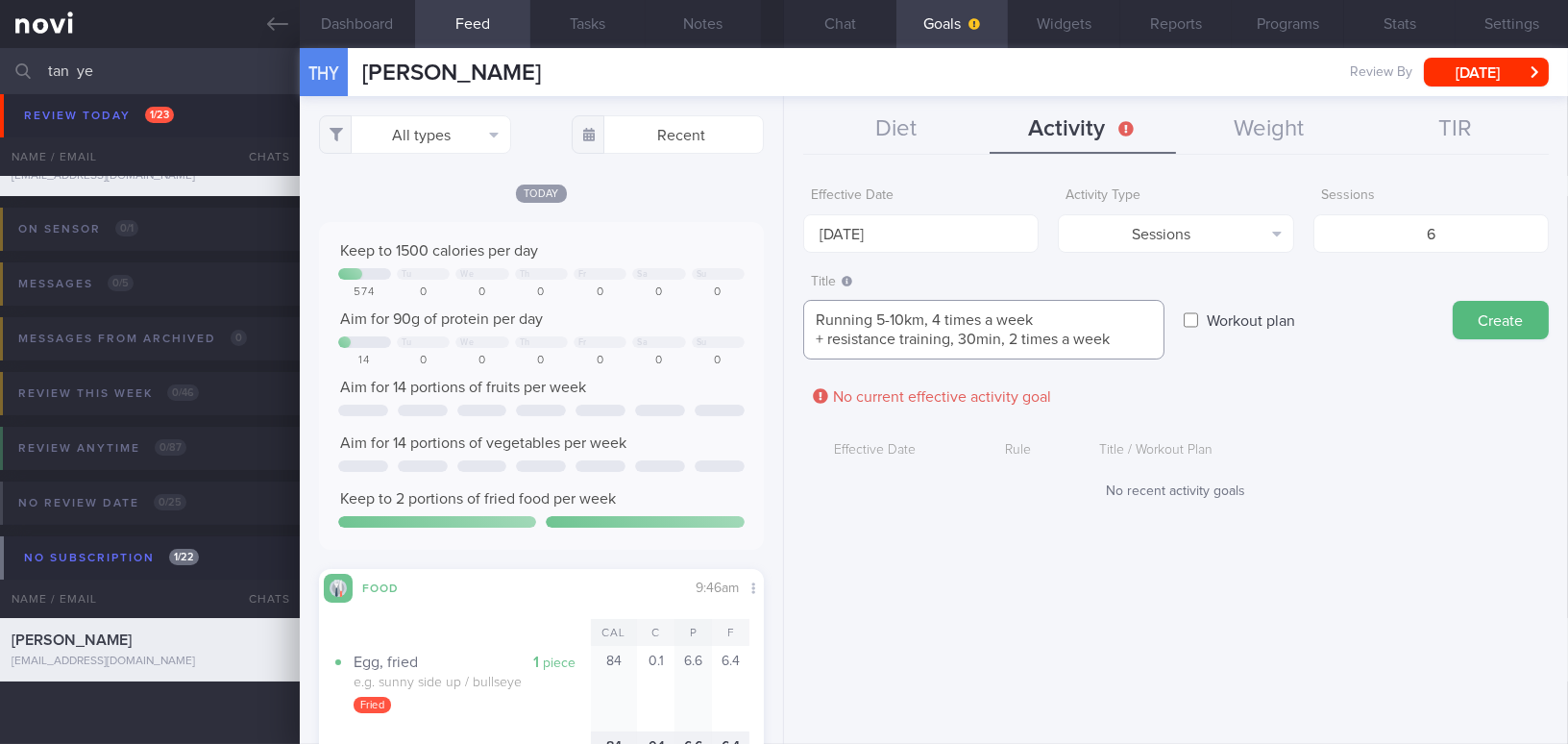 drag, startPoint x: 959, startPoint y: 337, endPoint x: 1023, endPoint y: 324, distance: 65.30697 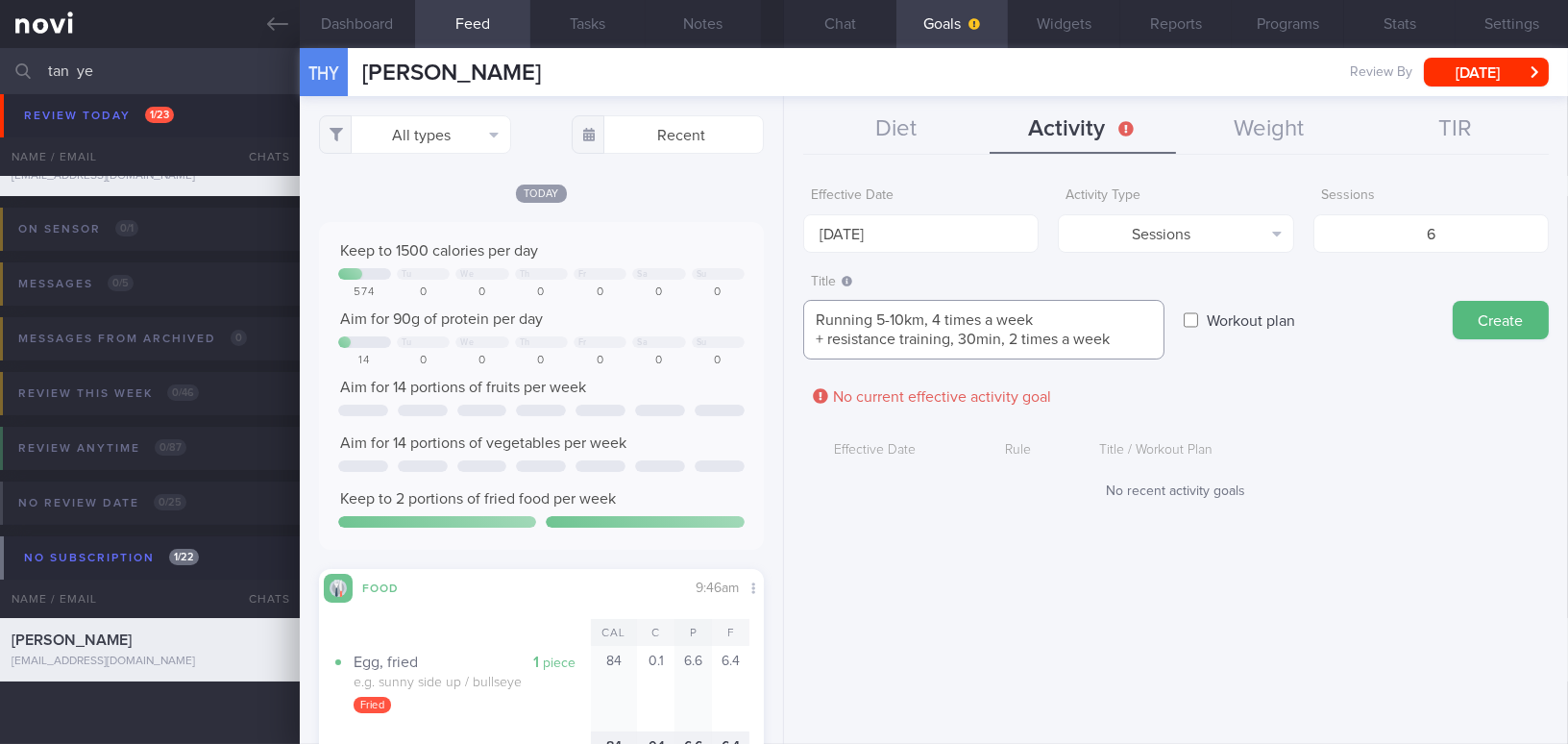 click on "Running 5-10km, 4 times a week
+ resistance training, 30min, 2 times a week" at bounding box center [984, 330] 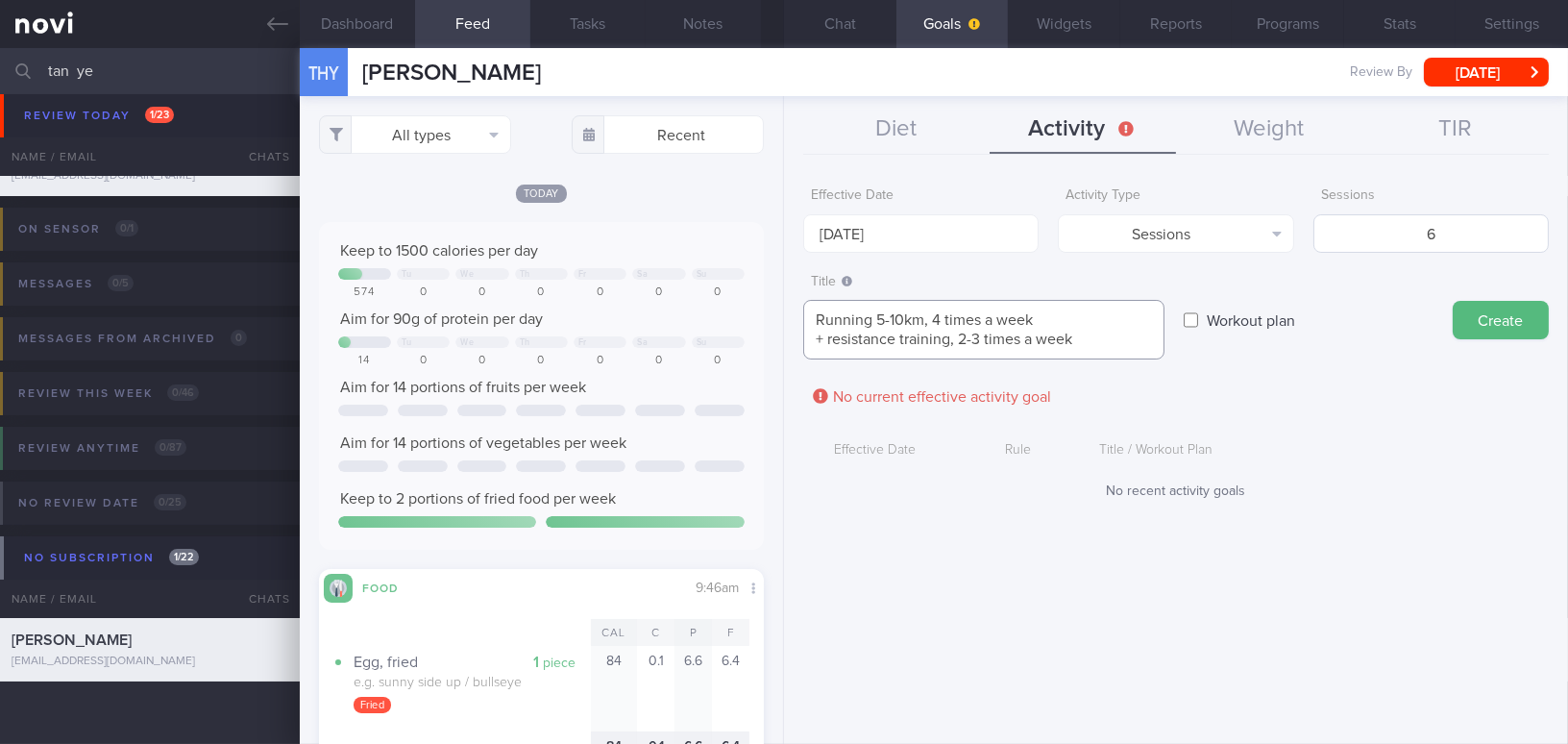 type on "Running 5-10km, 4 times a week
+ resistance training, 2-3 times a week" 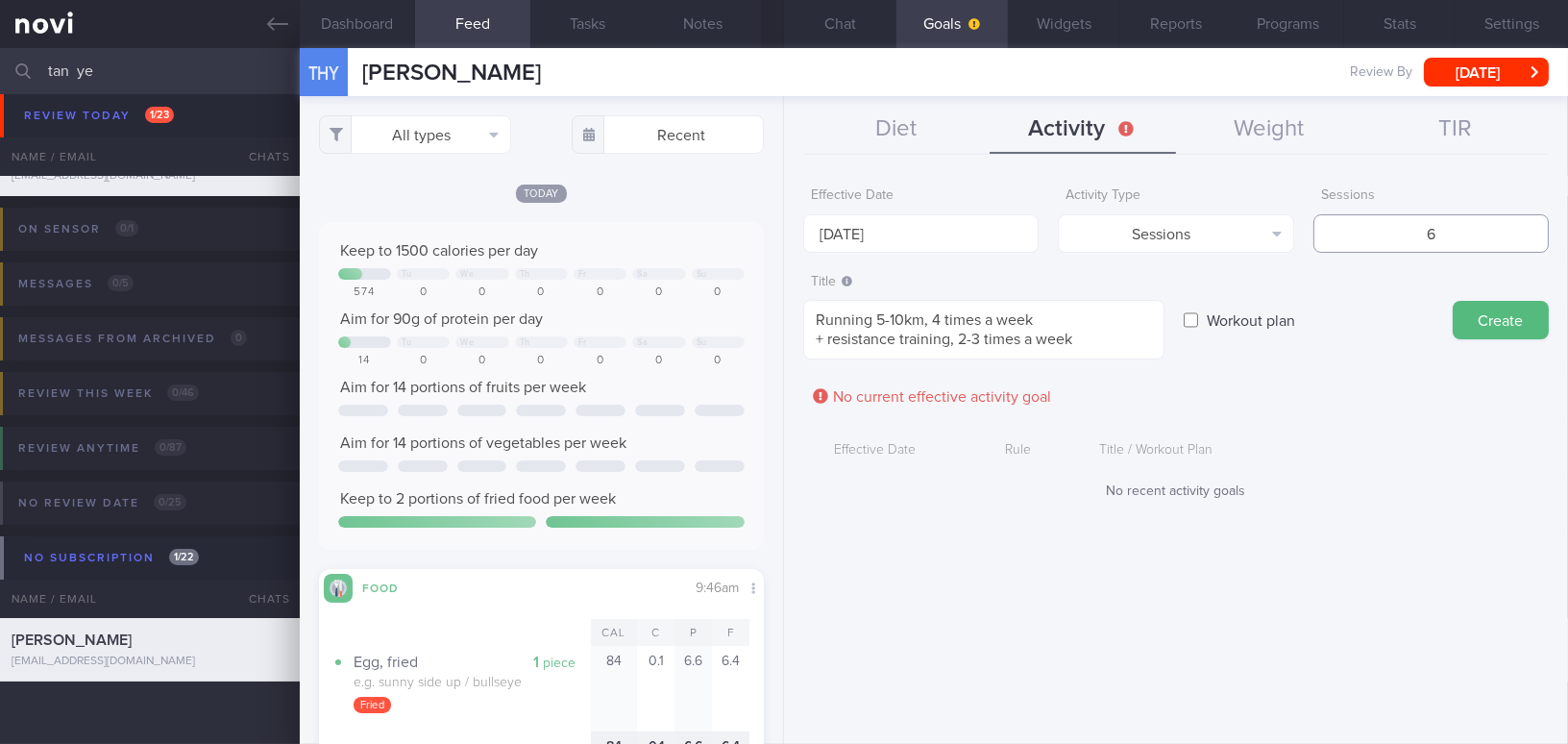 drag, startPoint x: 1462, startPoint y: 241, endPoint x: 1410, endPoint y: 236, distance: 52.239832 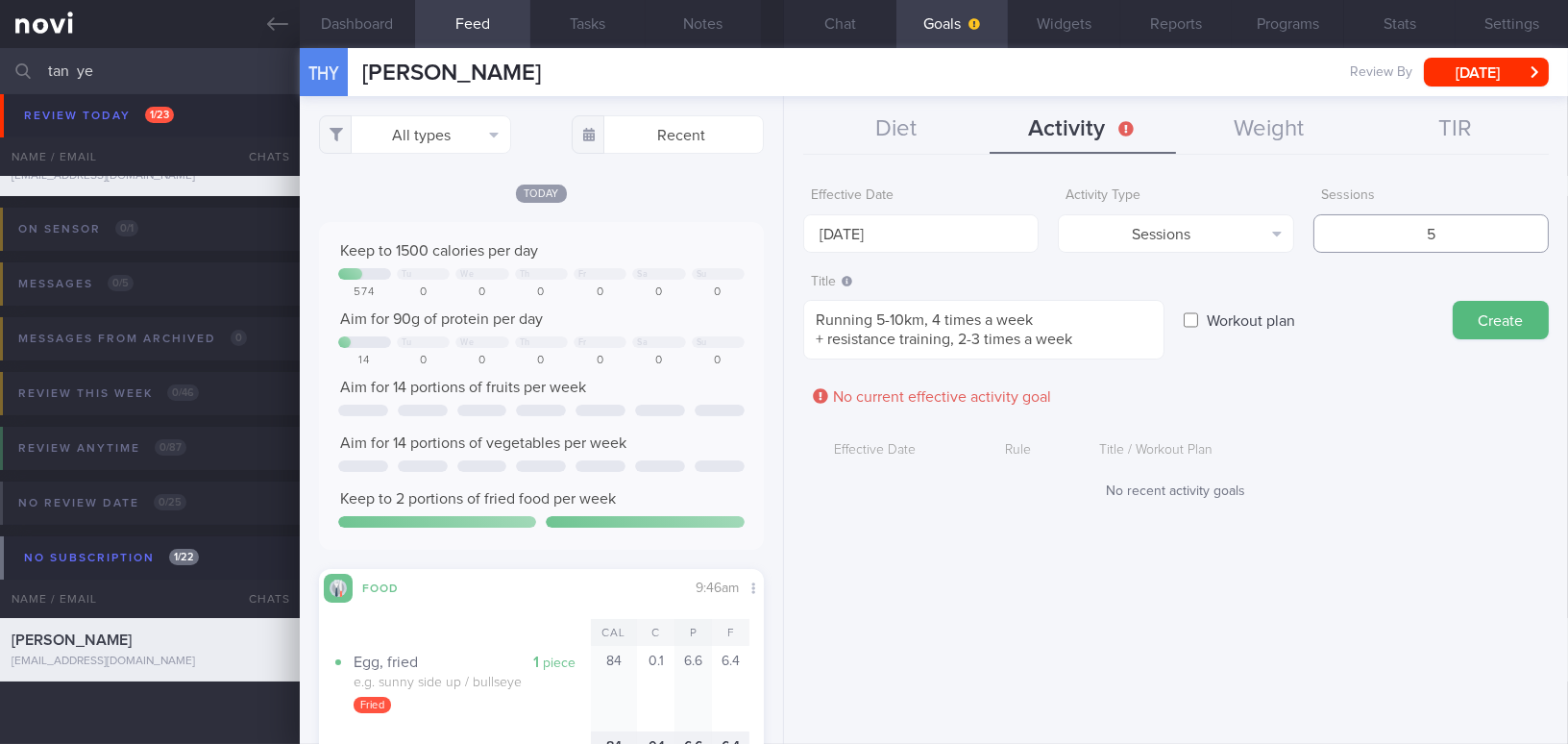 type on "5" 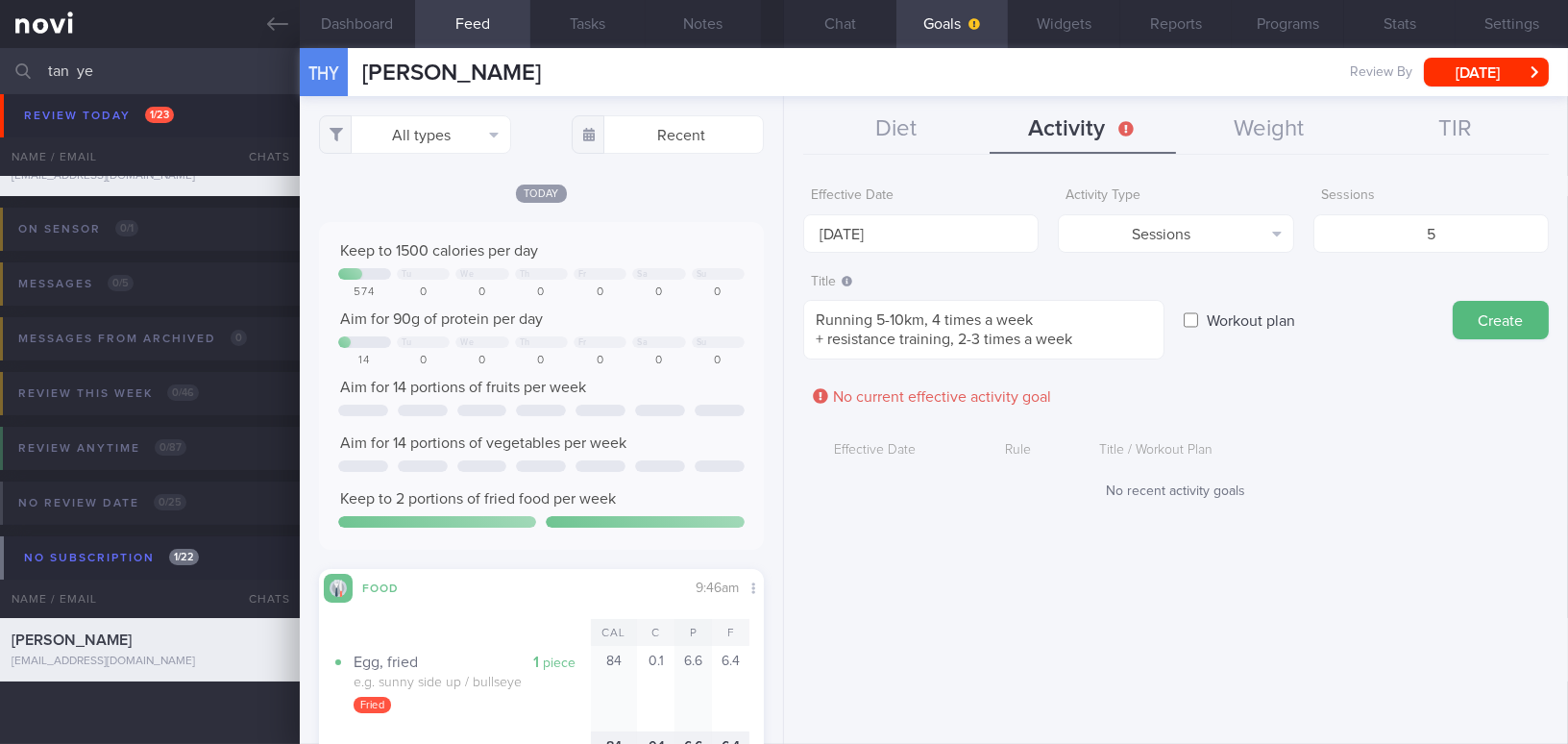 click on "Title / Workout Plan" at bounding box center (1286, 451) 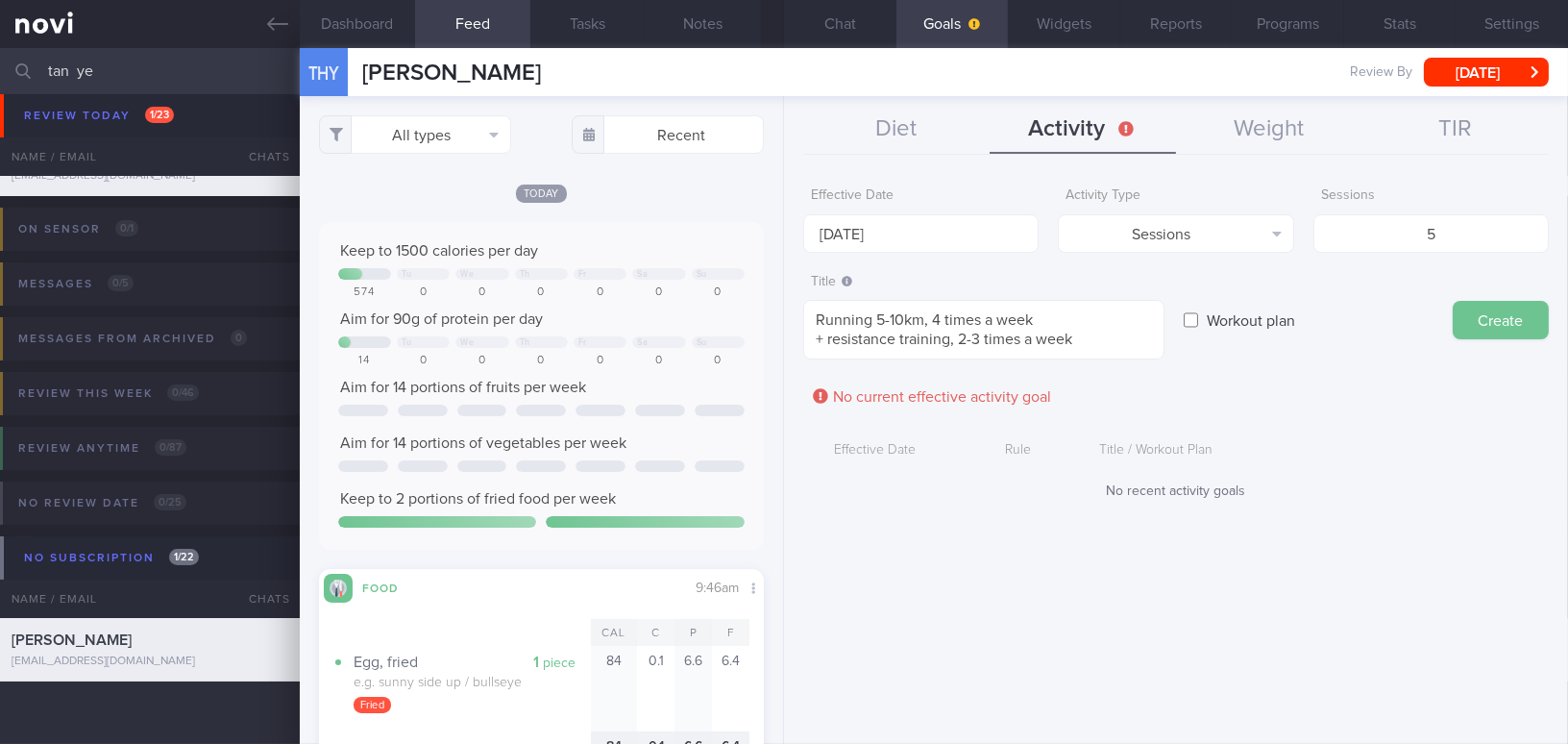 click on "Create" at bounding box center (1501, 320) 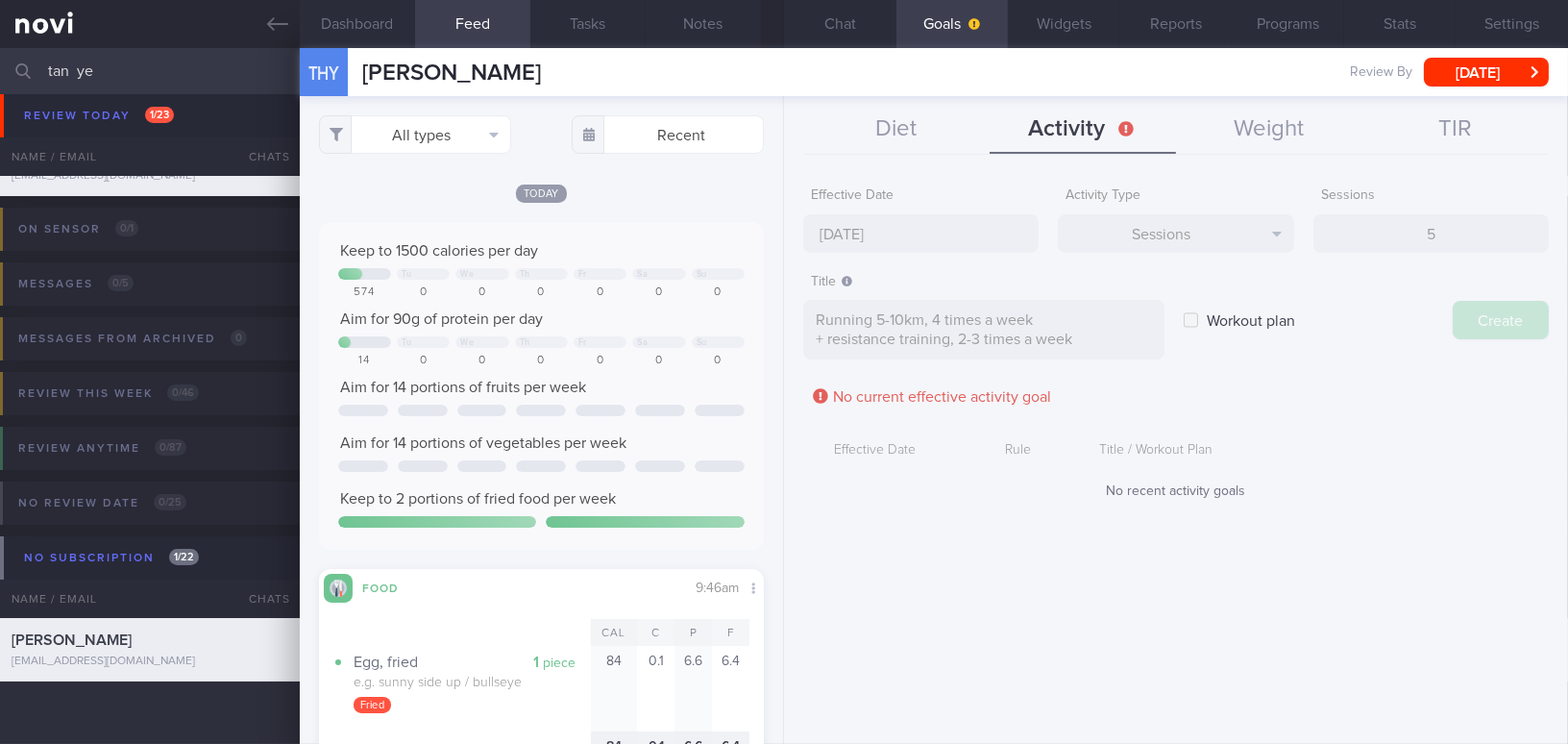 type on "[DATE]" 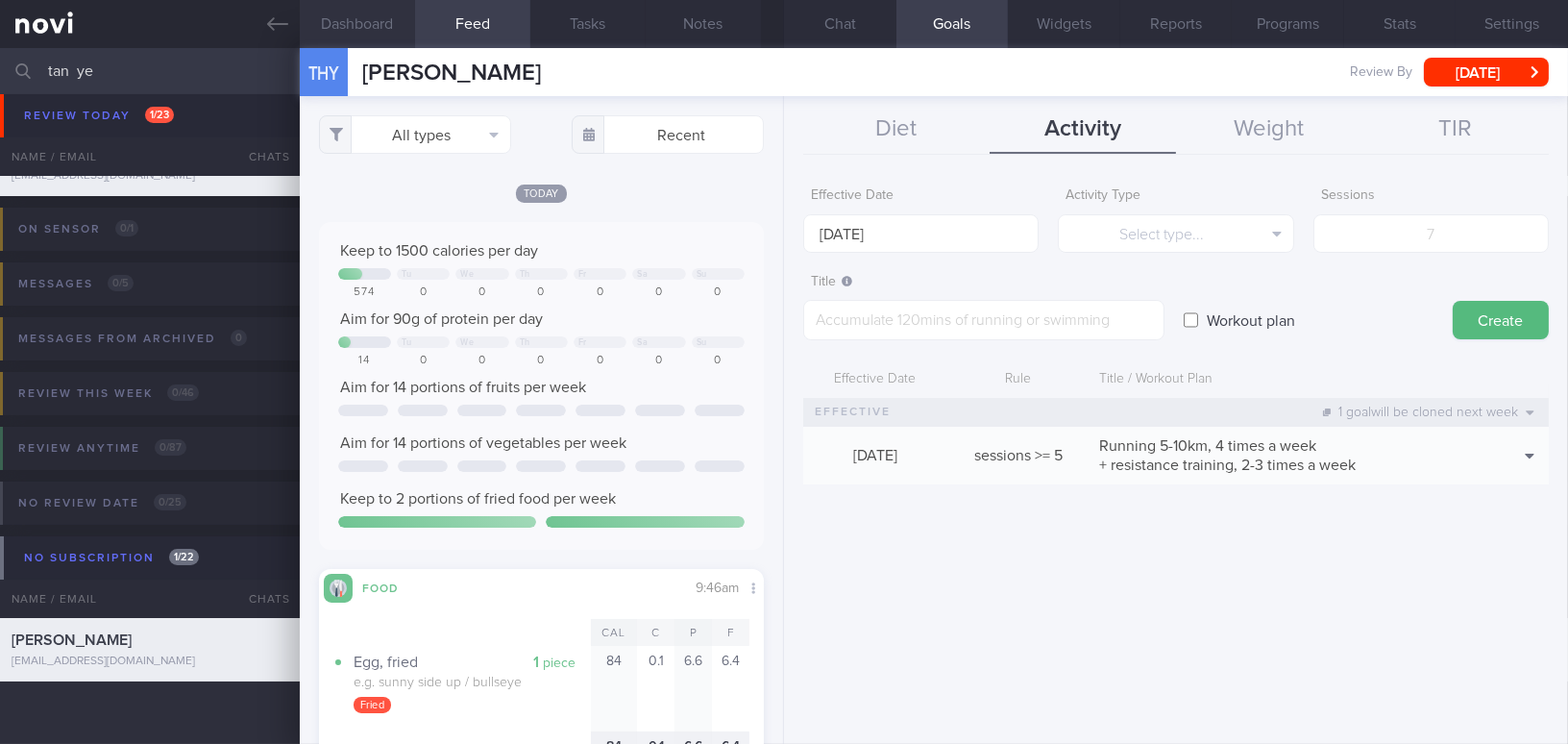 click on "Dashboard" at bounding box center [357, 24] 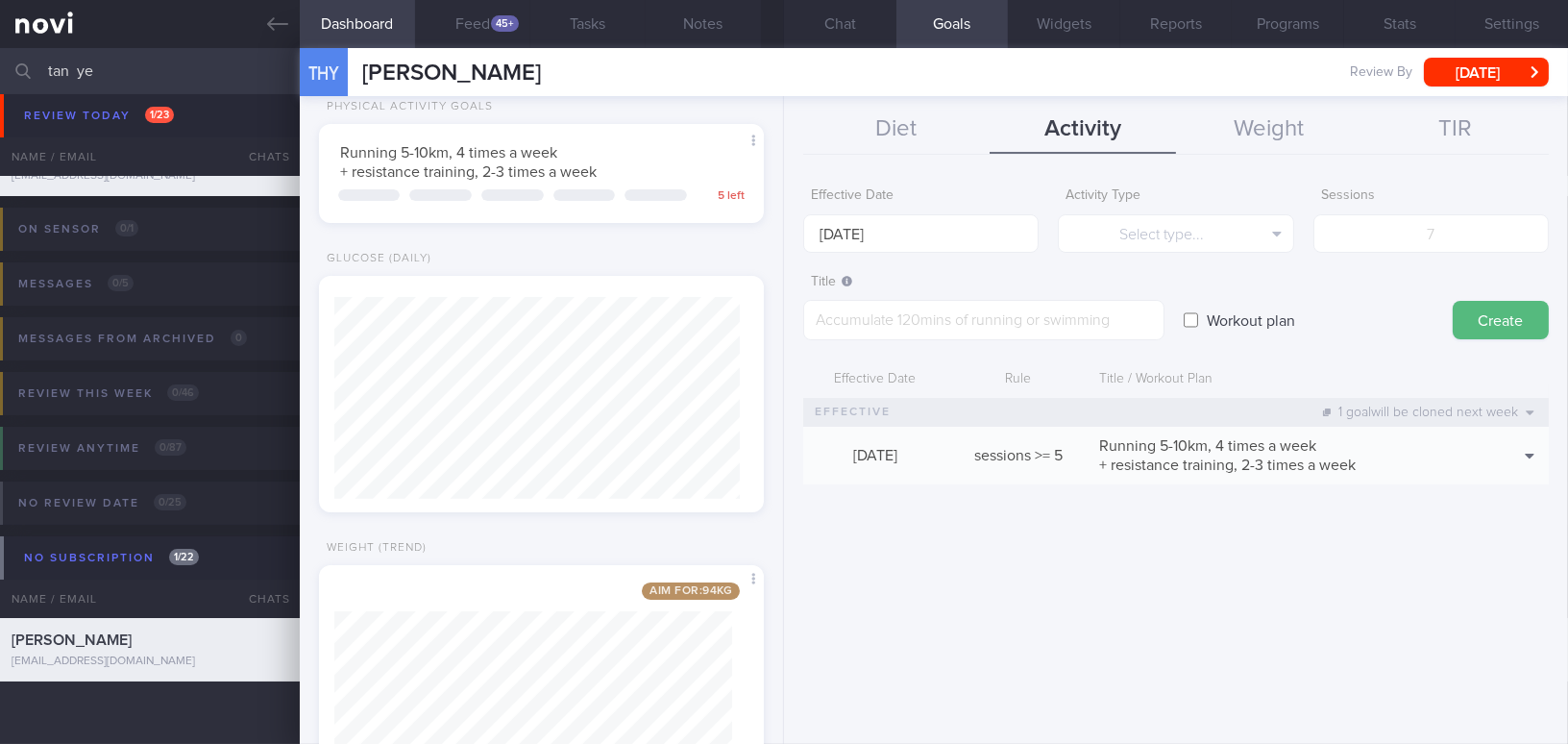 scroll, scrollTop: 825, scrollLeft: 0, axis: vertical 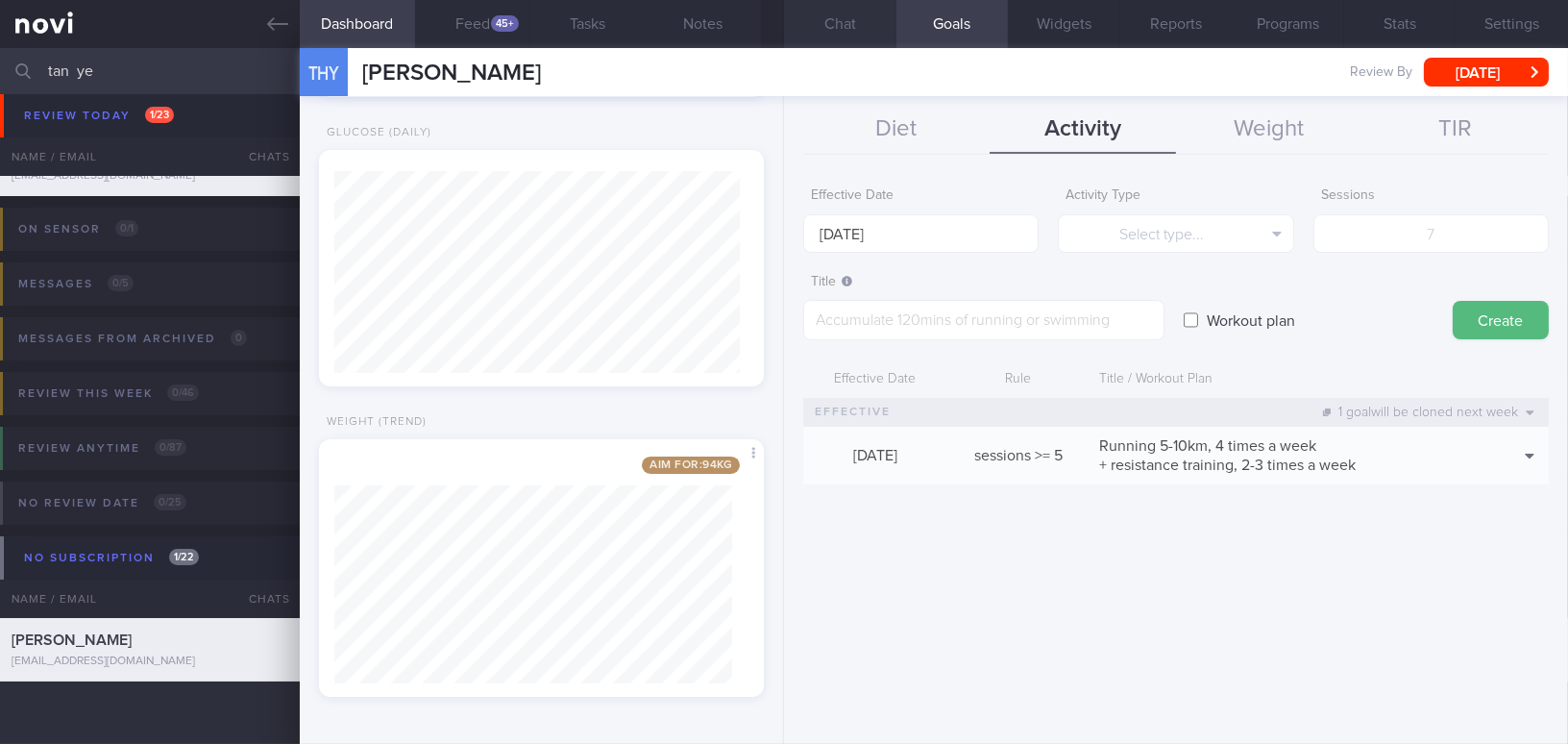 click on "Chat" at bounding box center [840, 24] 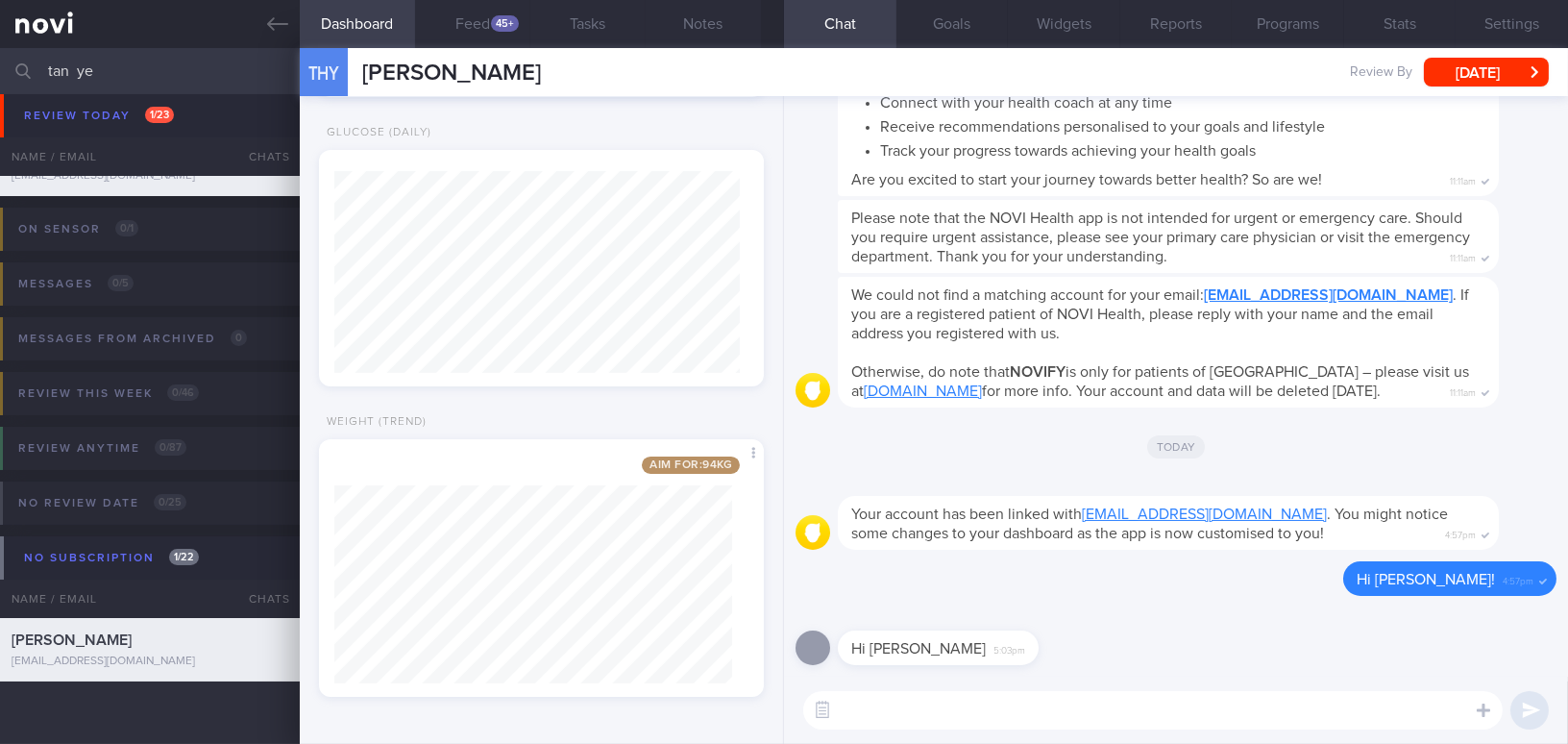 click at bounding box center (1153, 710) 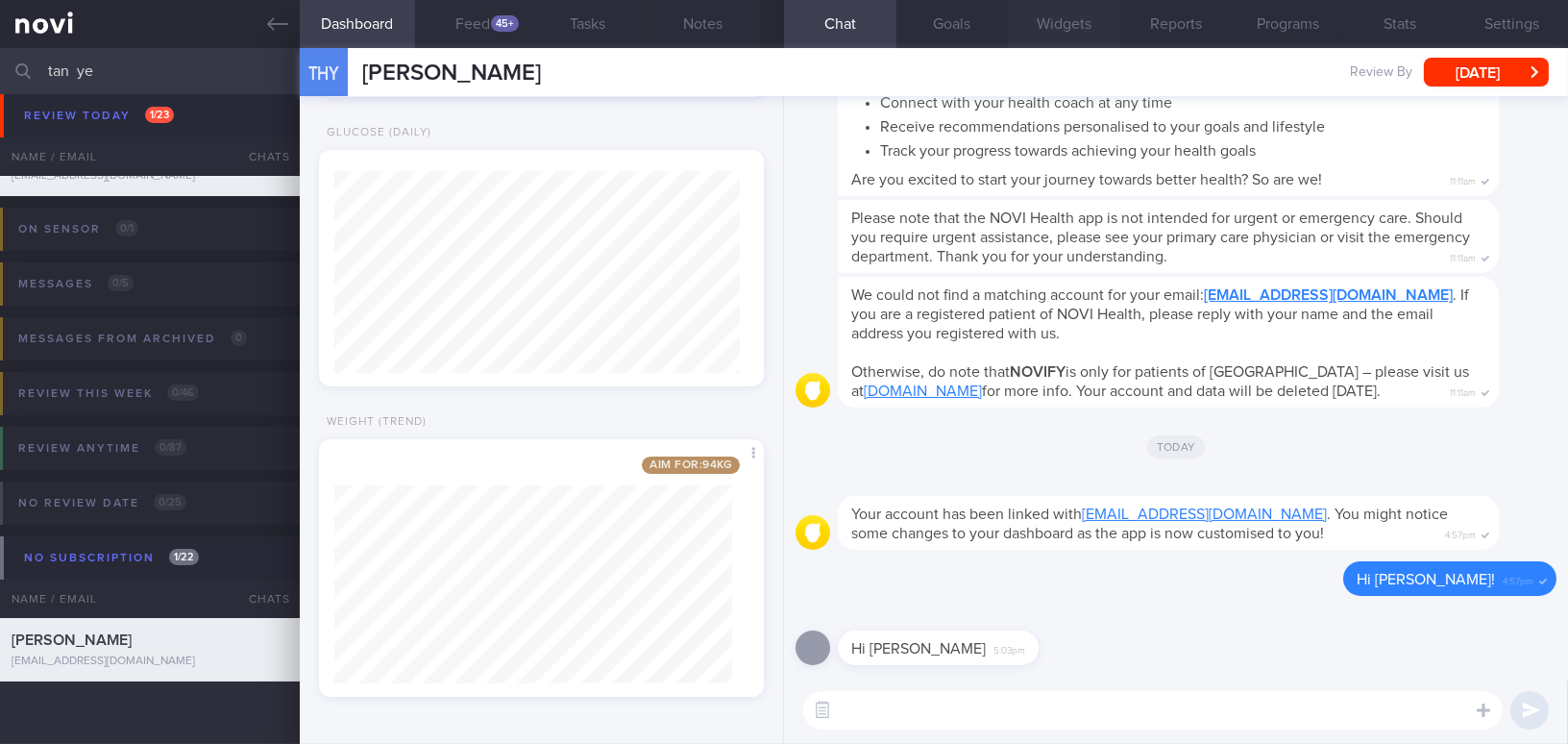 click on "Widgets" at bounding box center [1064, 24] 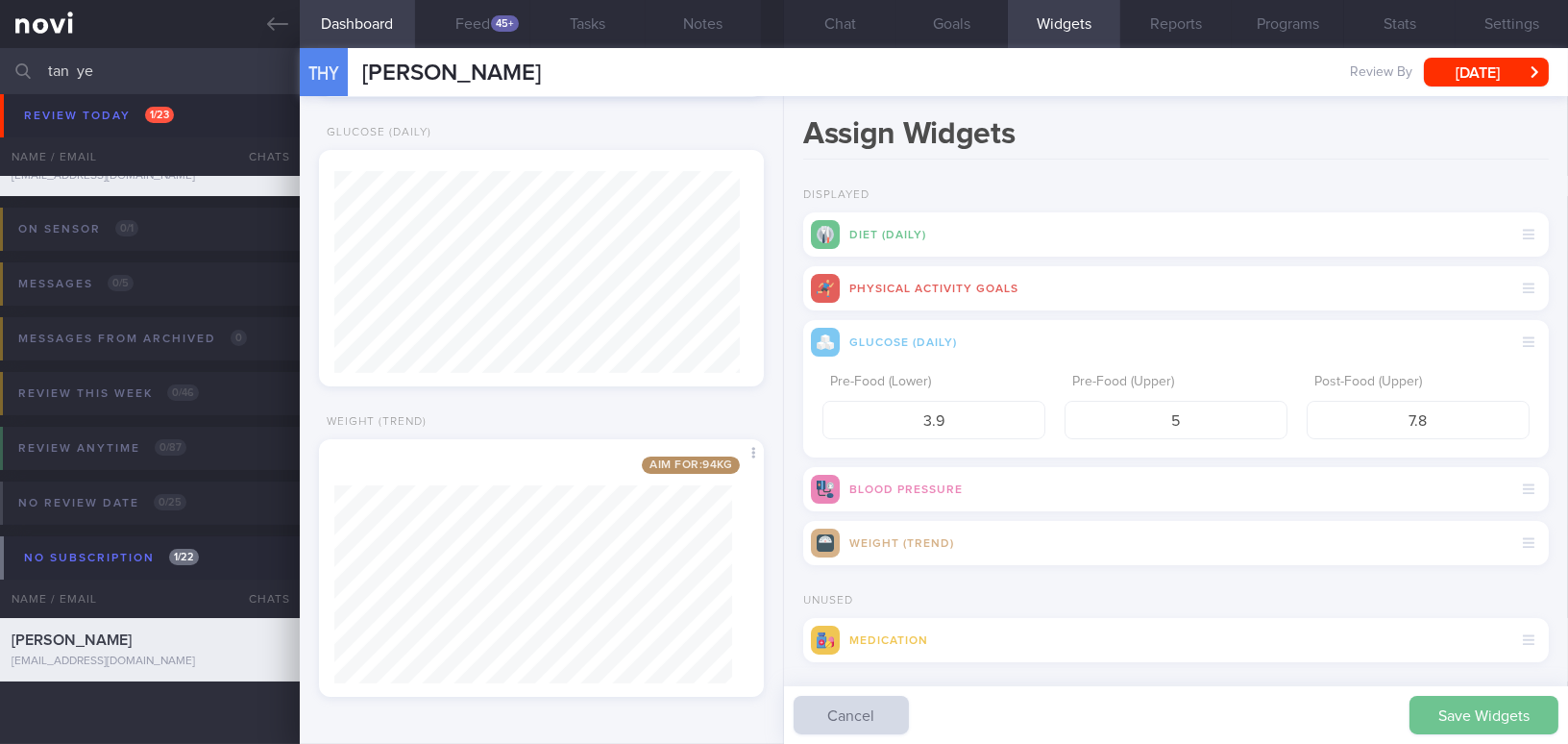 click on "Save Widgets" at bounding box center [1483, 715] 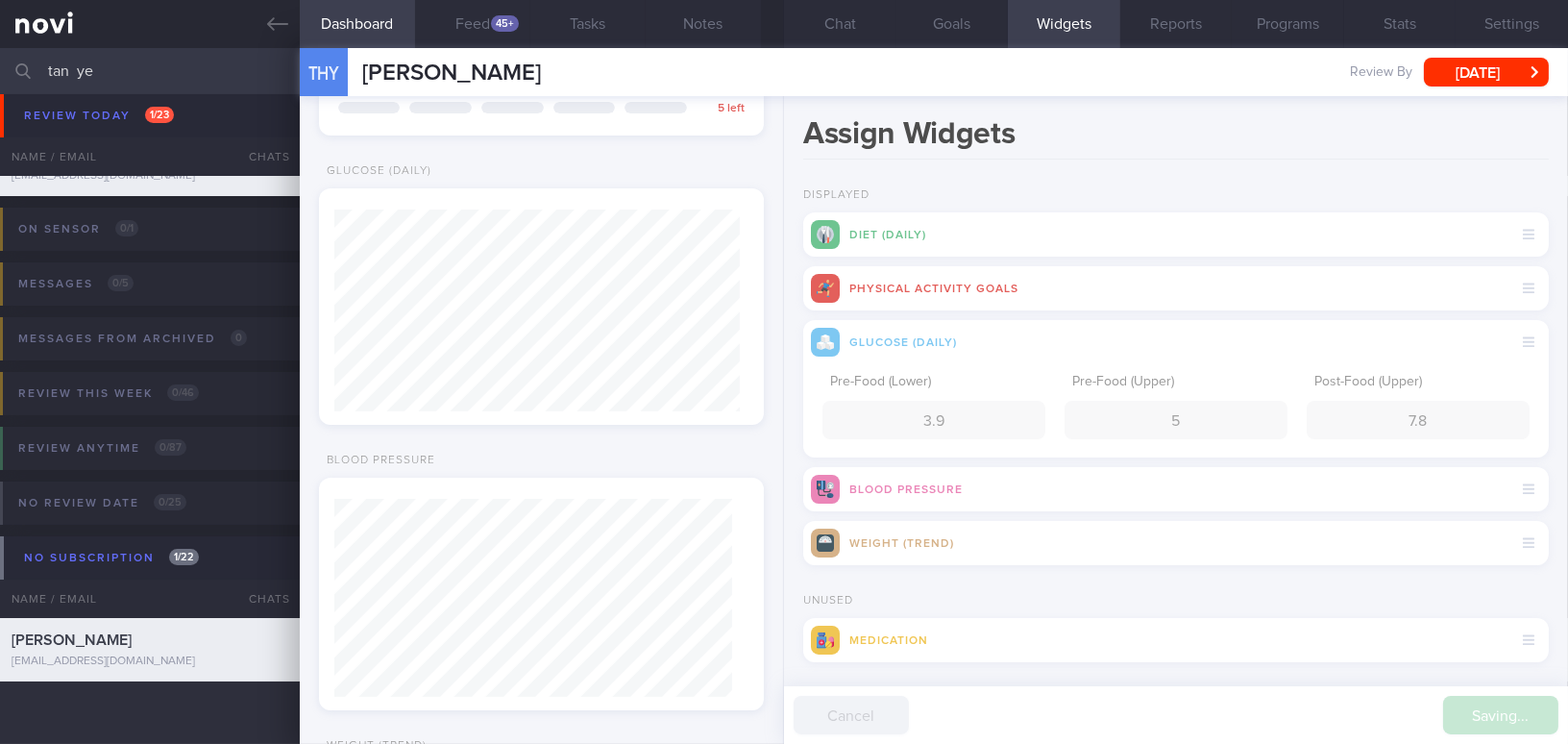 scroll, scrollTop: 863, scrollLeft: 0, axis: vertical 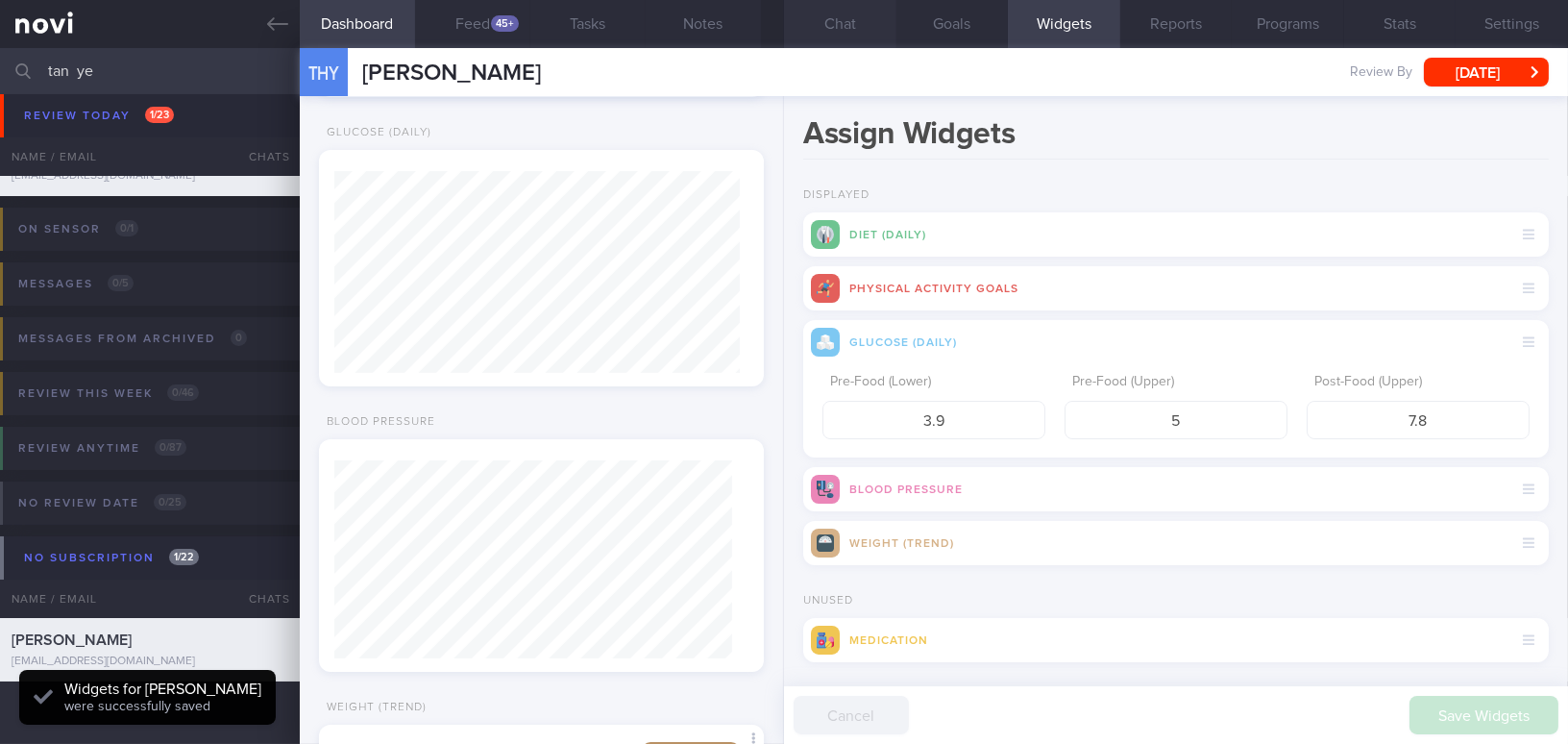 click on "Chat" at bounding box center (840, 24) 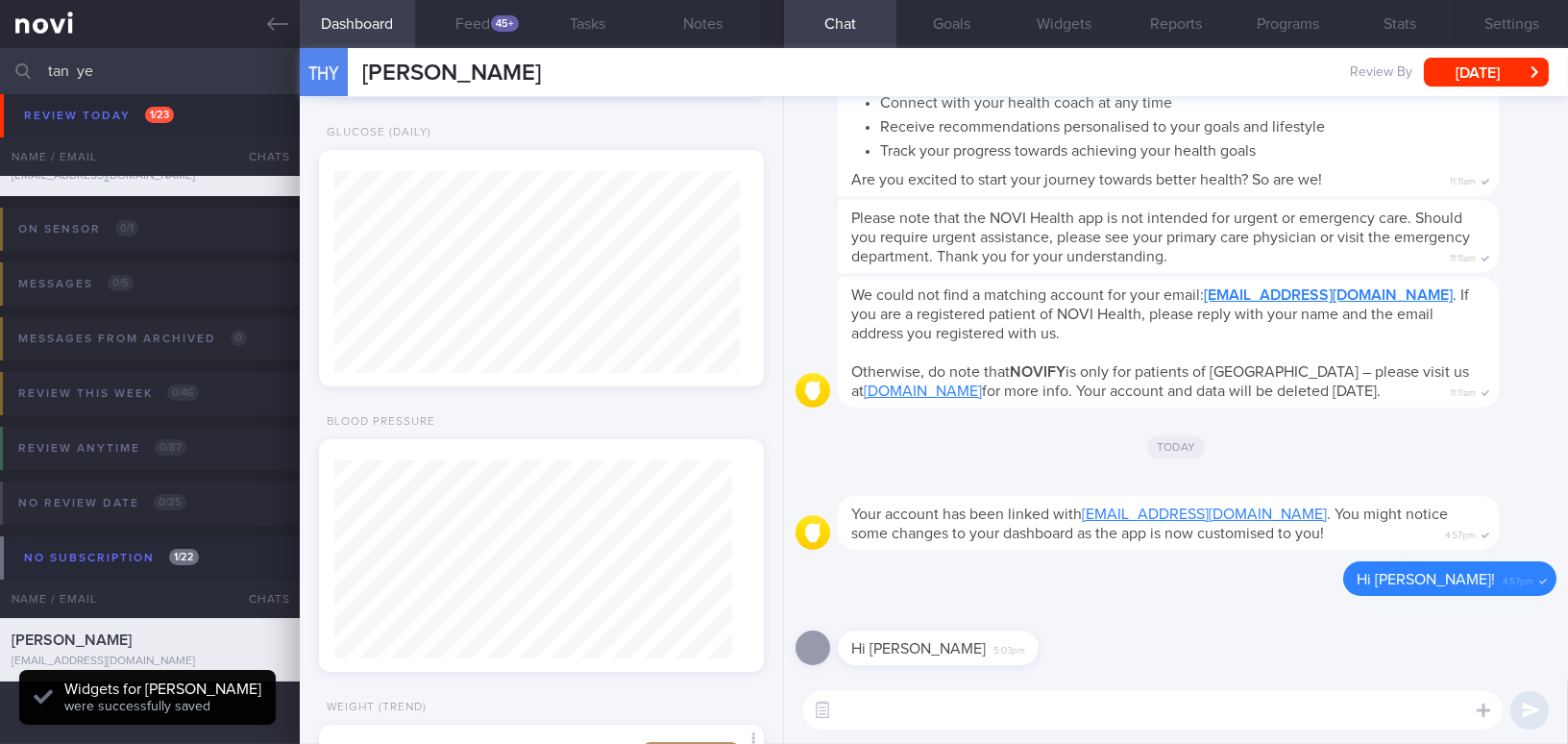 click at bounding box center [1153, 710] 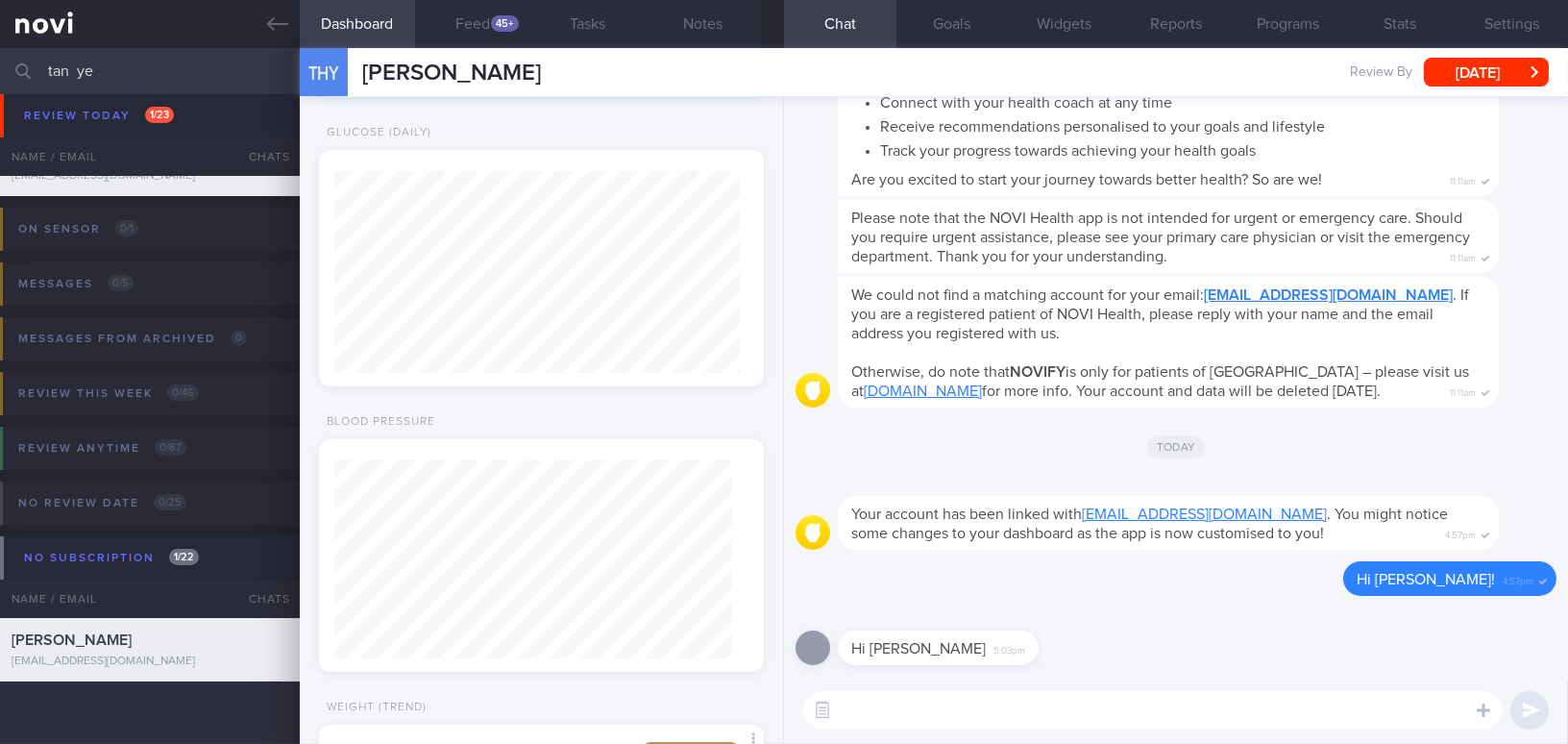 paste on "Hi [Name],
It was a pleasure speaking with you today. The Lifestyle Improvement Program will run for the next one month, and together, we will work towards your goal of [goal – e.g. losing 1 kg]. To start off, we have set the following targets for you:
- [Target 1 – e.g. taking 2 palm sized protein a day]
- [Target 2]
Do also remember to scan your sensor regularly so we can also see how we can better optimize your sugar levels to better manage your cravings and energy levels, as well as weight. You can try out some of the experiments we have designed to get the most out of your sensor. Do take the time to read more on why the CGM sensor is useful for you [here](https://novi-health.com/education/glucose-monitoring-benefits-2g2cg)." 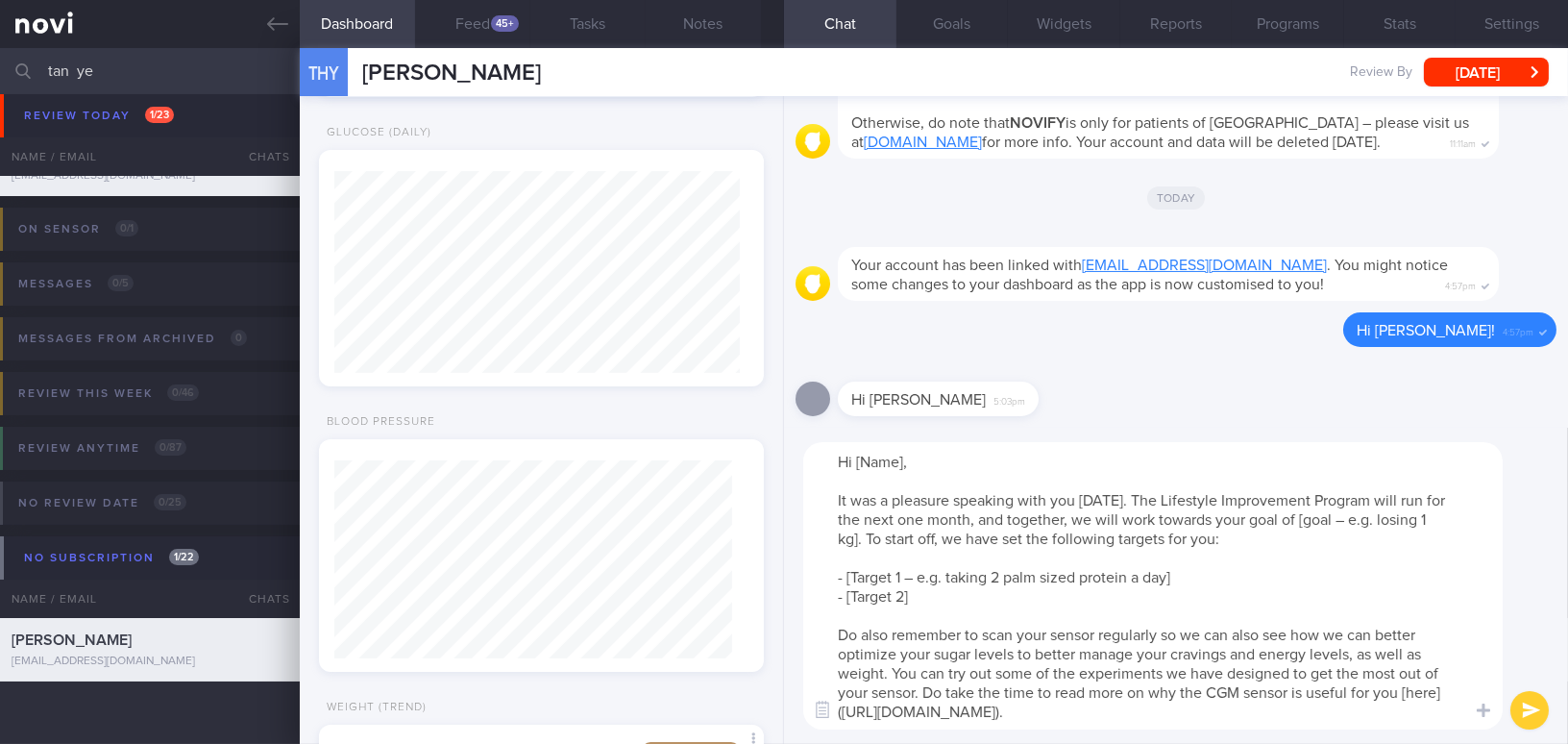 scroll, scrollTop: 0, scrollLeft: 0, axis: both 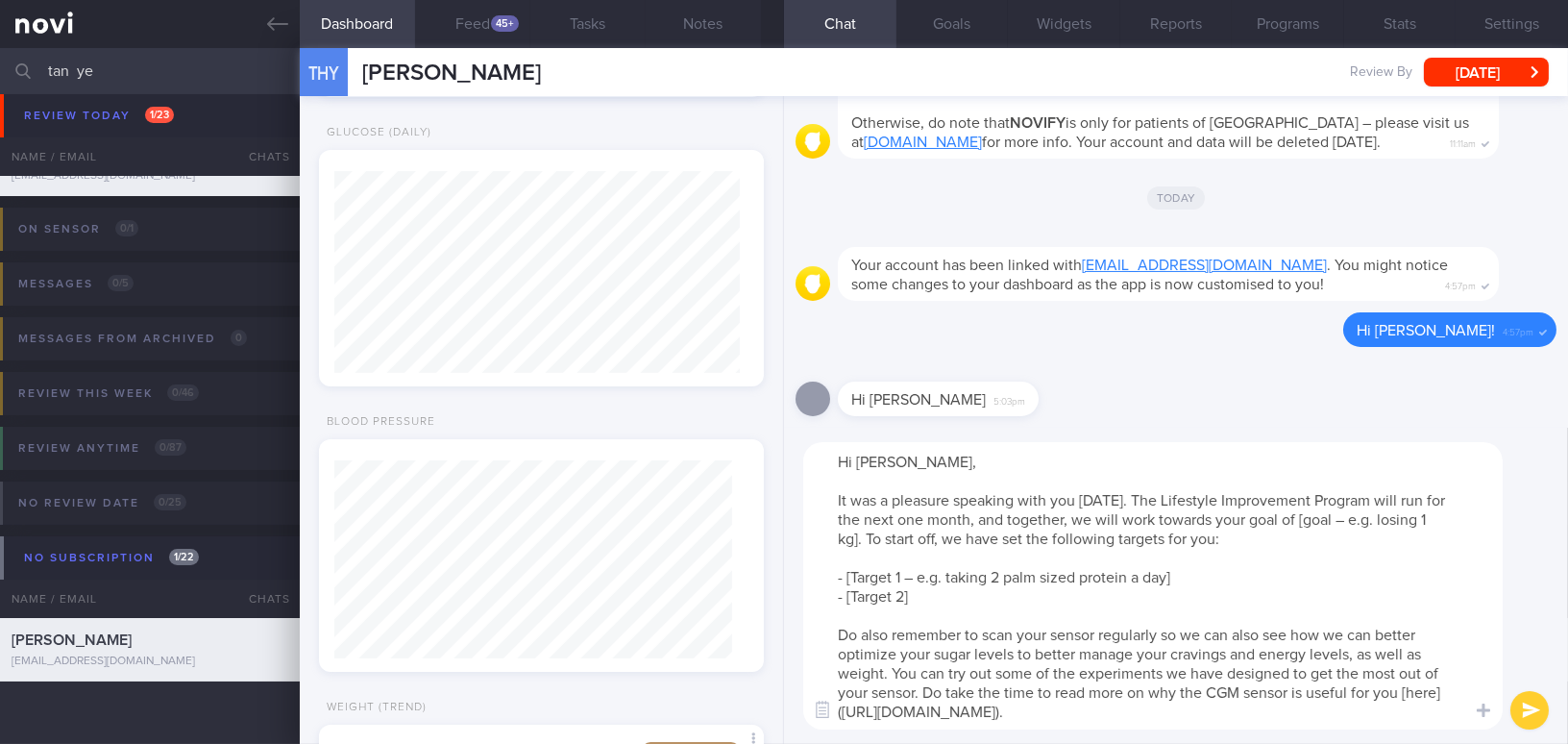 click on "Hi Mr Tan,
It was a pleasure speaking with you today. The Lifestyle Improvement Program will run for the next one month, and together, we will work towards your goal of [goal – e.g. losing 1 kg]. To start off, we have set the following targets for you:
- [Target 1 – e.g. taking 2 palm sized protein a day]
- [Target 2]
Do also remember to scan your sensor regularly so we can also see how we can better optimize your sugar levels to better manage your cravings and energy levels, as well as weight. You can try out some of the experiments we have designed to get the most out of your sensor. Do take the time to read more on why the CGM sensor is useful for you [here](https://novi-health.com/education/glucose-monitoring-benefits-2g2cg)." at bounding box center [1153, 585] 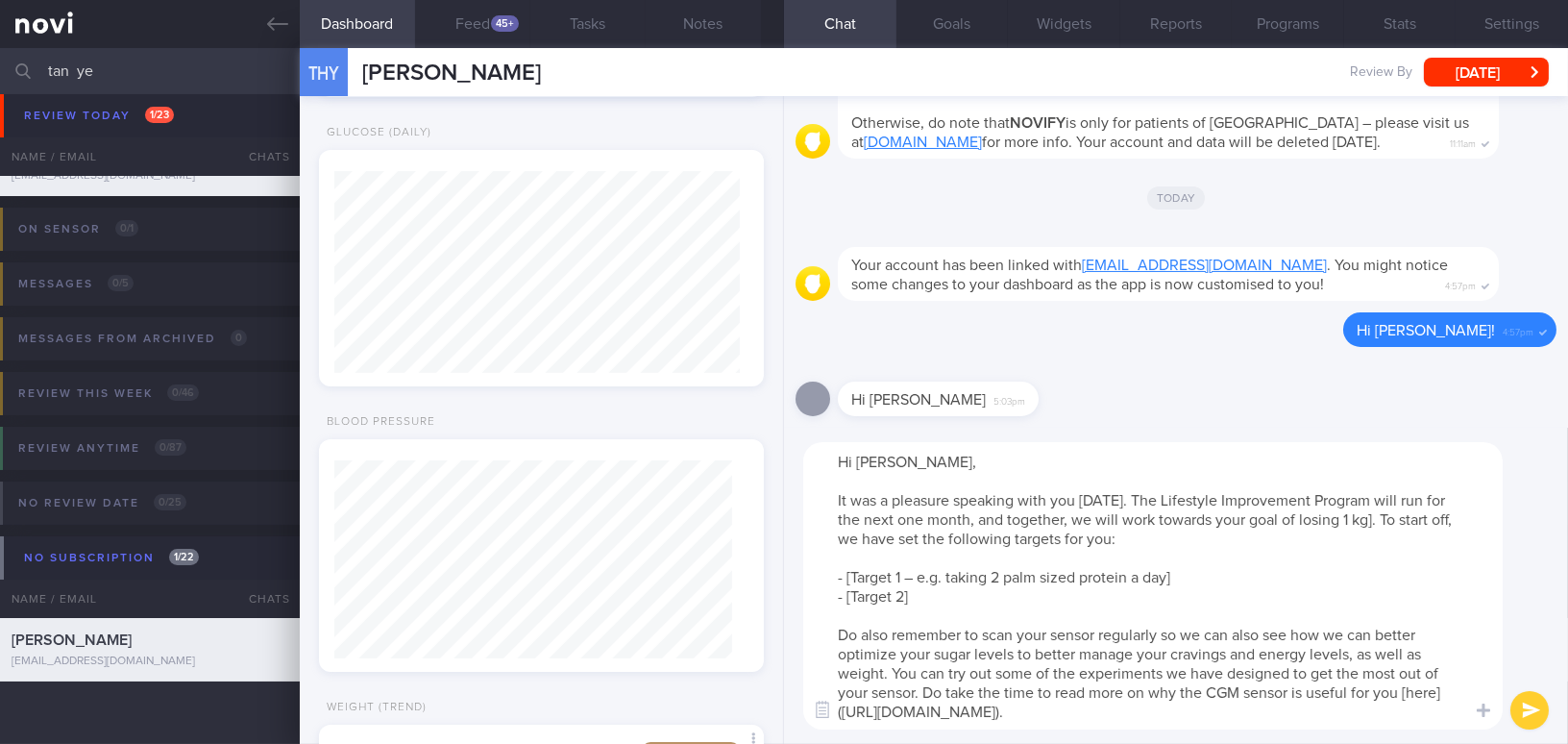 click on "Hi Mr Tan,
It was a pleasure speaking with you today. The Lifestyle Improvement Program will run for the next one month, and together, we will work towards your goal of losing 1 kg]. To start off, we have set the following targets for you:
- [Target 1 – e.g. taking 2 palm sized protein a day]
- [Target 2]
Do also remember to scan your sensor regularly so we can also see how we can better optimize your sugar levels to better manage your cravings and energy levels, as well as weight. You can try out some of the experiments we have designed to get the most out of your sensor. Do take the time to read more on why the CGM sensor is useful for you [here](https://novi-health.com/education/glucose-monitoring-benefits-2g2cg)." at bounding box center (1153, 585) 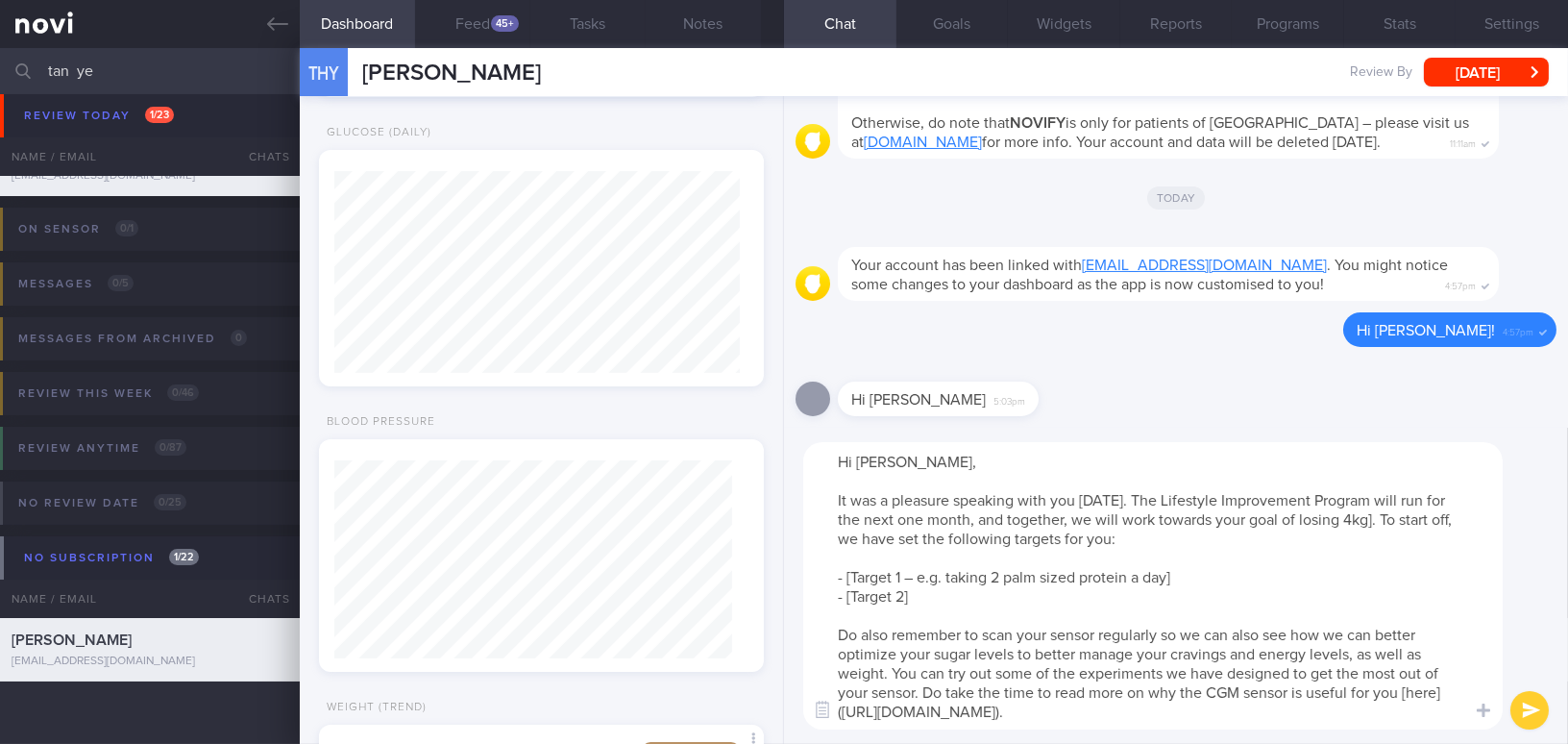 click on "Hi Mr Tan,
It was a pleasure speaking with you today. The Lifestyle Improvement Program will run for the next one month, and together, we will work towards your goal of losing 4kg]. To start off, we have set the following targets for you:
- [Target 1 – e.g. taking 2 palm sized protein a day]
- [Target 2]
Do also remember to scan your sensor regularly so we can also see how we can better optimize your sugar levels to better manage your cravings and energy levels, as well as weight. You can try out some of the experiments we have designed to get the most out of your sensor. Do take the time to read more on why the CGM sensor is useful for you [here](https://novi-health.com/education/glucose-monitoring-benefits-2g2cg)." at bounding box center [1153, 585] 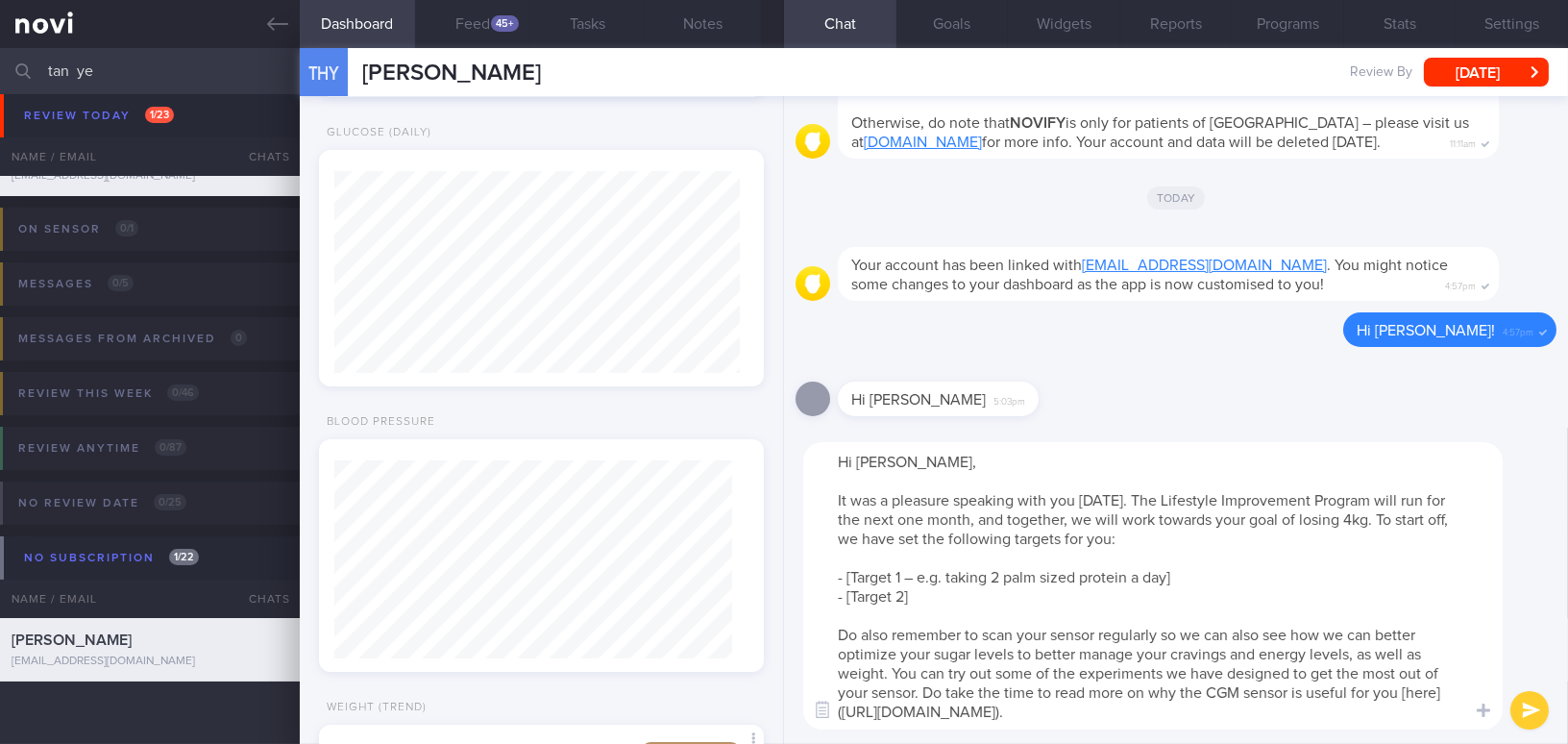 drag, startPoint x: 837, startPoint y: 578, endPoint x: 915, endPoint y: 596, distance: 80.049984 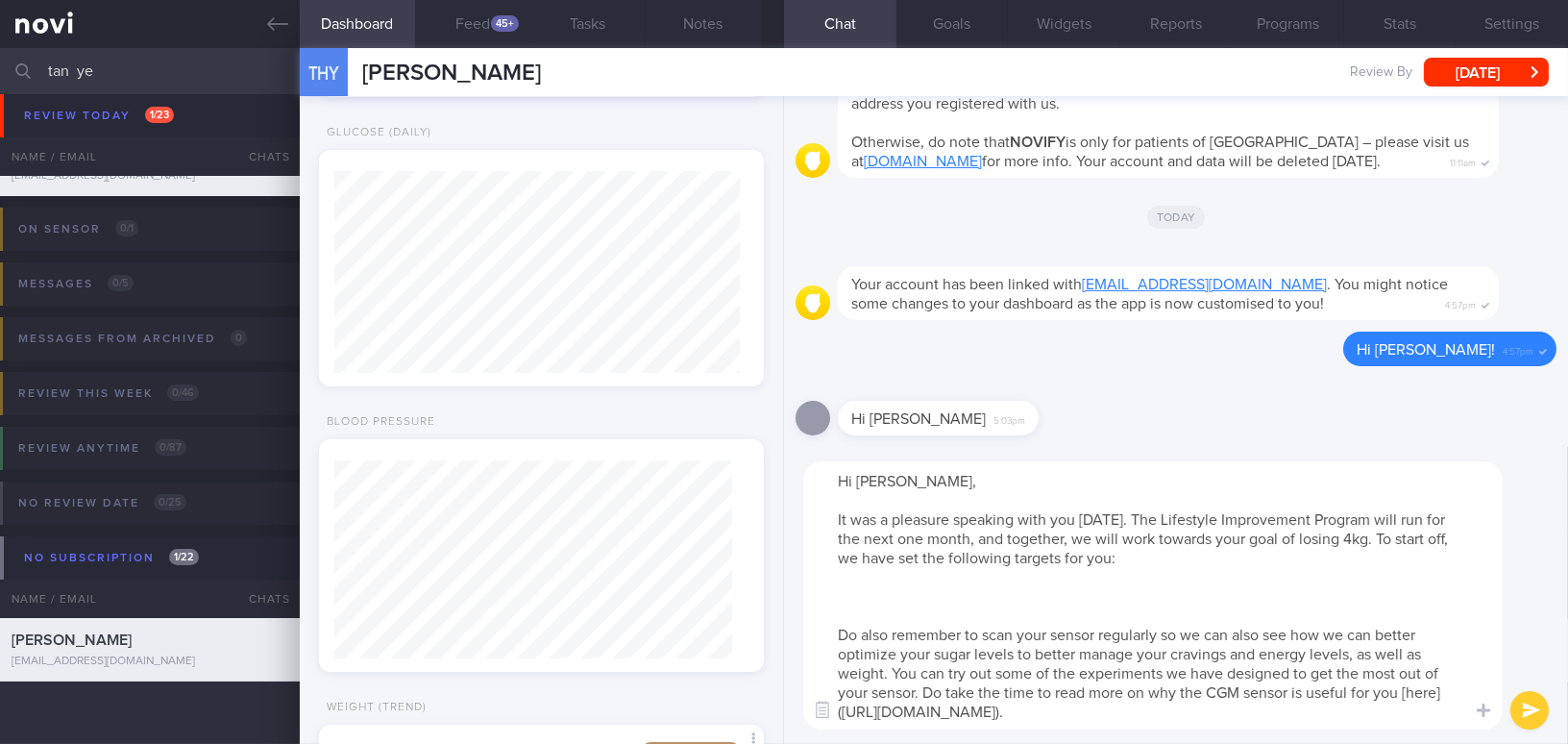drag, startPoint x: 890, startPoint y: 667, endPoint x: 928, endPoint y: 683, distance: 41.231056 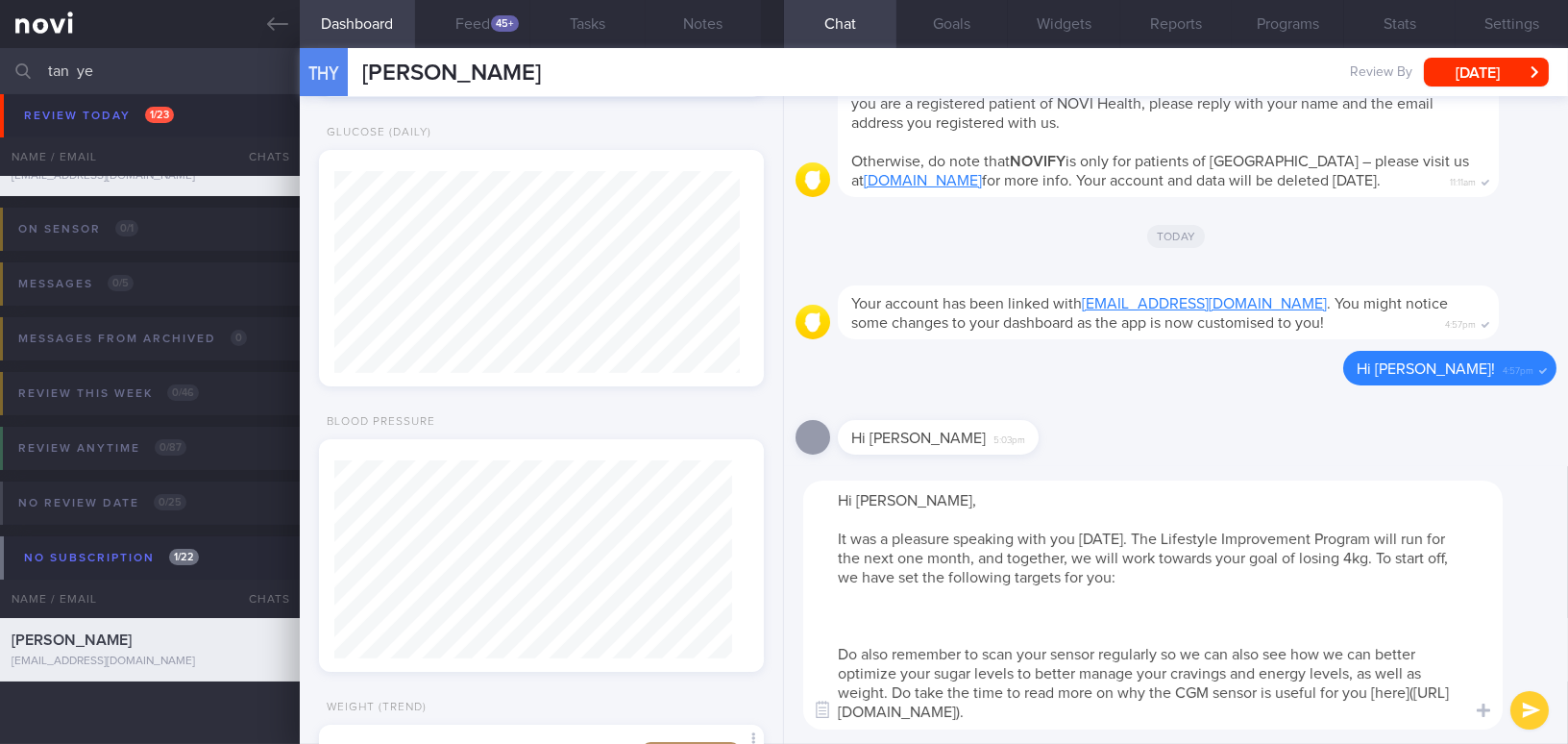 click on "Hi Mr Tan,
It was a pleasure speaking with you today. The Lifestyle Improvement Program will run for the next one month, and together, we will work towards your goal of losing 4kg. To start off, we have set the following targets for you:
Do also remember to scan your sensor regularly so we can also see how we can better optimize your sugar levels to better manage your cravings and energy levels, as well as weight. Do take the time to read more on why the CGM sensor is useful for you [here](https://novi-health.com/education/glucose-monitoring-benefits-2g2cg)." at bounding box center [1153, 605] 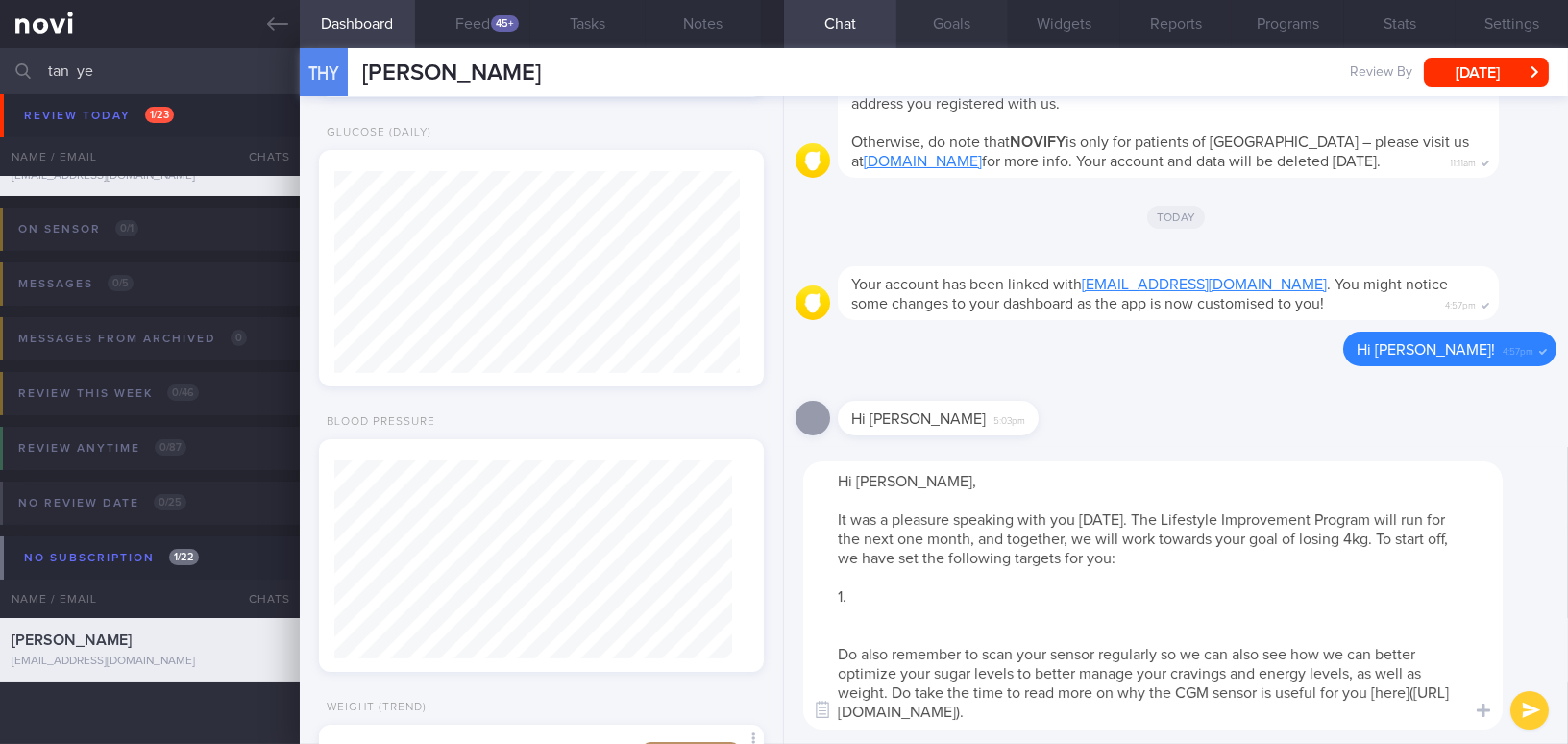 click on "Goals" at bounding box center (952, 24) 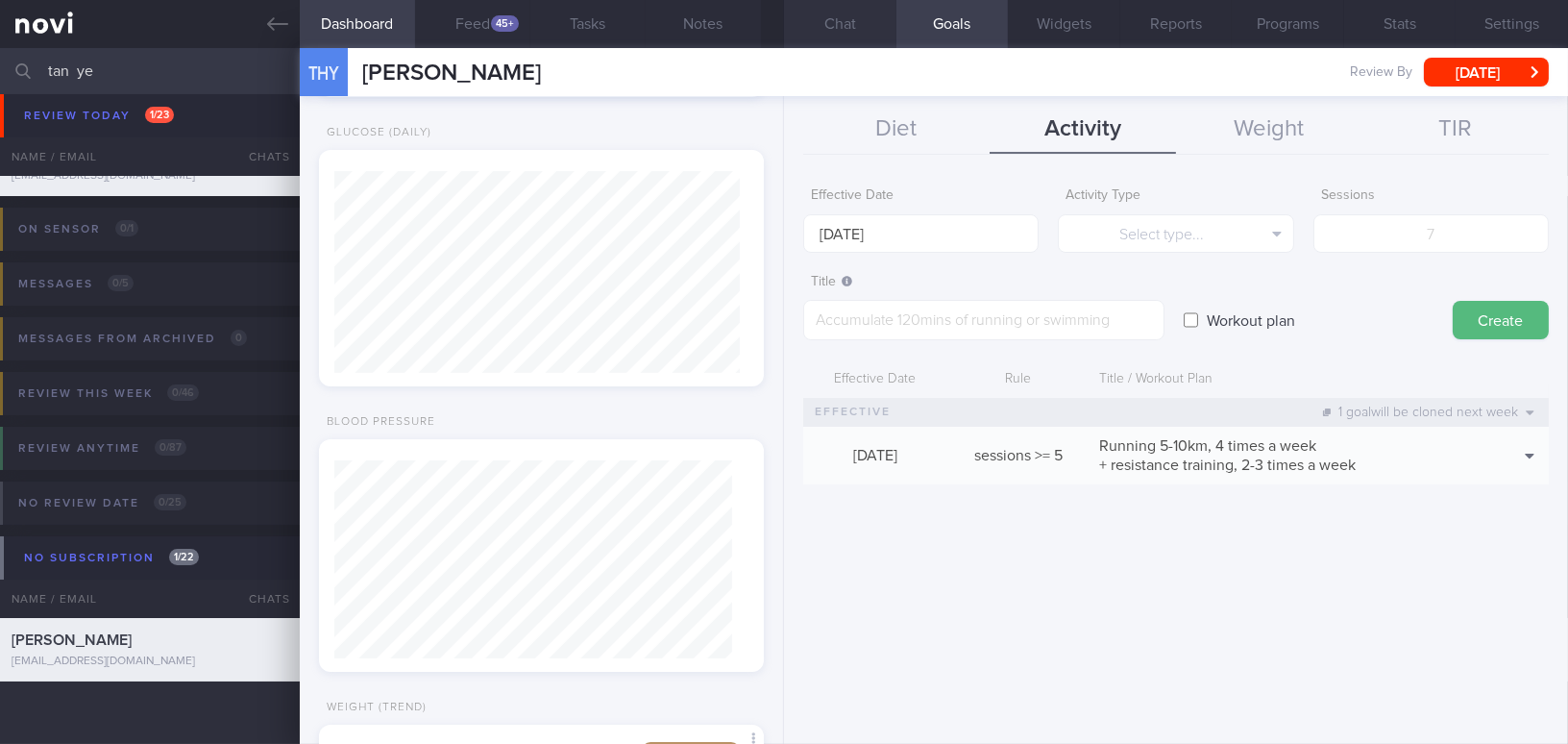 click on "Chat" at bounding box center (840, 24) 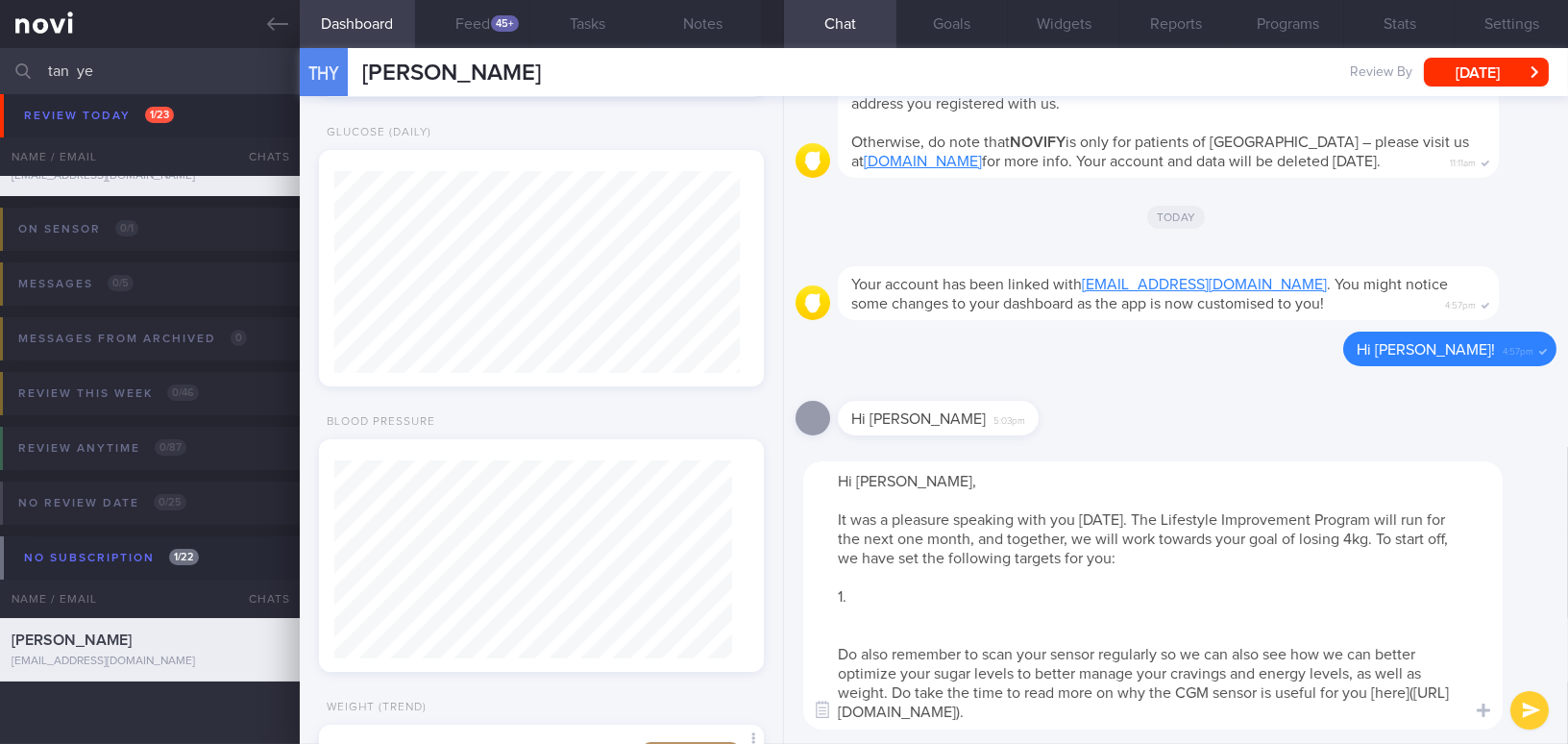 click on "Hi Mr Tan,
It was a pleasure speaking with you today. The Lifestyle Improvement Program will run for the next one month, and together, we will work towards your goal of losing 4kg. To start off, we have set the following targets for you:
1.
Do also remember to scan your sensor regularly so we can also see how we can better optimize your sugar levels to better manage your cravings and energy levels, as well as weight. Do take the time to read more on why the CGM sensor is useful for you [here](https://novi-health.com/education/glucose-monitoring-benefits-2g2cg)." at bounding box center [1153, 595] 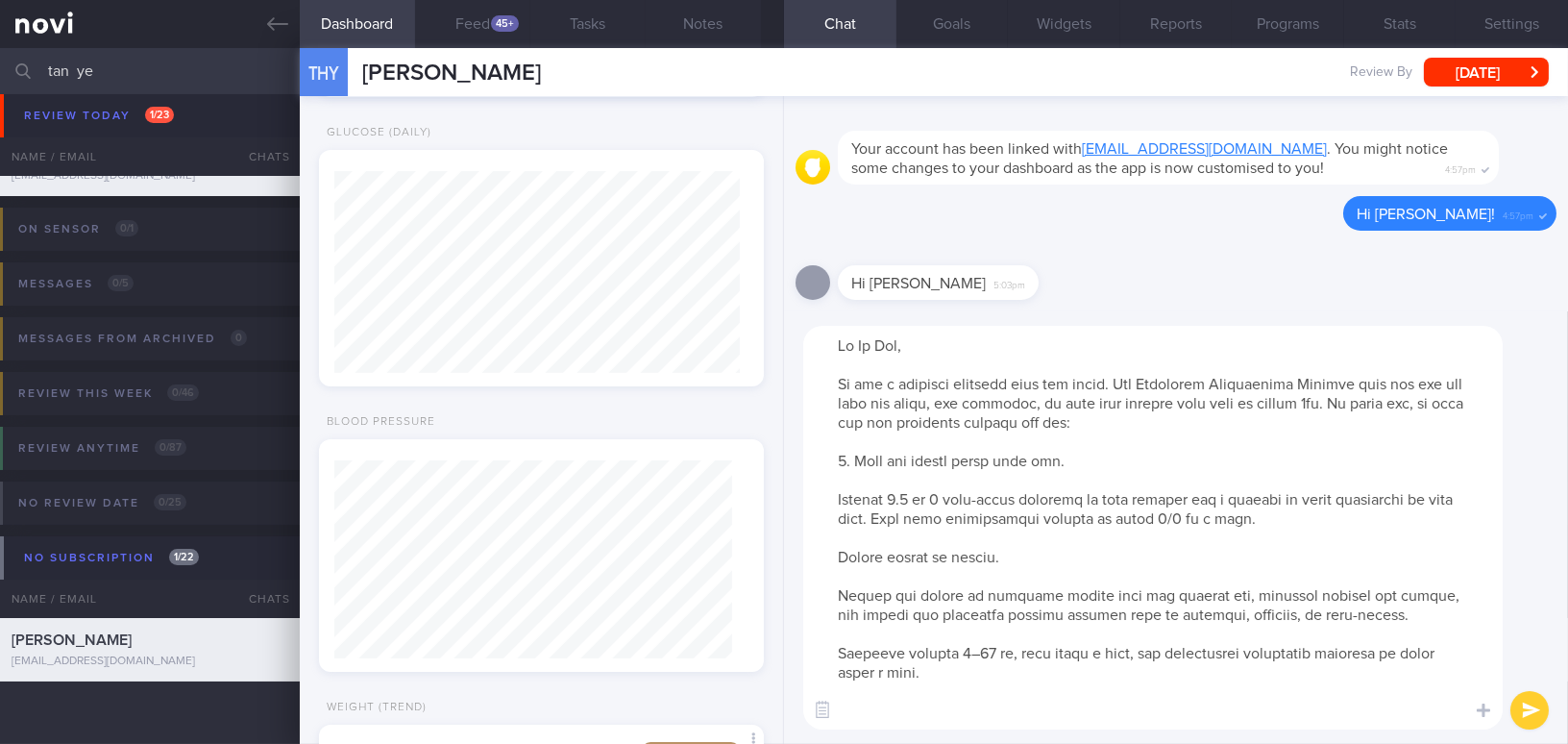 scroll, scrollTop: 76, scrollLeft: 0, axis: vertical 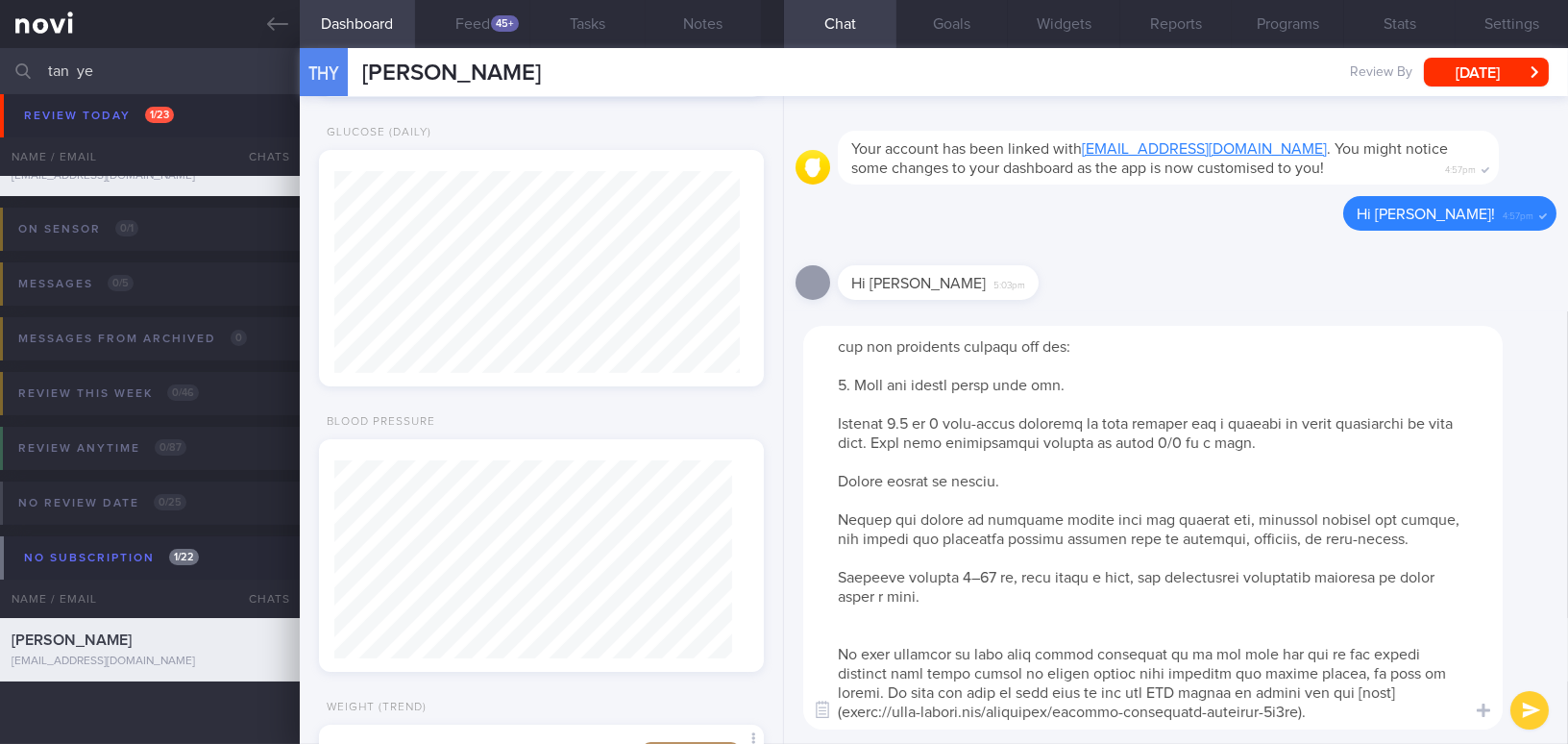drag, startPoint x: 891, startPoint y: 386, endPoint x: 915, endPoint y: 385, distance: 24.020824 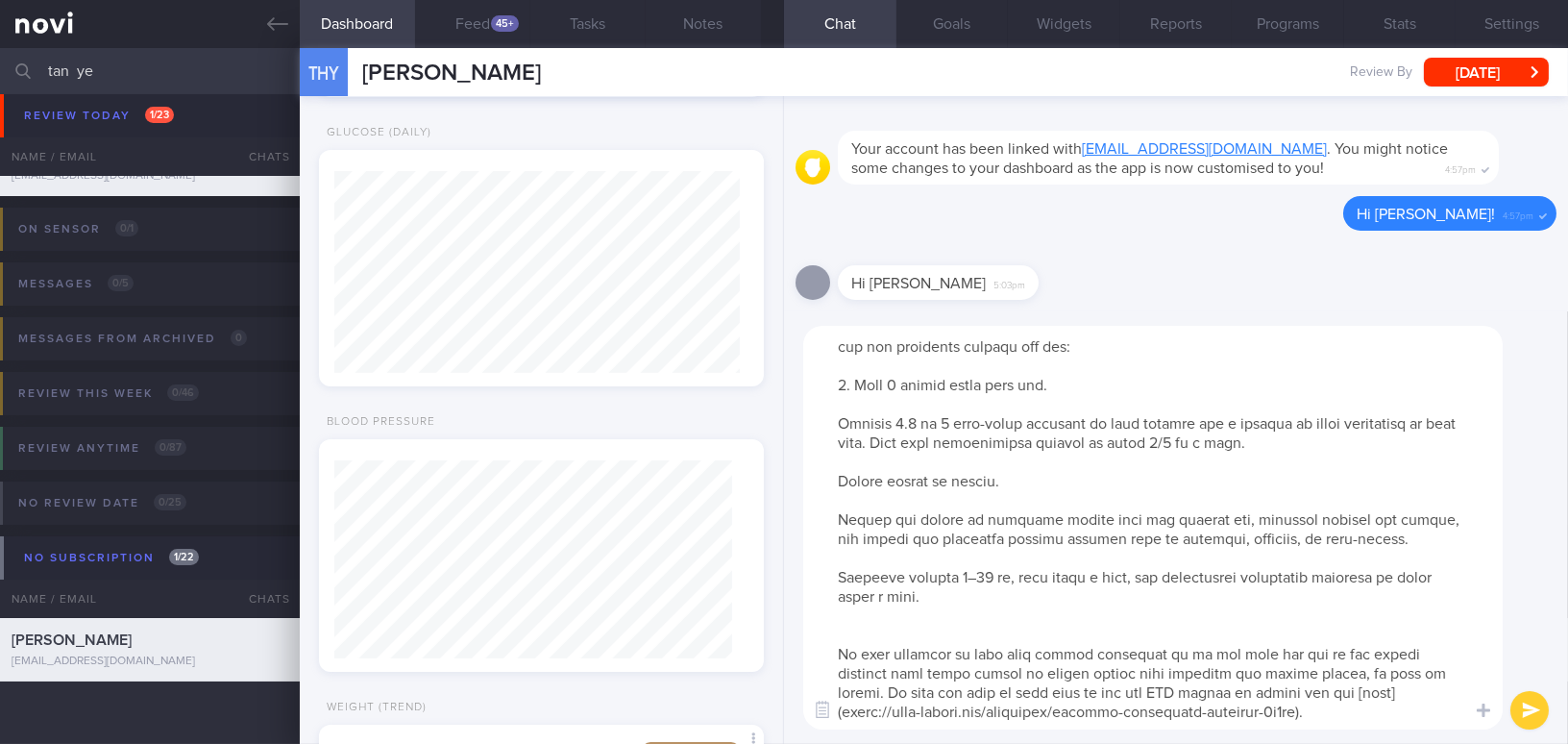 click at bounding box center (1153, 528) 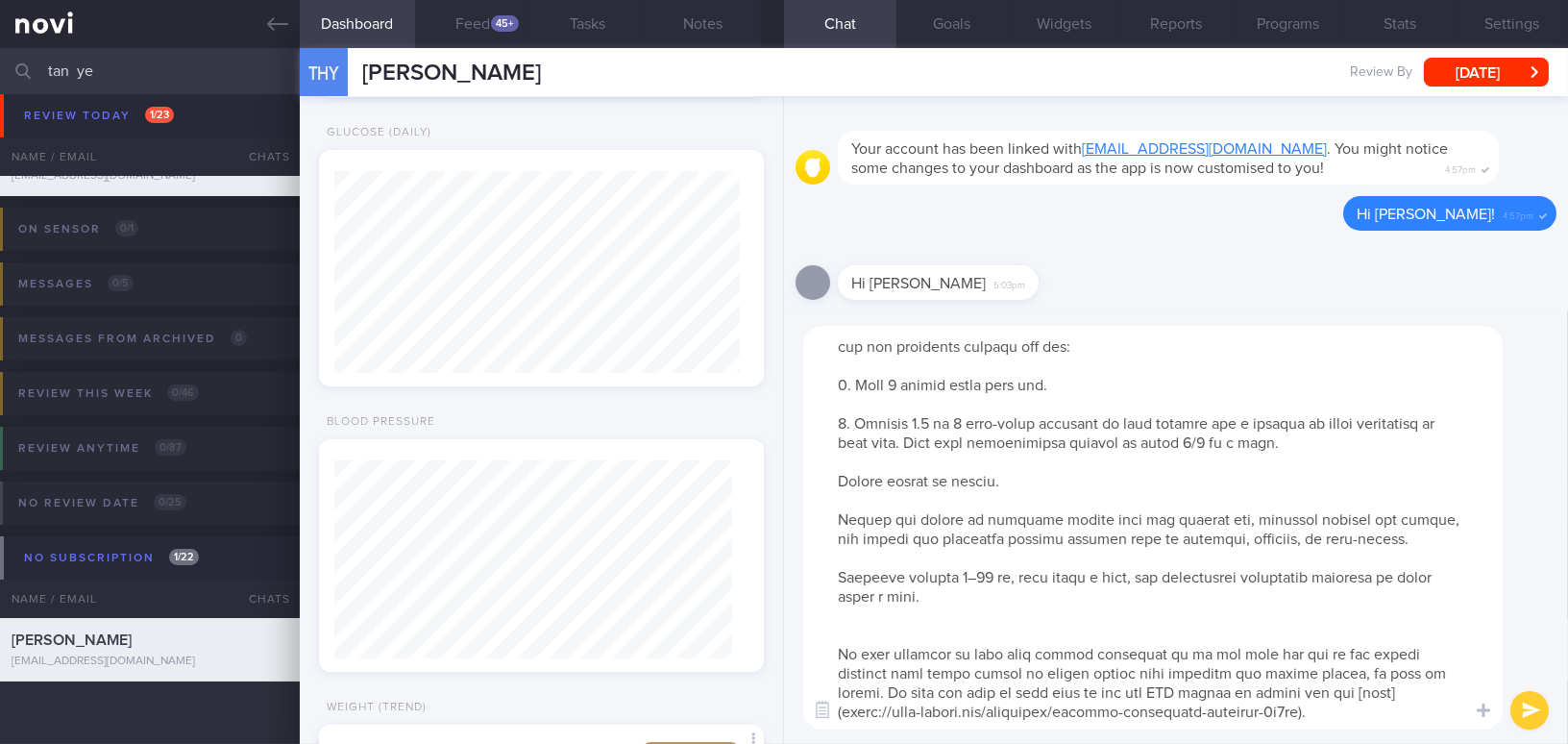 click at bounding box center (1153, 528) 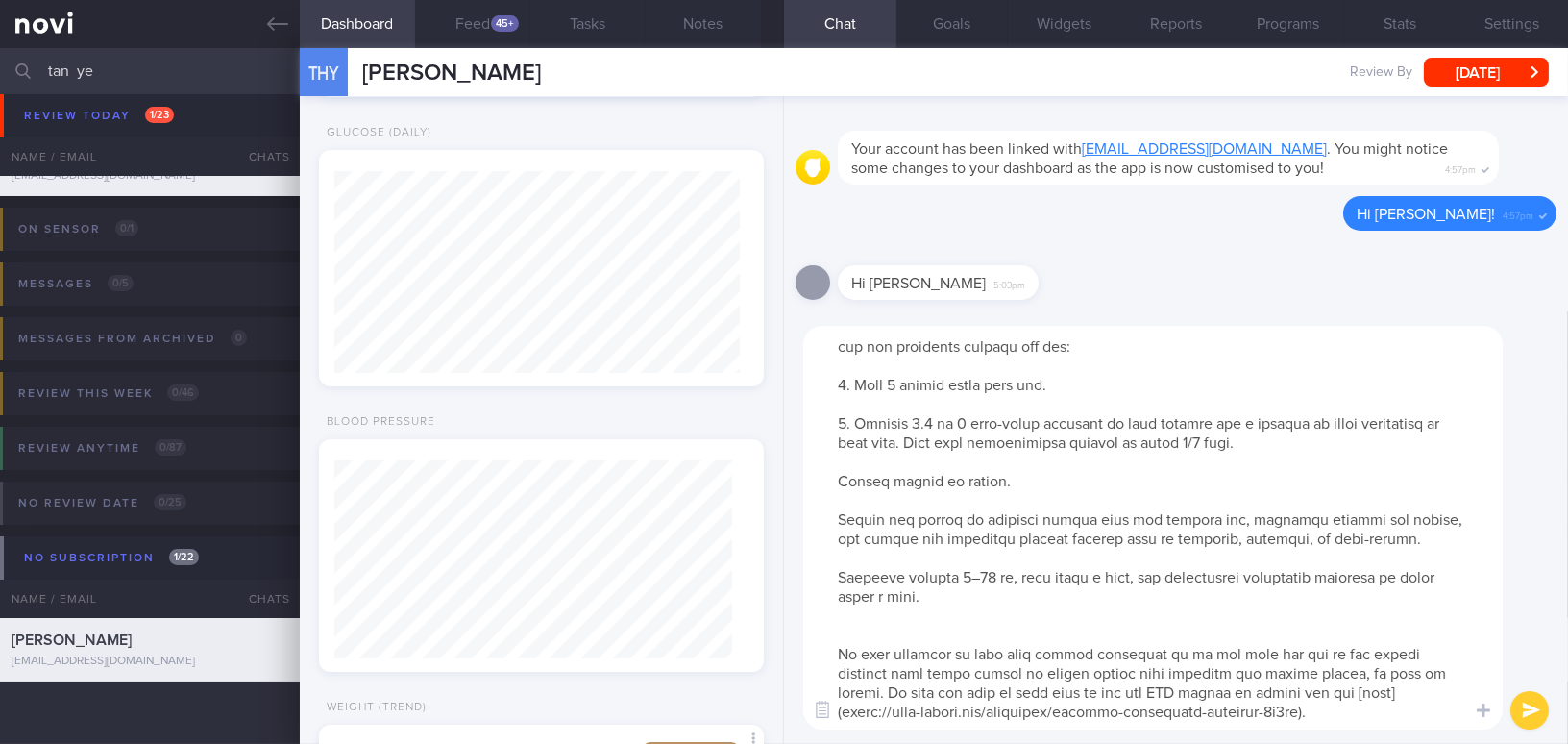 click at bounding box center [1153, 528] 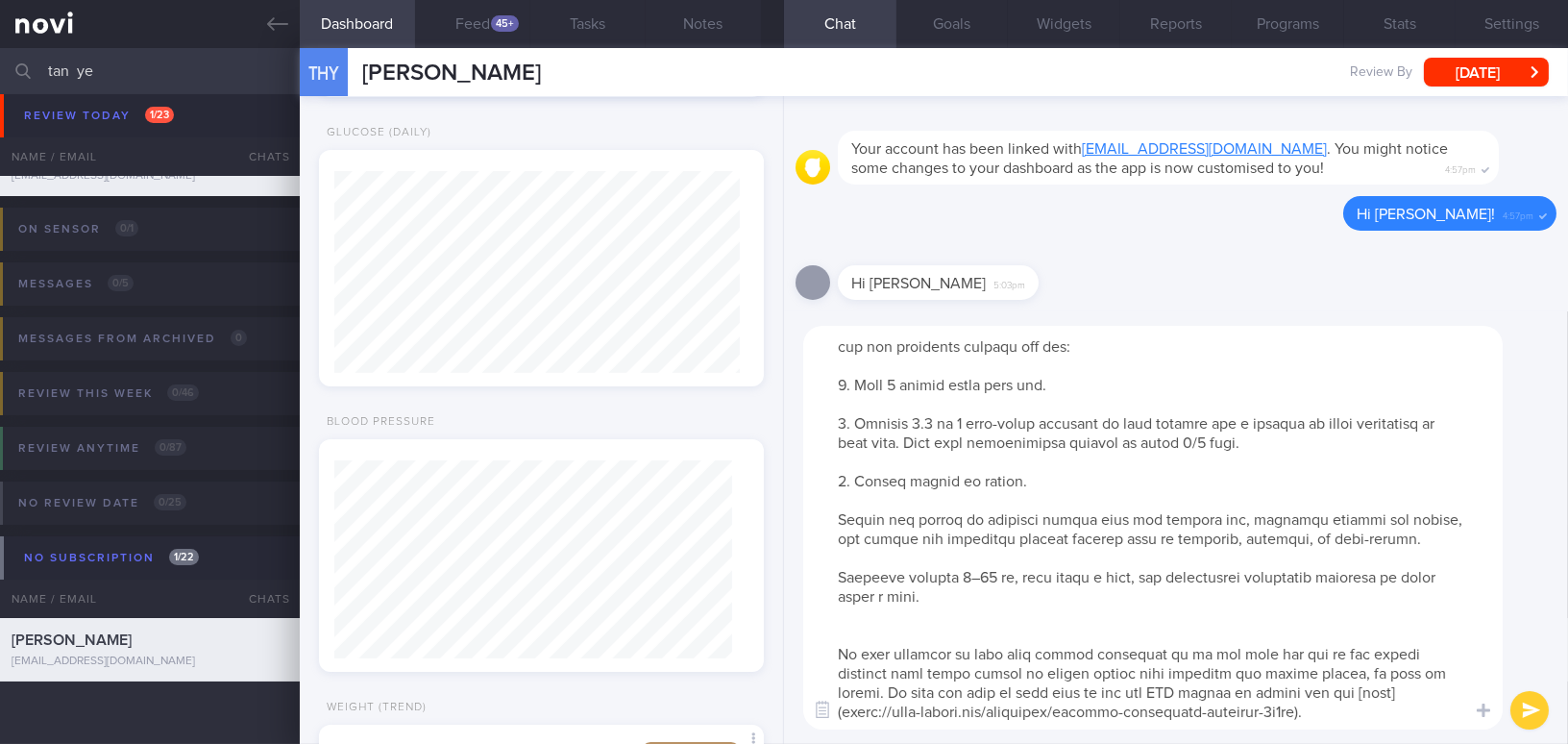 click at bounding box center (1153, 528) 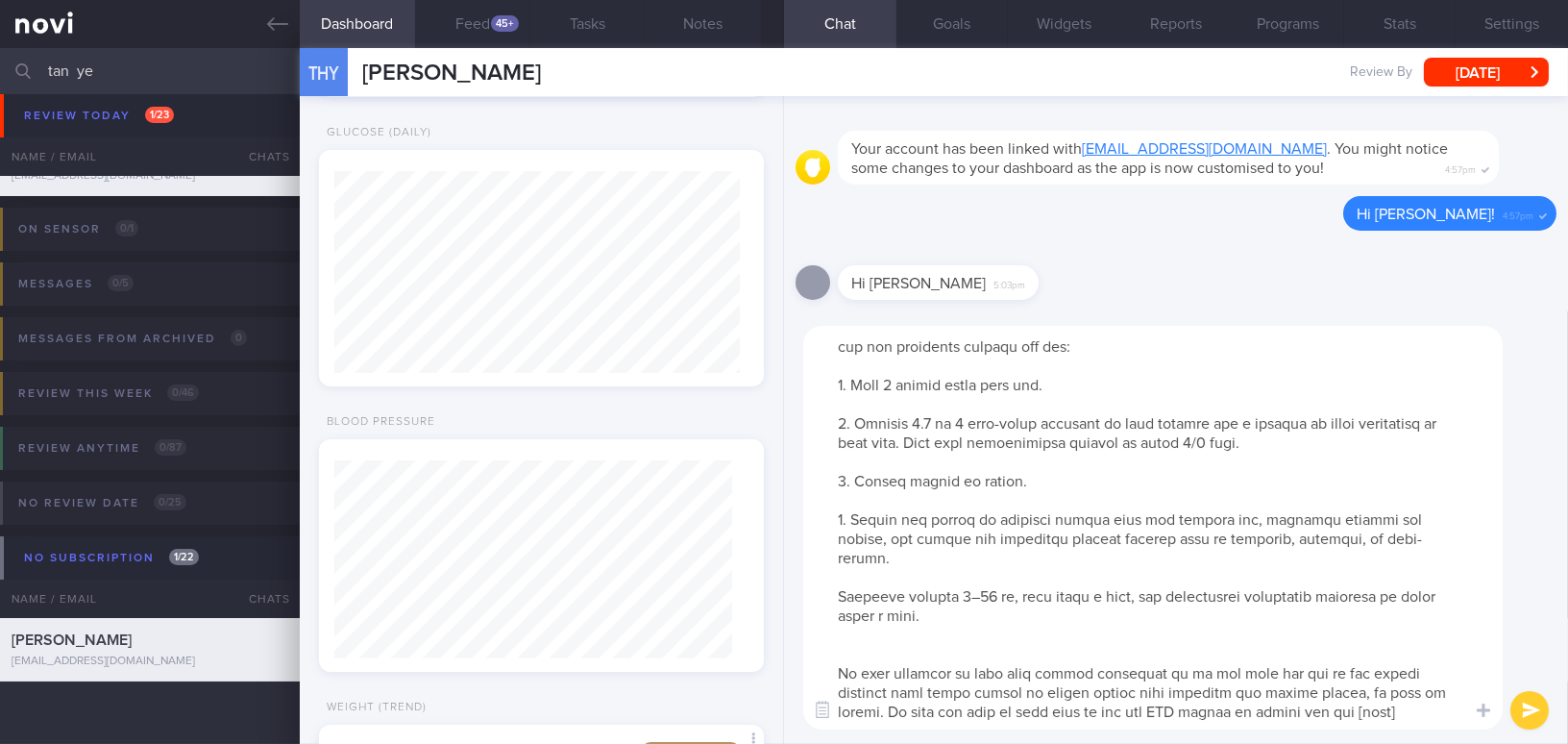 click at bounding box center [1153, 528] 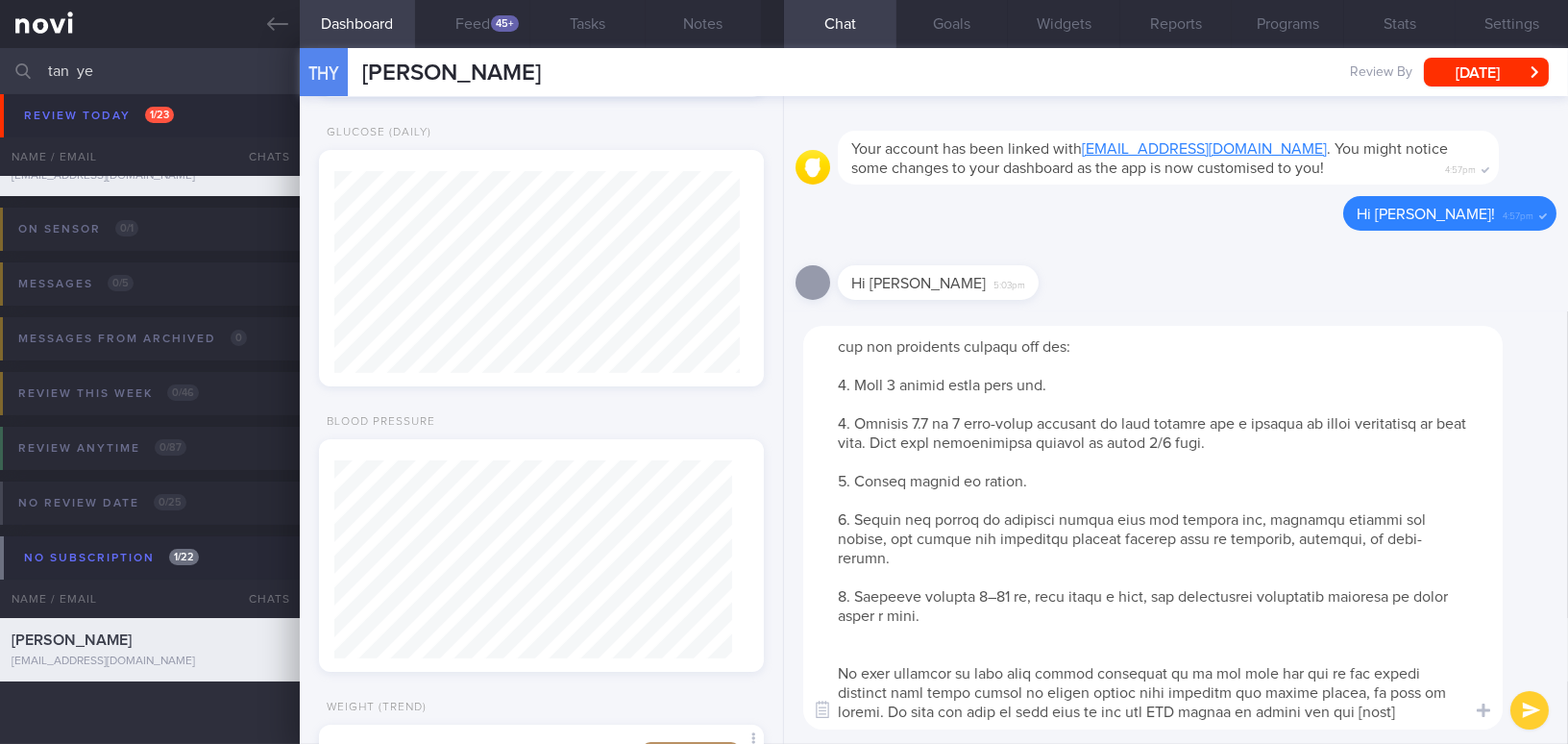 click at bounding box center (1153, 528) 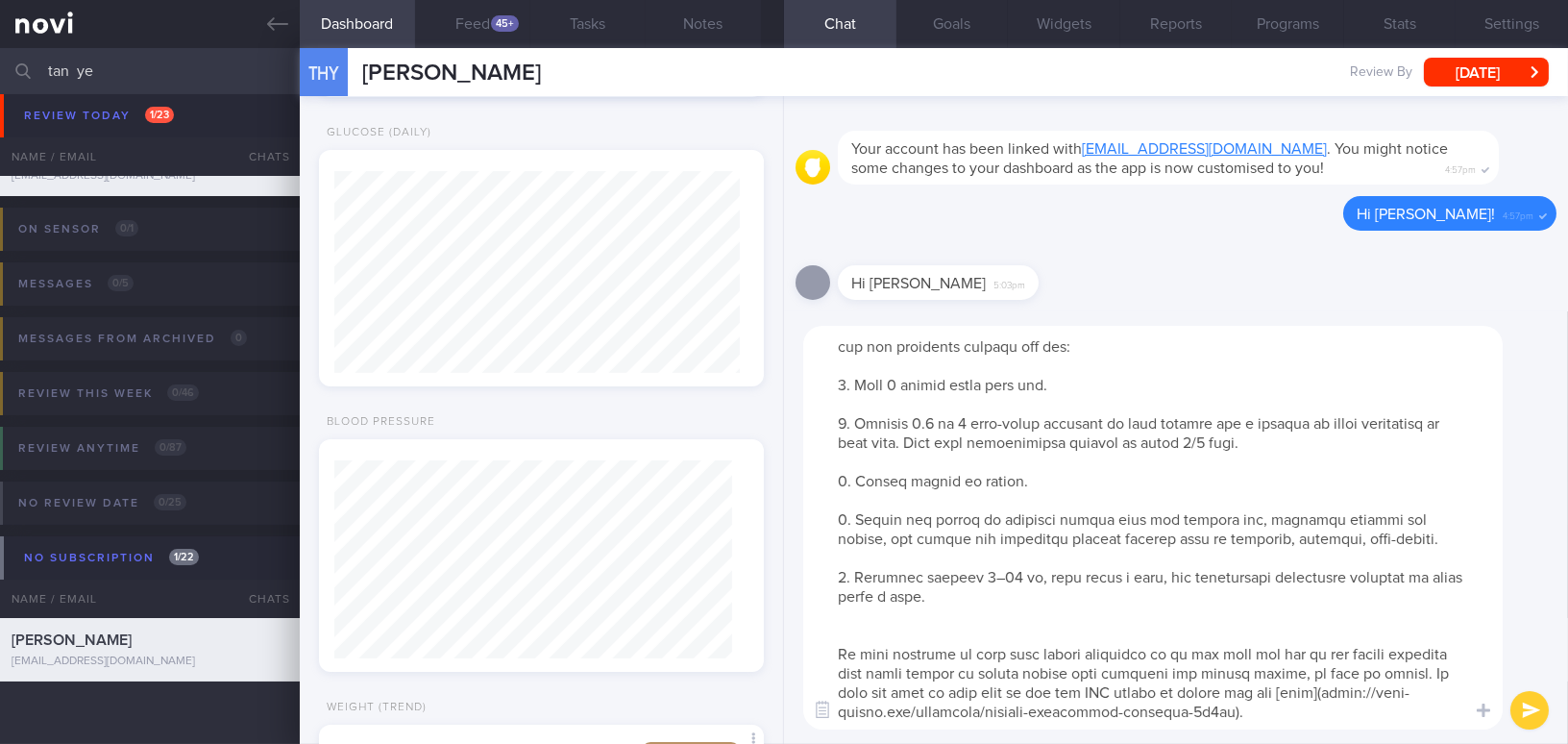 click at bounding box center (1153, 528) 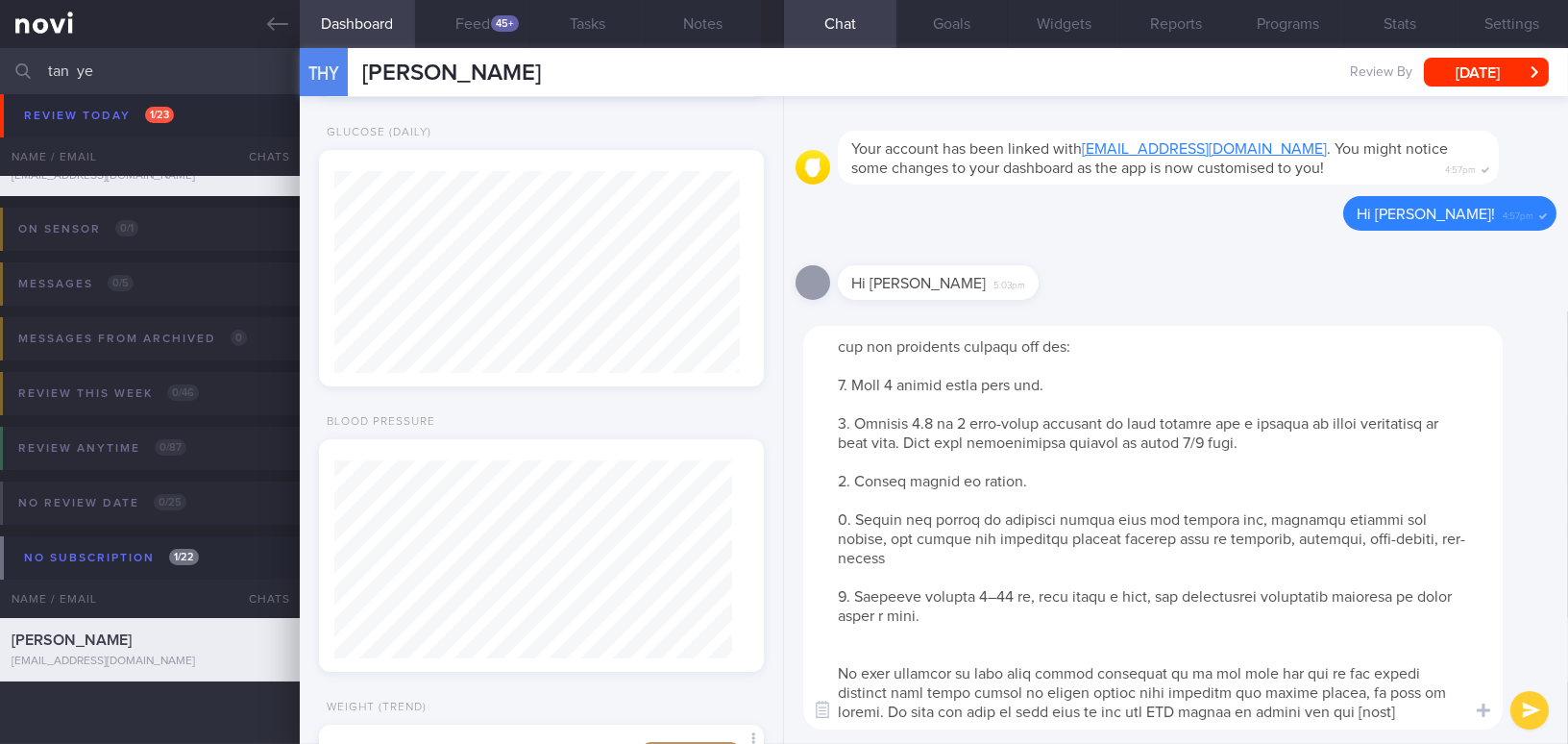 type on "Hi Mr Tan,
It was a pleasure speaking with you today. The Lifestyle Improvement Program will run for the next one month, and together, we will work towards your goal of losing 4kg. To start off, we have set the following targets for you:
1. Have 2 proper meals each day.
2. Include 1.5 to 2 palm-sized portions of lean protein and a handful of leafy vegetables in each meal. Keep your carbohydrate portion to about 1/3 bowl.
3. Choose fruits as snacks.
4. Reduce fat intake by removing animal skin and visible fat, limiting gravies and sauces, and opting for healthier cooking methods such as steaming, grilling, stir-frying, pan-fryiing
5. Continue running 5–10 km, four times a week, and incorporate resistance training at least twice a week.
Do also remember to scan your sensor regularly so we can also see how we can better optimize your sugar levels to better manage your cravings and energy levels, as well as weight. Do take the time to read more on why the CGM sensor is useful for you [here](https://nov..." 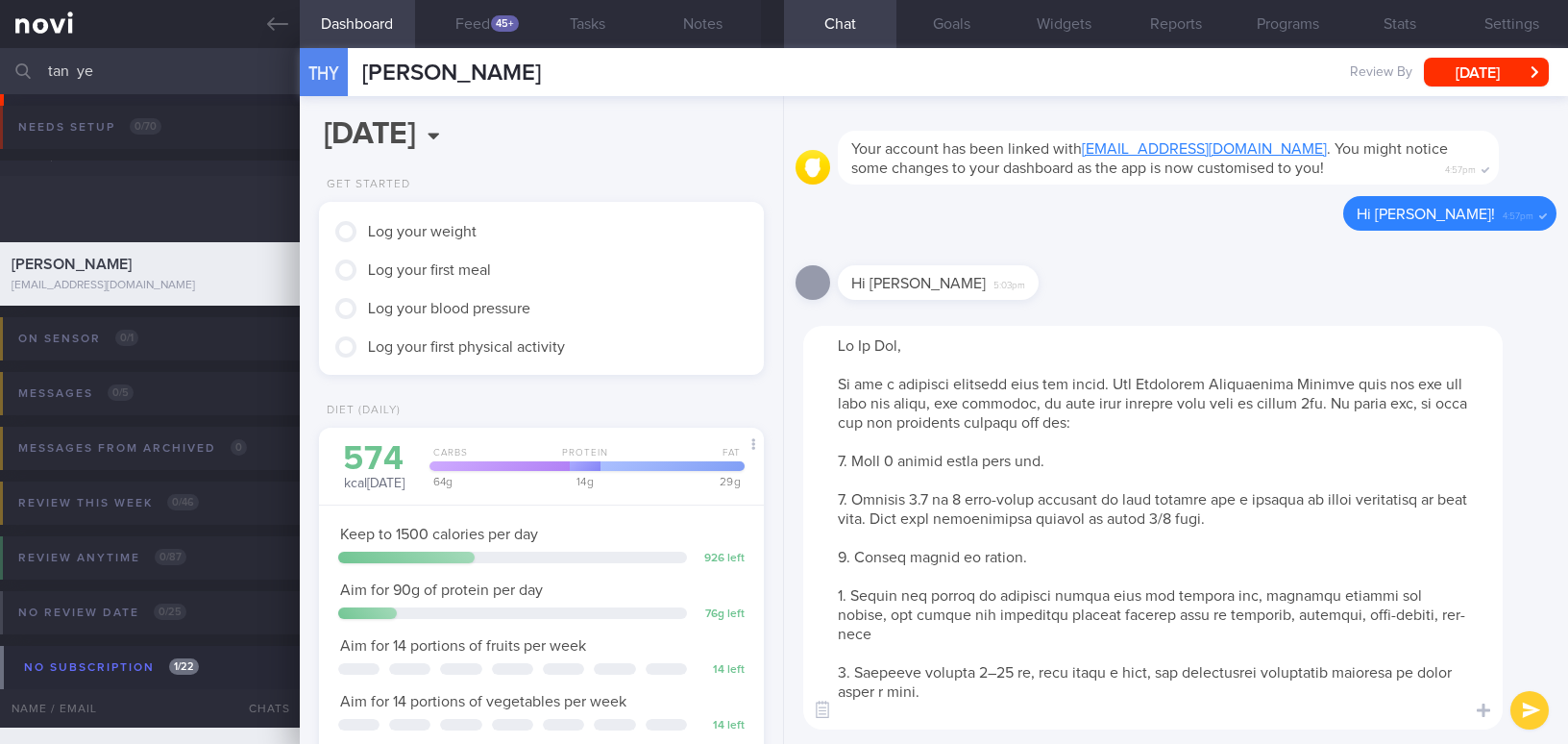 scroll, scrollTop: 0, scrollLeft: 0, axis: both 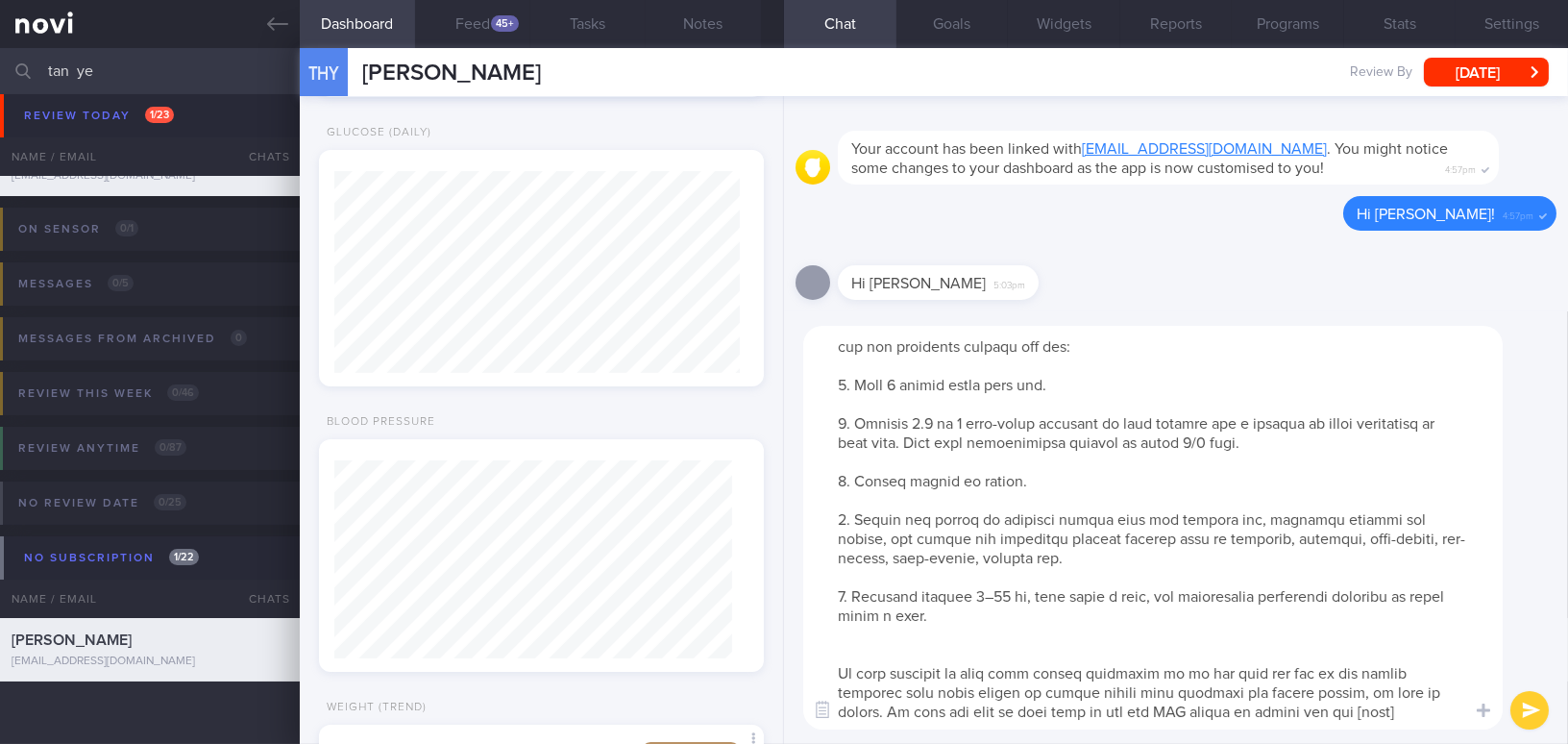 click at bounding box center [1153, 528] 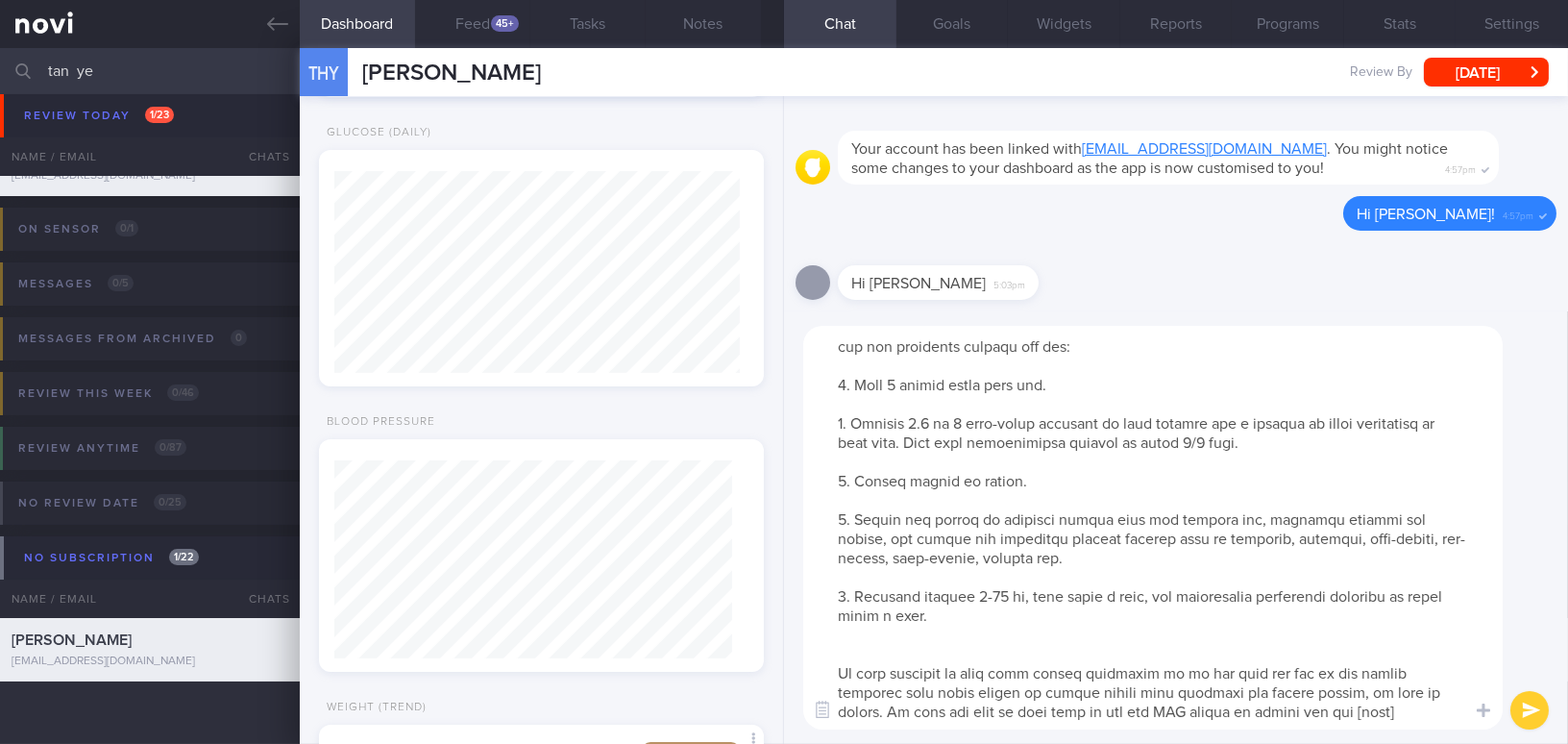 drag, startPoint x: 1035, startPoint y: 592, endPoint x: 1063, endPoint y: 587, distance: 28.442925 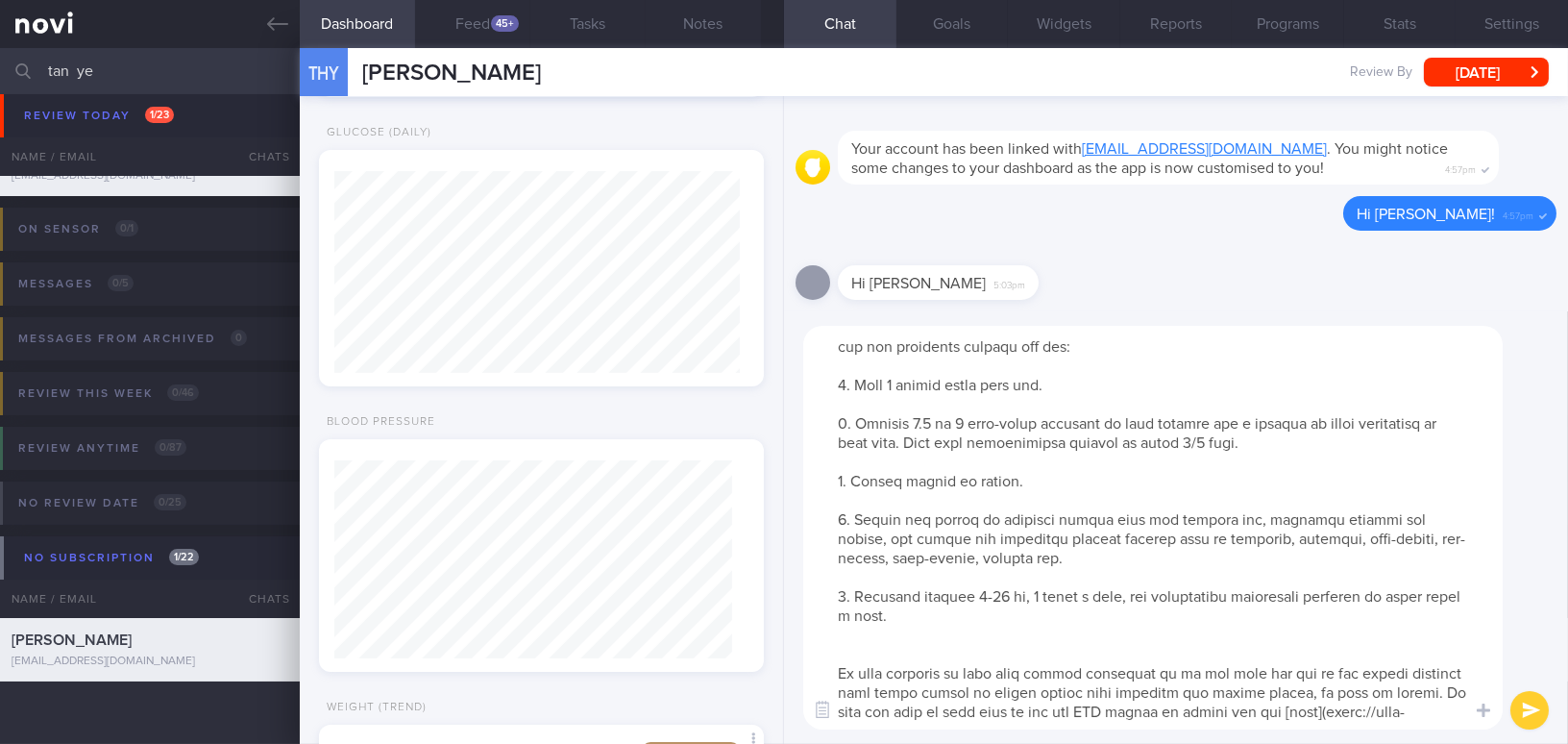 click at bounding box center [1153, 528] 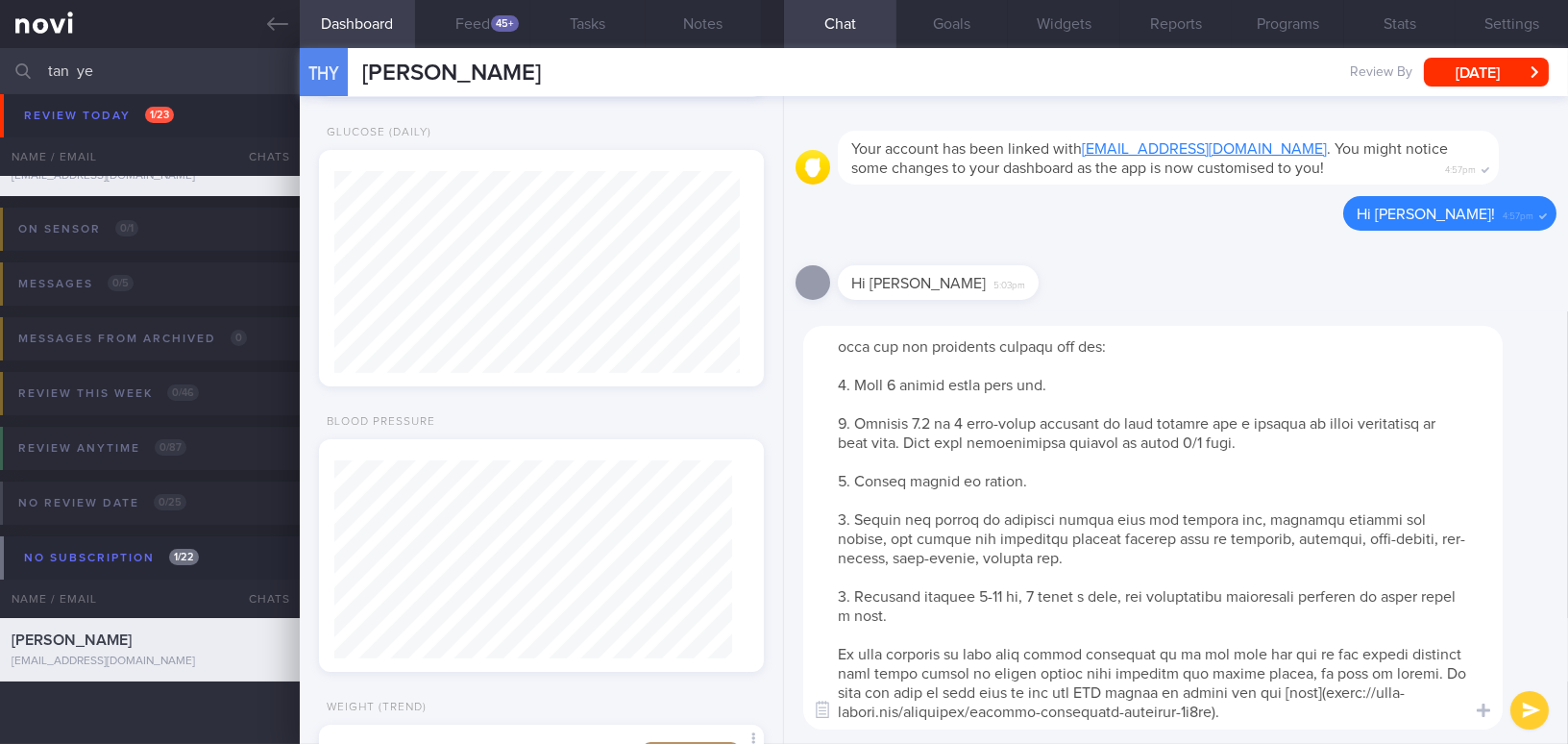 click at bounding box center [1153, 528] 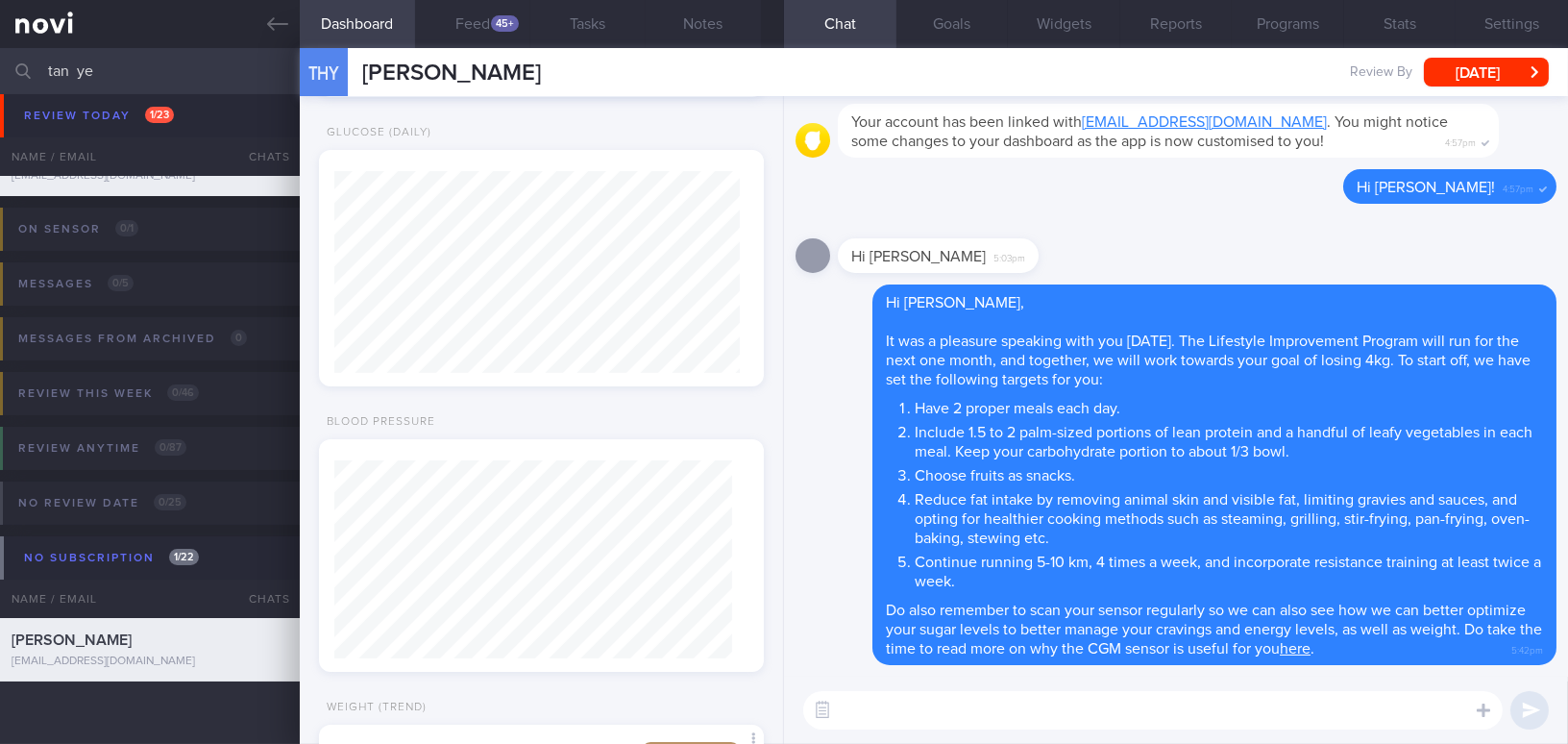 scroll, scrollTop: 0, scrollLeft: 0, axis: both 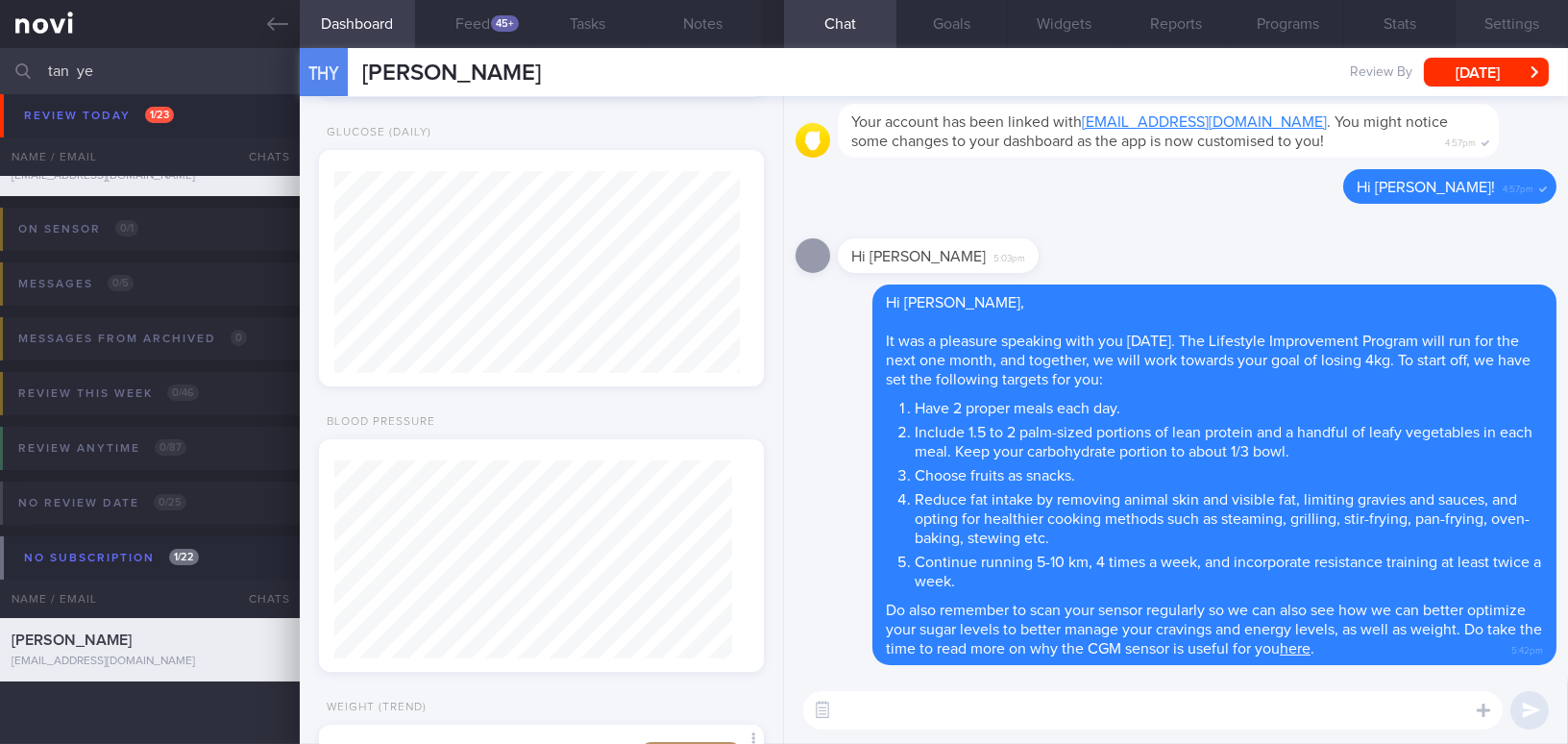 click on "Settings" at bounding box center (1511, 24) 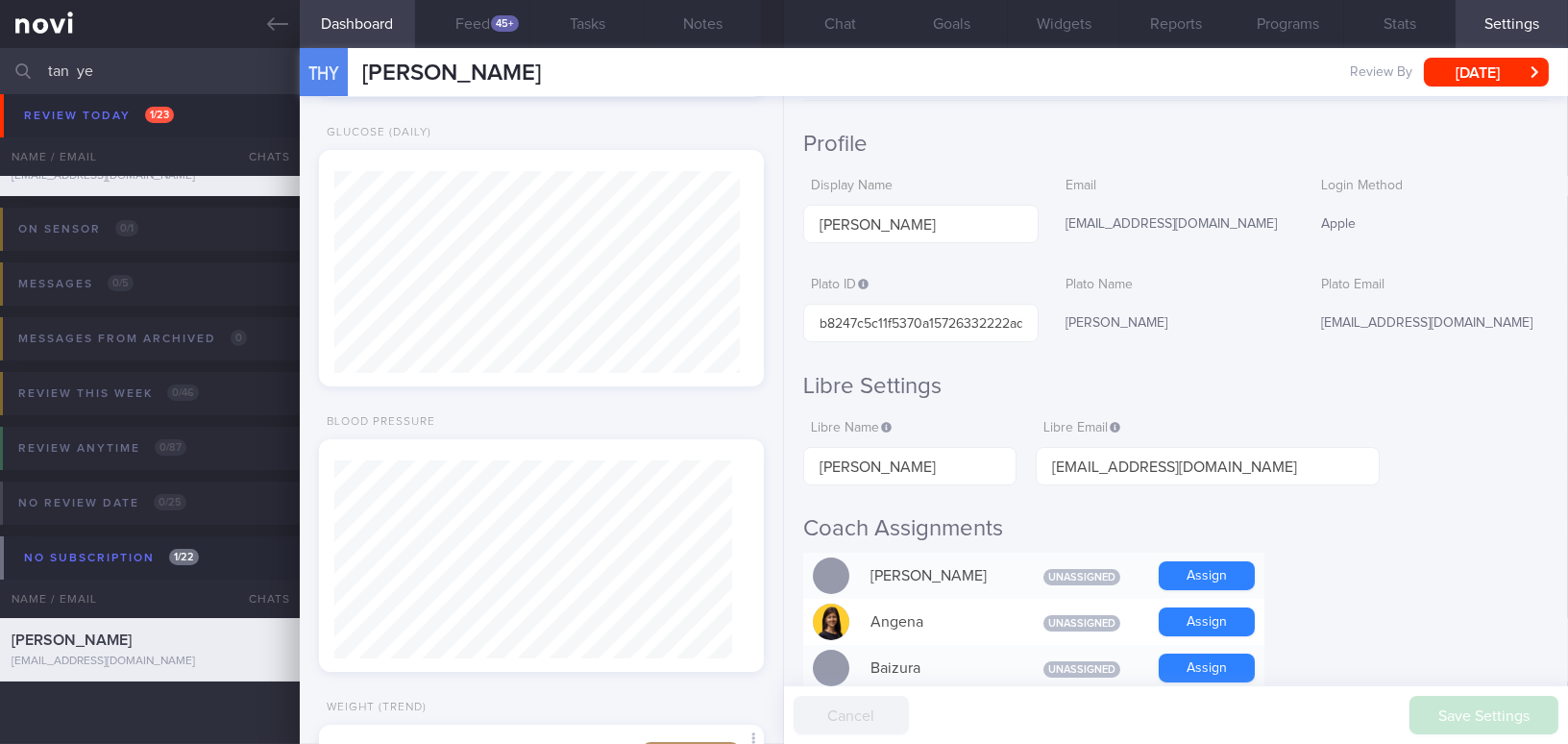 scroll, scrollTop: 0, scrollLeft: 0, axis: both 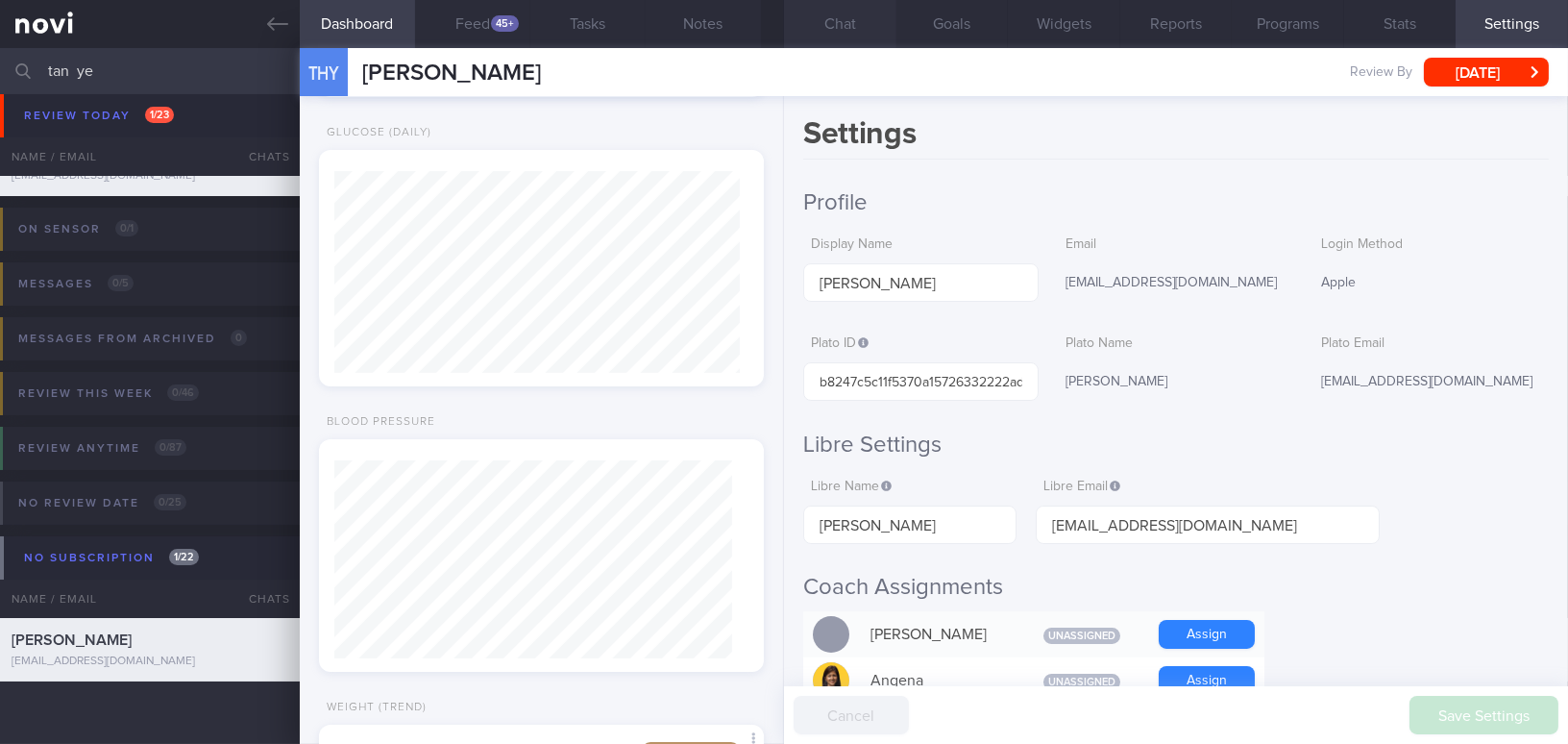 click on "Chat" at bounding box center [840, 24] 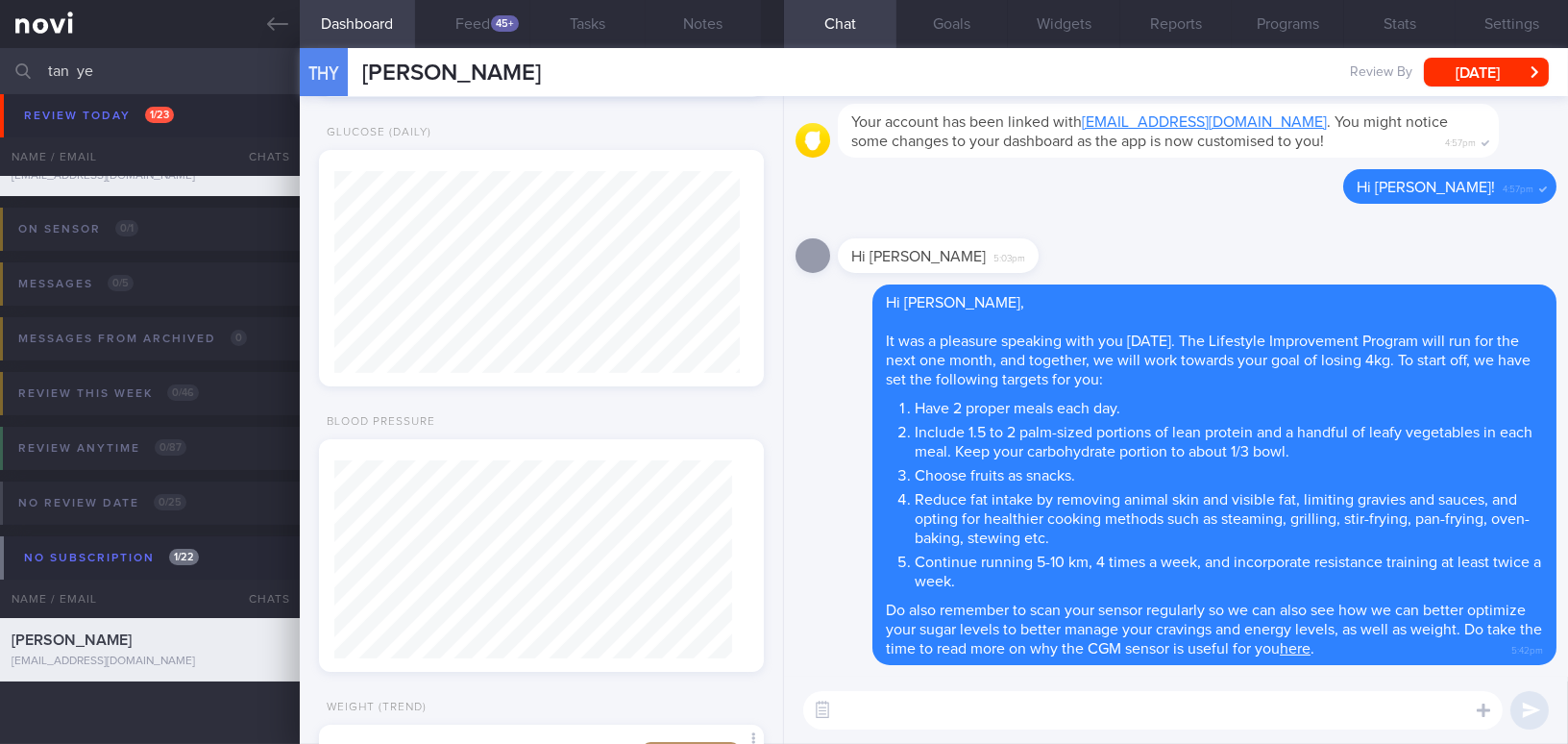 click at bounding box center [1153, 710] 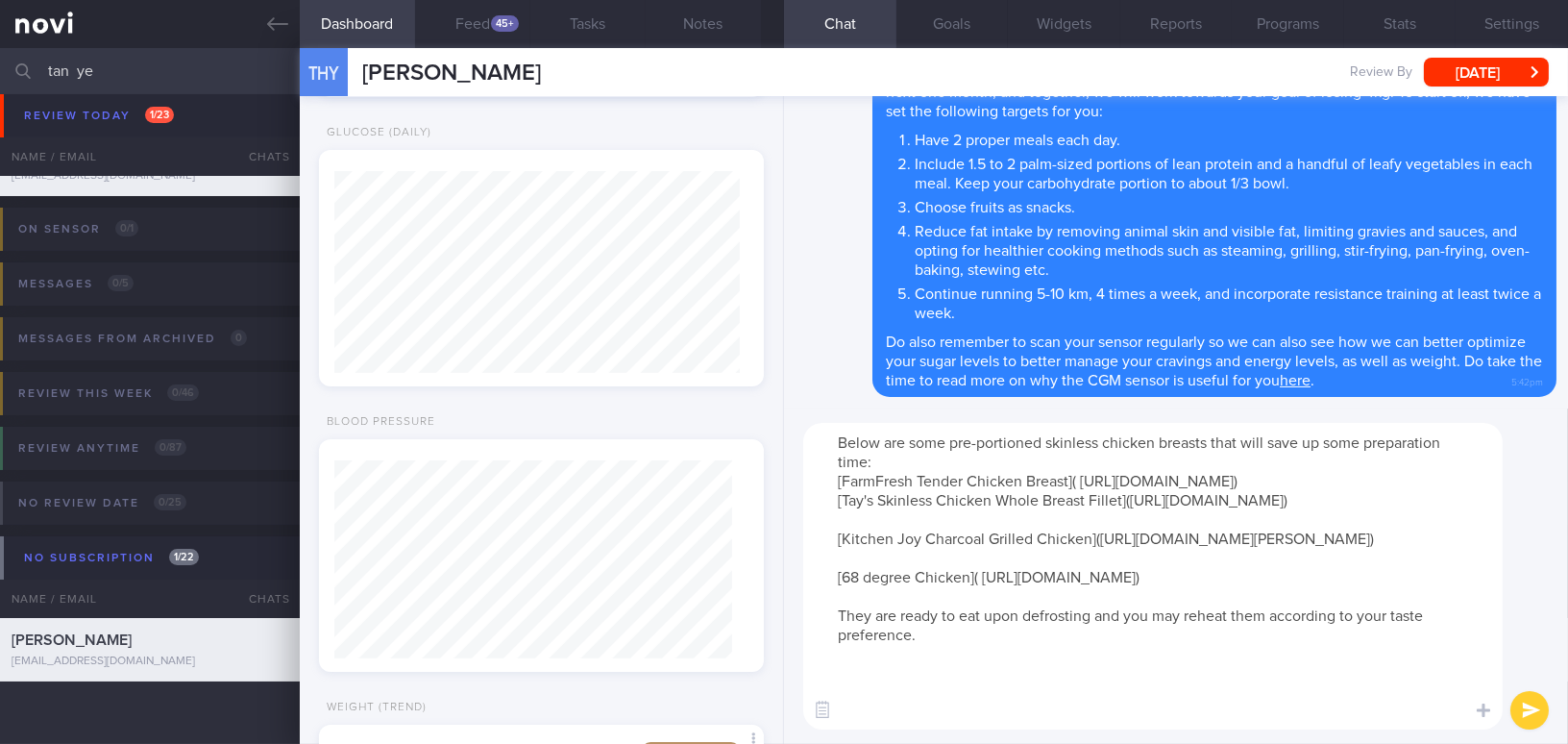 scroll, scrollTop: 0, scrollLeft: 0, axis: both 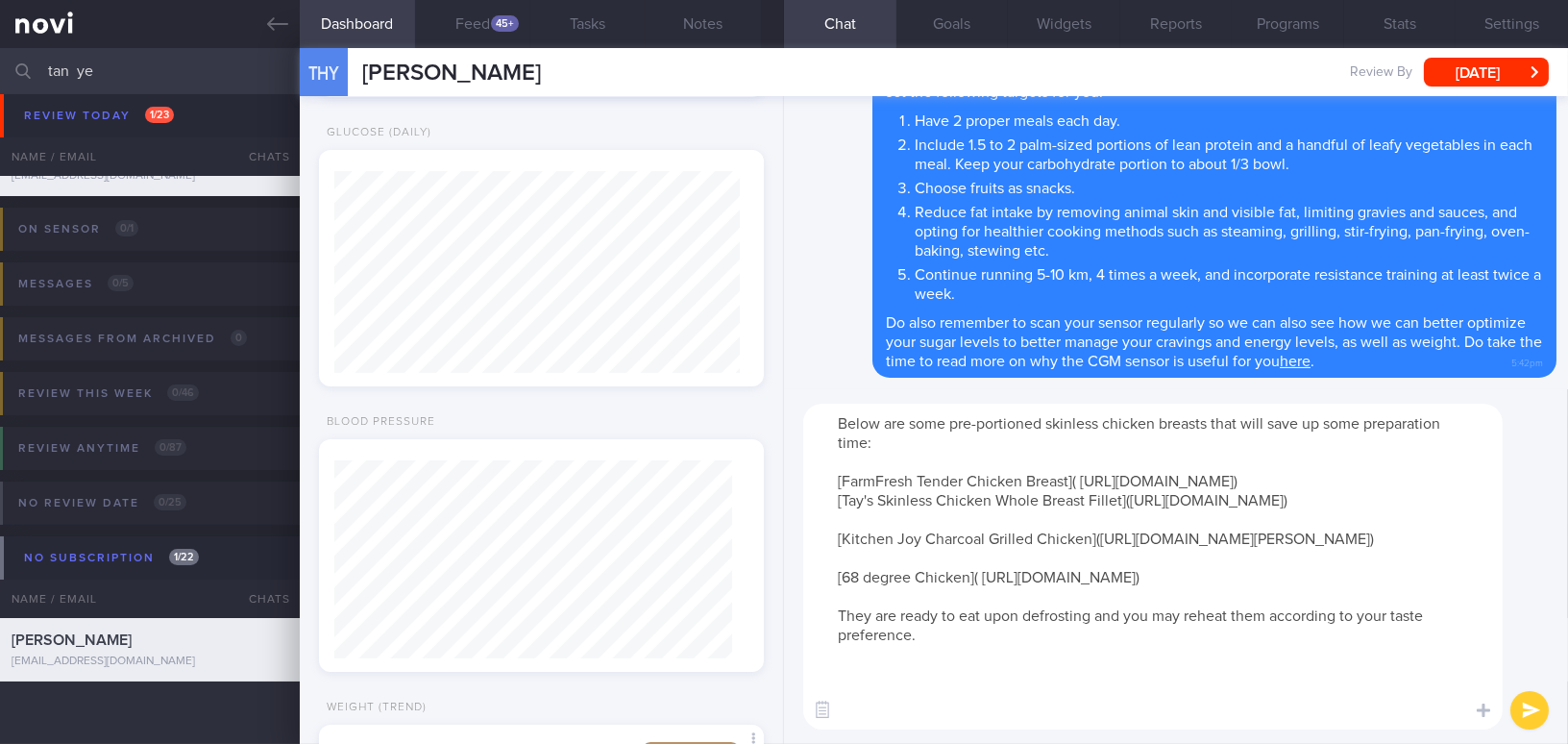 click on "Below are some pre-portioned skinless chicken breasts that will save up some preparation time:
[FarmFresh Tender Chicken Breast]( [URL][DOMAIN_NAME])
[Tay's Skinless Chicken Whole Breast Fillet]([URL][DOMAIN_NAME])
[Kitchen Joy Charcoal Grilled Chicken]([URL][DOMAIN_NAME][PERSON_NAME])
[68 degree Chicken]( [URL][DOMAIN_NAME])
They are ready to eat upon defrosting and you may reheat them according to your taste preference." at bounding box center (1153, 566) 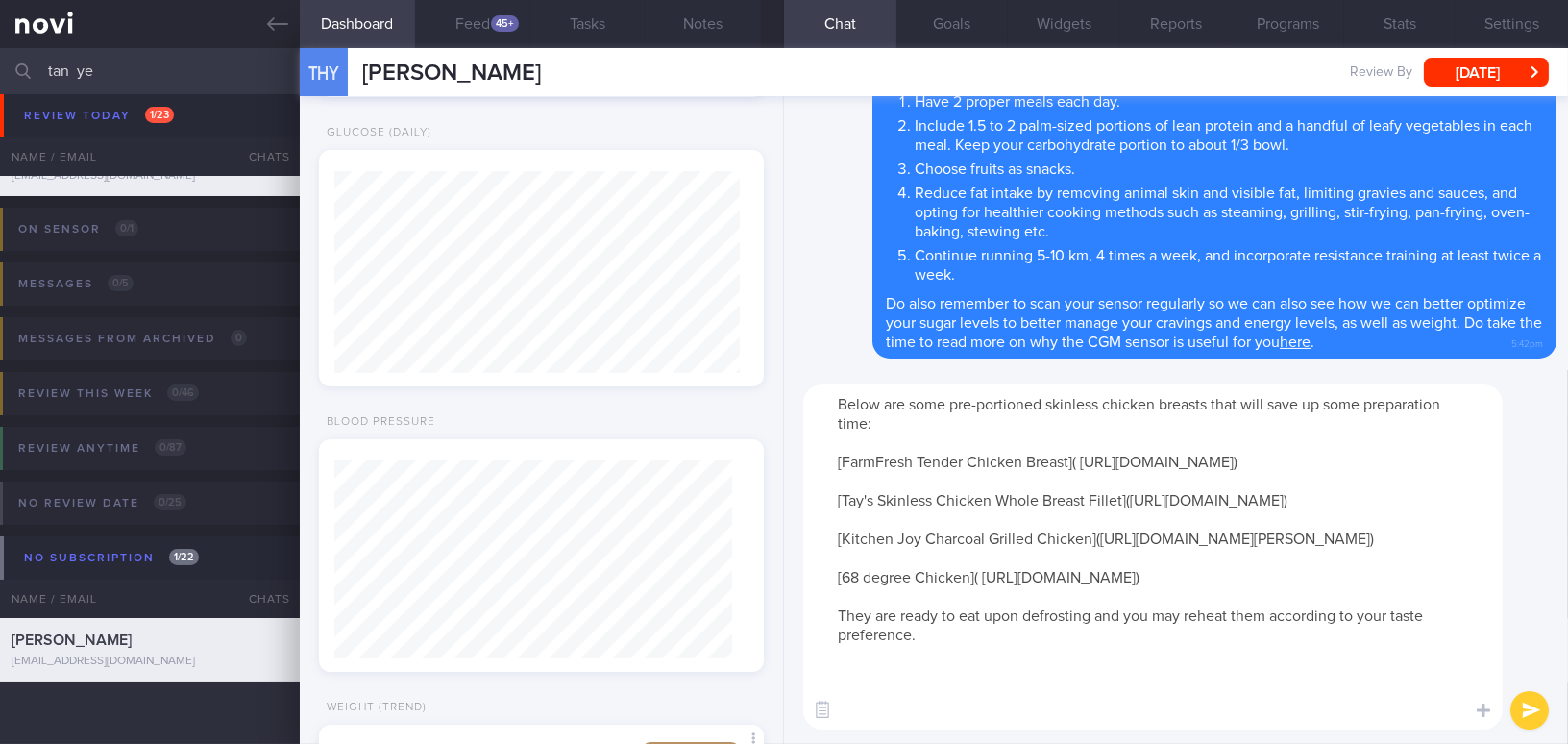 click on "Below are some pre-portioned skinless chicken breasts that will save up some preparation time:
[FarmFresh Tender Chicken Breast]( [URL][DOMAIN_NAME])
[Tay's Skinless Chicken Whole Breast Fillet]([URL][DOMAIN_NAME])
[Kitchen Joy Charcoal Grilled Chicken]([URL][DOMAIN_NAME][PERSON_NAME])
[68 degree Chicken]( [URL][DOMAIN_NAME])
They are ready to eat upon defrosting and you may reheat them according to your taste preference." at bounding box center [1153, 557] 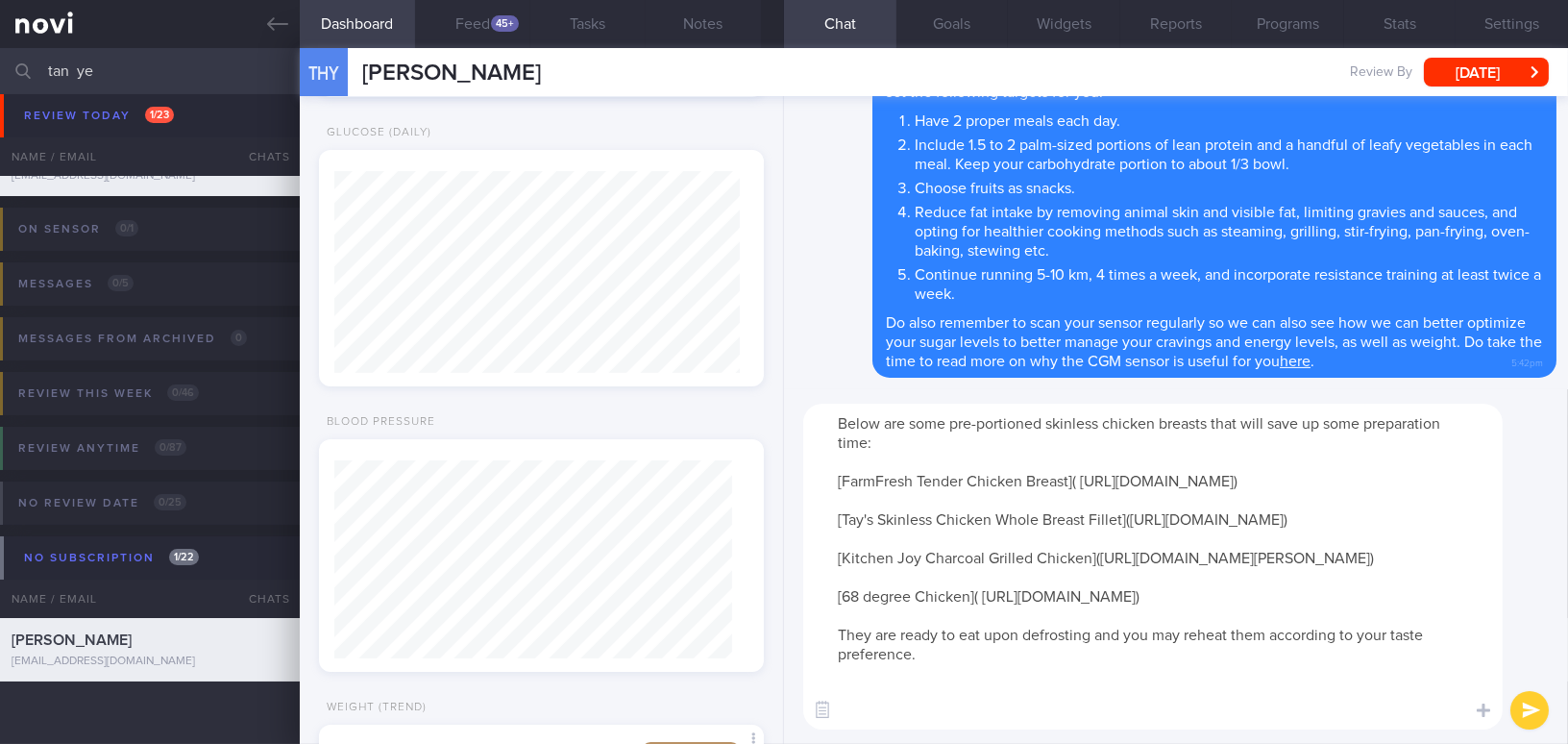 type on "Below are some pre-portioned skinless chicken breasts that will save up some preparation time:
[FarmFresh Tender Chicken Breast]( [URL][DOMAIN_NAME])
[Tay's Skinless Chicken Whole Breast Fillet]([URL][DOMAIN_NAME])
[Kitchen Joy Charcoal Grilled Chicken]([URL][DOMAIN_NAME][PERSON_NAME])
[68 degree Chicken]( [URL][DOMAIN_NAME])
They are ready to eat upon defrosting and you may reheat them according to your taste preference." 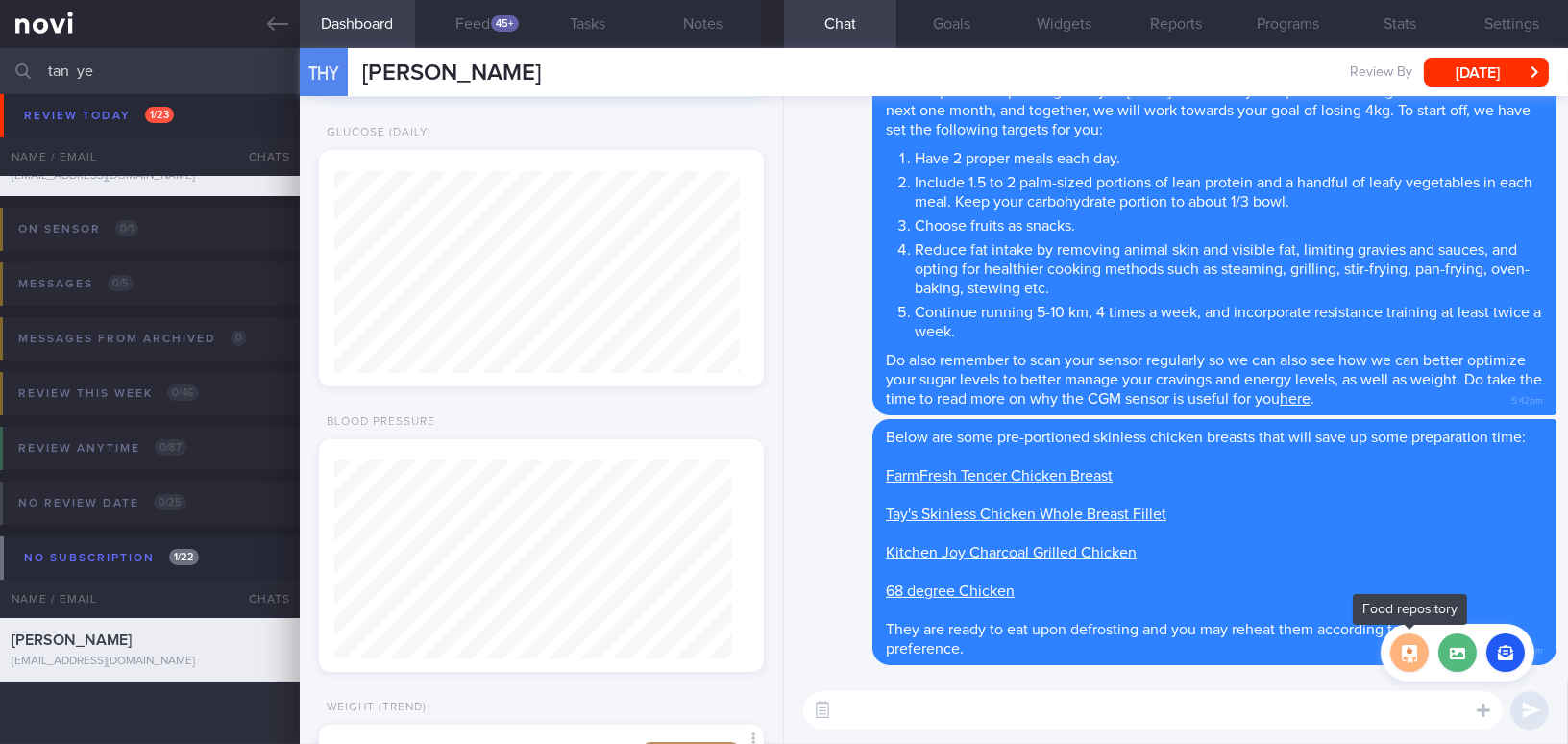 click at bounding box center [1409, 653] 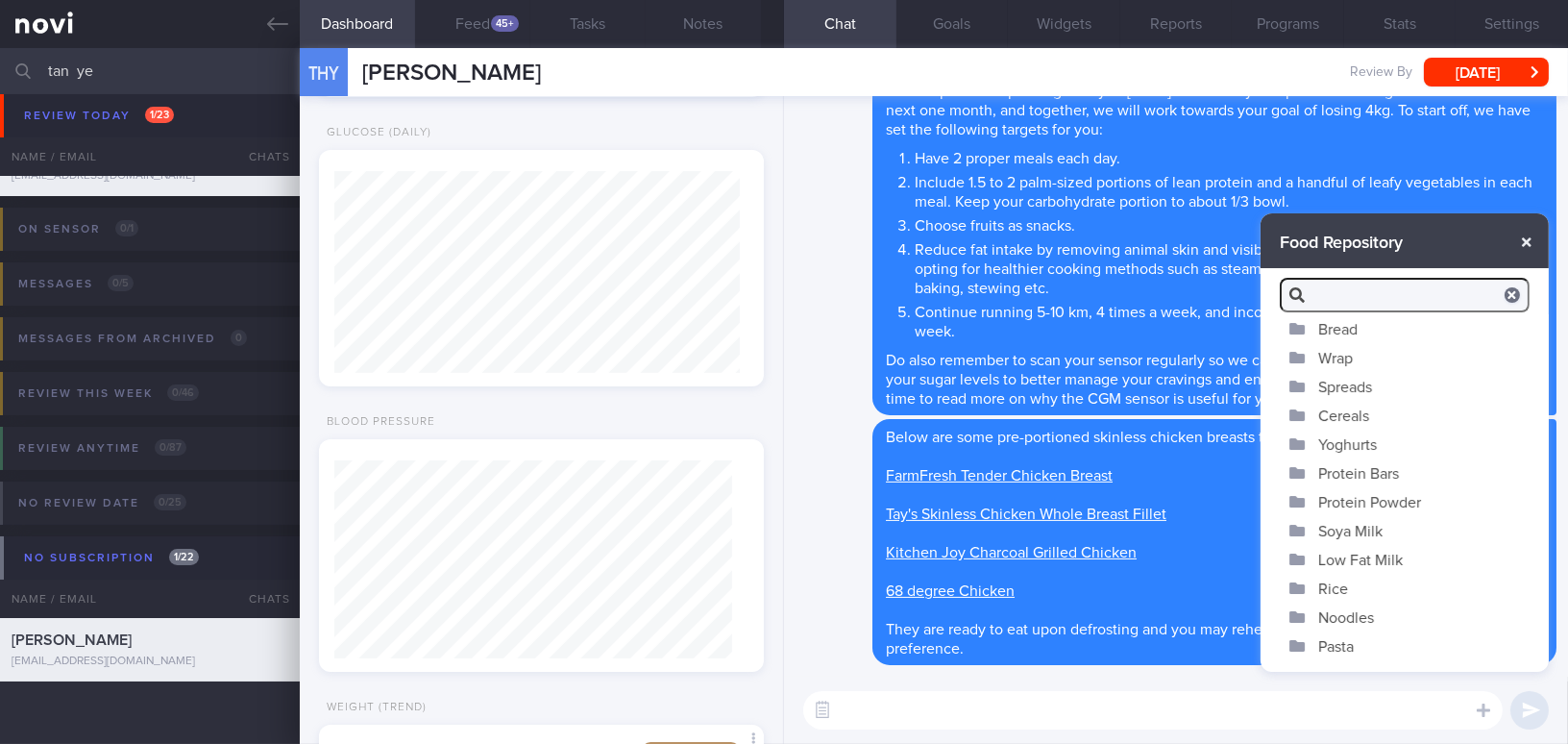 click at bounding box center (1527, 242) 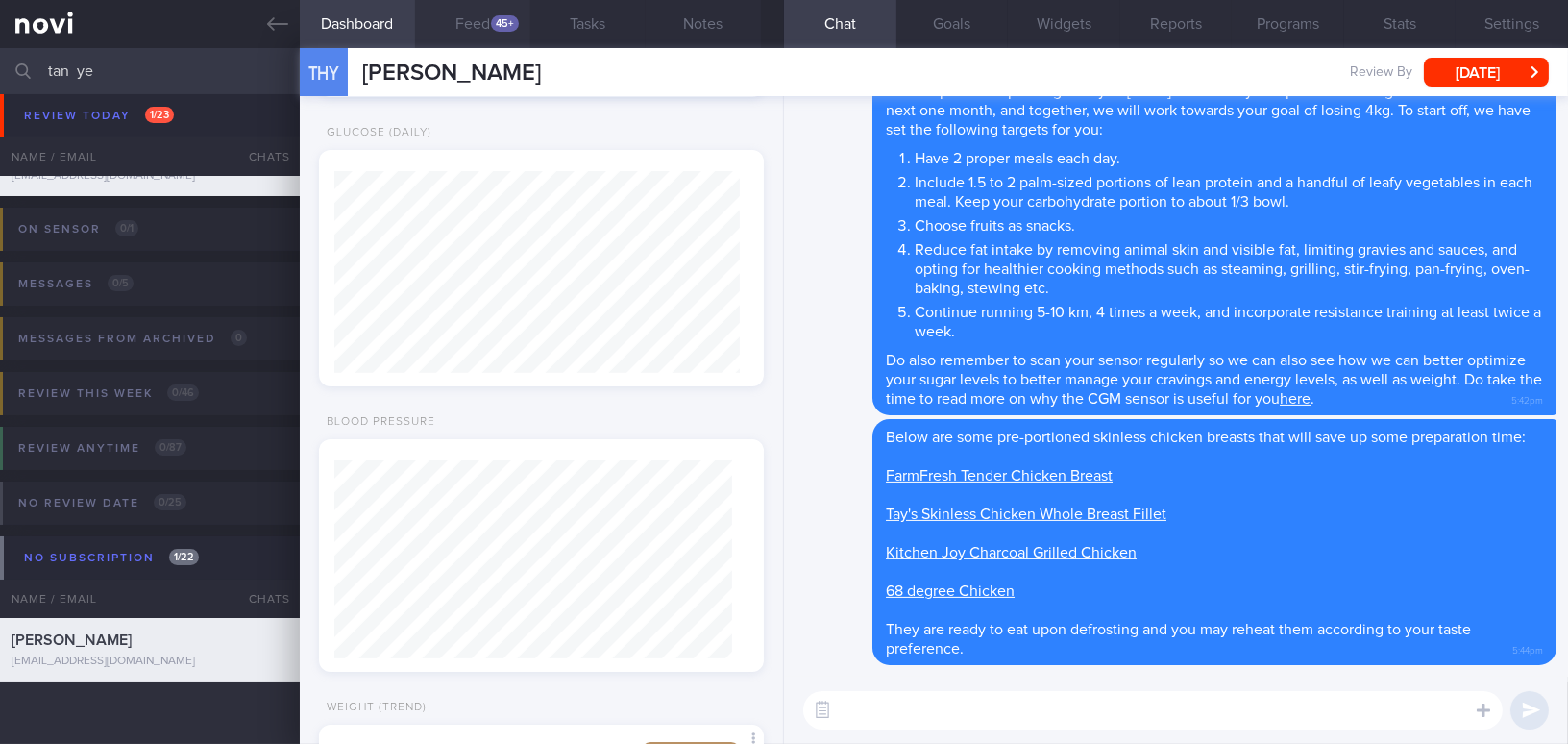 click on "45+" at bounding box center [504, 23] 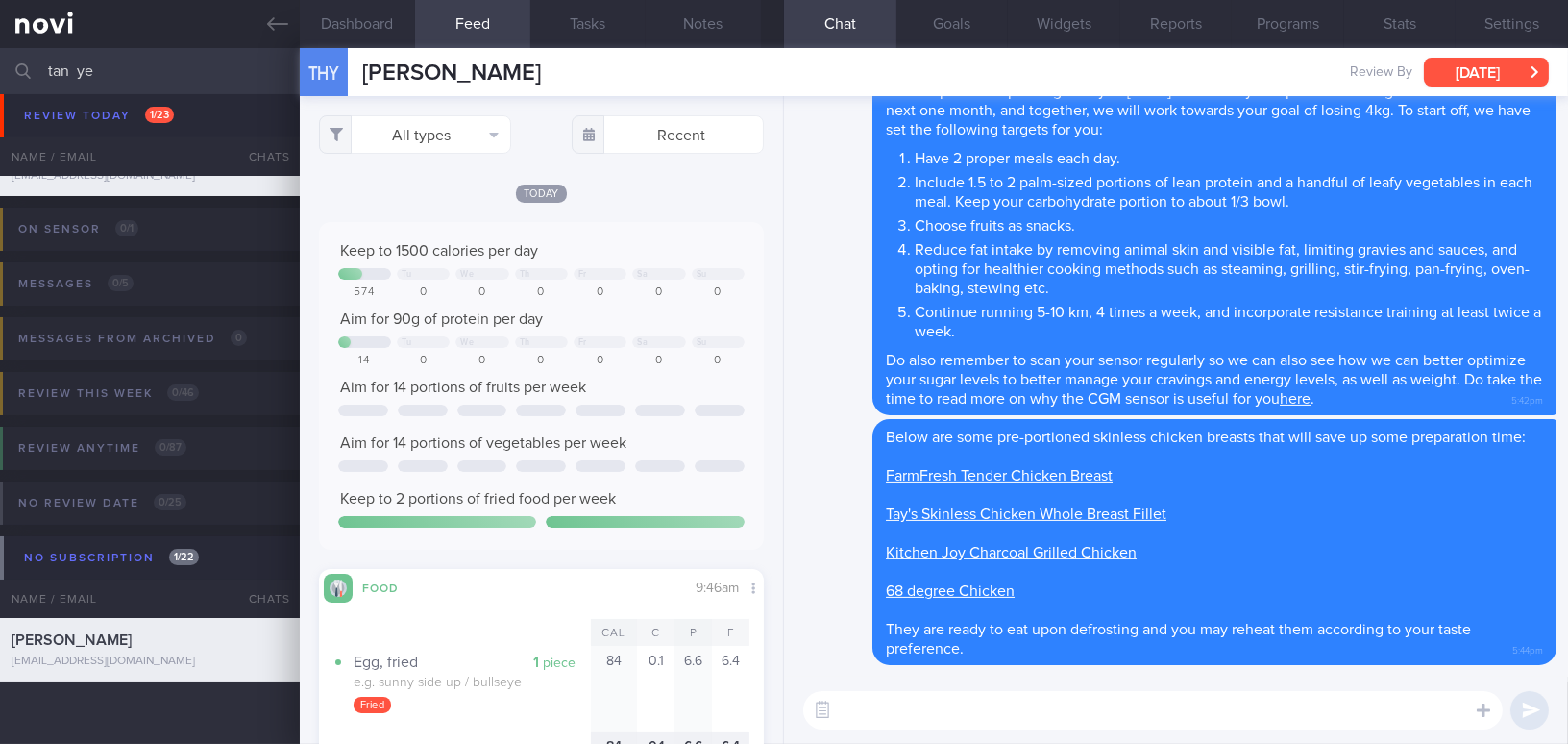click on "[DATE]" at bounding box center (1486, 72) 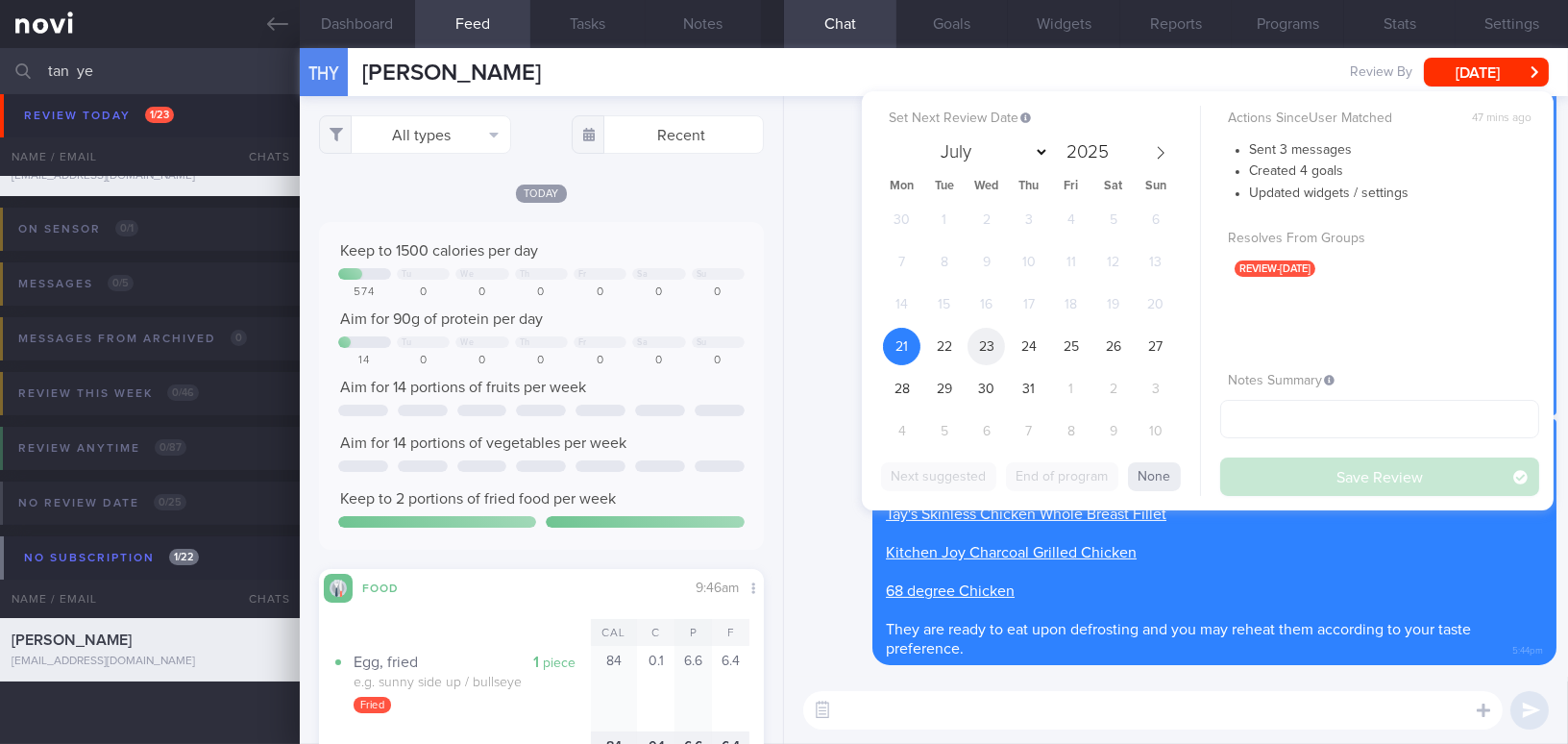 click on "23" at bounding box center [986, 346] 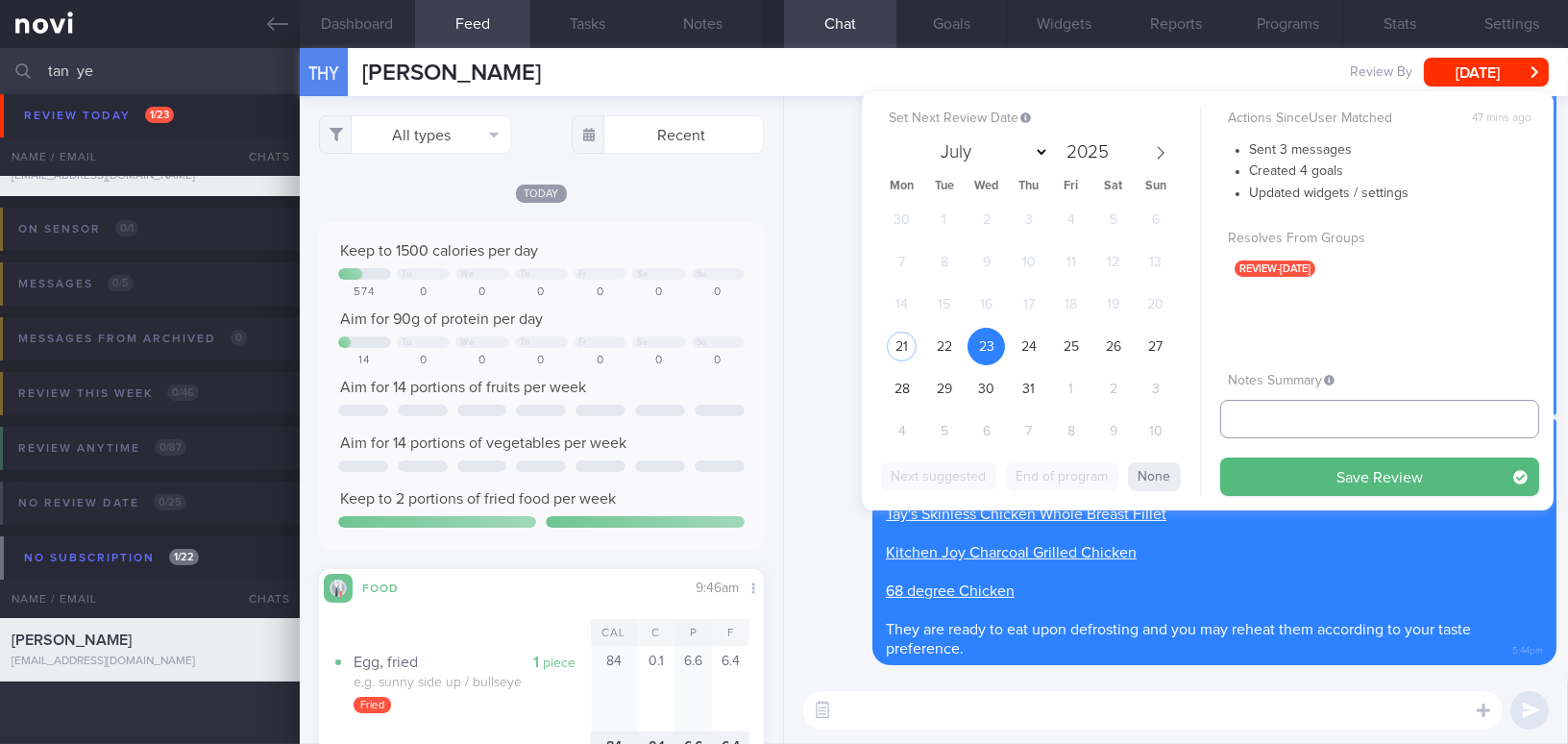 click at bounding box center [1380, 419] 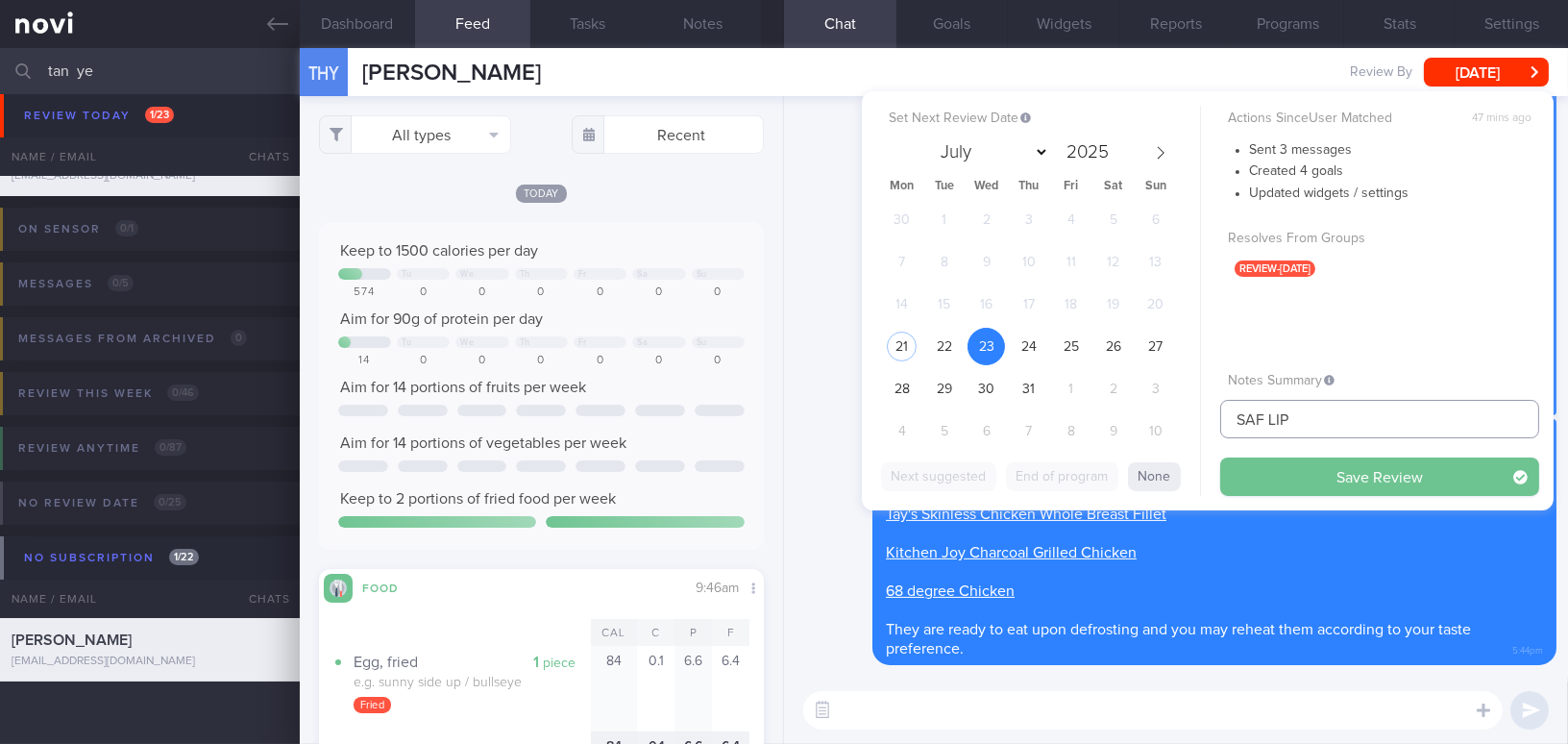 type on "SAF LIP" 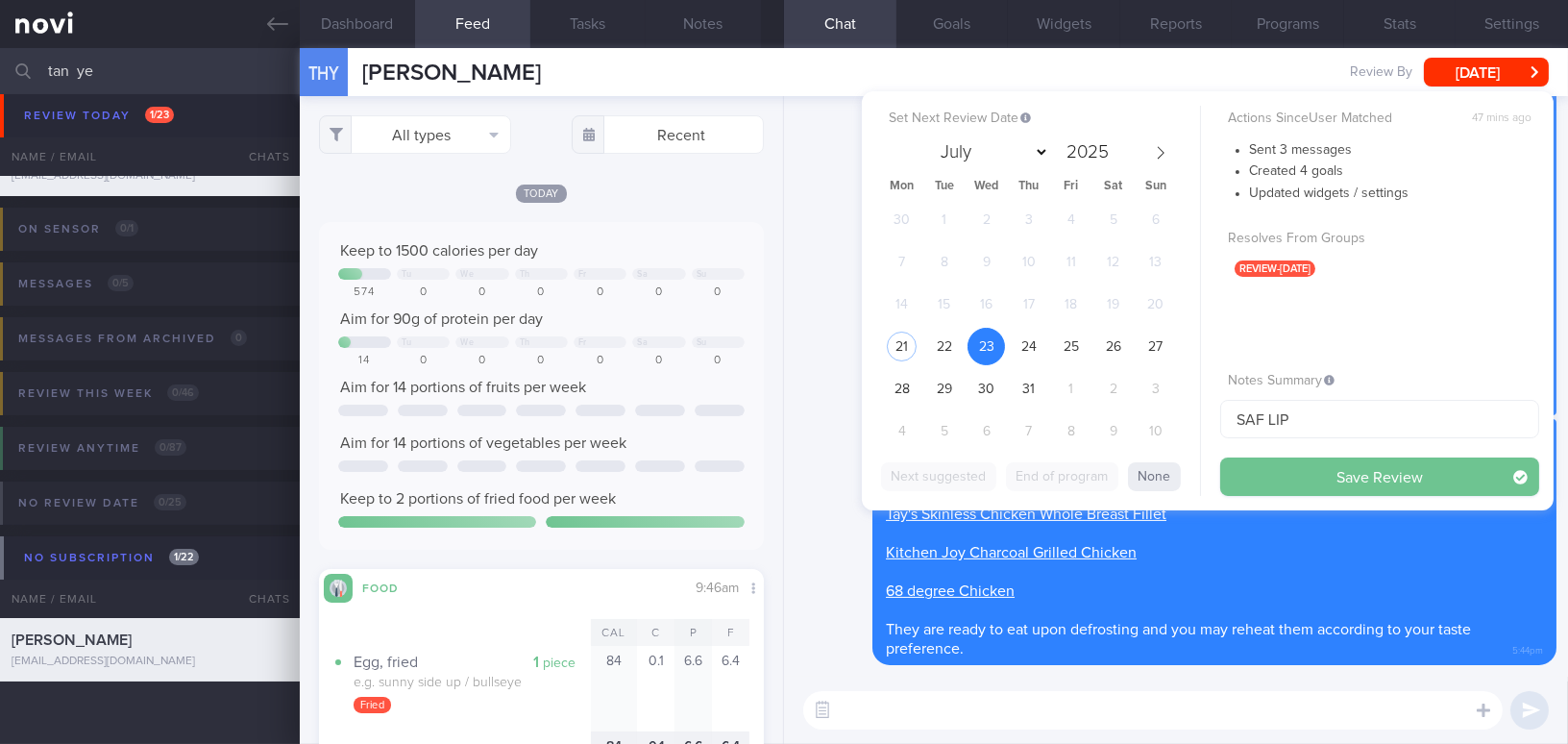 click on "Save Review" at bounding box center [1380, 477] 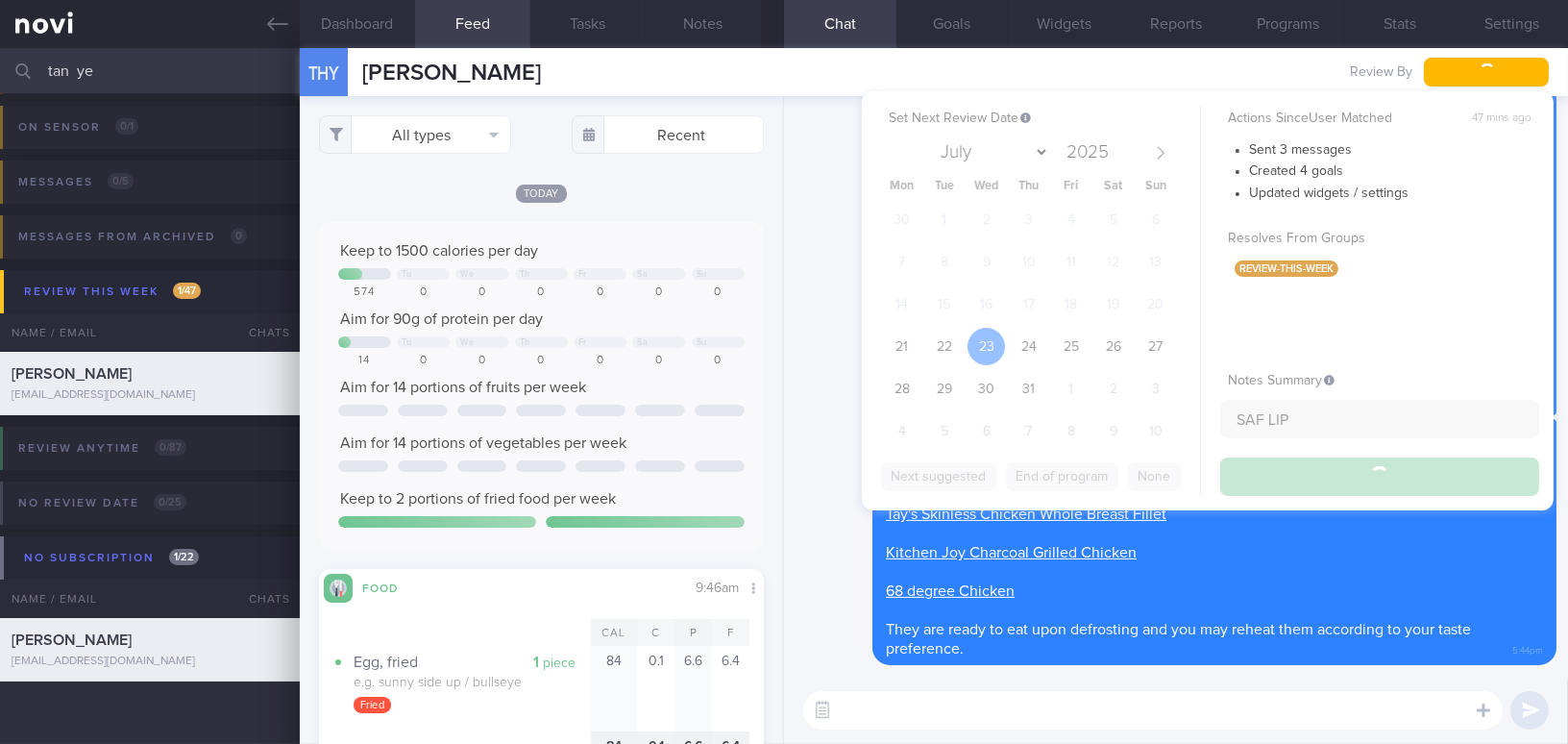 scroll, scrollTop: 46, scrollLeft: 0, axis: vertical 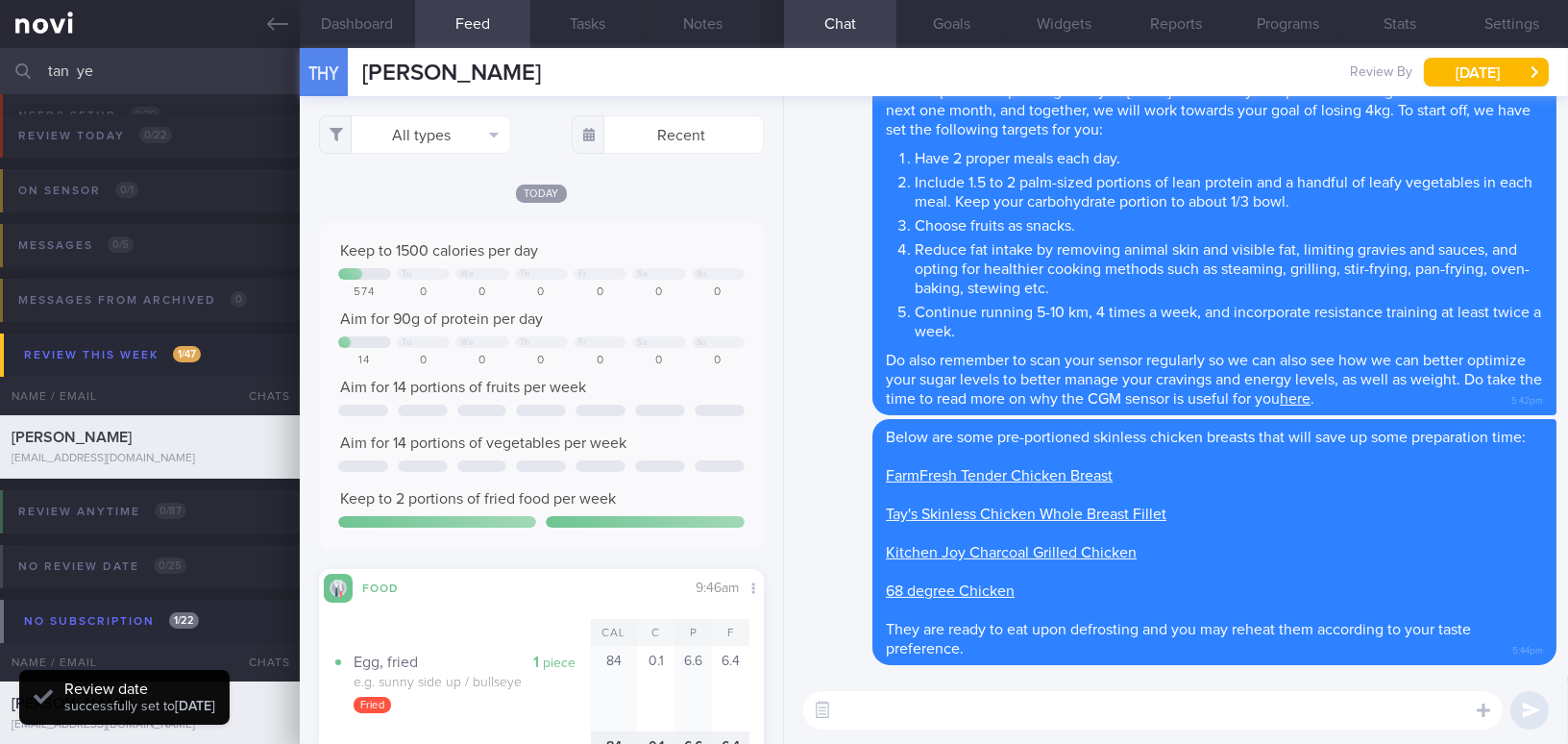 click at bounding box center [1153, 710] 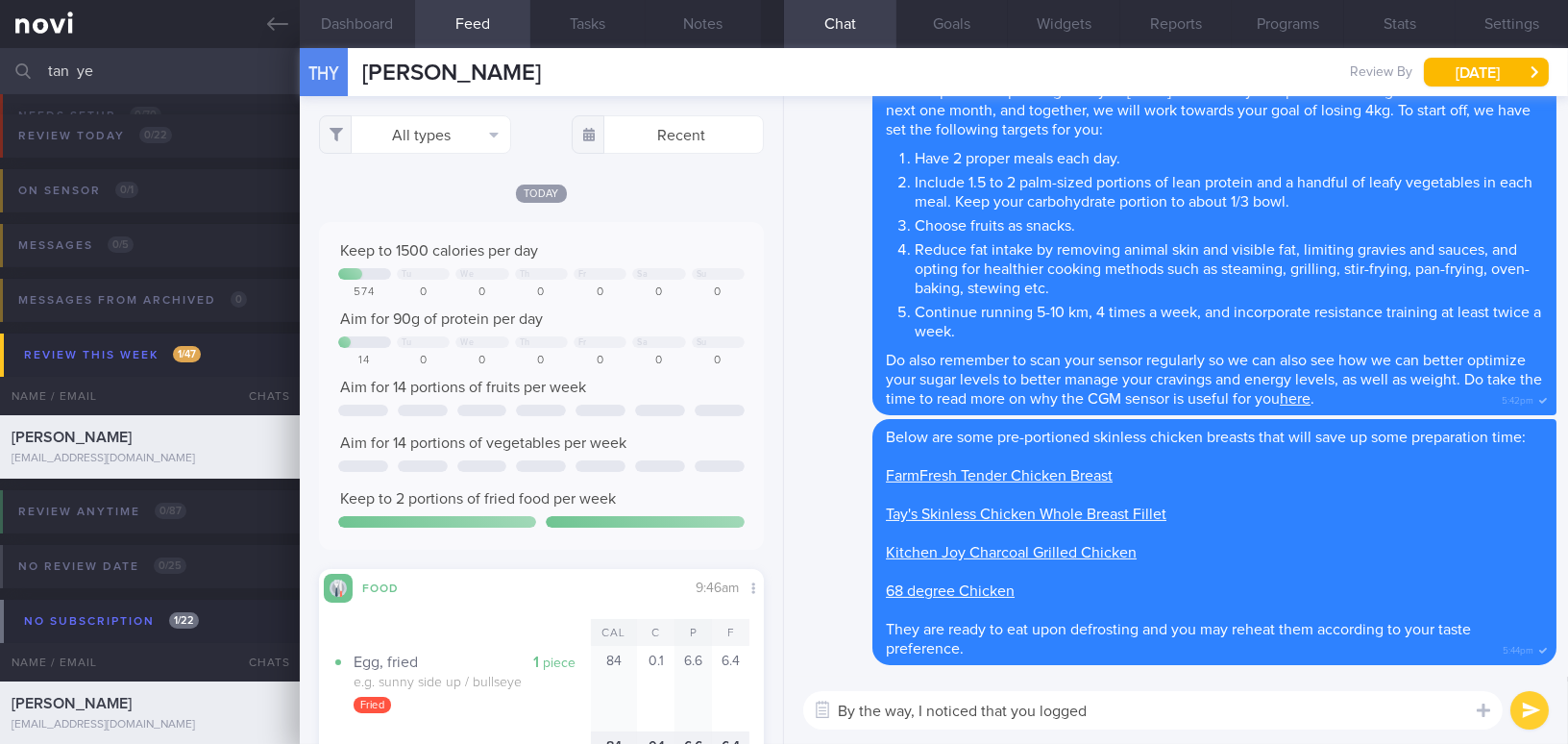 click on "Dashboard" at bounding box center [357, 24] 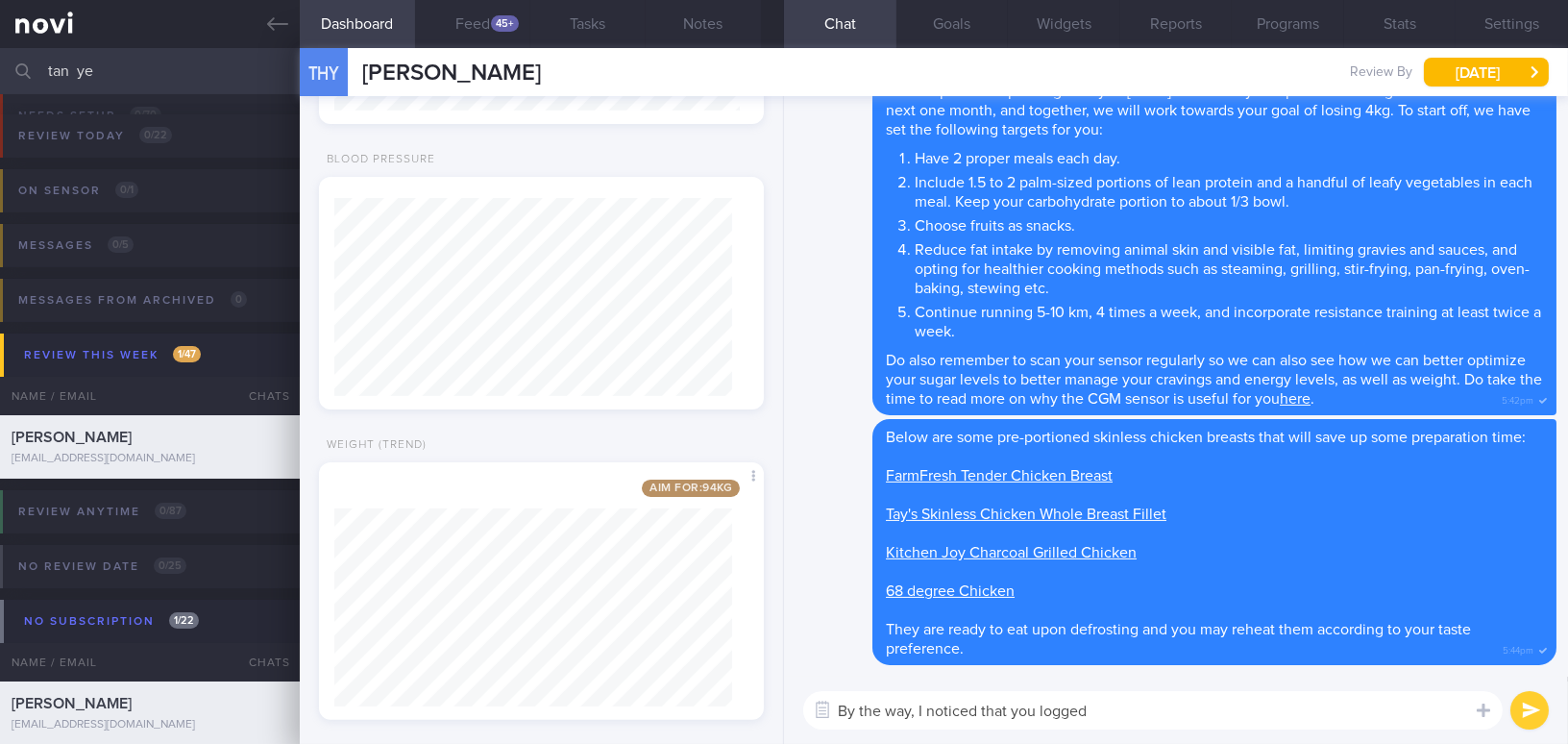 scroll, scrollTop: 1150, scrollLeft: 0, axis: vertical 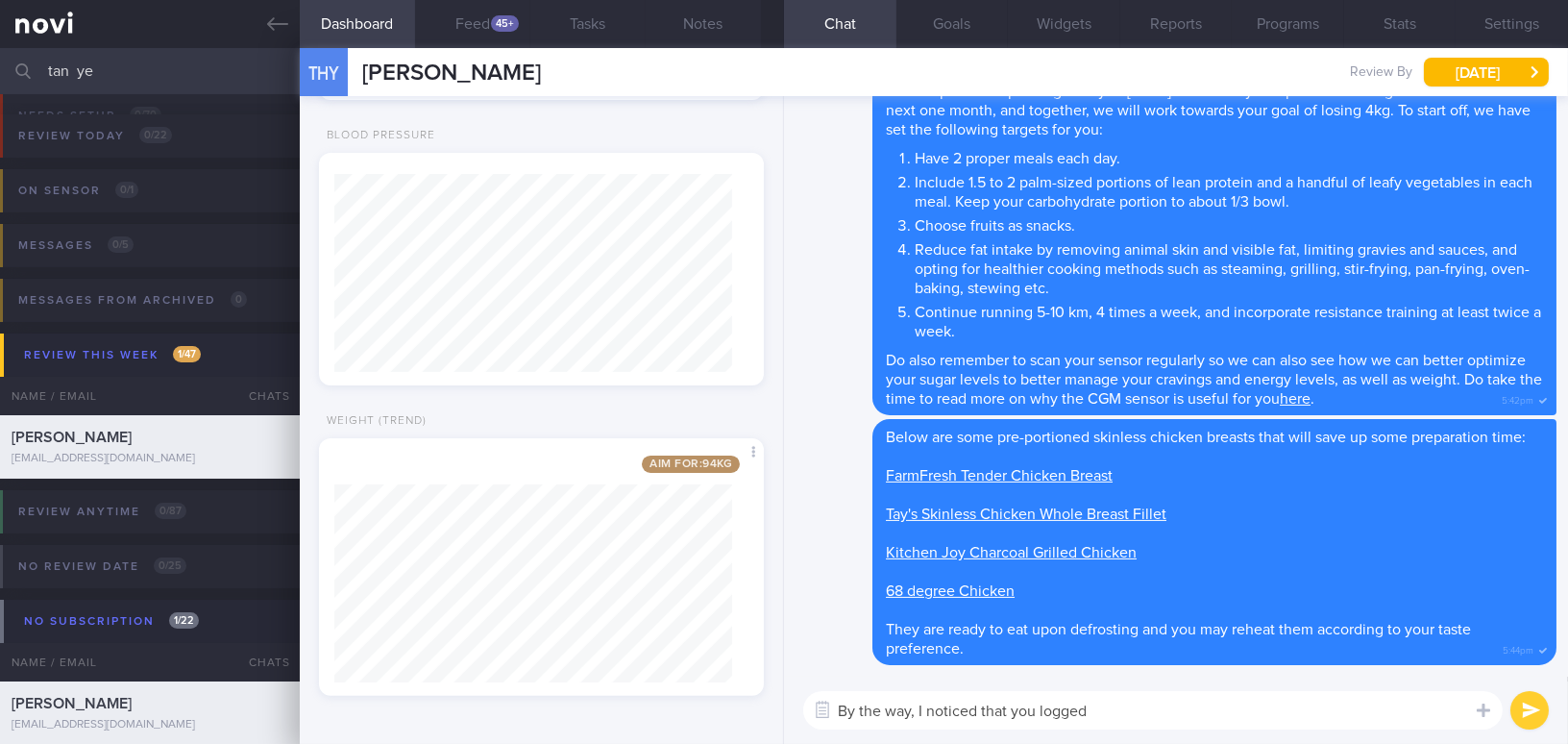 click on "By the way, I noticed that you logged" at bounding box center [1153, 710] 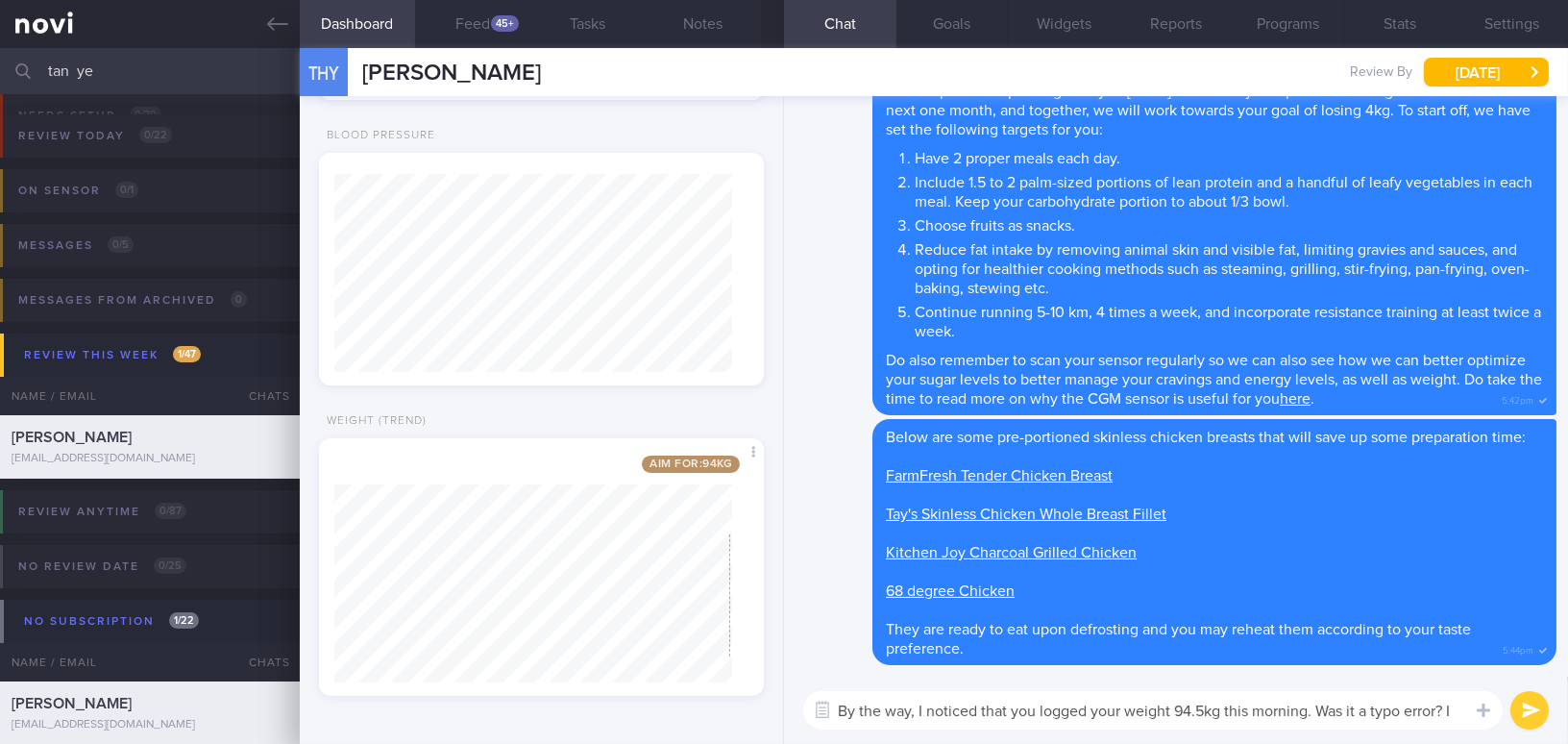 scroll, scrollTop: 0, scrollLeft: 0, axis: both 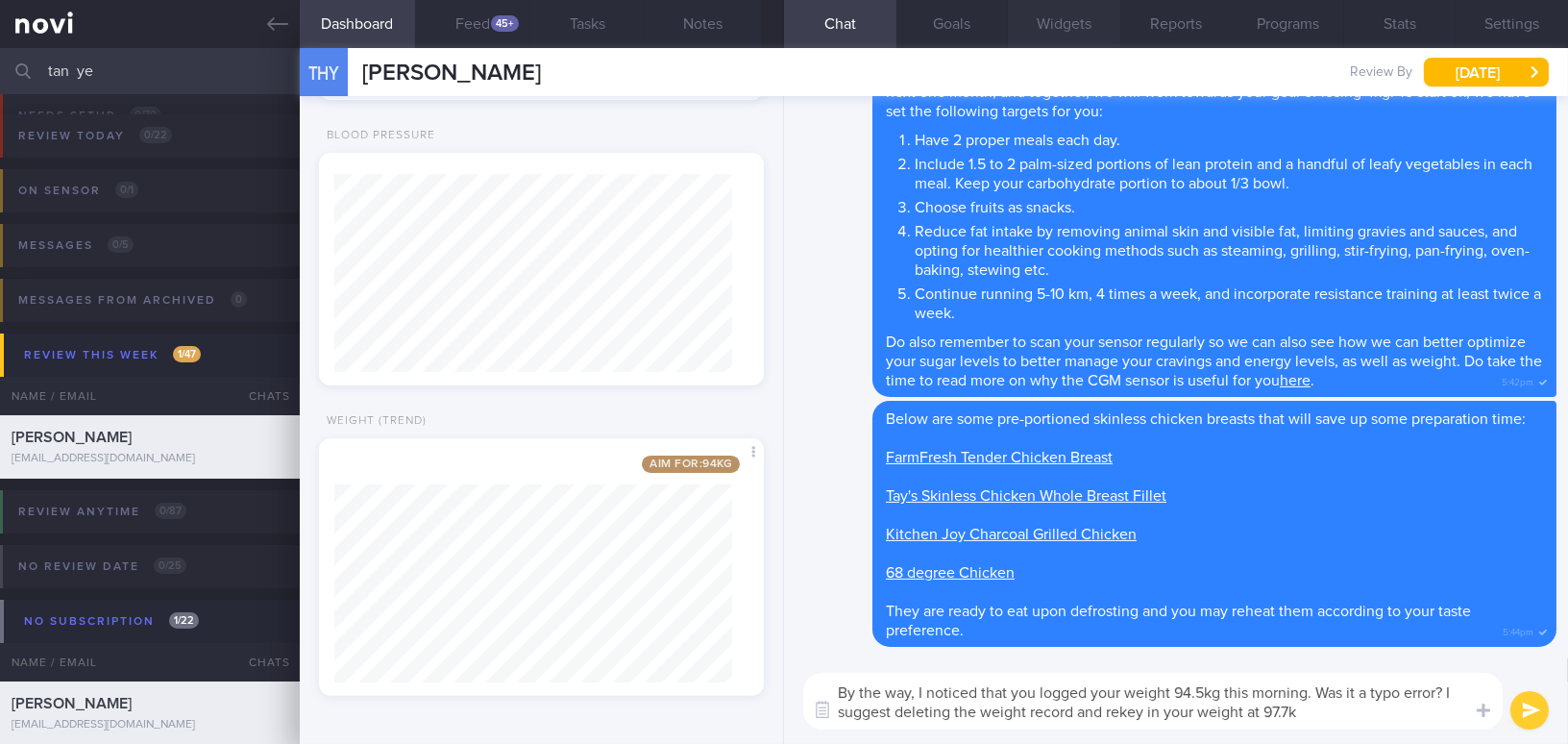 type on "By the way, I noticed that you logged your weight 94.5kg this morning. Was it a typo error? I suggest deleting the weight record and rekey in your weight at 97.7kg" 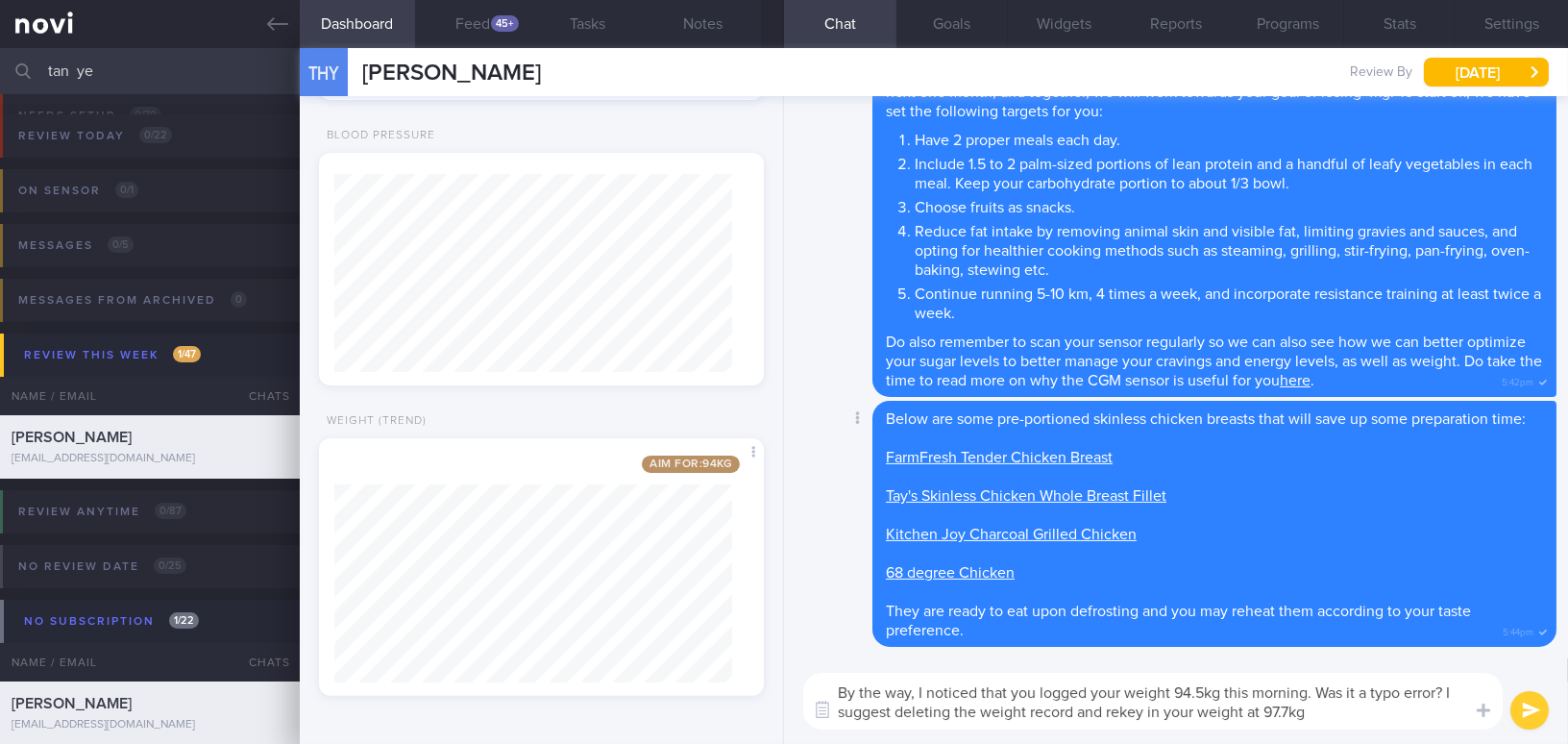 drag, startPoint x: 1315, startPoint y: 719, endPoint x: 818, endPoint y: 649, distance: 501.9054 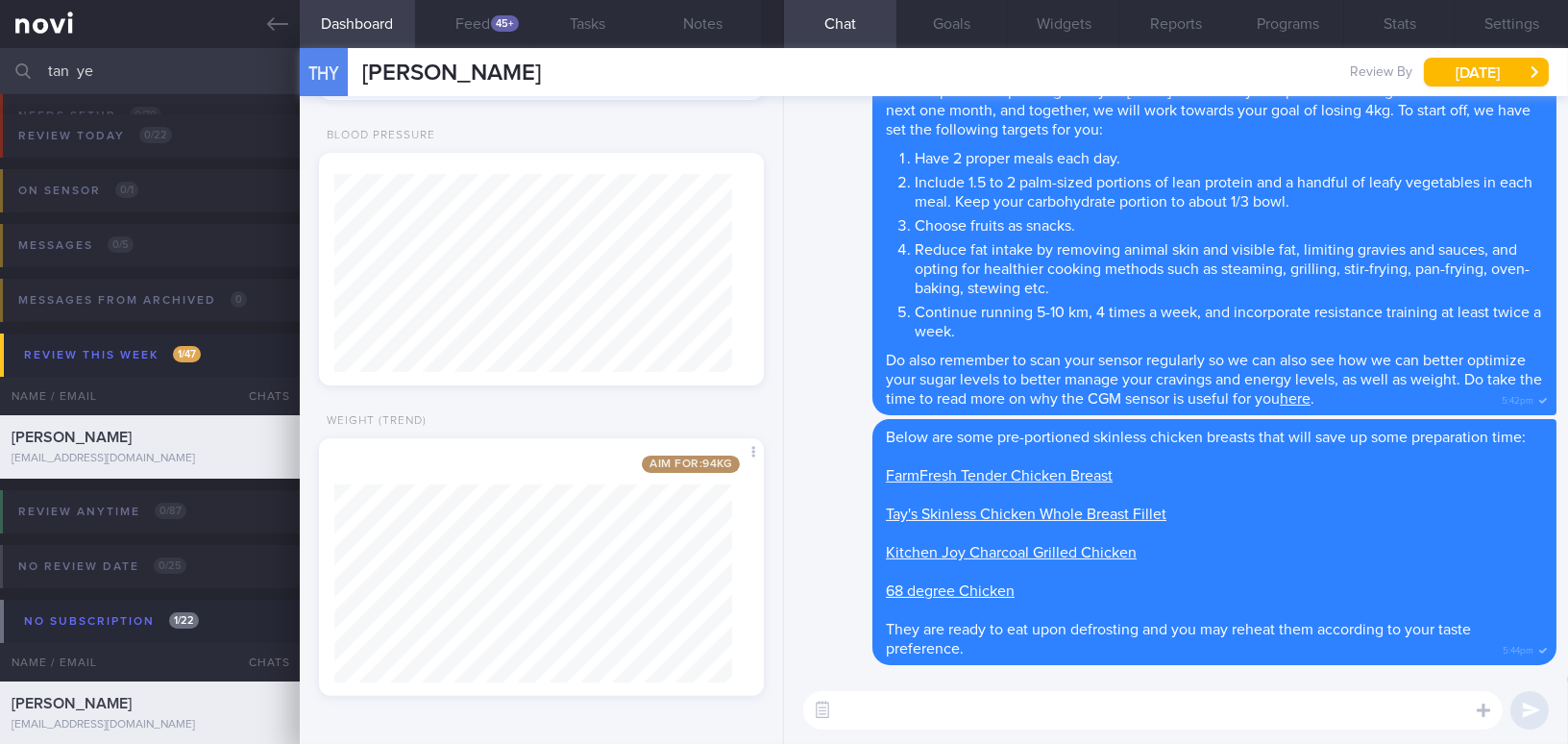 click at bounding box center [1153, 710] 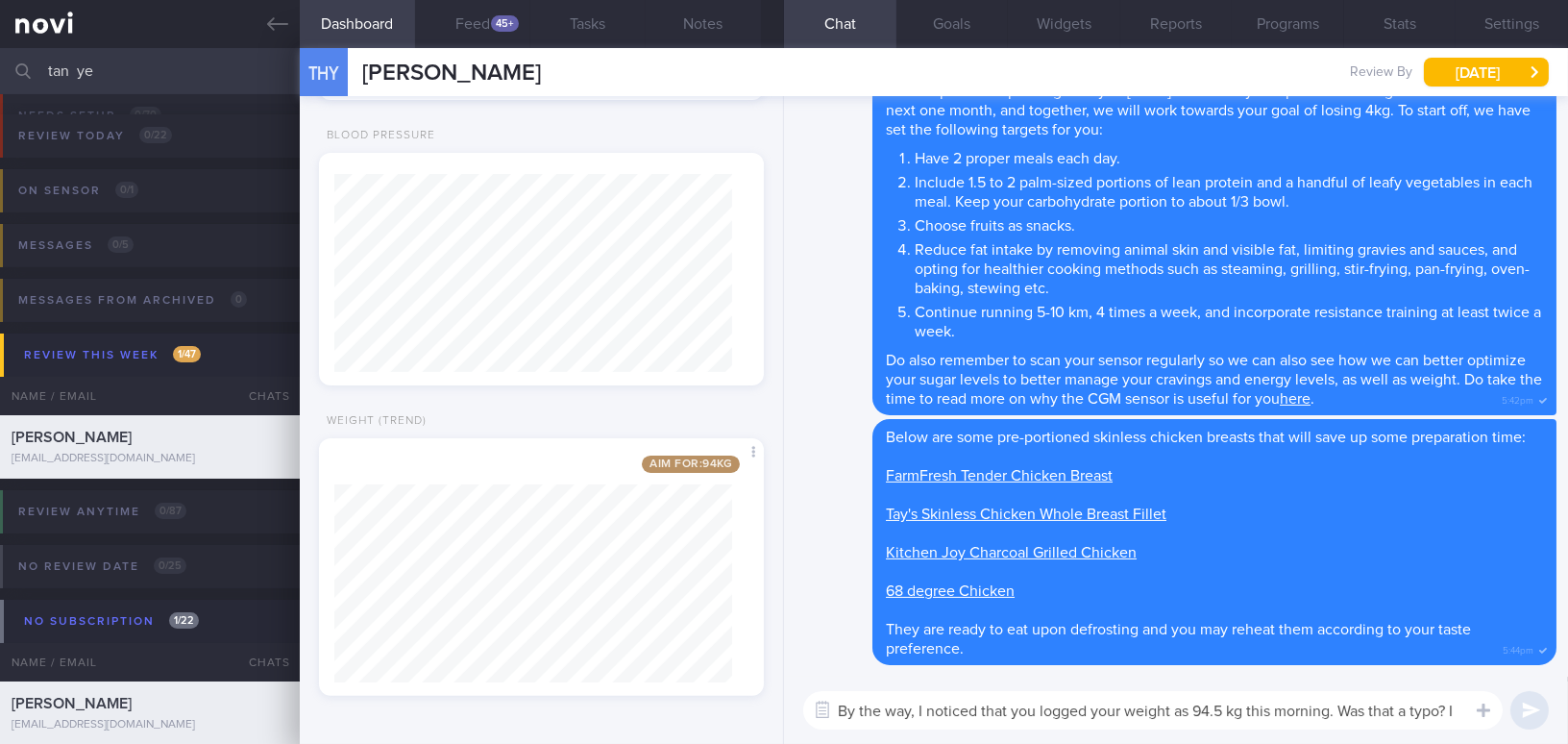 scroll, scrollTop: 0, scrollLeft: 0, axis: both 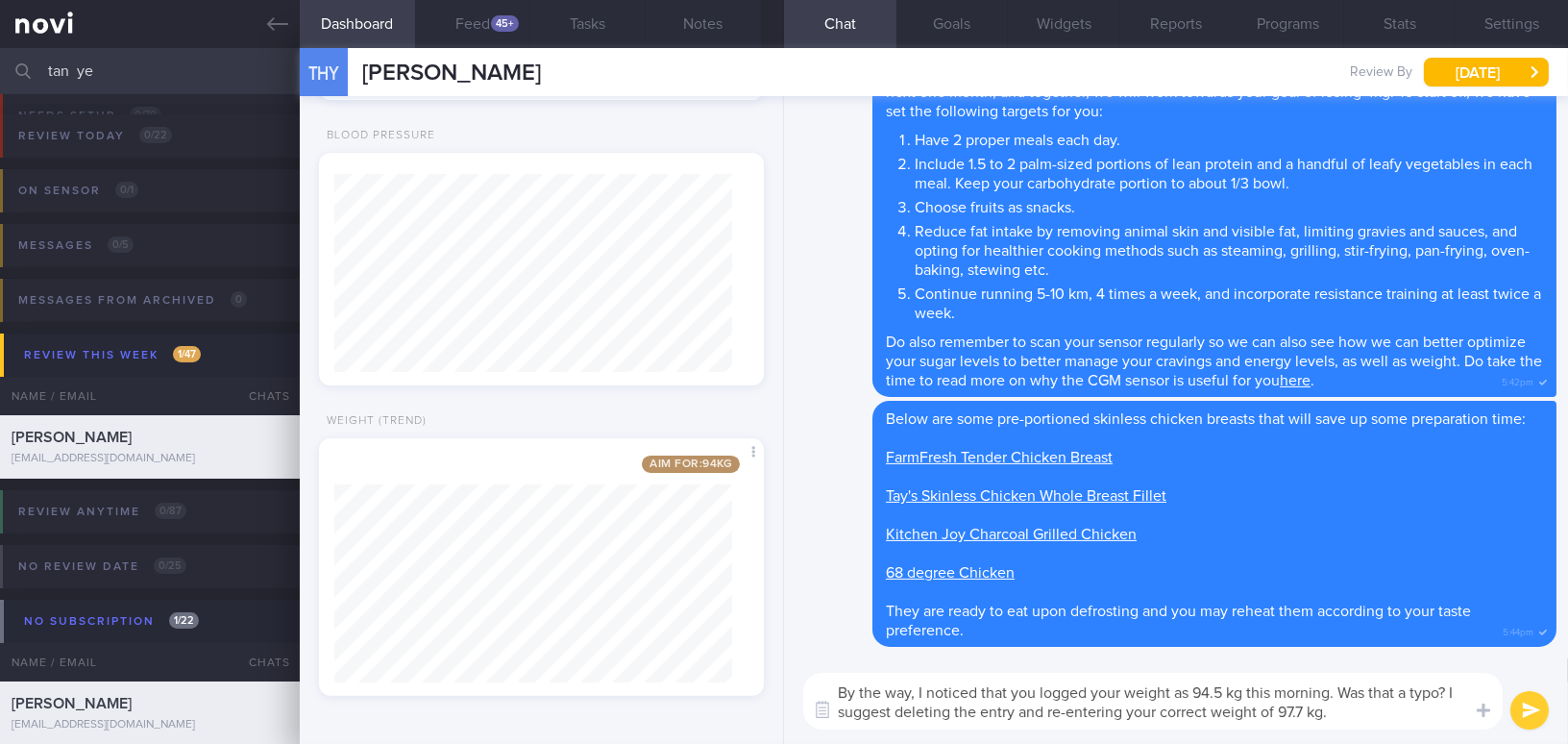 click on "By the way, I noticed that you logged your weight as 94.5 kg this morning. Was that a typo? I suggest deleting the entry and re-entering your correct weight of 97.7 kg." at bounding box center [1153, 701] 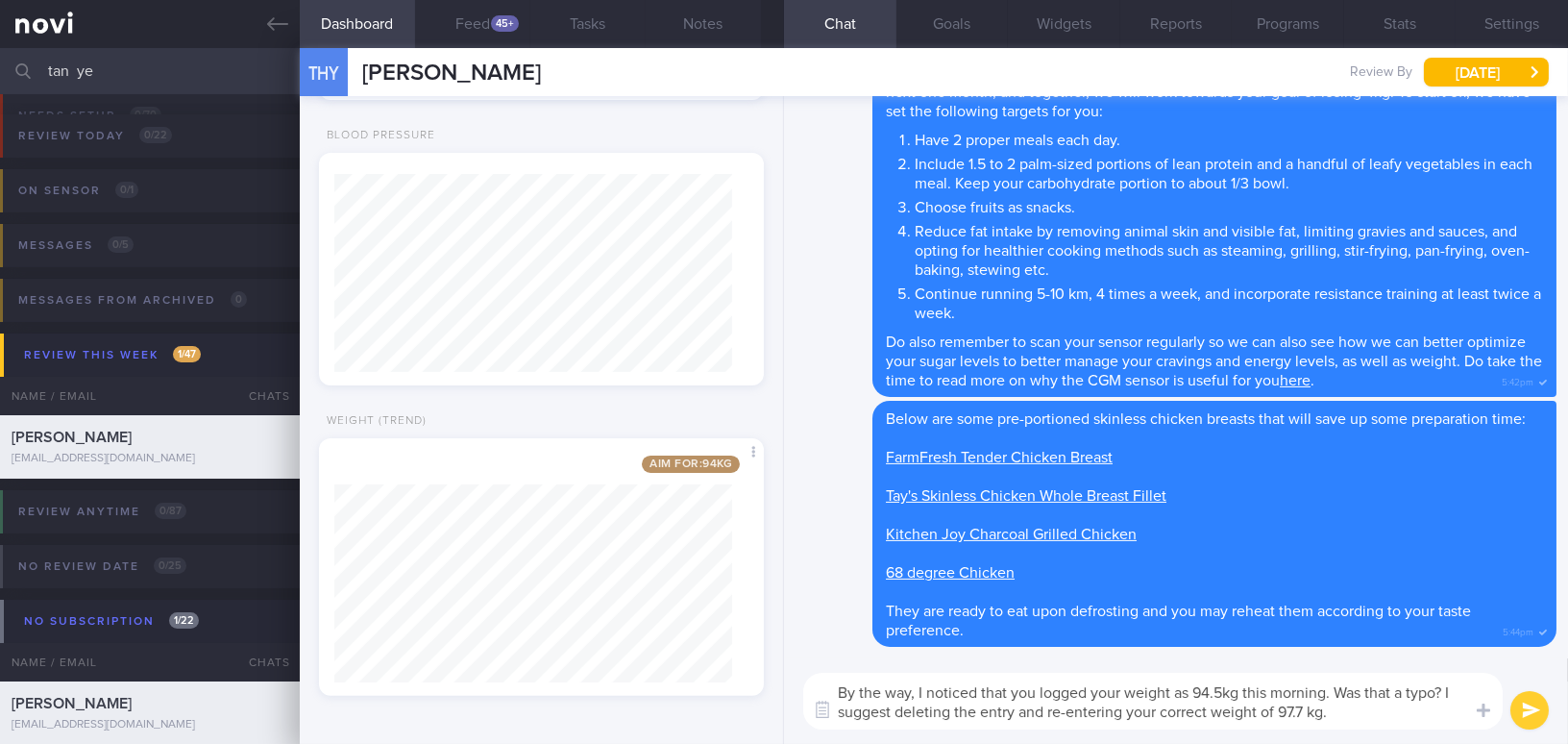 click on "By the way, I noticed that you logged your weight as 94.5kg this morning. Was that a typo? I suggest deleting the entry and re-entering your correct weight of 97.7 kg." at bounding box center (1153, 701) 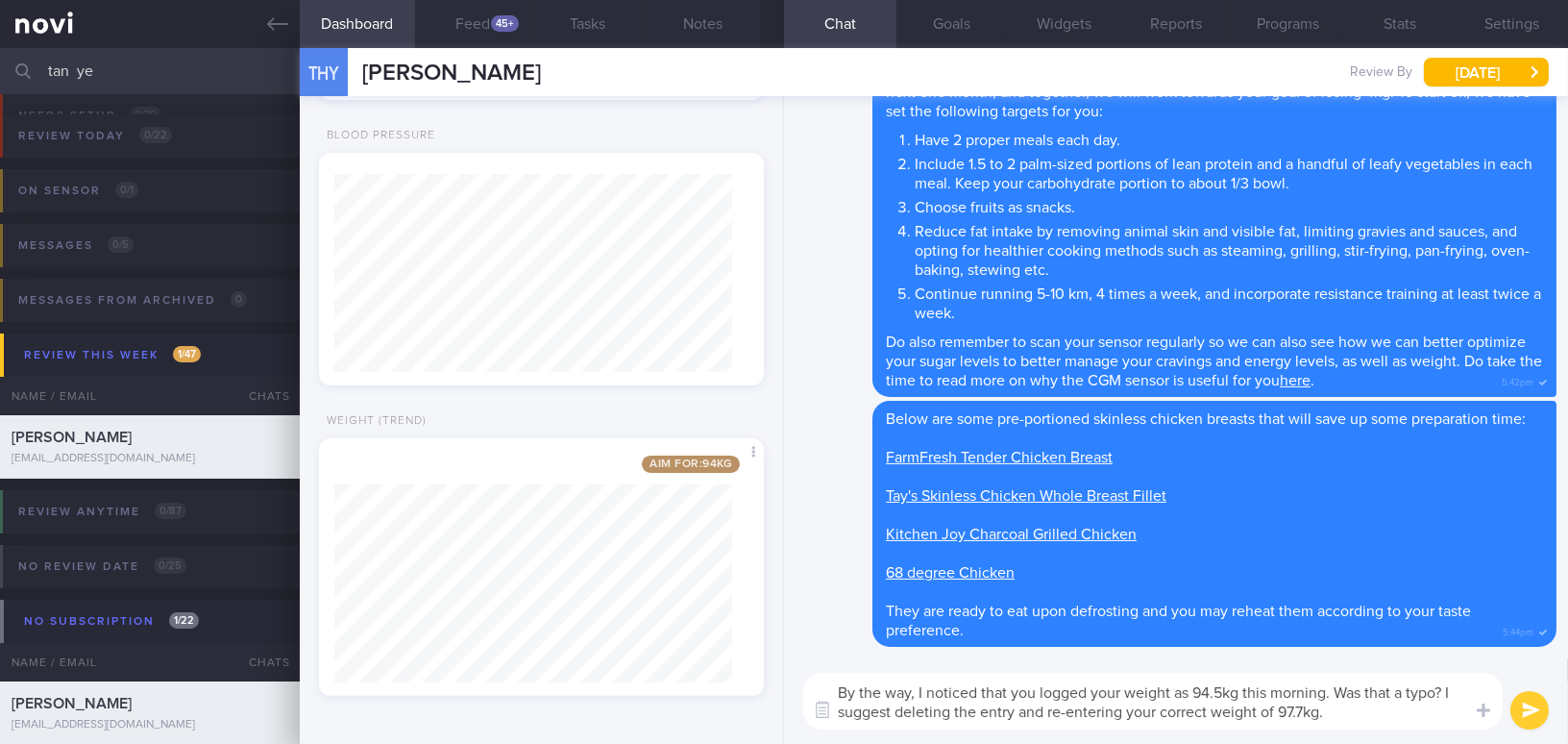 type on "By the way, I noticed that you logged your weight as 94.5kg this morning. Was that a typo? I suggest deleting the entry and re-entering your correct weight of 97.7kg." 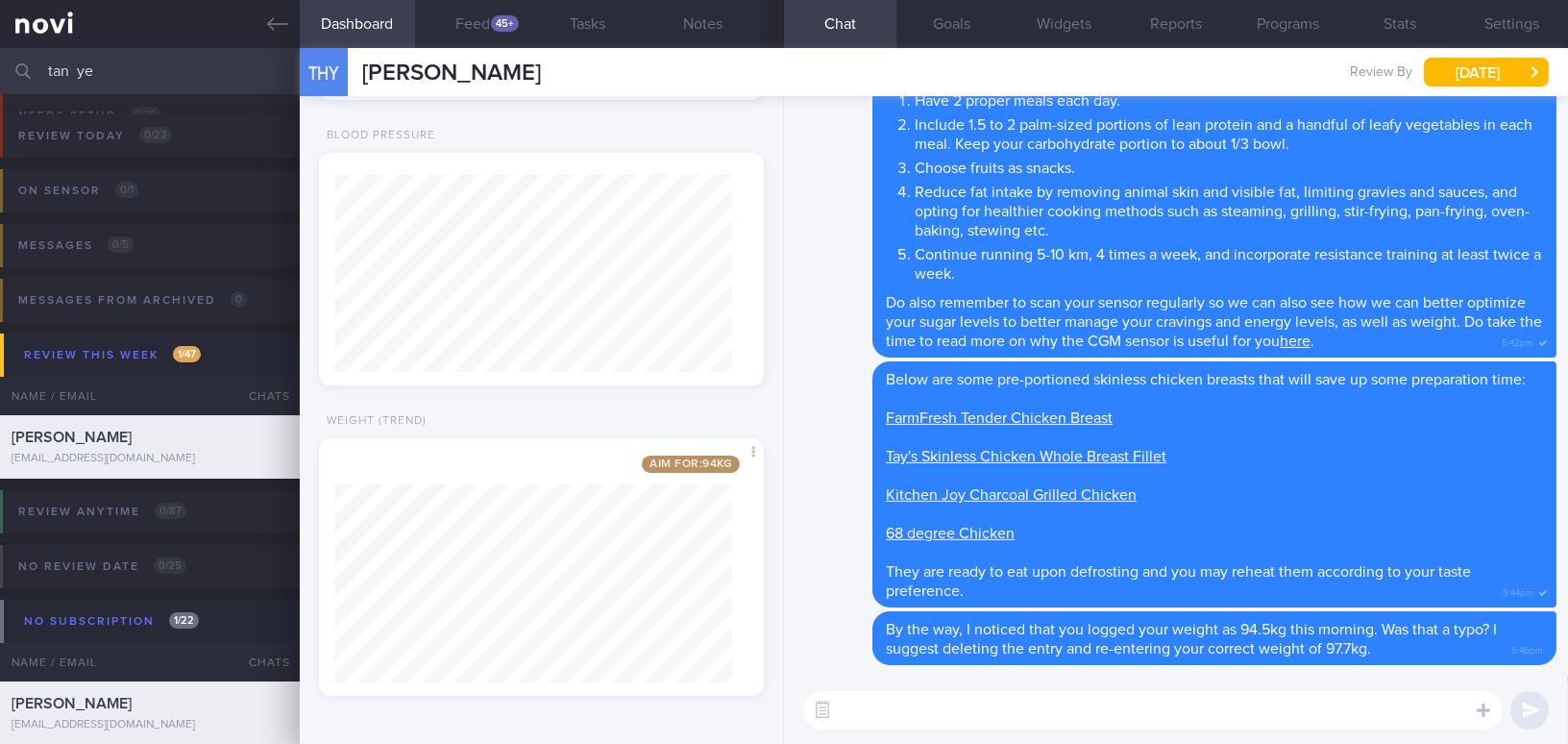 click at bounding box center (1153, 710) 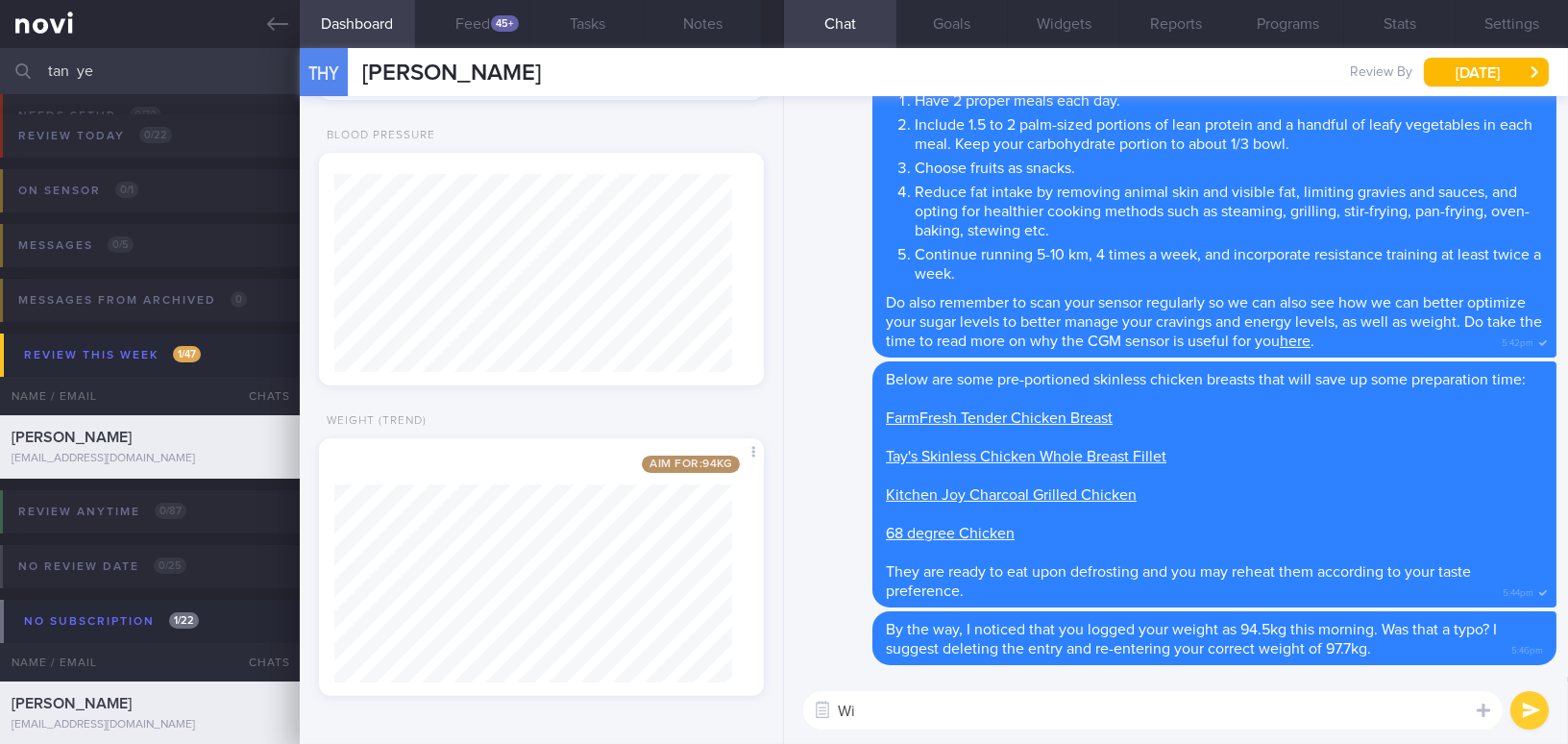 type on "W" 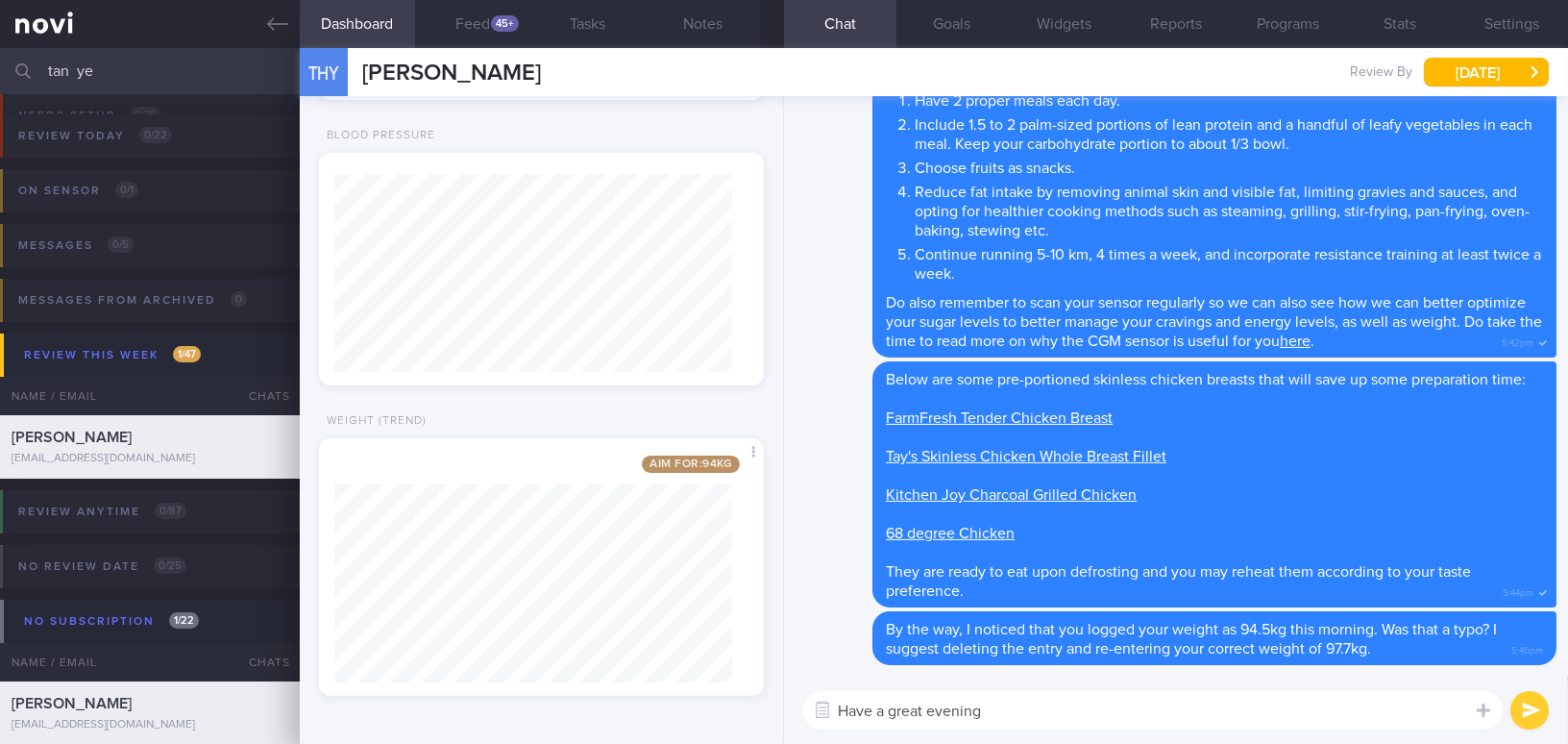 type on "Have a great evening!" 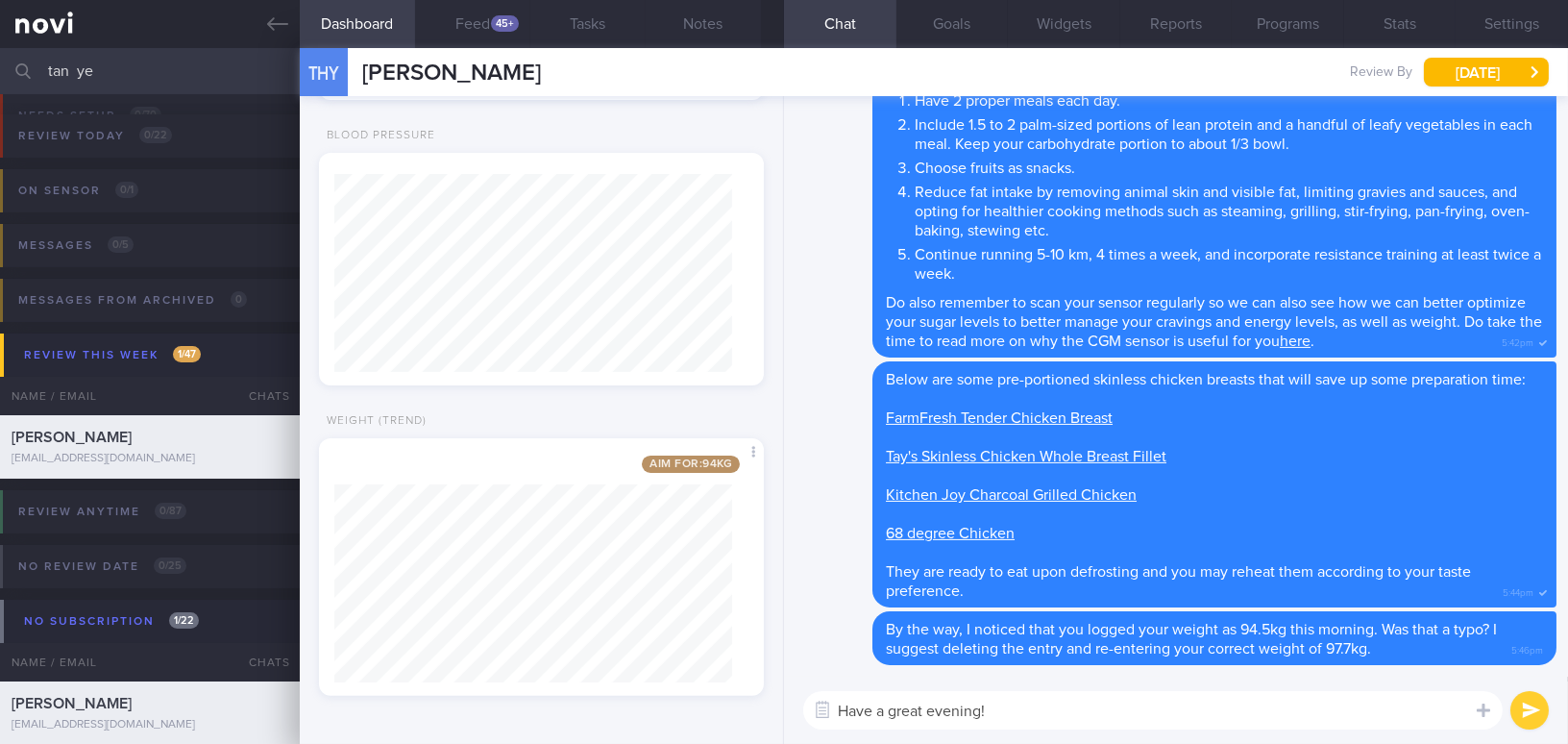 type 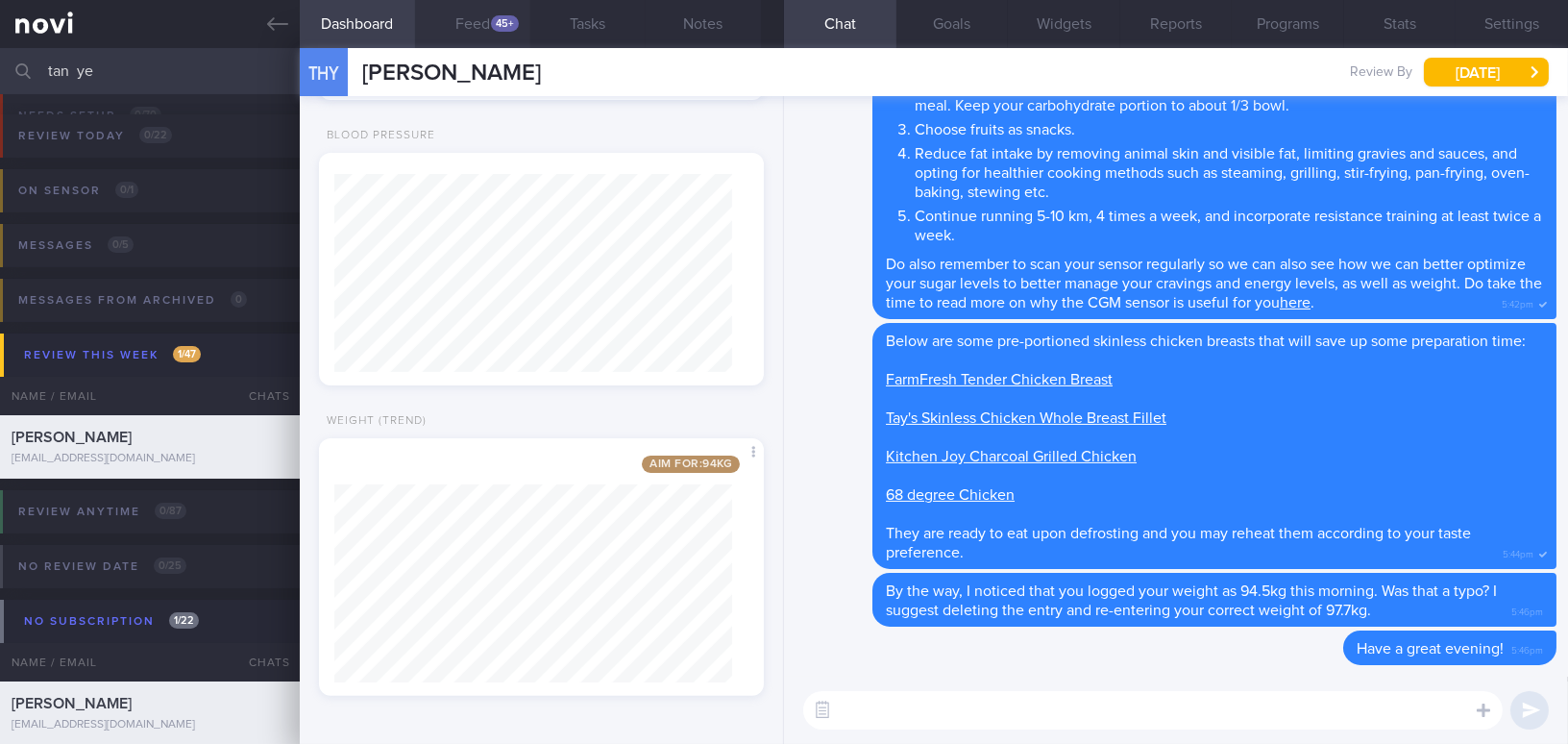 click on "Feed
45+" at bounding box center (473, 24) 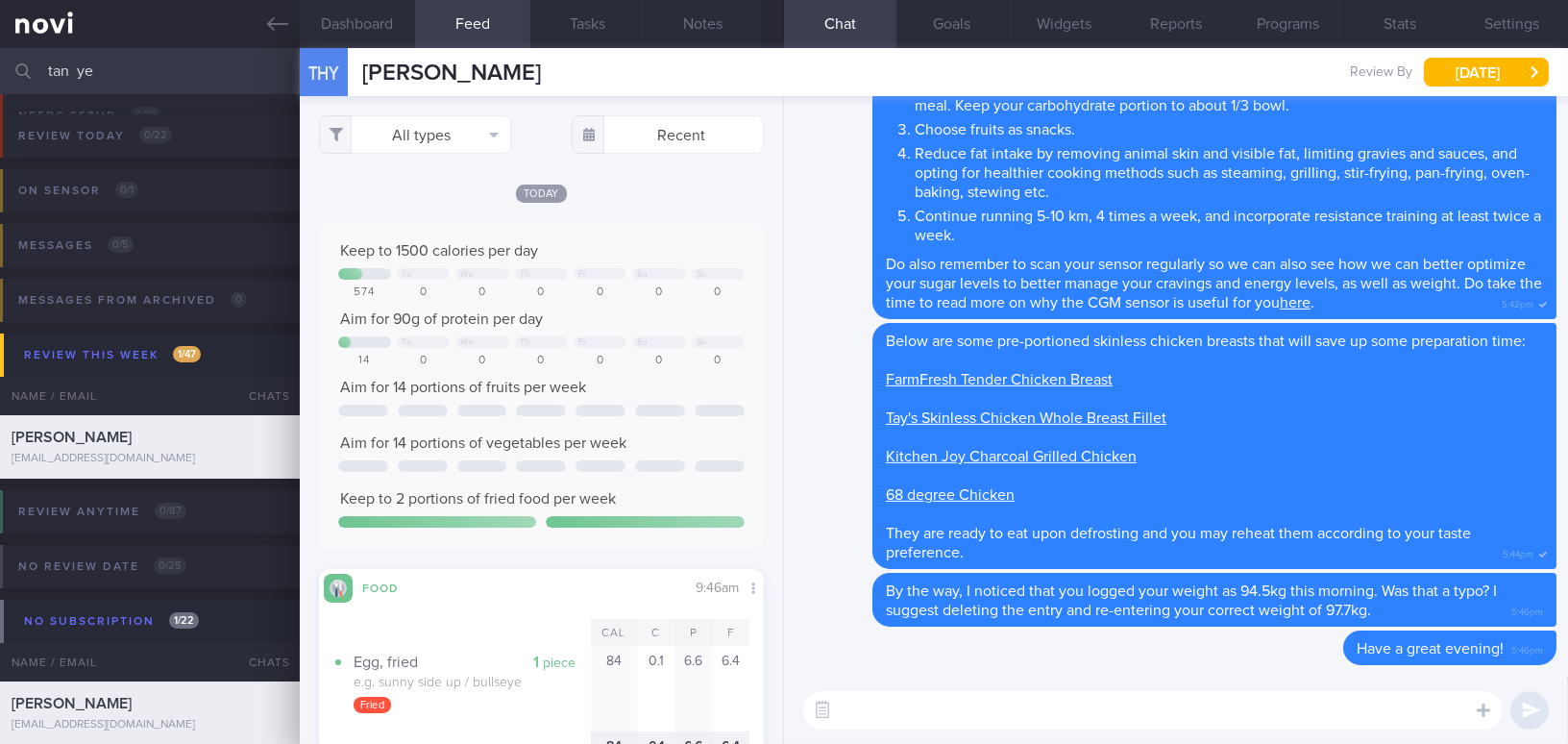 drag, startPoint x: 135, startPoint y: 70, endPoint x: -26, endPoint y: 53, distance: 161.89503 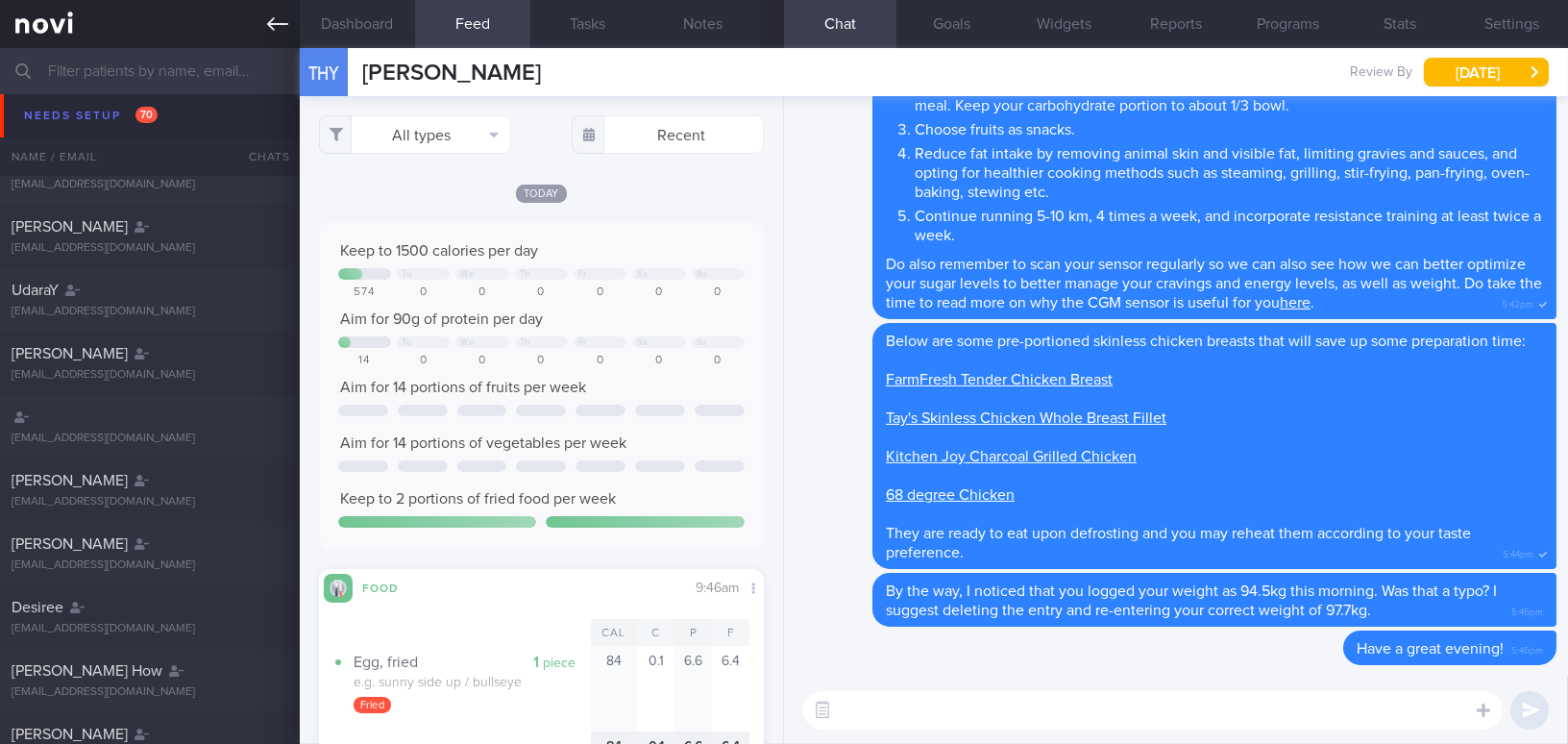 type 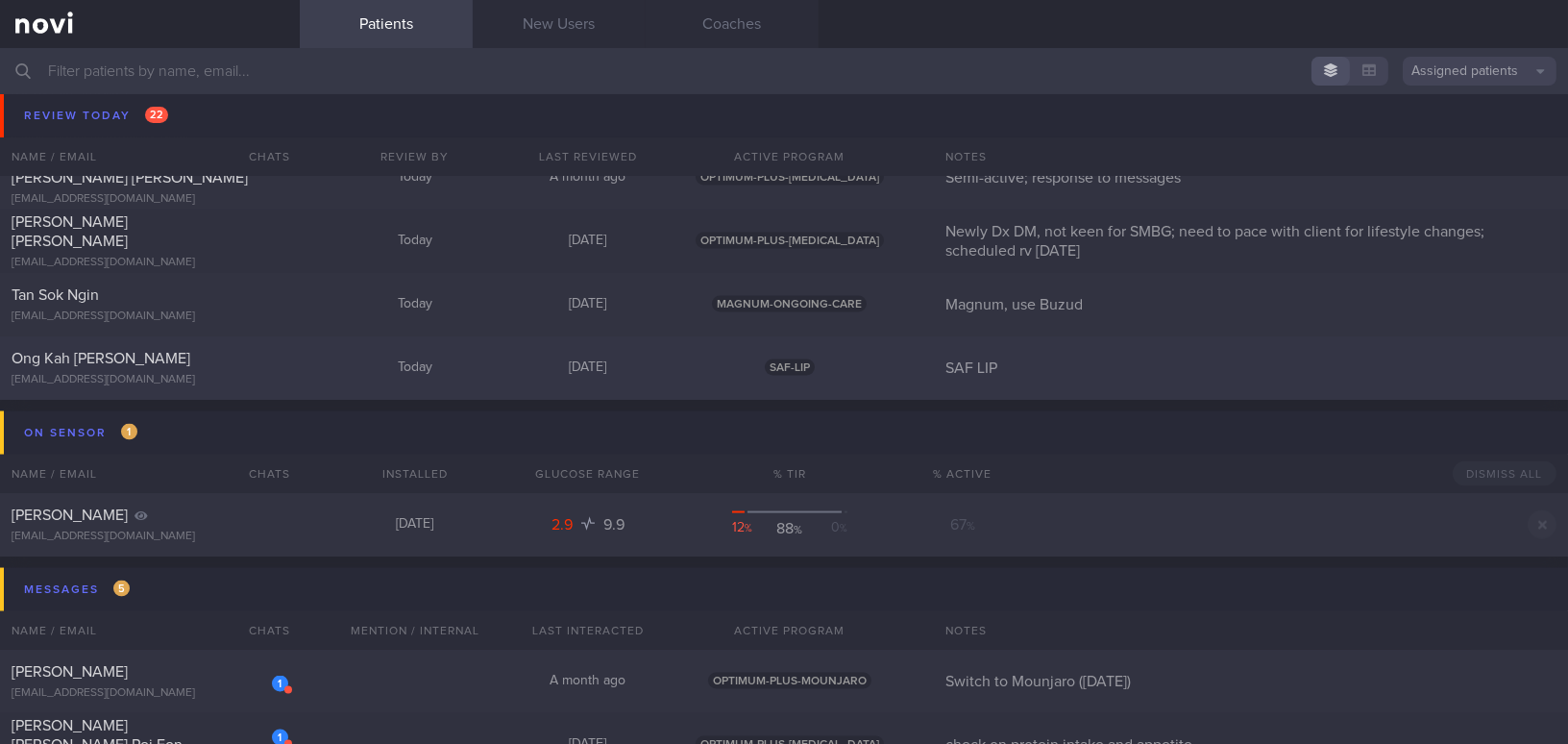 scroll, scrollTop: 5989, scrollLeft: 0, axis: vertical 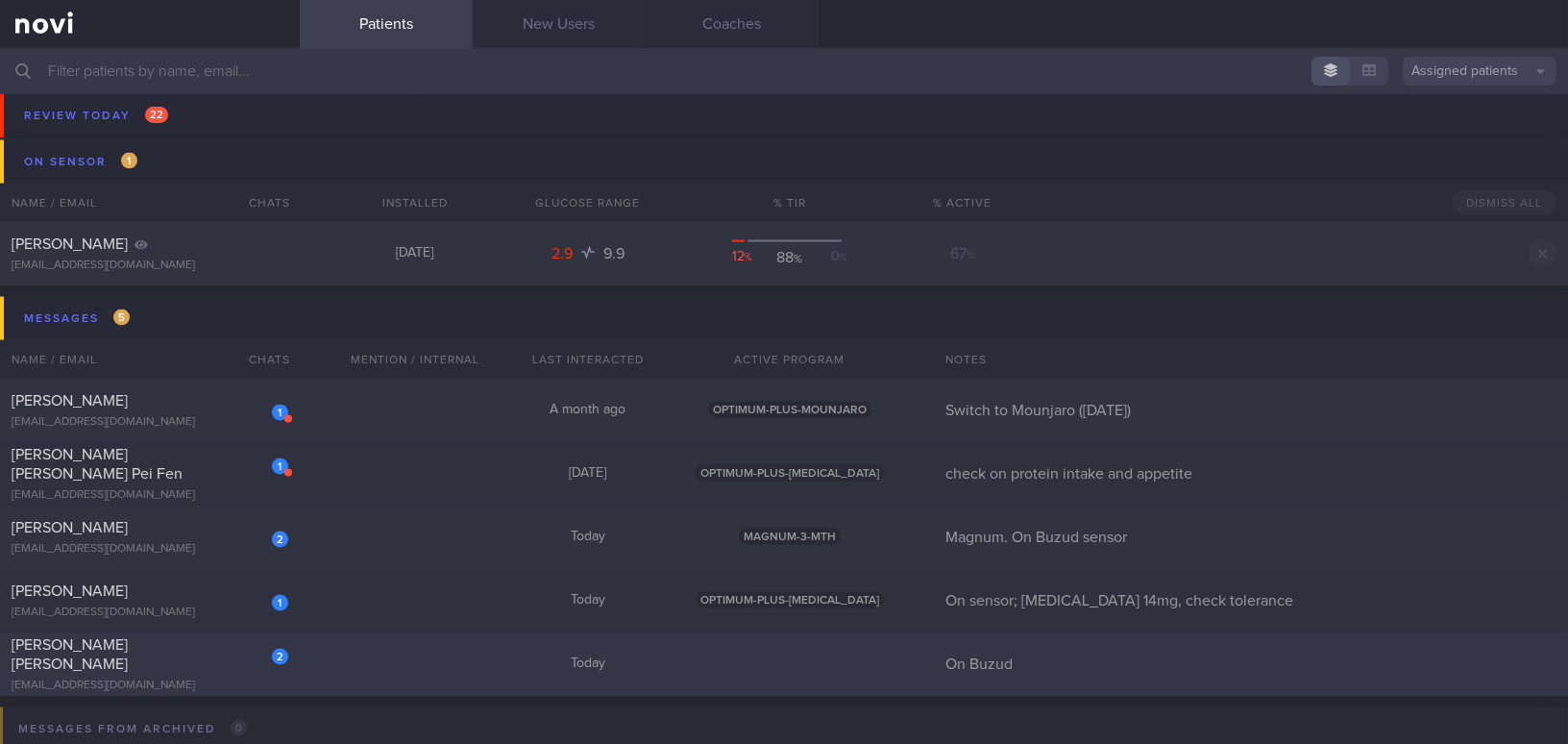 click on "[EMAIL_ADDRESS][DOMAIN_NAME]" at bounding box center (150, 685) 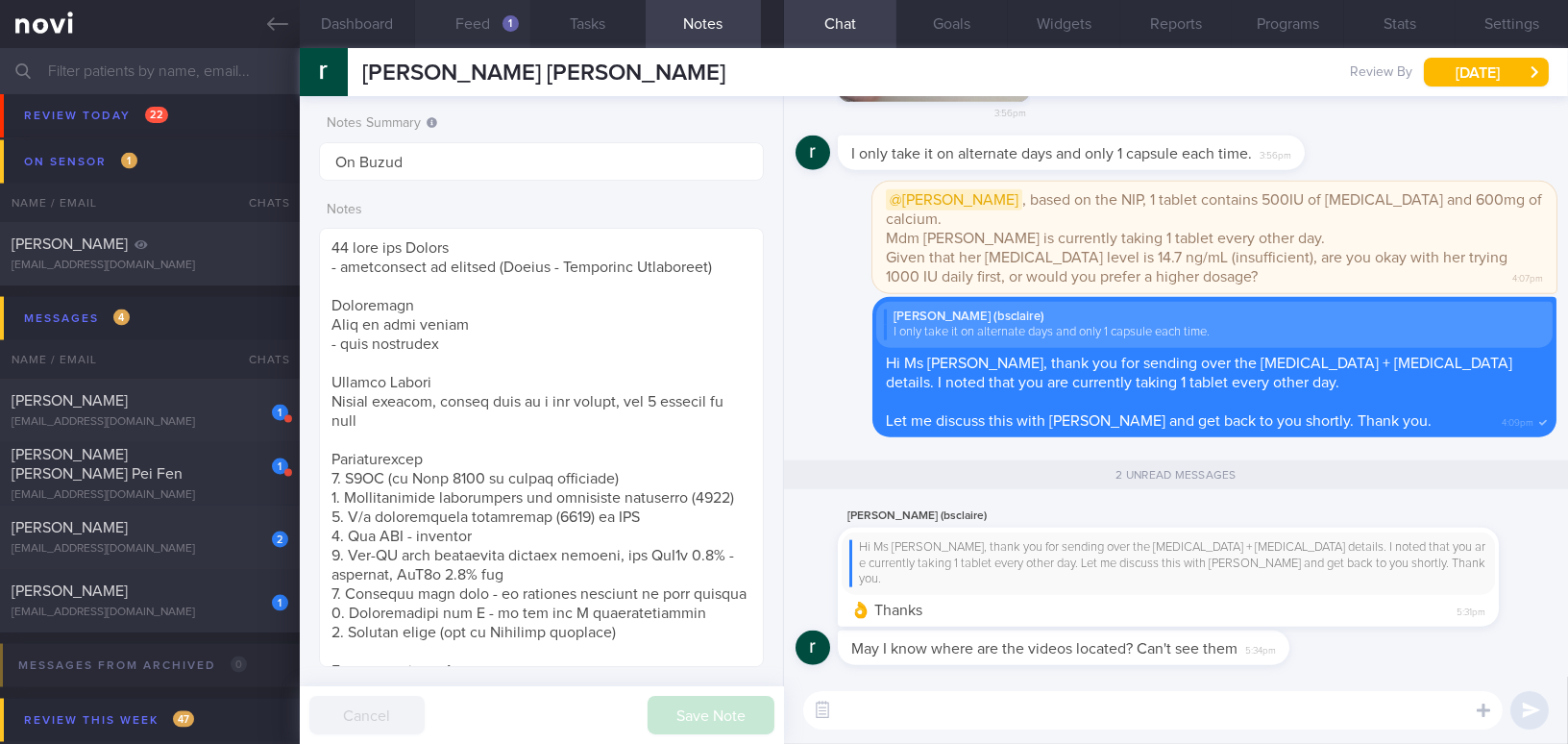 click on "Feed
1" at bounding box center (473, 24) 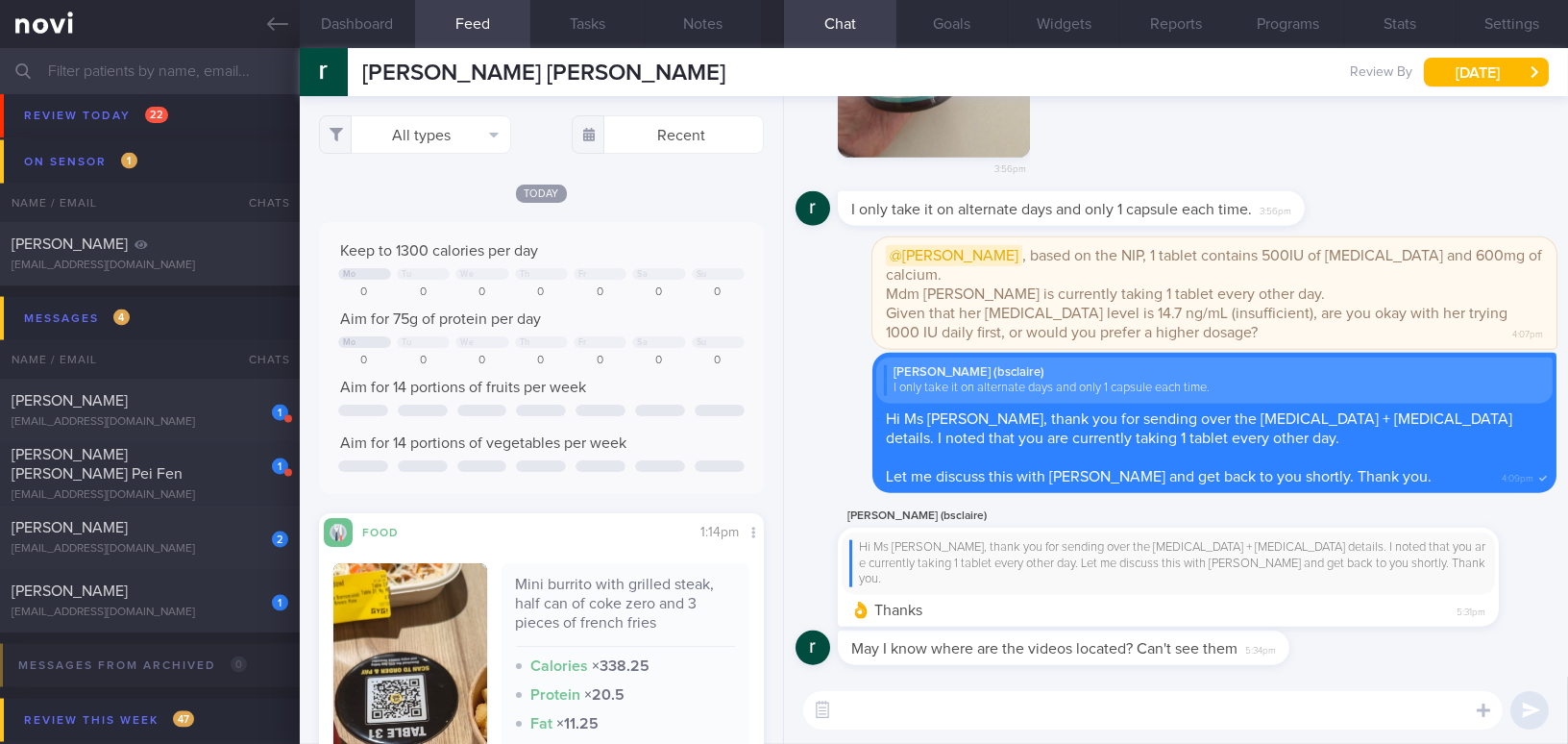 scroll, scrollTop: 961138, scrollLeft: 960377, axis: both 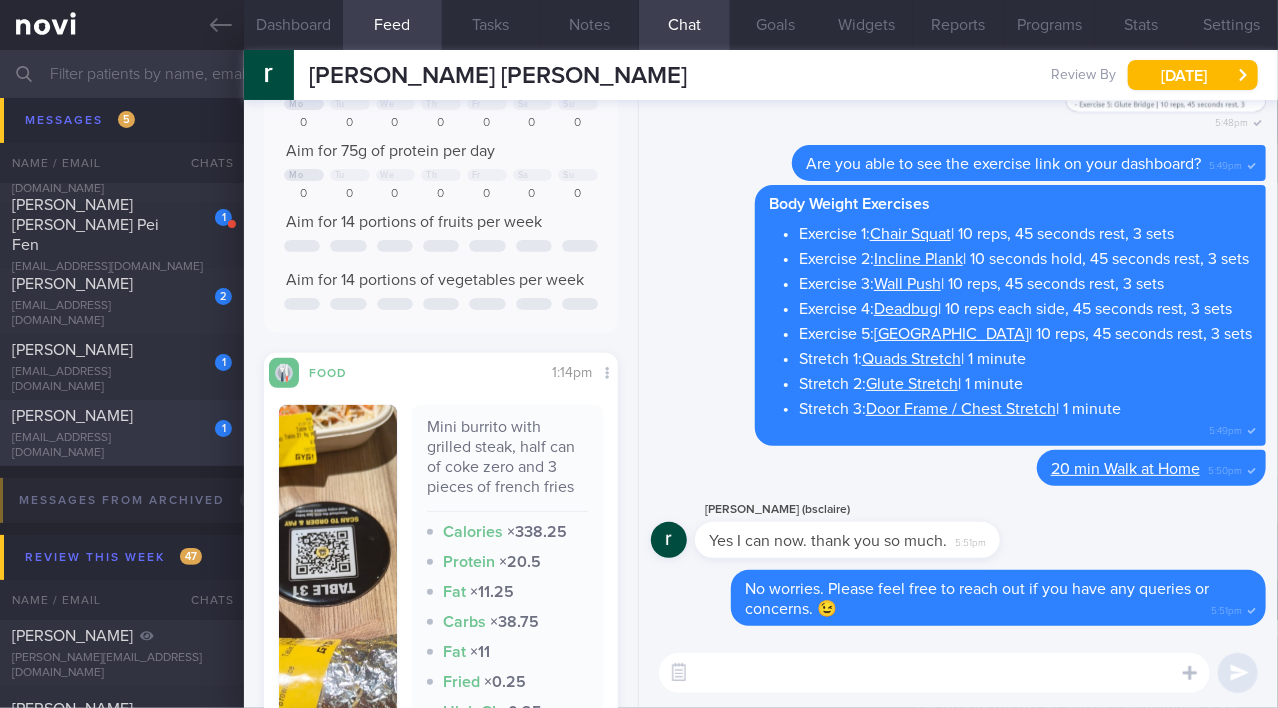click on "[PERSON_NAME]" at bounding box center (119, 416) 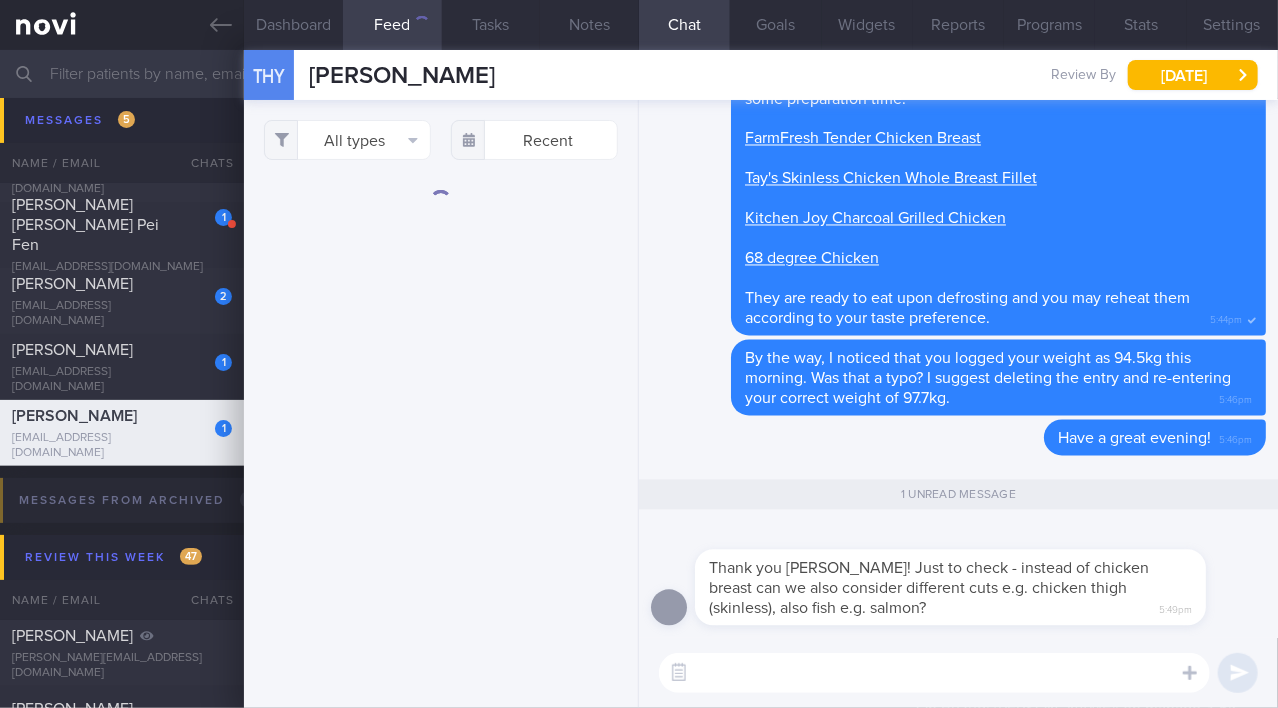 scroll, scrollTop: 0, scrollLeft: 0, axis: both 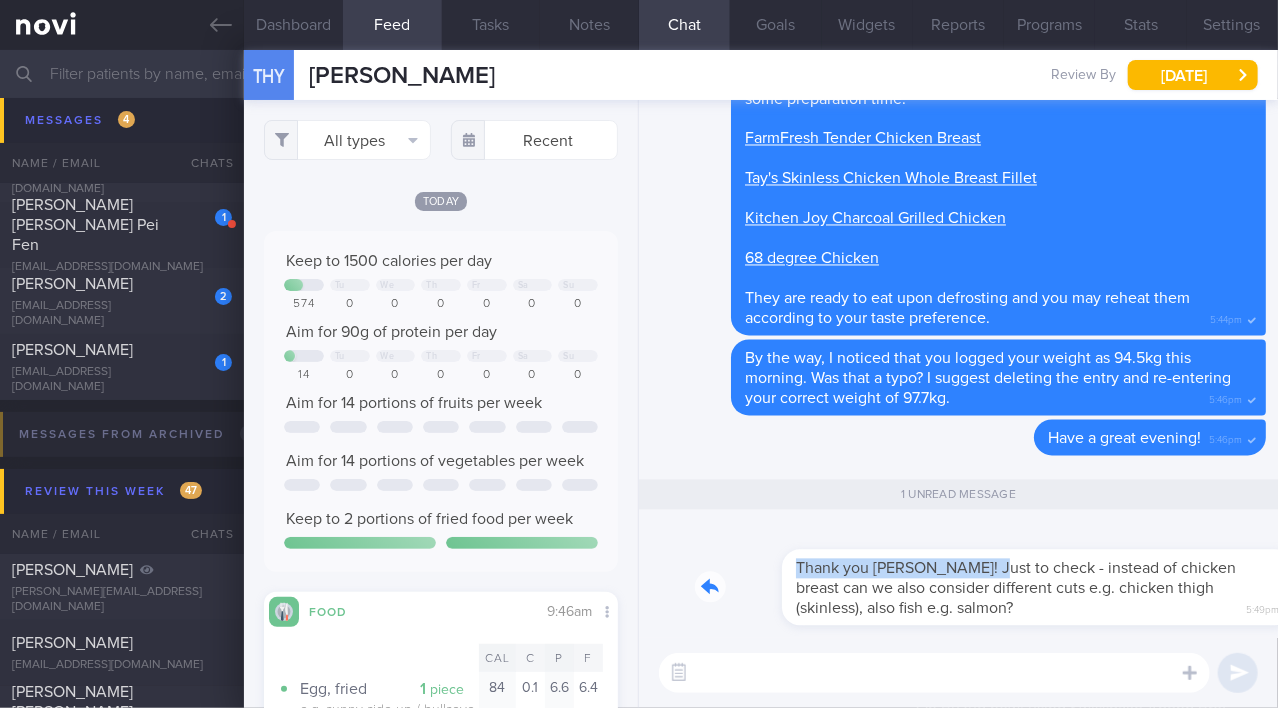 drag, startPoint x: 890, startPoint y: 557, endPoint x: 1092, endPoint y: 544, distance: 202.41788 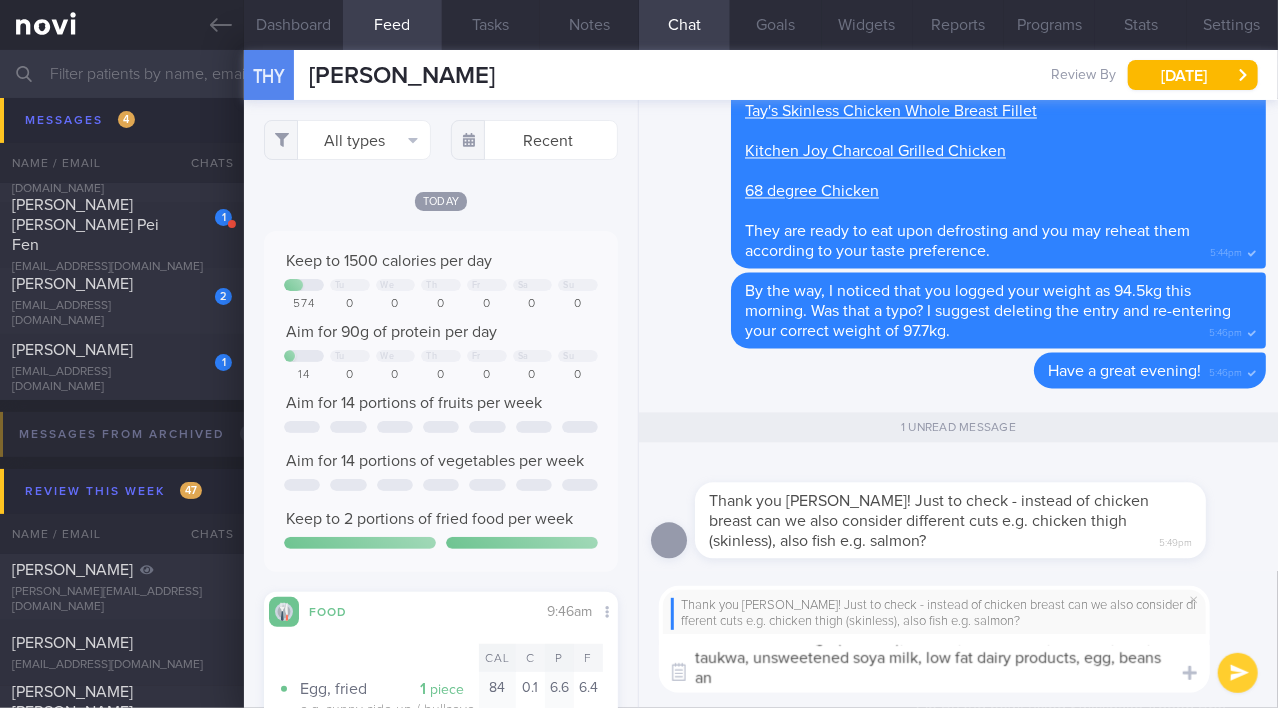 scroll, scrollTop: 0, scrollLeft: 0, axis: both 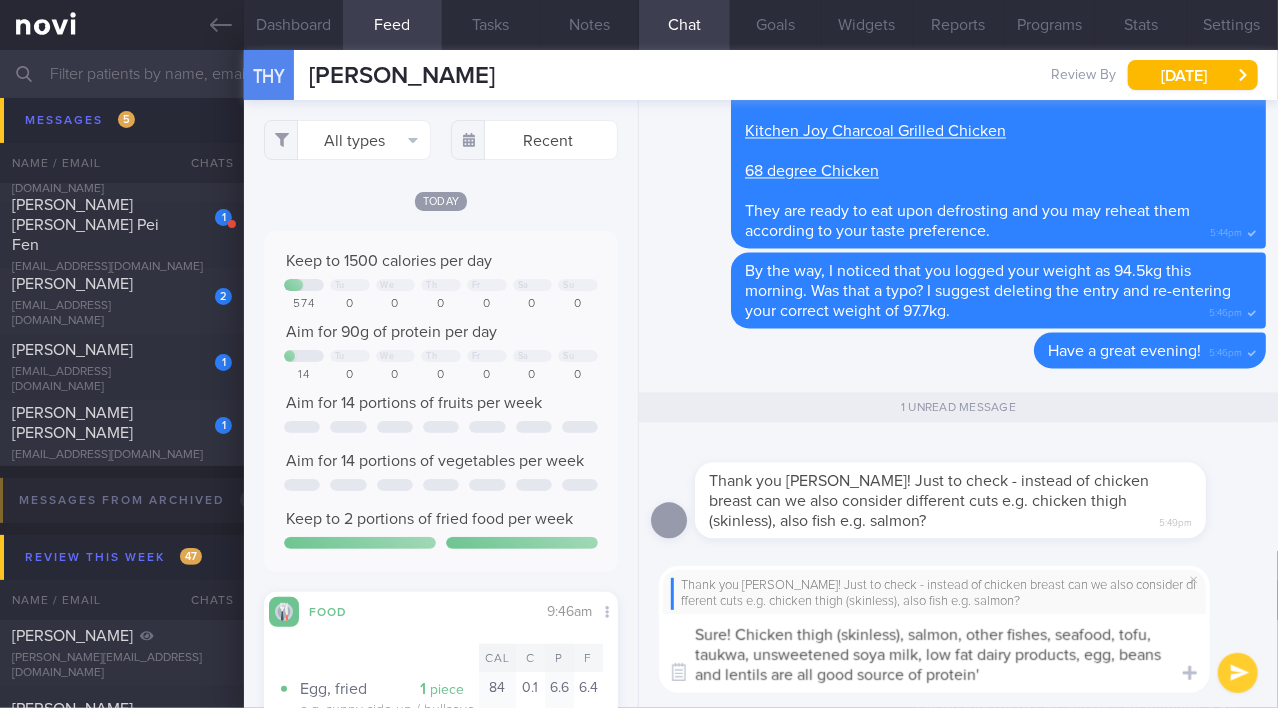 type on "Sure! Chicken thigh (skinless), salmon, other fishes, seafood, tofu, taukwa, unsweetened soya milk, low fat dairy products, egg, beans and lentils are all good source of protein" 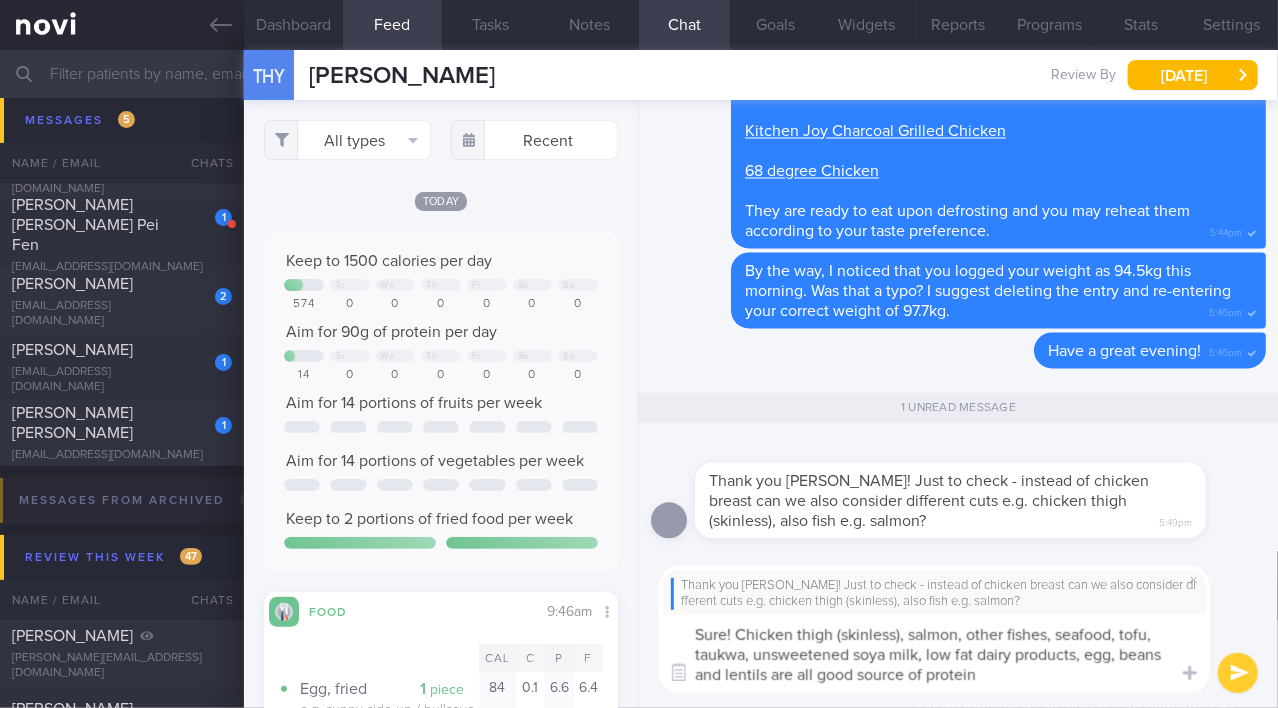 type 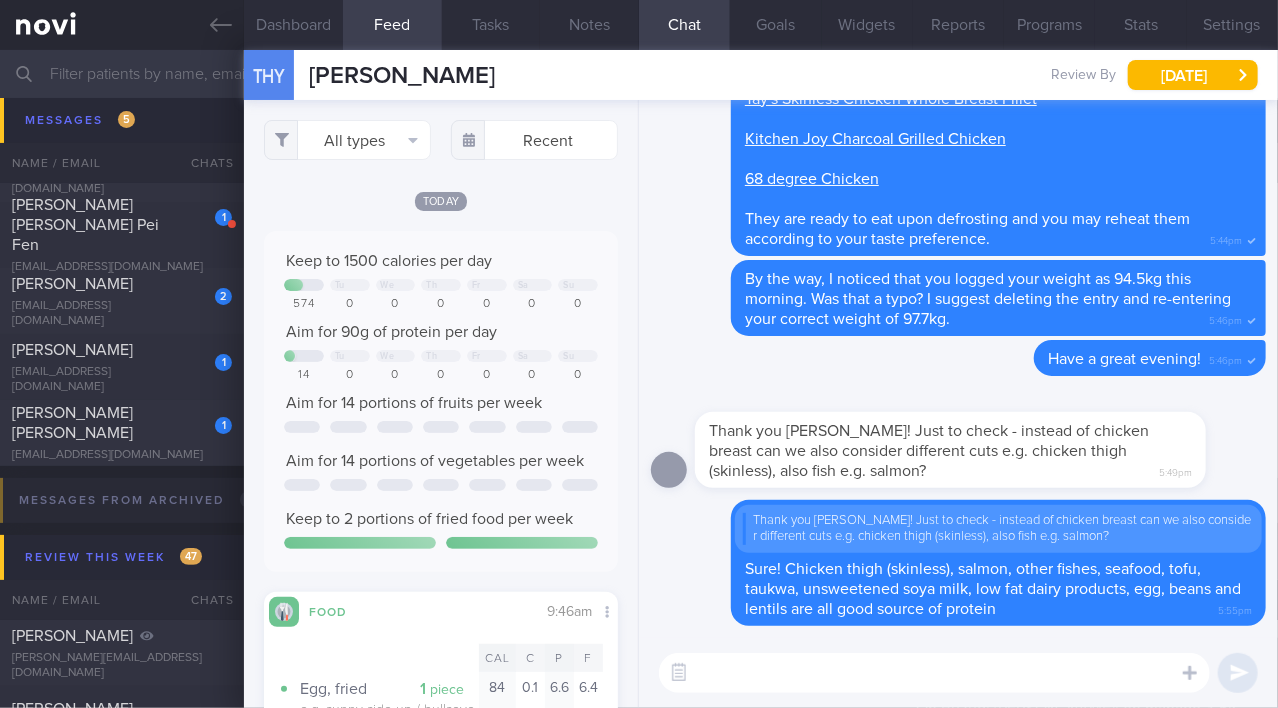 scroll, scrollTop: 0, scrollLeft: 0, axis: both 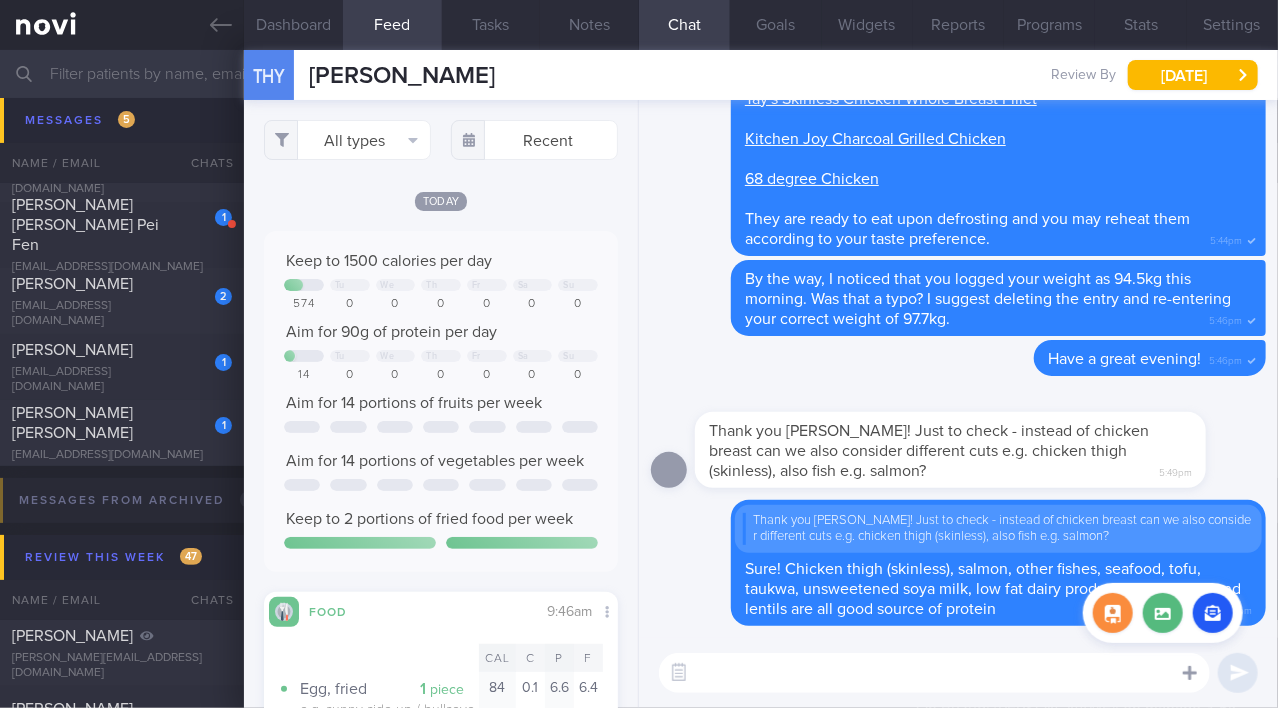 click 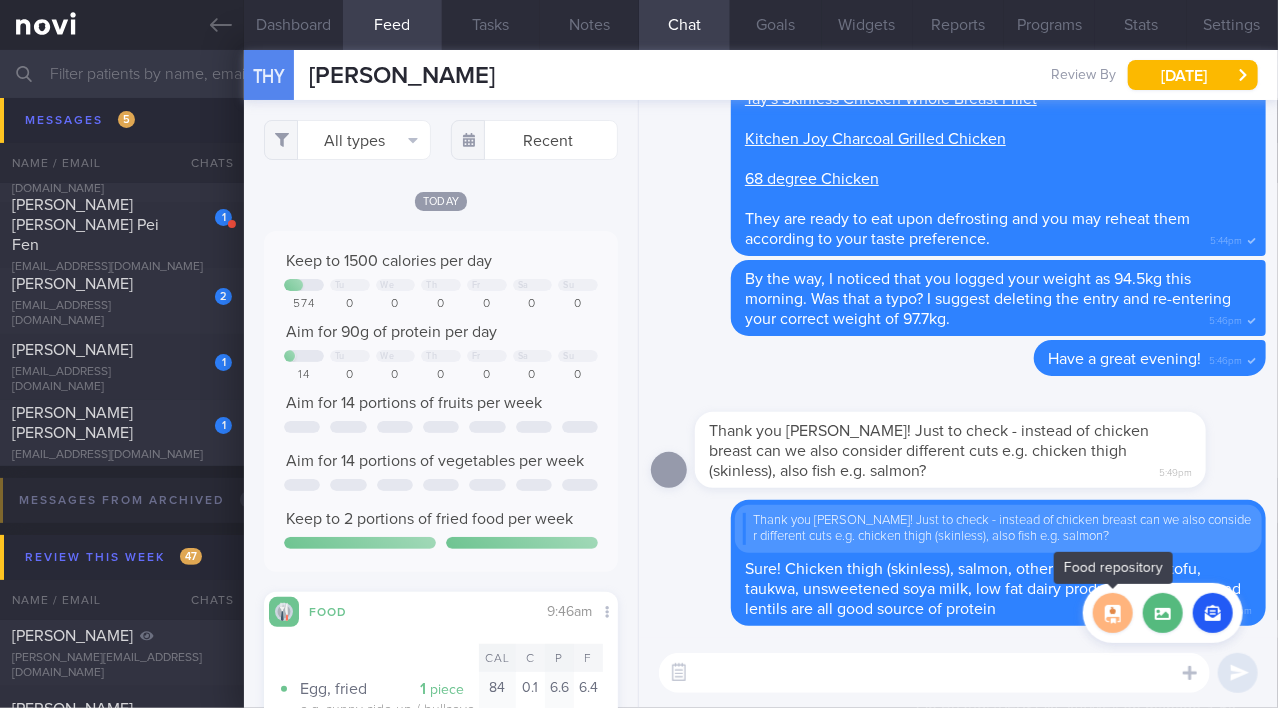 click at bounding box center (1113, 613) 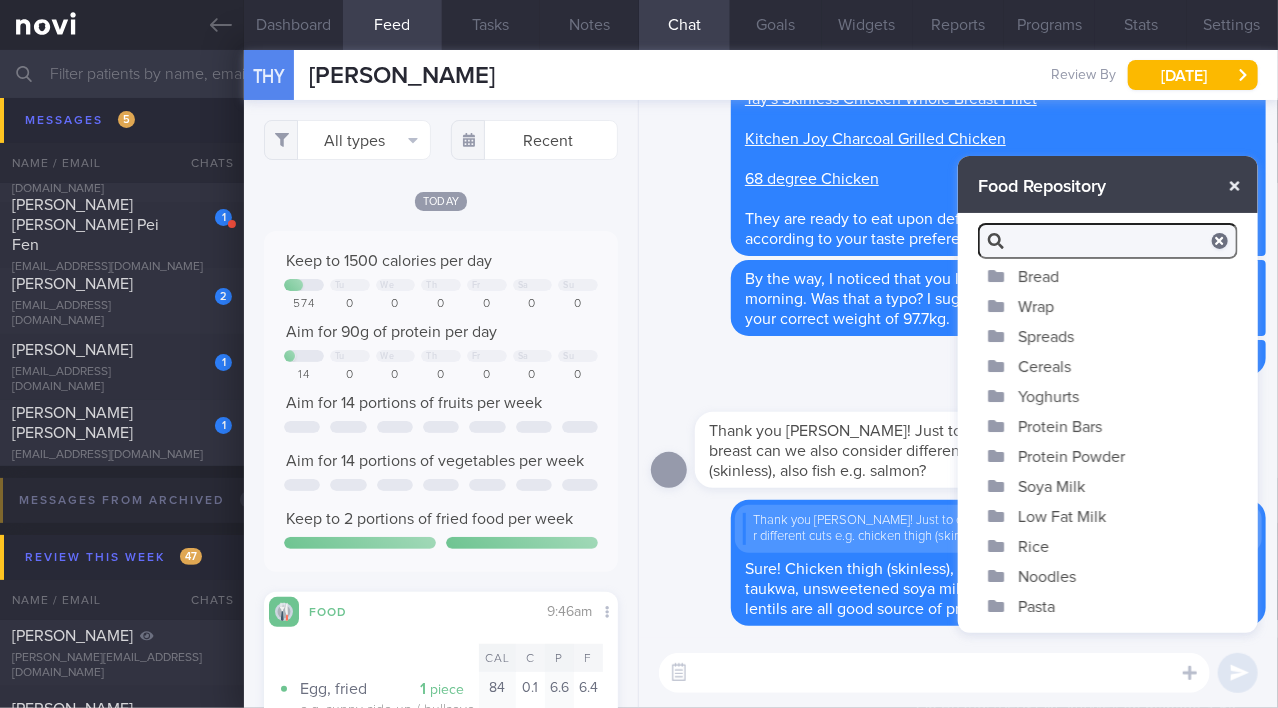 click at bounding box center [1235, 186] 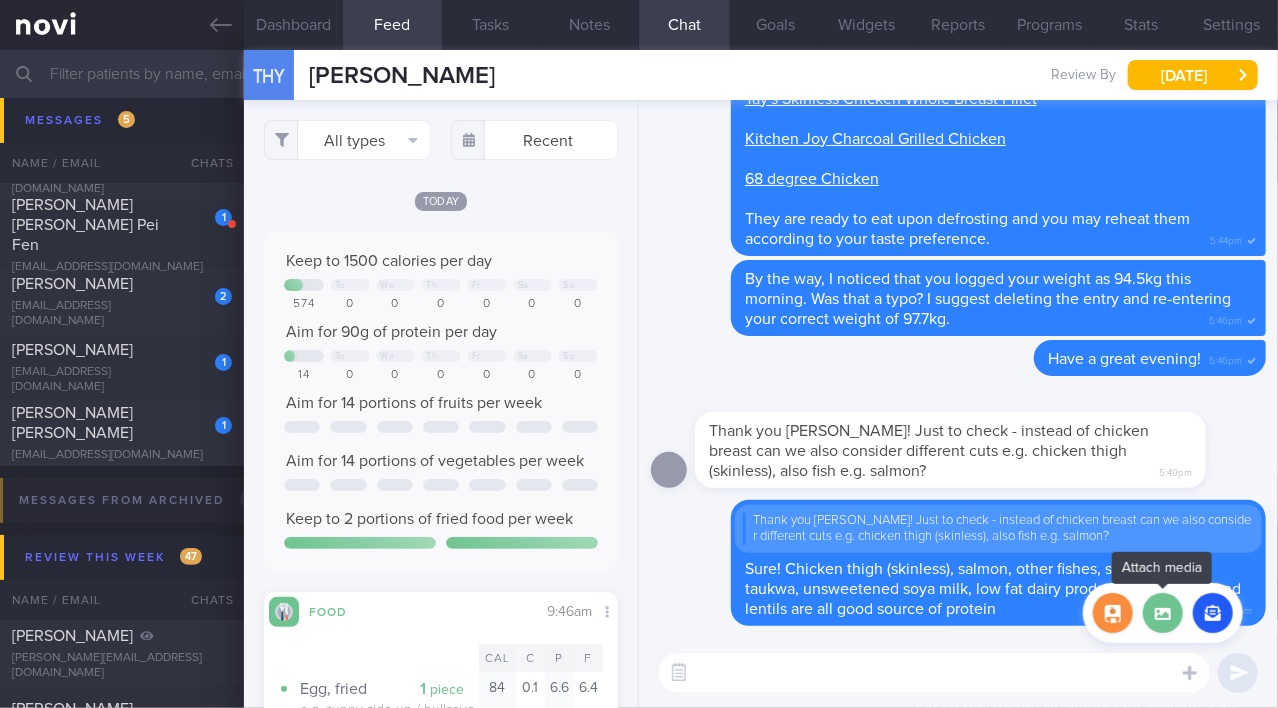 click at bounding box center (1163, 613) 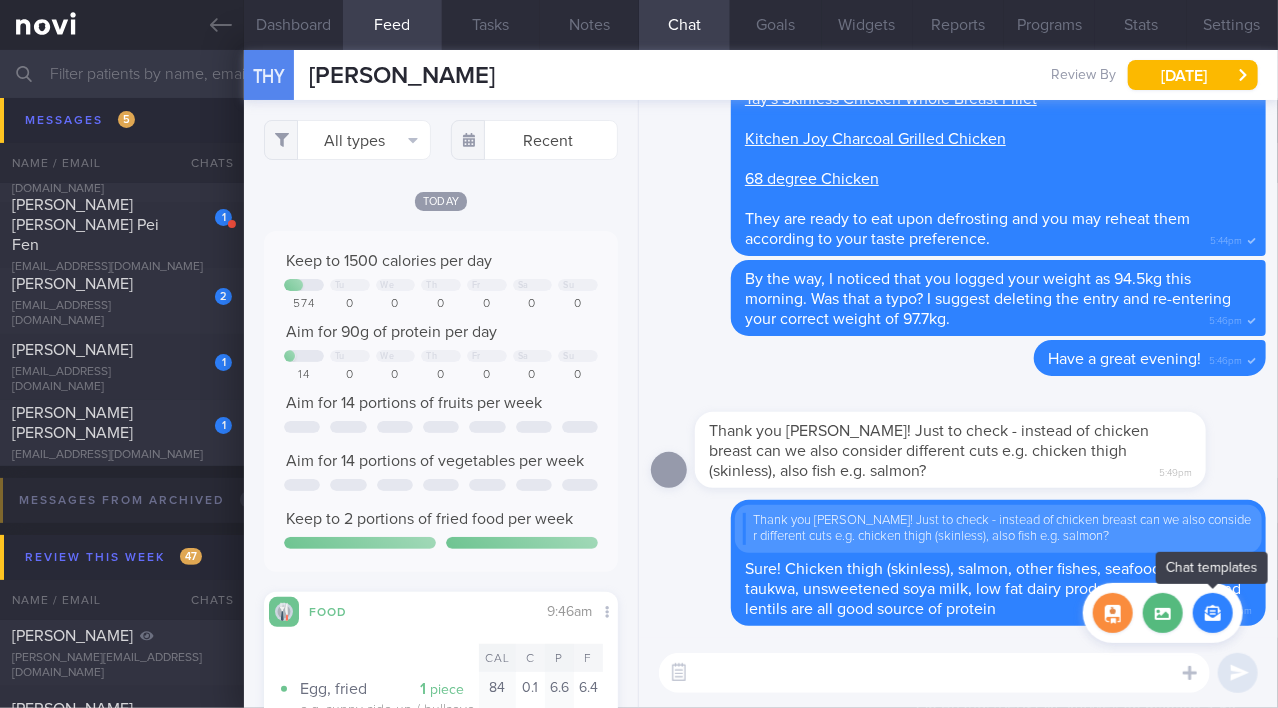 click at bounding box center [1213, 613] 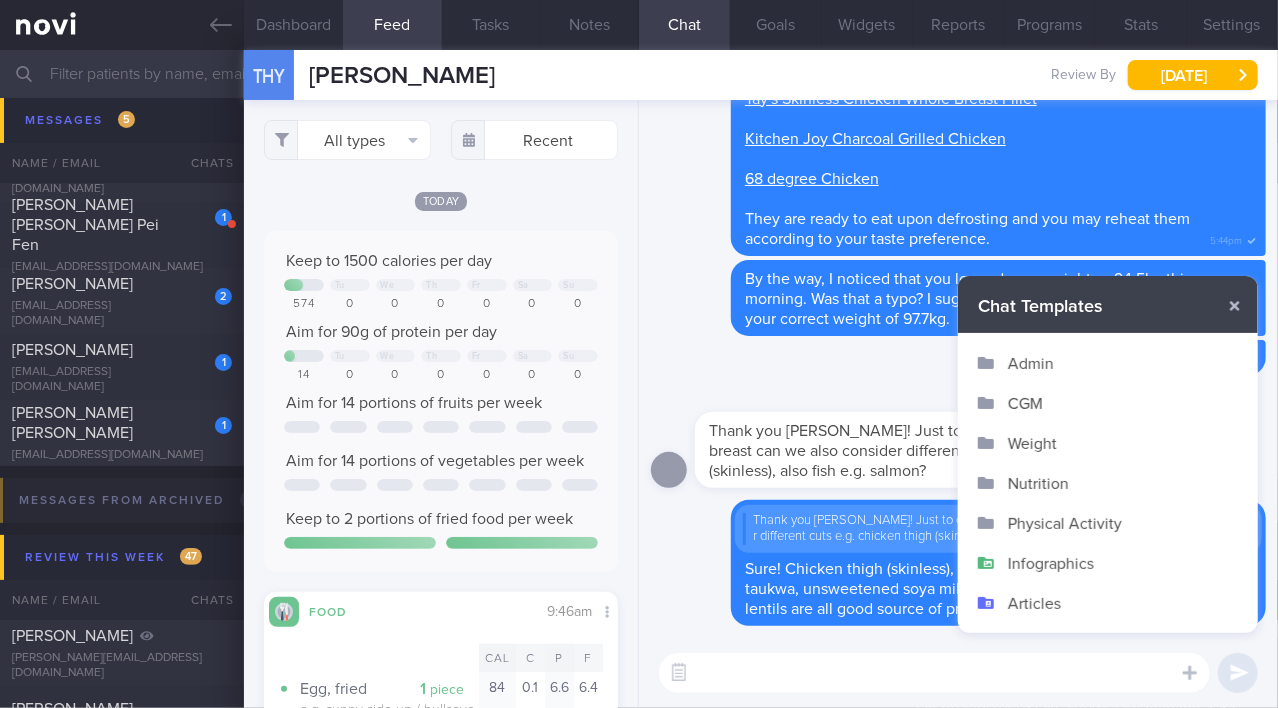 click on "Infographics" at bounding box center (1108, 563) 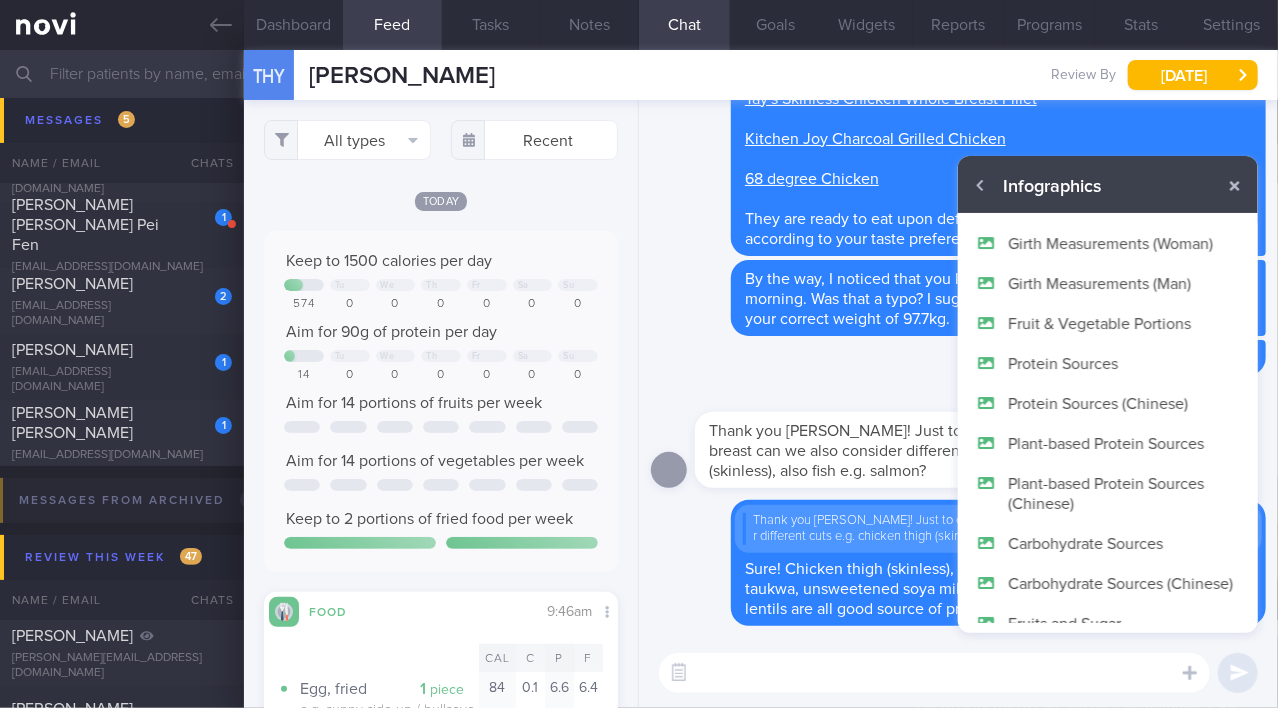 click on "Protein Sources" at bounding box center (1108, 363) 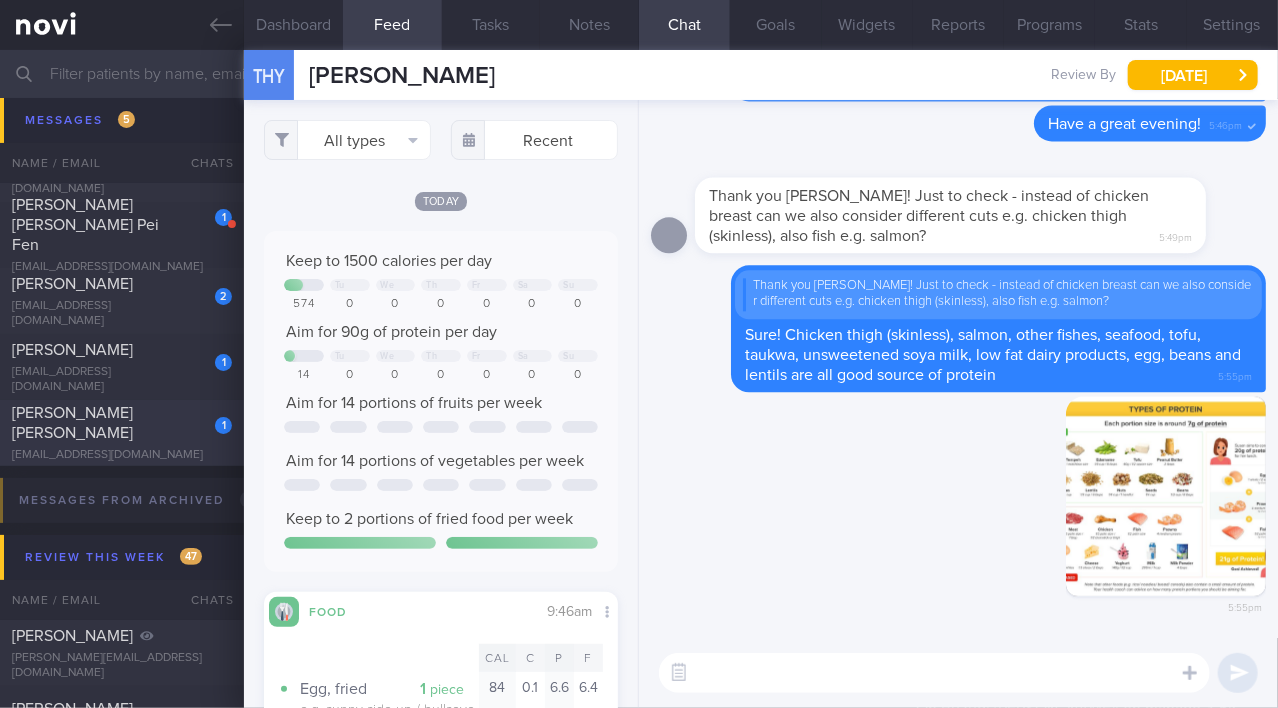 click on "1
[PERSON_NAME] [PERSON_NAME]
[EMAIL_ADDRESS][DOMAIN_NAME]" at bounding box center (122, 433) 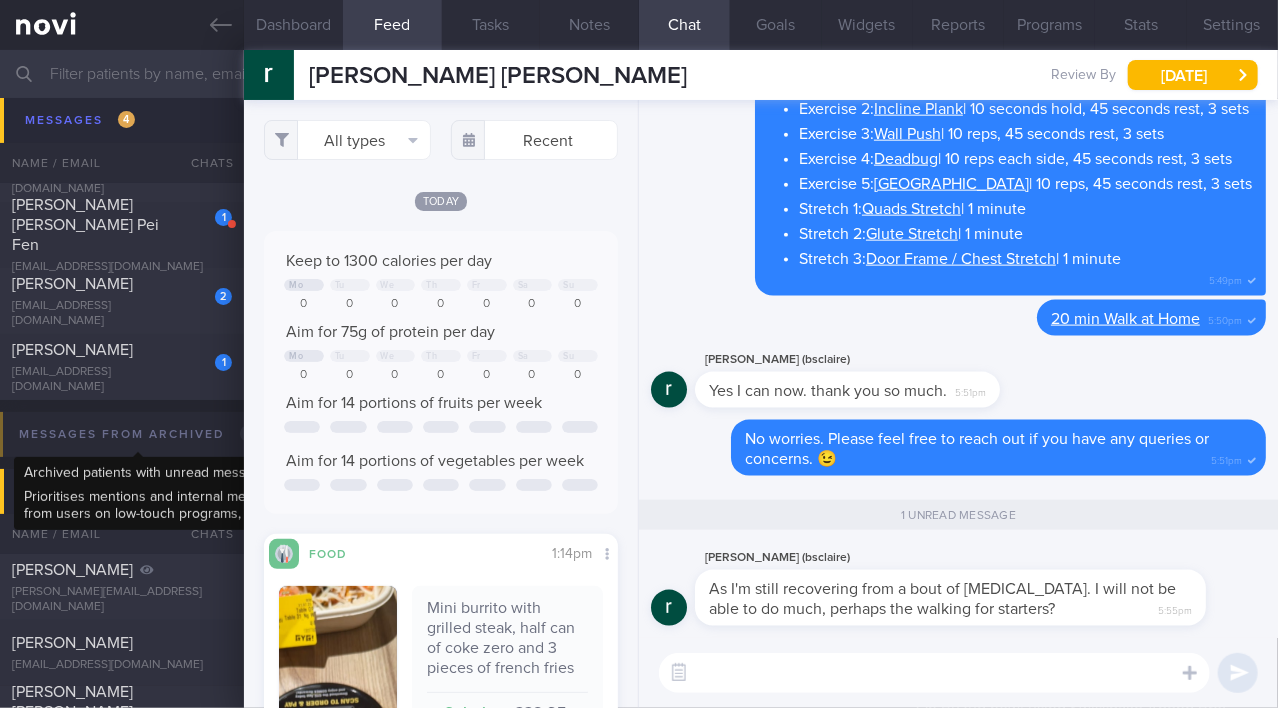 scroll, scrollTop: 999921, scrollLeft: 999685, axis: both 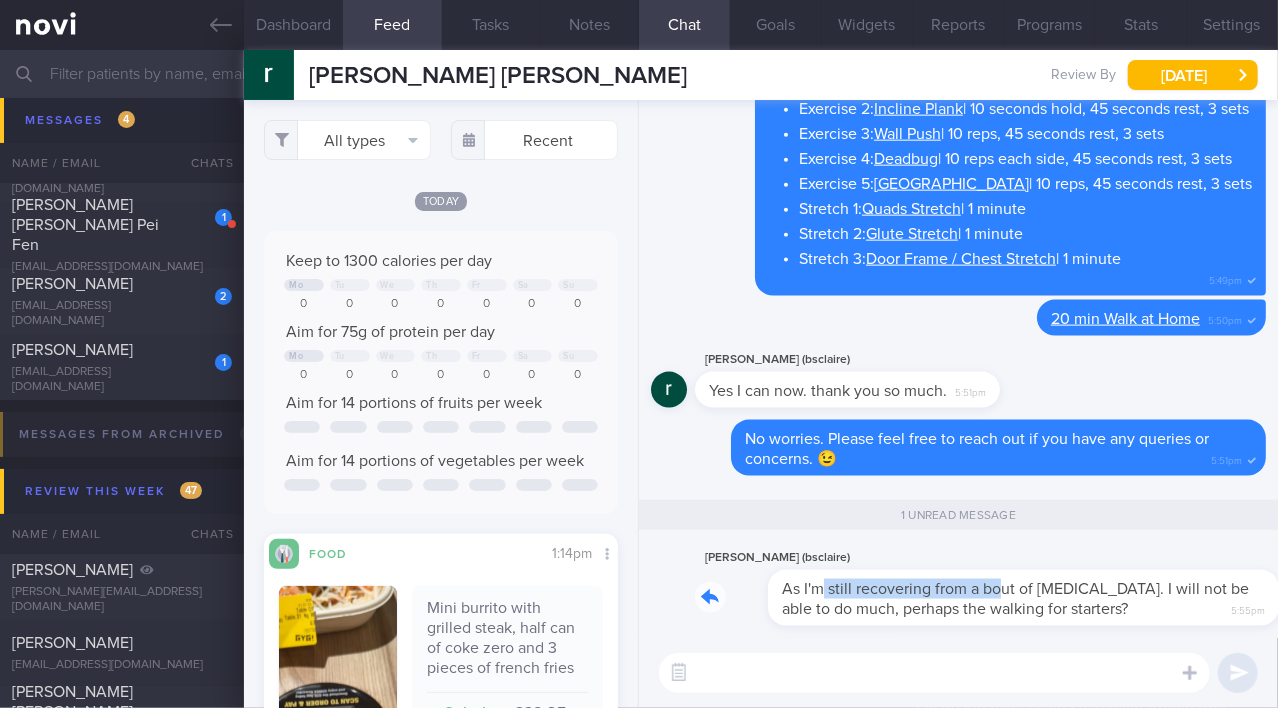 drag, startPoint x: 747, startPoint y: 577, endPoint x: 924, endPoint y: 579, distance: 177.01129 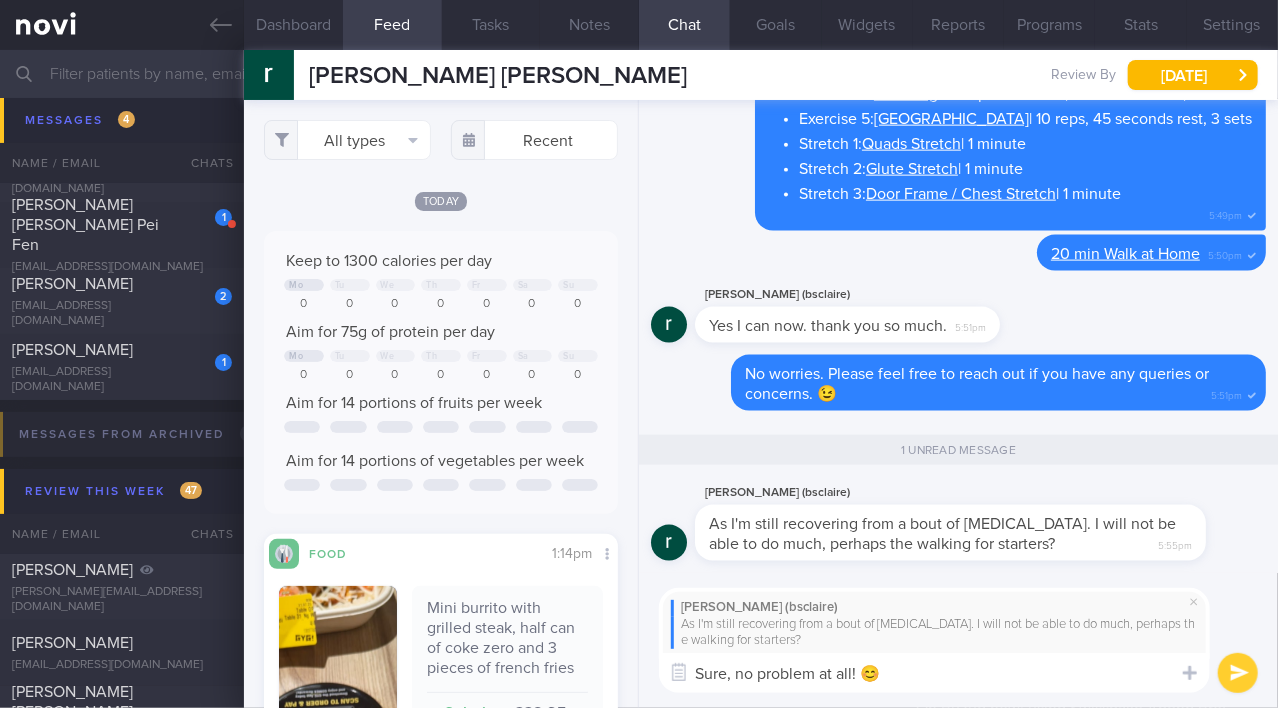 type on "Sure, no problem at all! 😊💪" 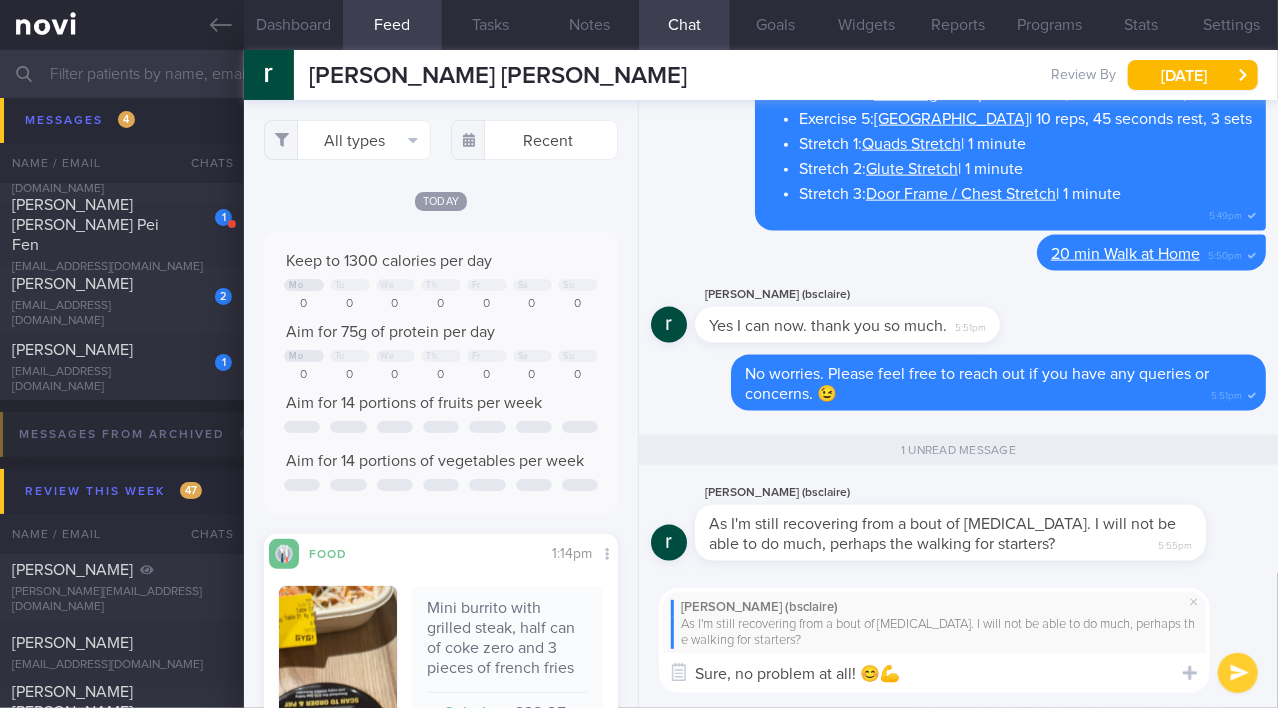 type 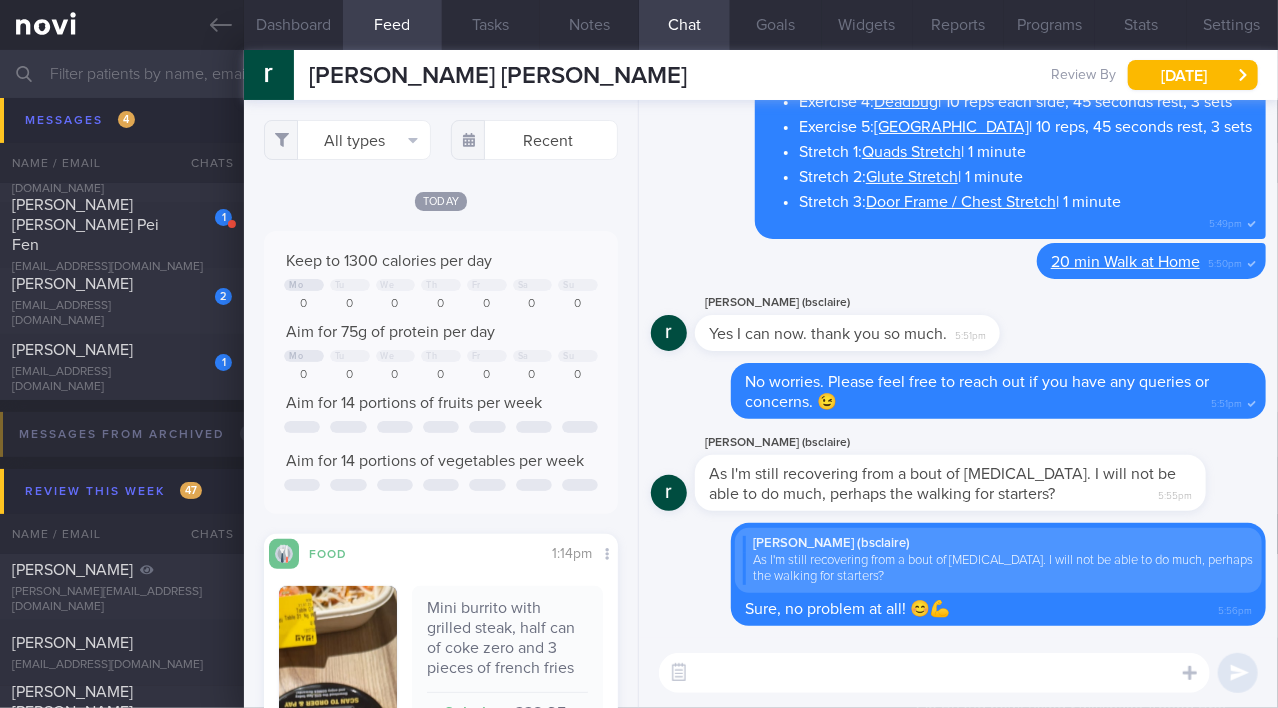 scroll, scrollTop: 6307, scrollLeft: 0, axis: vertical 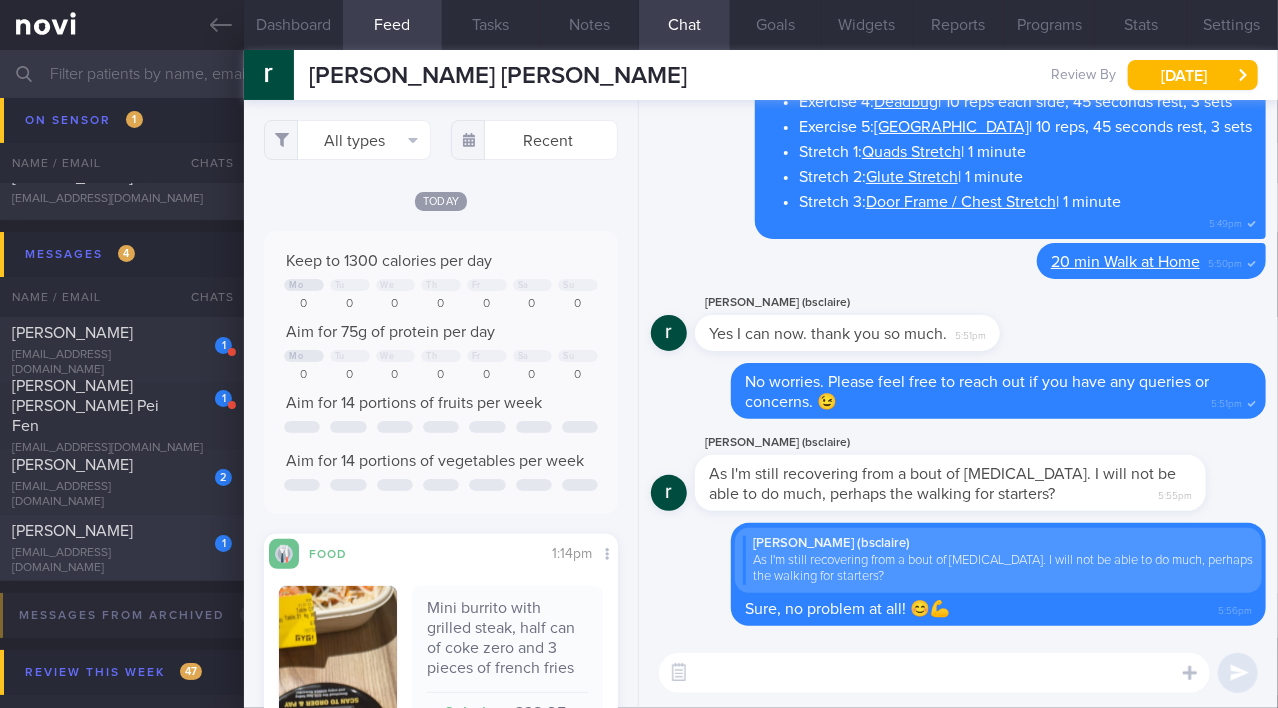 click on "1
[PERSON_NAME]
[EMAIL_ADDRESS][DOMAIN_NAME]" at bounding box center [122, 548] 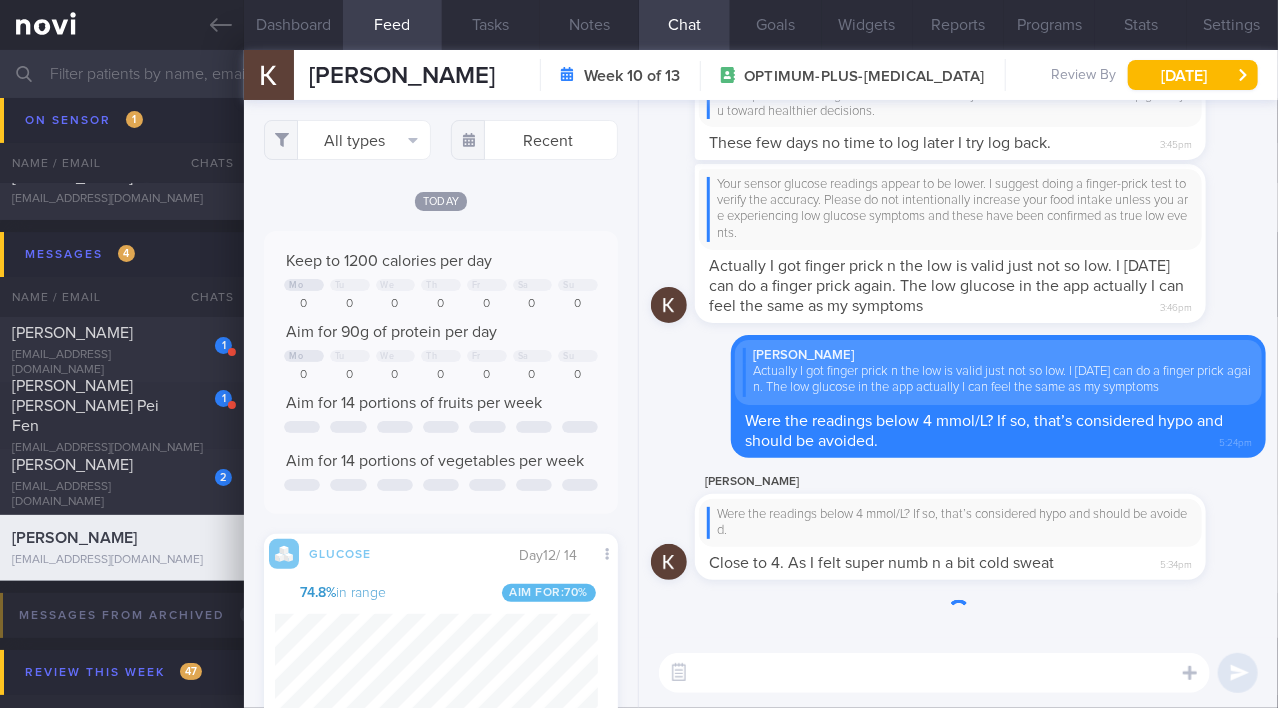 scroll, scrollTop: 999771, scrollLeft: 999677, axis: both 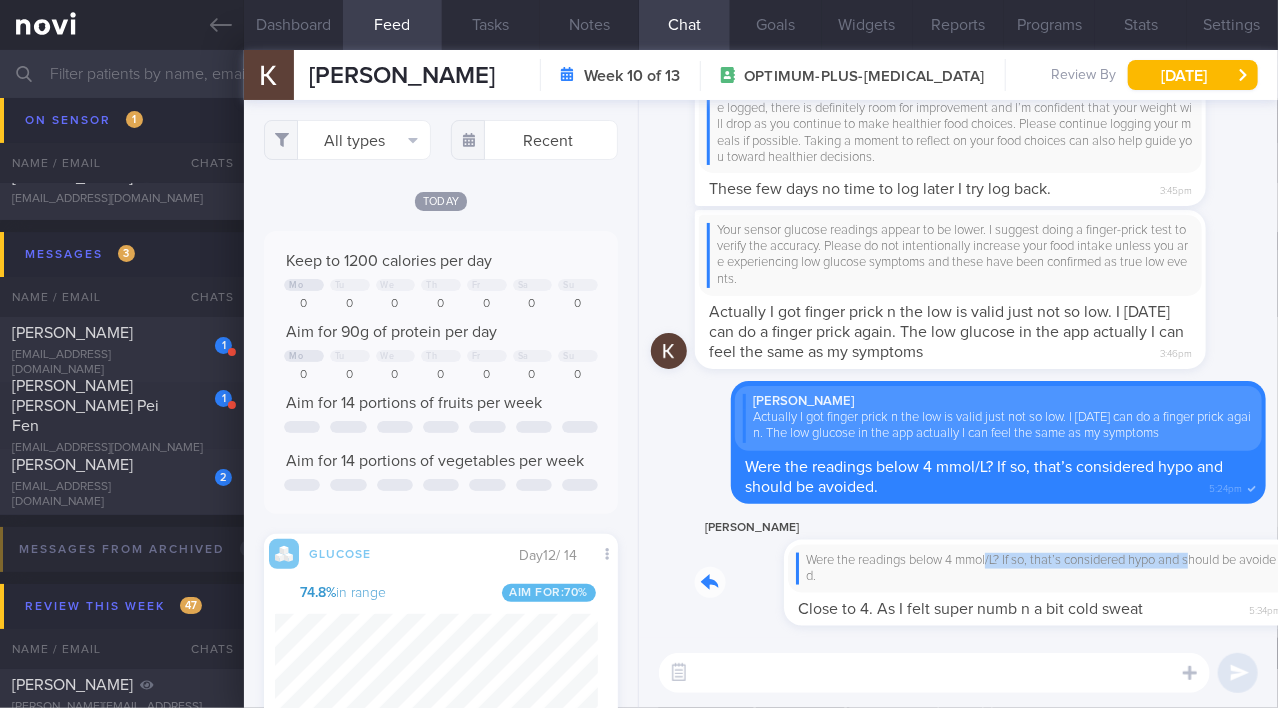 drag, startPoint x: 902, startPoint y: 566, endPoint x: 1109, endPoint y: 552, distance: 207.47289 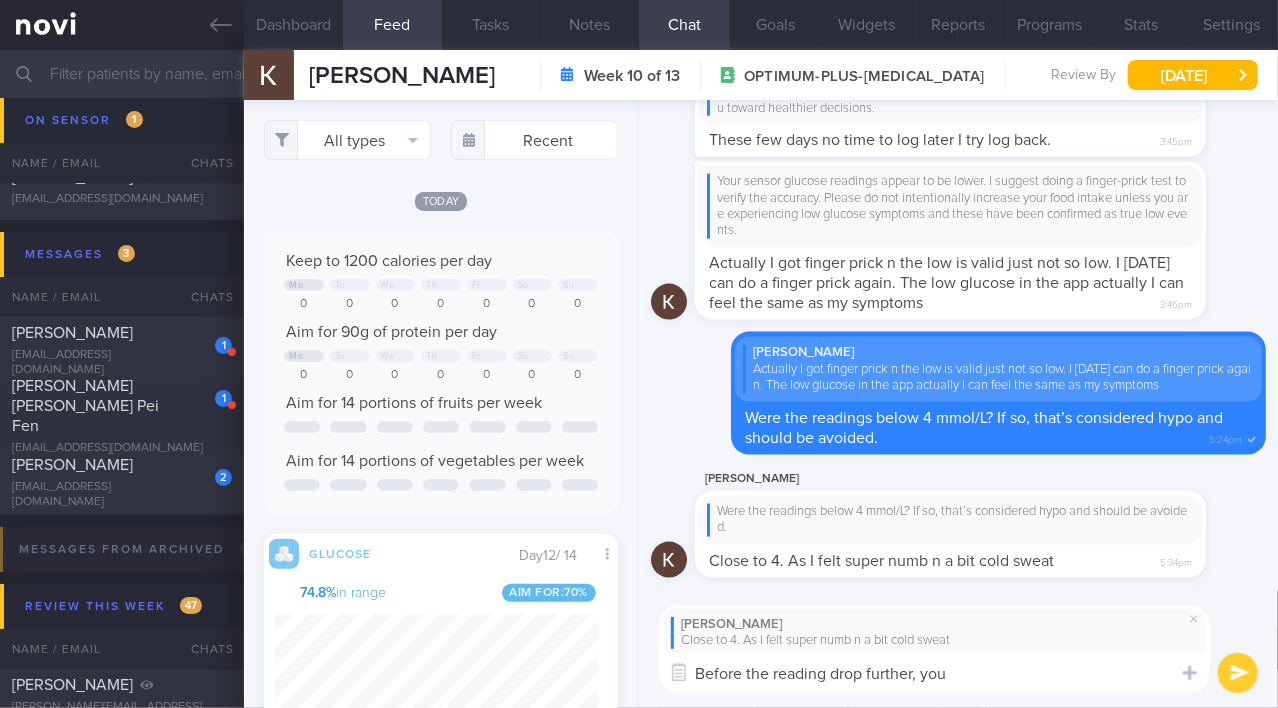 type on "Before the reading drop further, you m" 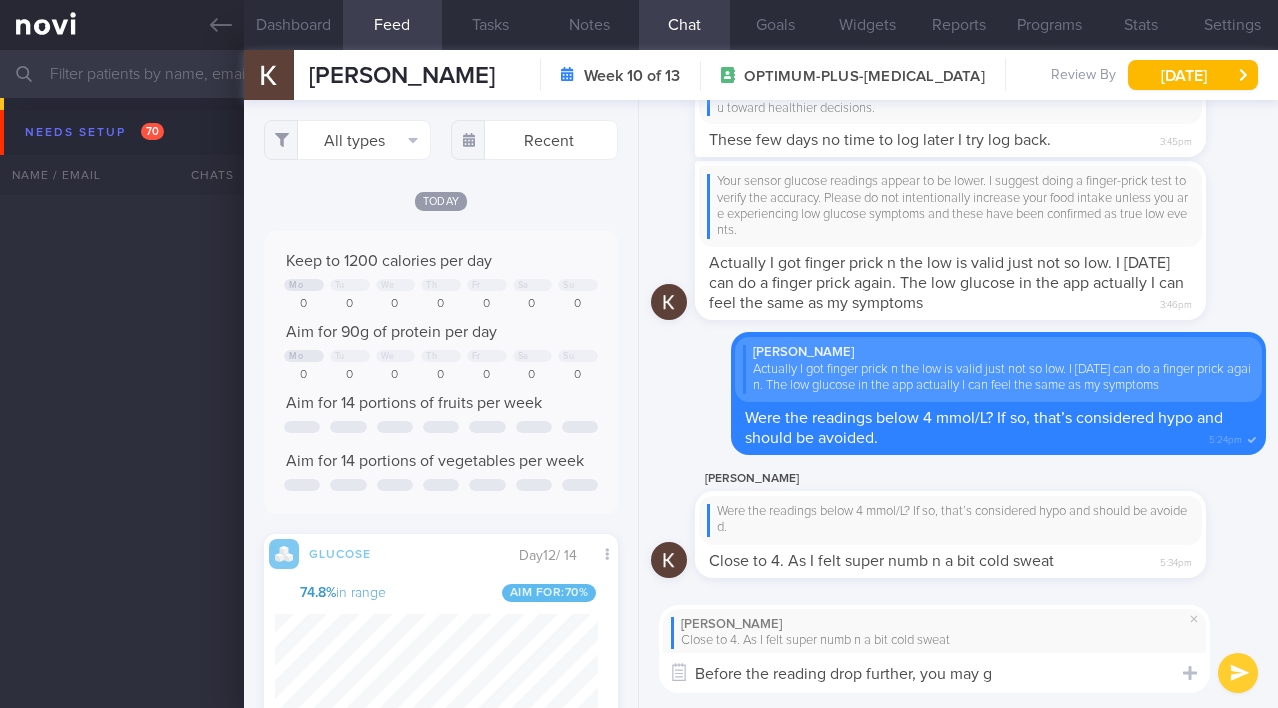 select on "6" 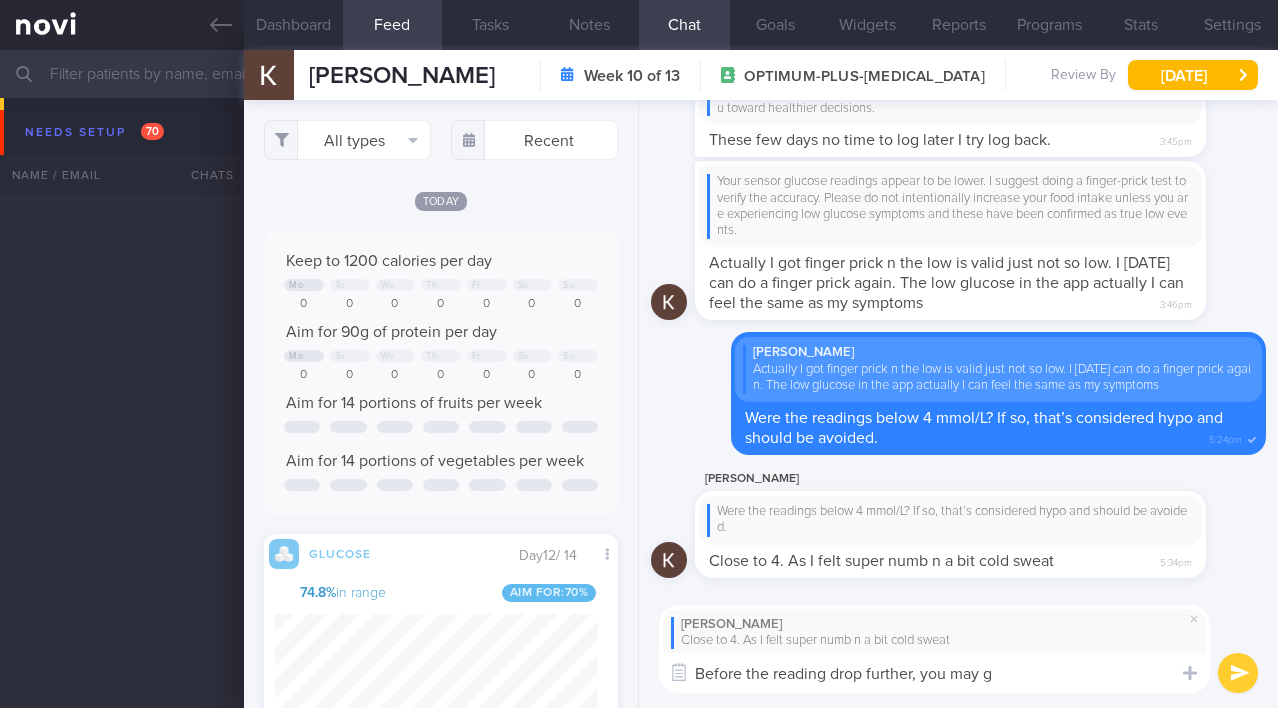 scroll, scrollTop: 0, scrollLeft: 0, axis: both 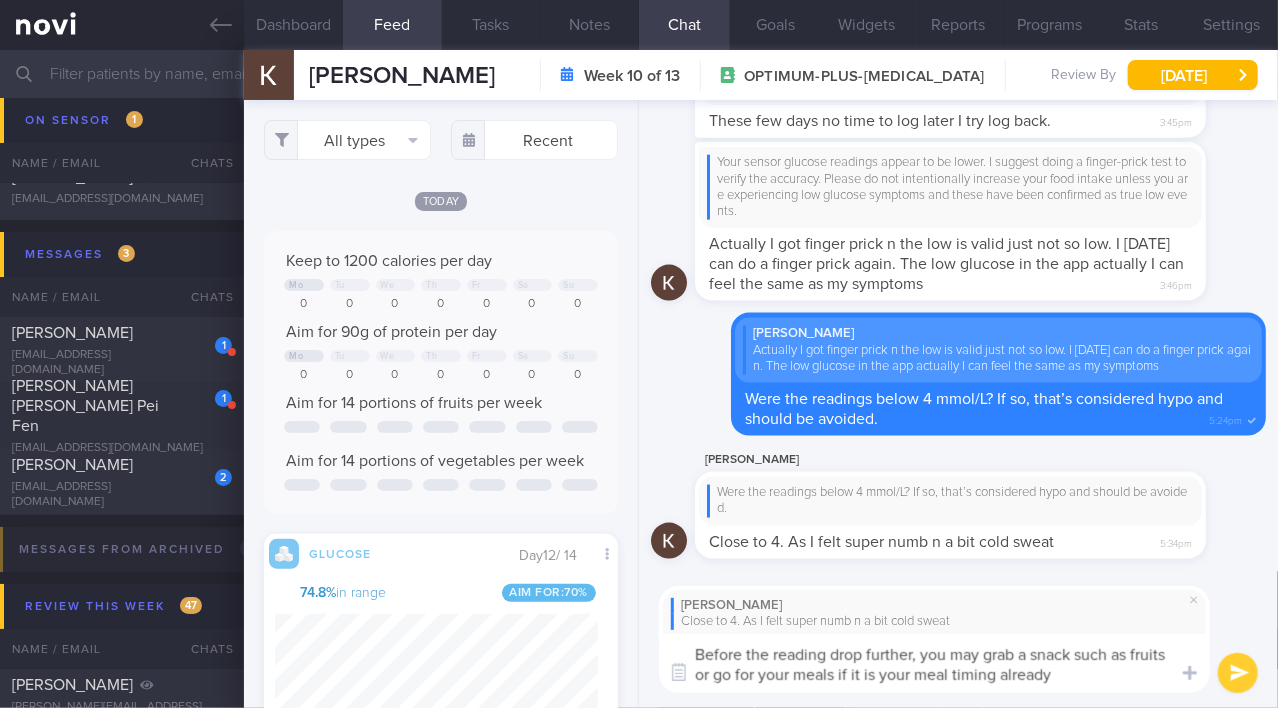 drag, startPoint x: 1098, startPoint y: 674, endPoint x: 662, endPoint y: 621, distance: 439.2095 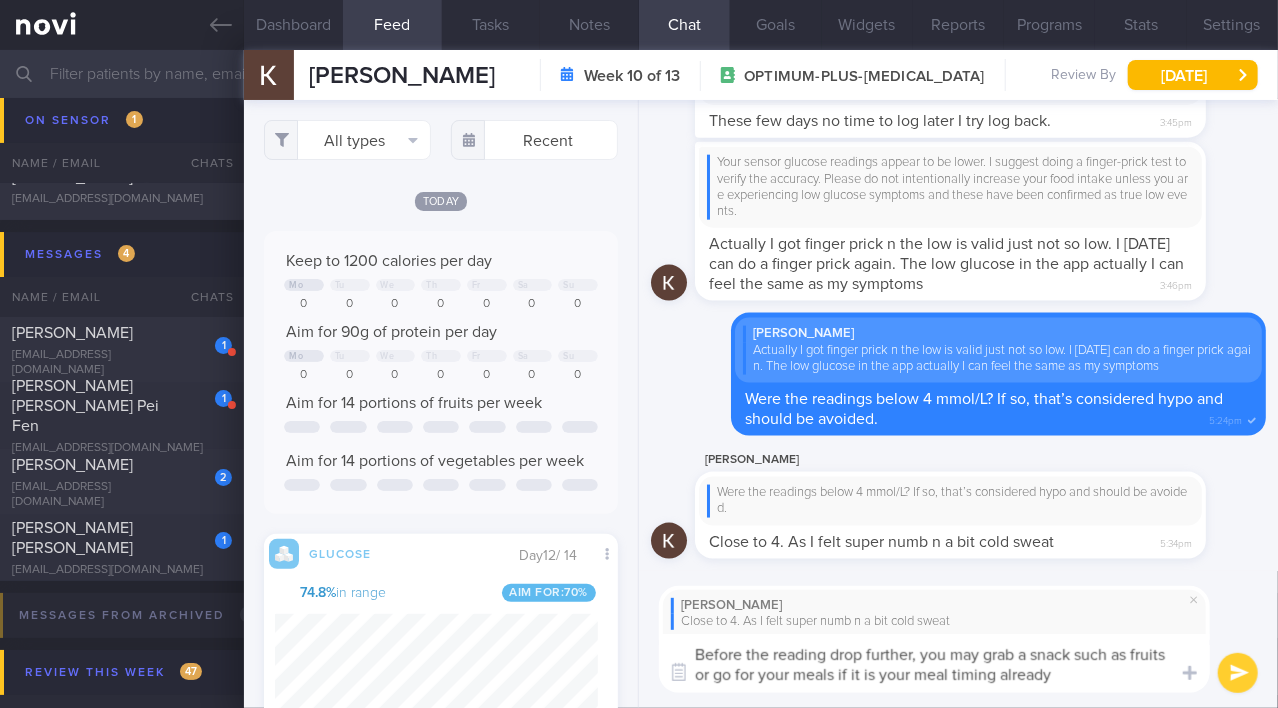 type on "Before the reading drop further, you may grab a snack such as fruits or go for your meals if it is your meal timing already" 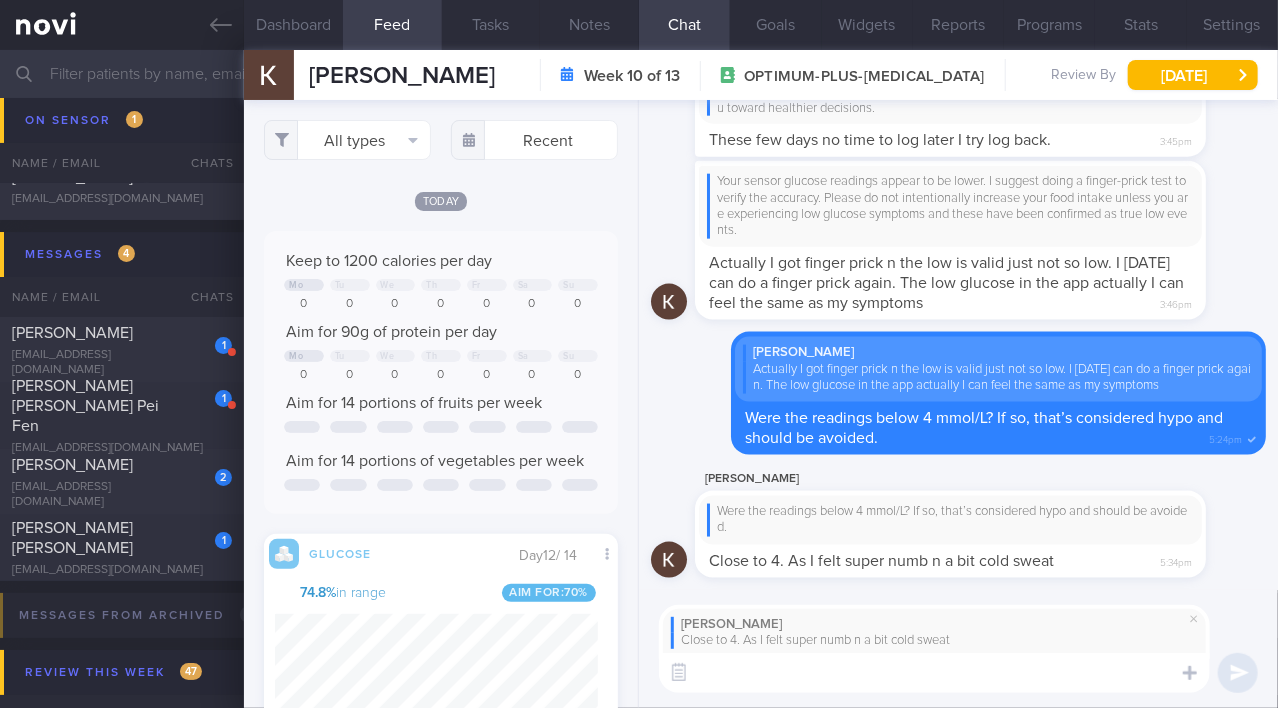 paste on "Before the reading drops further, you may want to have a snack, such as some fruit, or go ahead with your meal if it’s already mealtime." 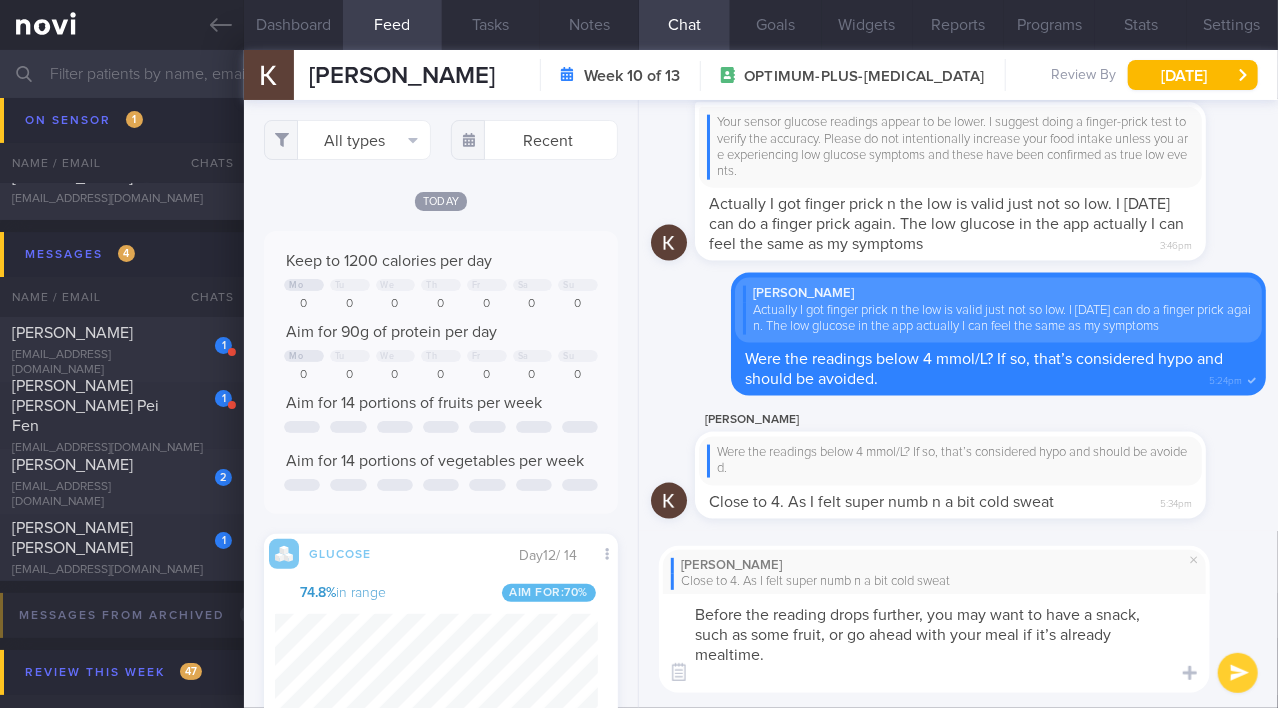 scroll, scrollTop: 0, scrollLeft: 0, axis: both 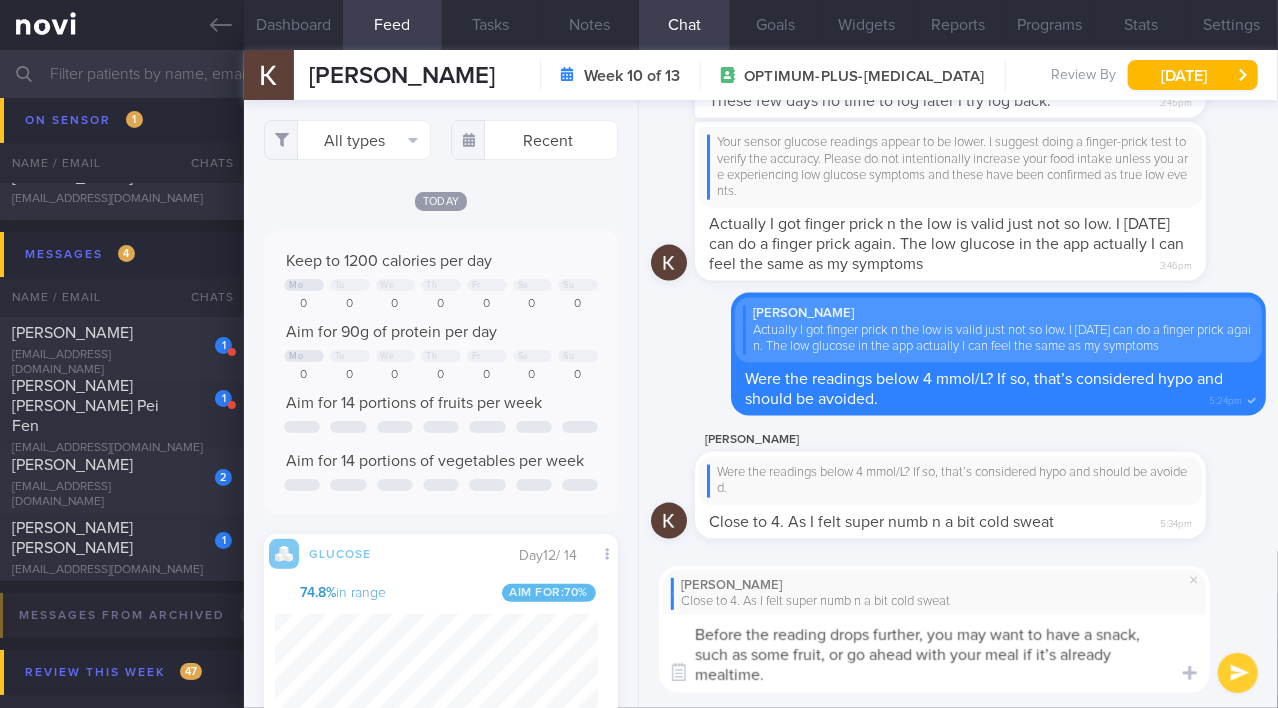 drag, startPoint x: 992, startPoint y: 636, endPoint x: 1078, endPoint y: 629, distance: 86.28442 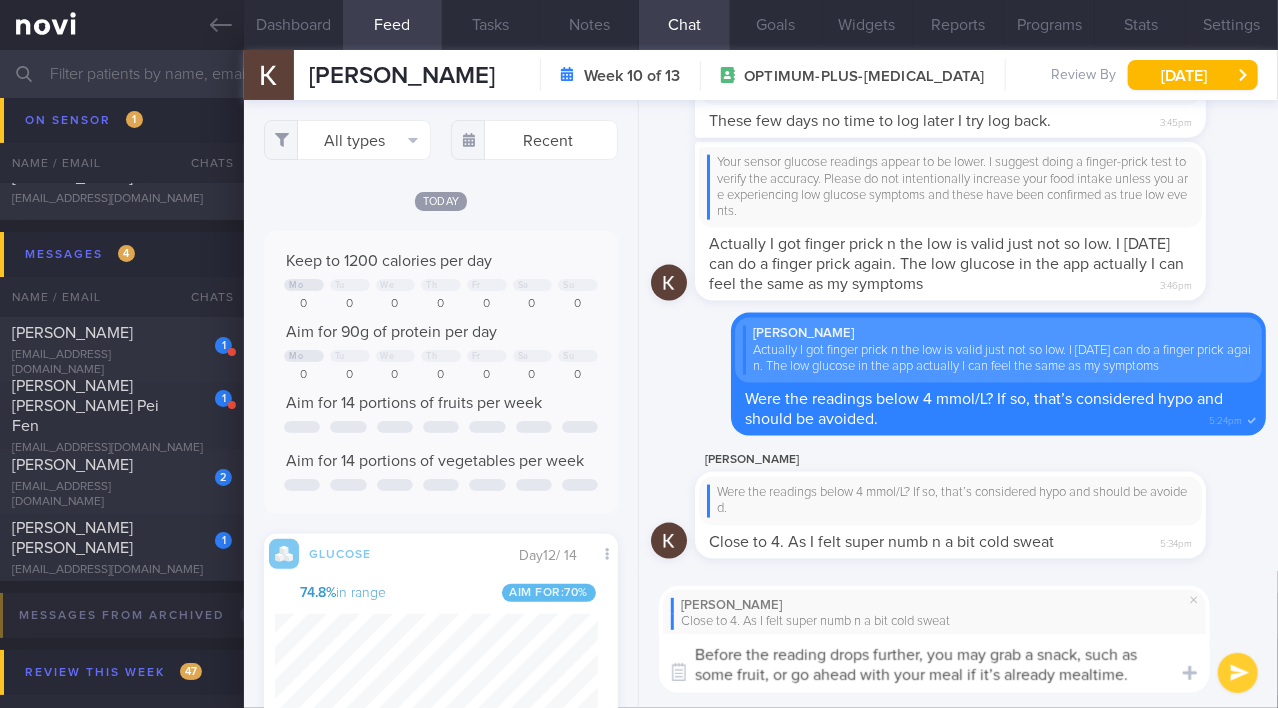 click on "Before the reading drops further, you may grab a snack, such as some fruit, or go ahead with your meal if it’s already mealtime." at bounding box center (934, 663) 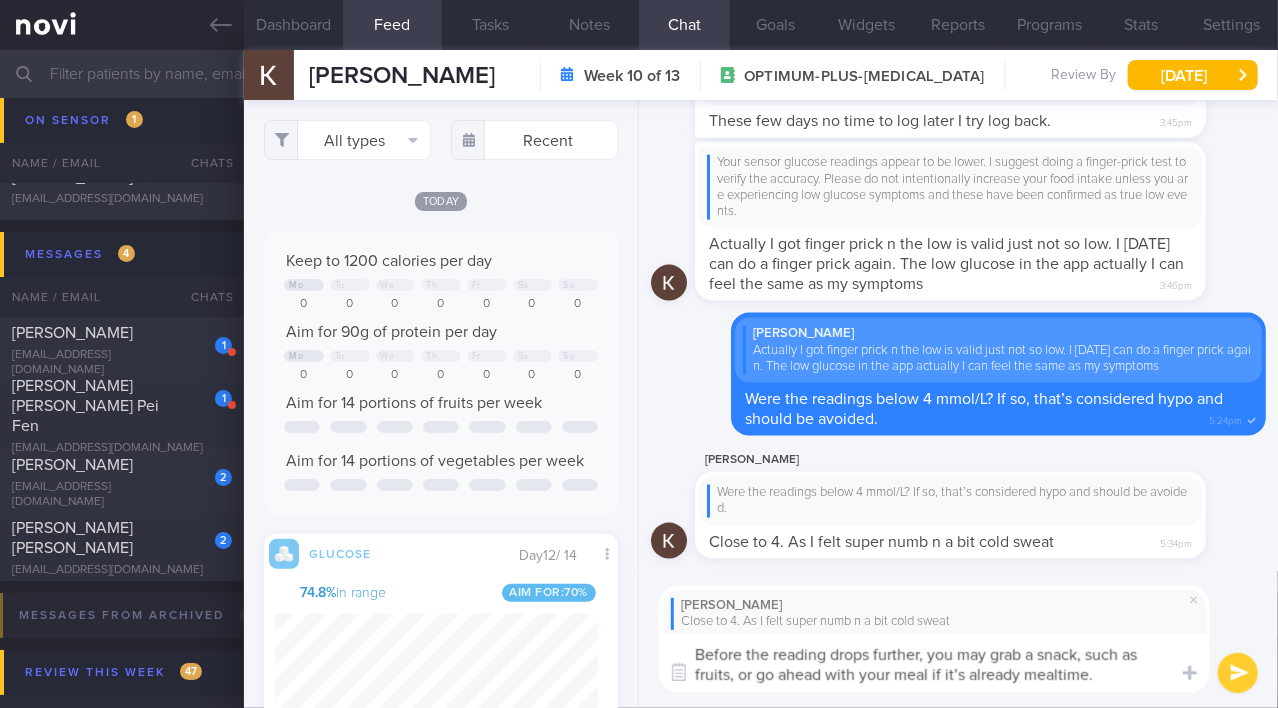 click on "Before the reading drops further, you may grab a snack, such as fruits, or go ahead with your meal if it’s already mealtime." at bounding box center [934, 663] 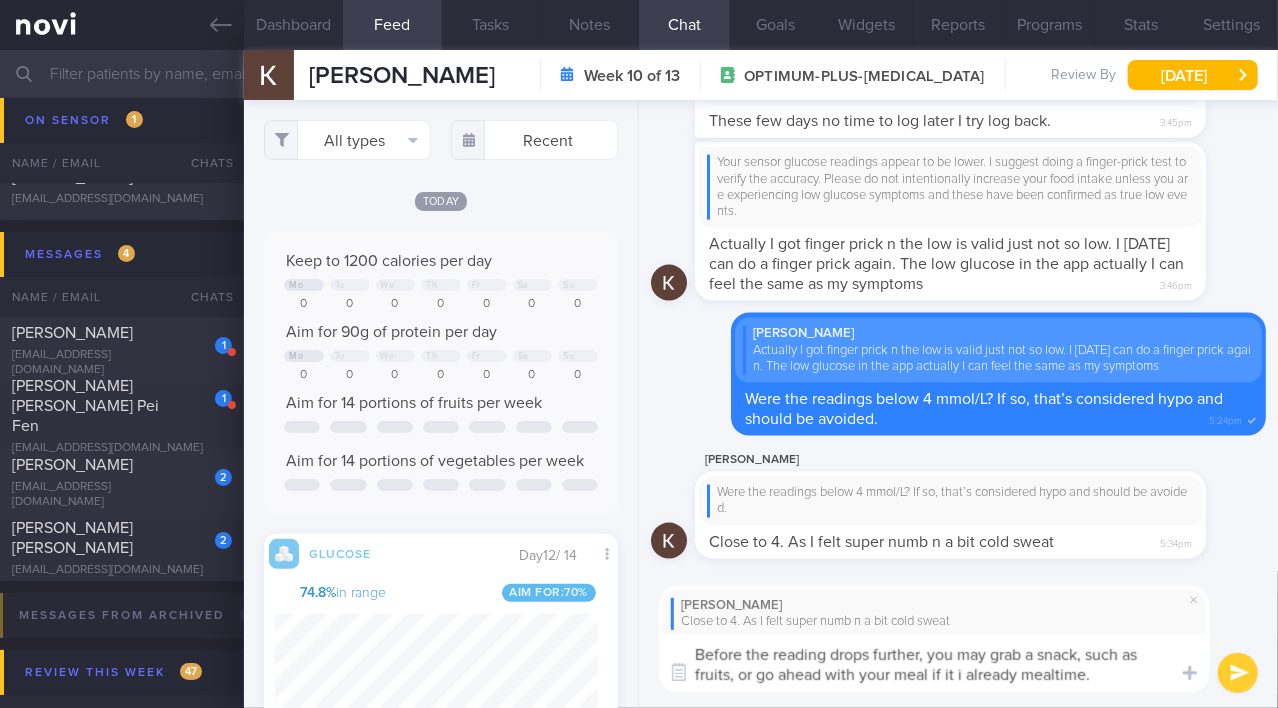 type on "Before the reading drops further, you may grab a snack, such as fruits, or go ahead with your meal if it is already mealtime." 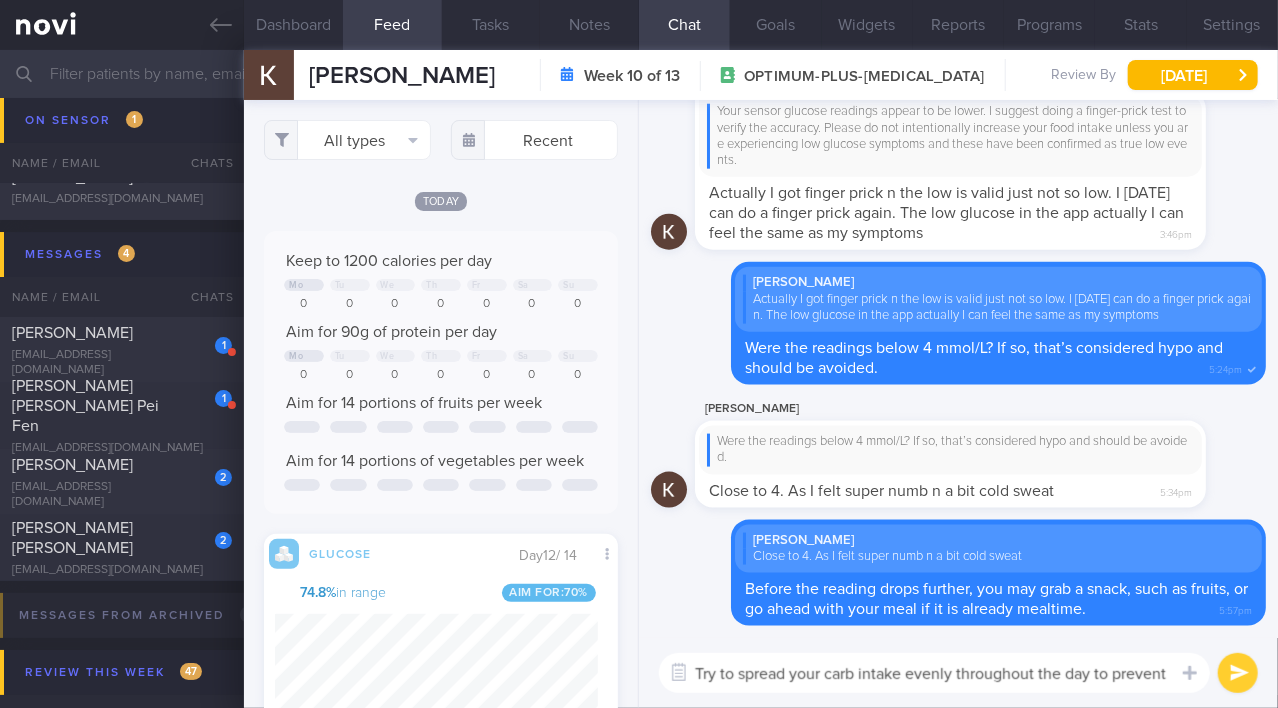 scroll, scrollTop: 0, scrollLeft: 0, axis: both 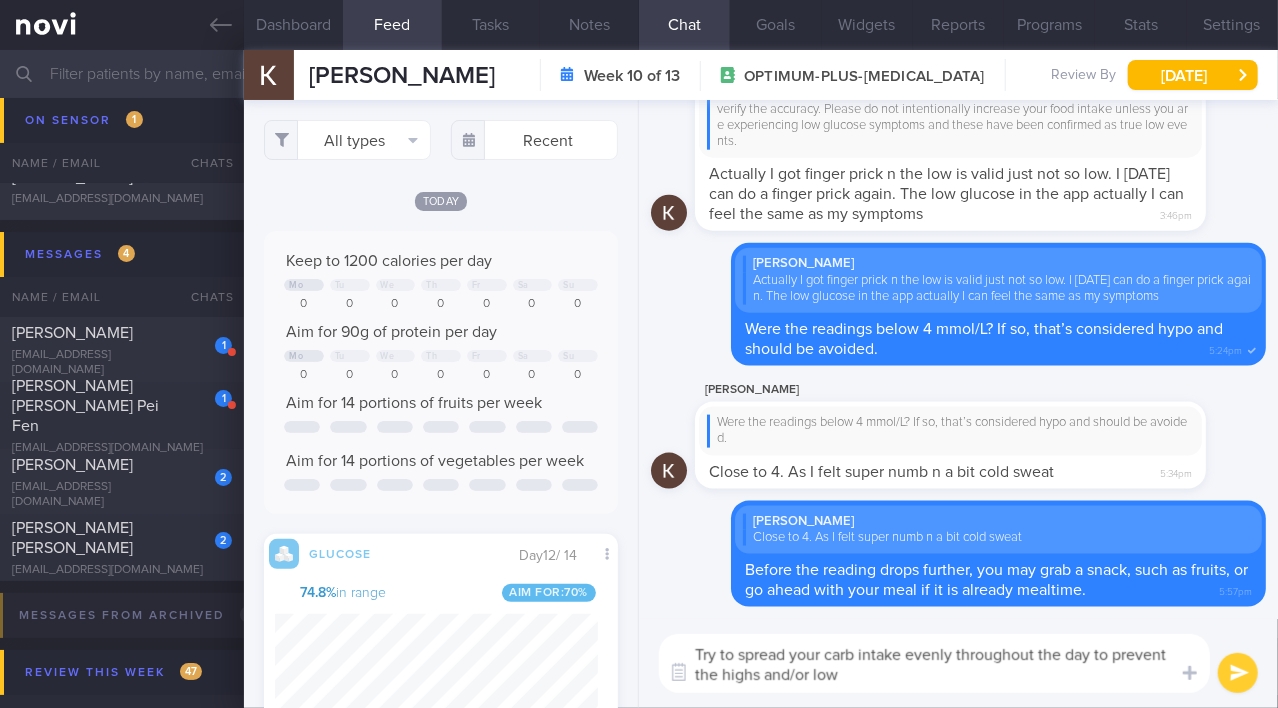 type on "Try to spread your carb intake evenly throughout the day to prevent the highs and/or lows" 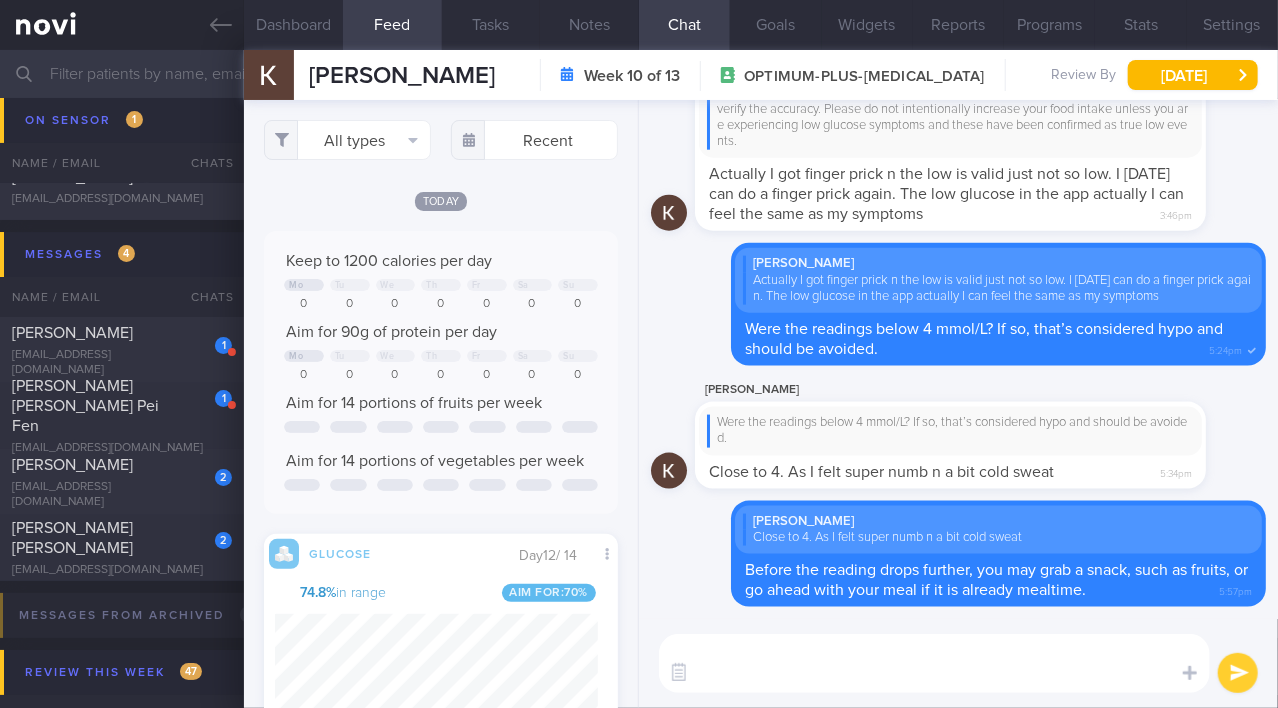 scroll, scrollTop: 0, scrollLeft: 0, axis: both 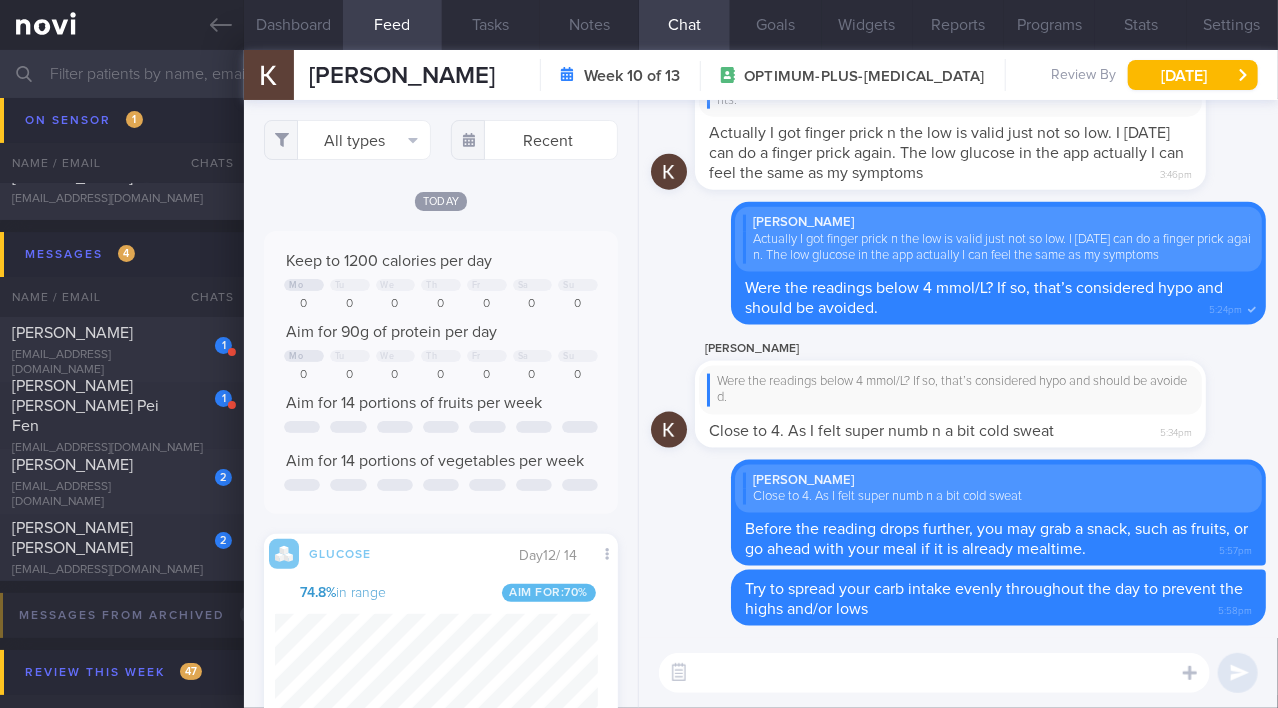 type 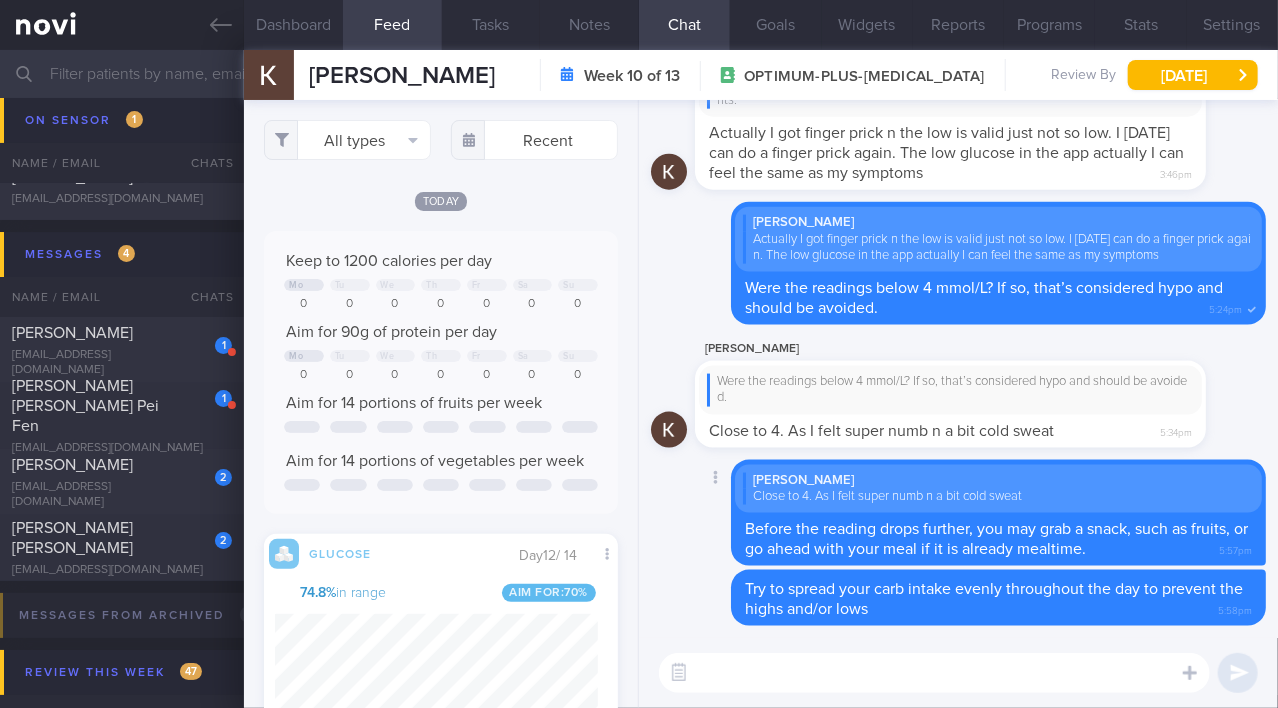 click on "Delete
Keiko Shan
Close to 4. As I felt super numb n a bit cold sweat
Before the reading drops further, you may grab a snack, such as fruits, or go ahead with your meal if it is already mealtime.
5:57pm" at bounding box center (958, 513) 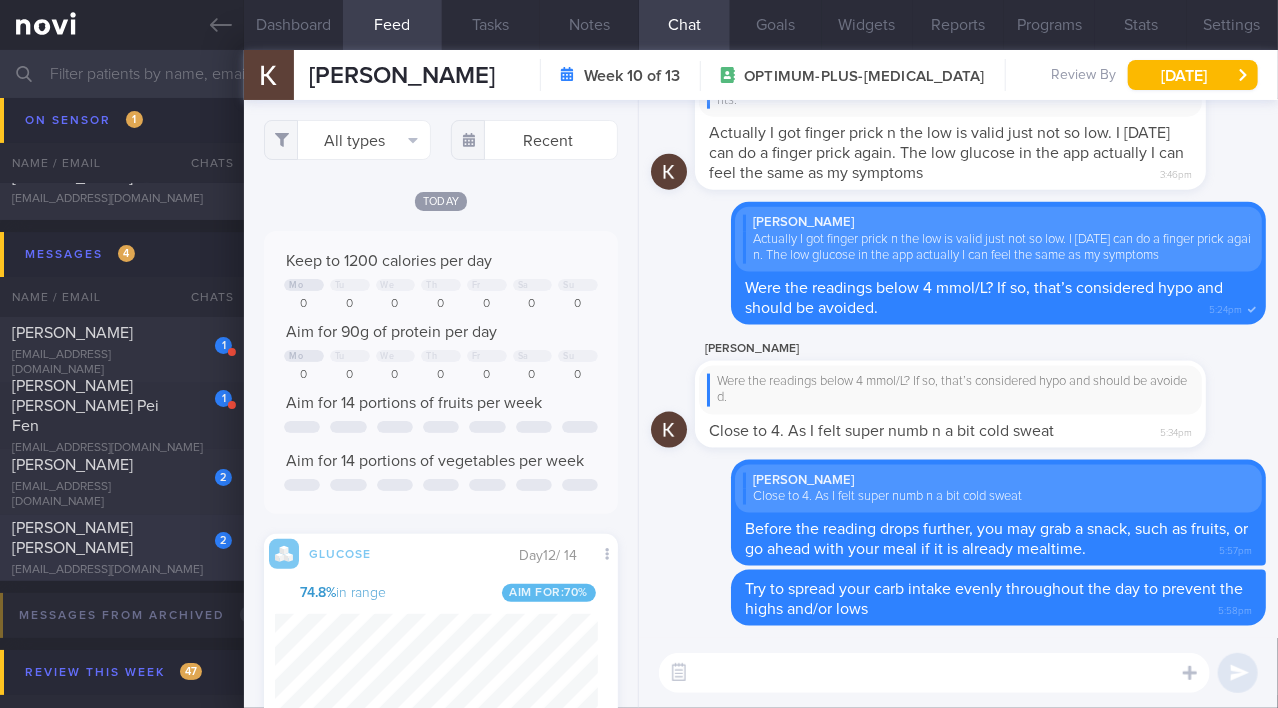 click on "[PERSON_NAME] [PERSON_NAME]" at bounding box center (72, 538) 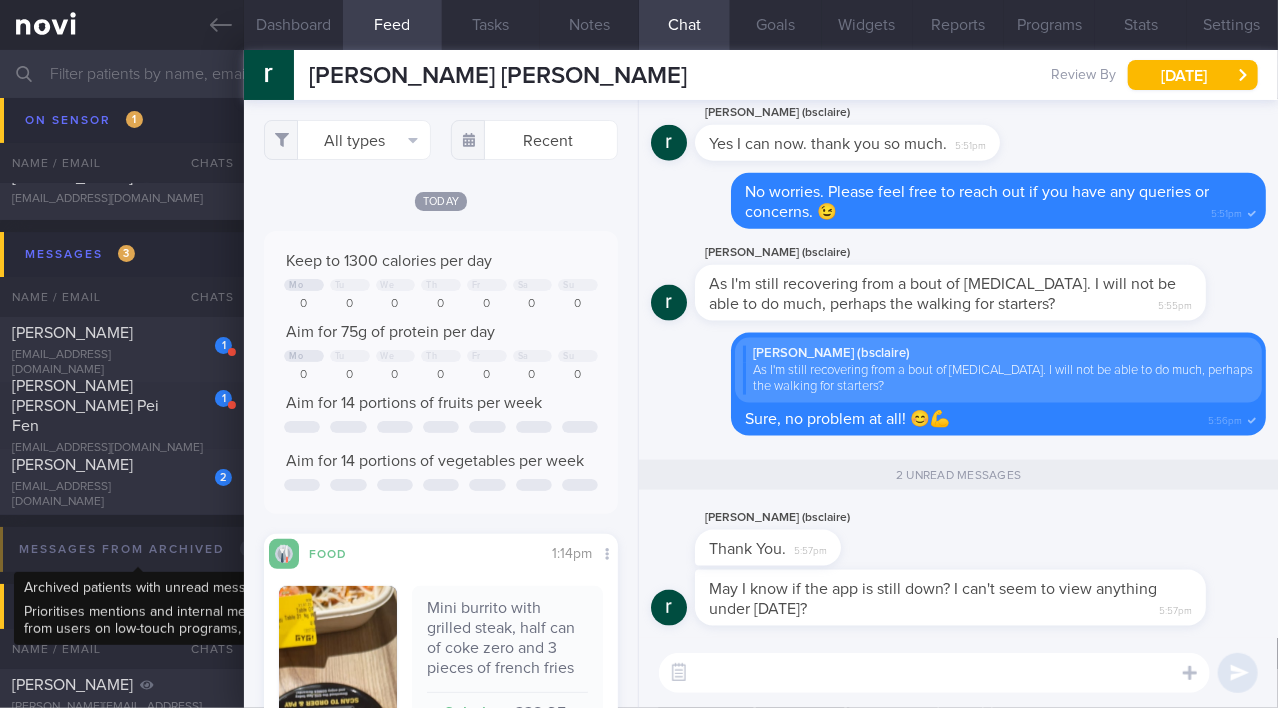 scroll, scrollTop: 999921, scrollLeft: 999685, axis: both 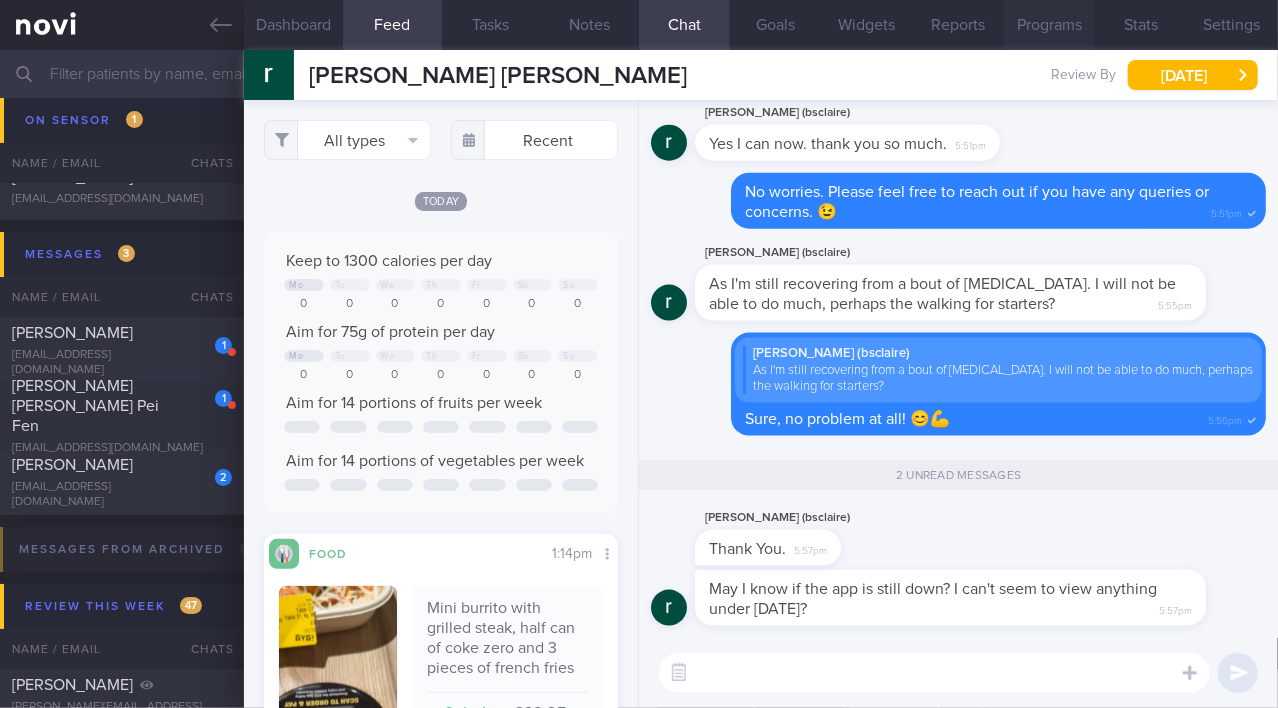 click on "Programs" at bounding box center [1049, 25] 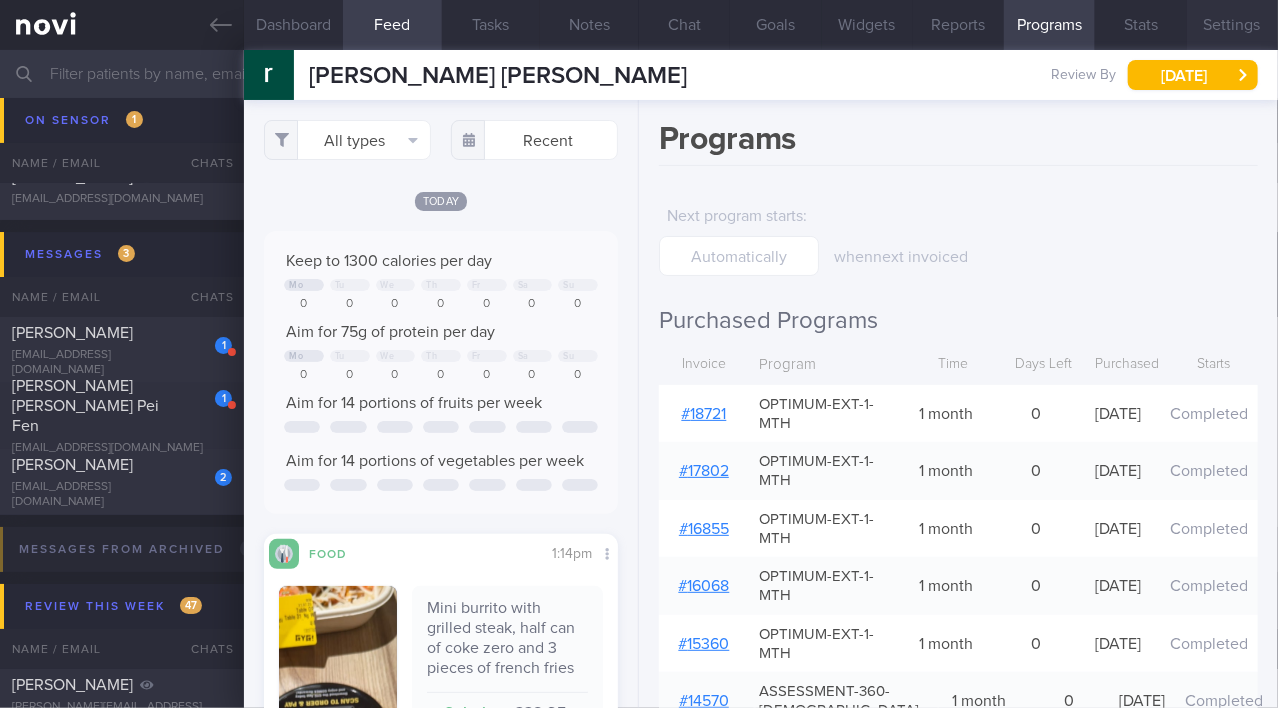 click on "Settings" at bounding box center (1232, 25) 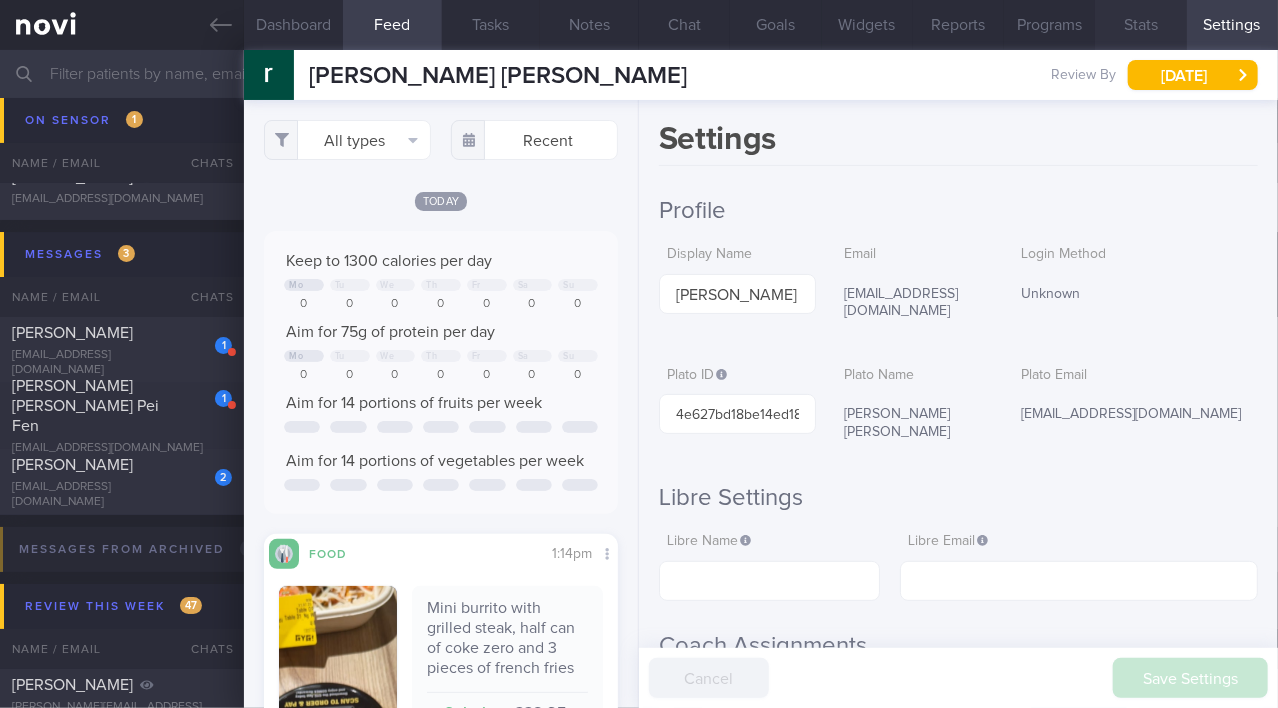click on "Stats" at bounding box center (1140, 25) 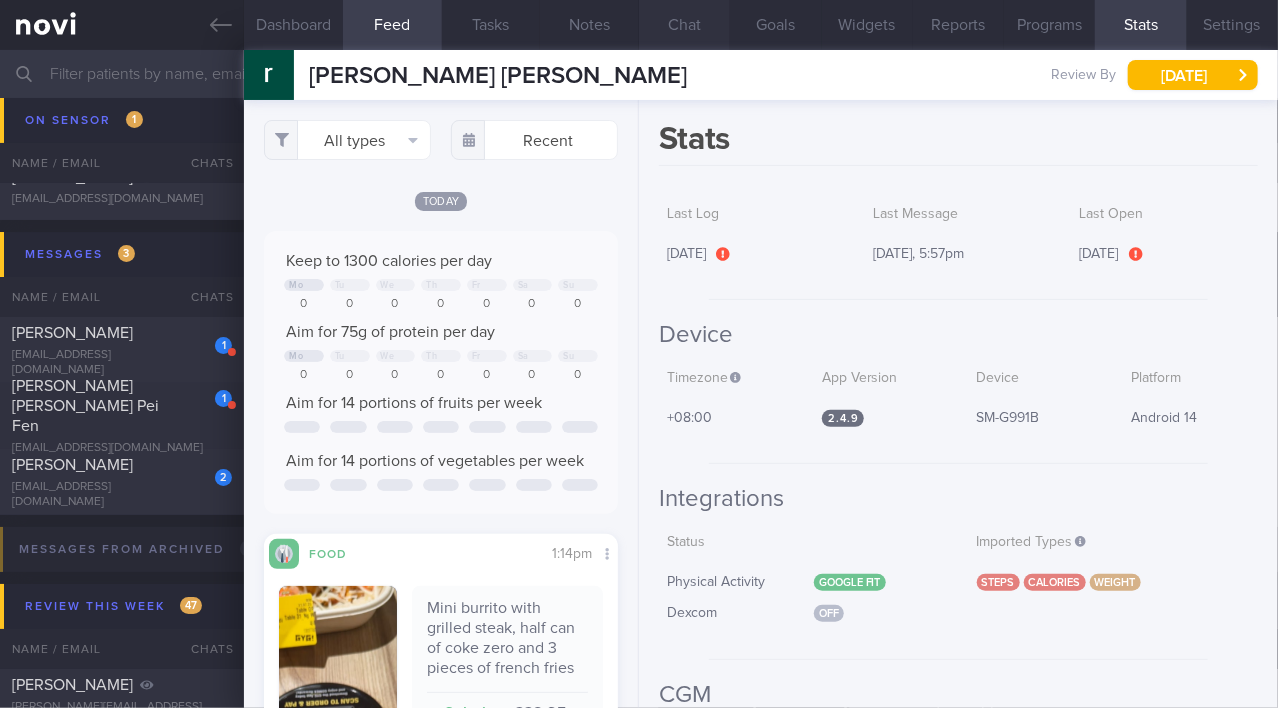 click on "Chat" at bounding box center [684, 25] 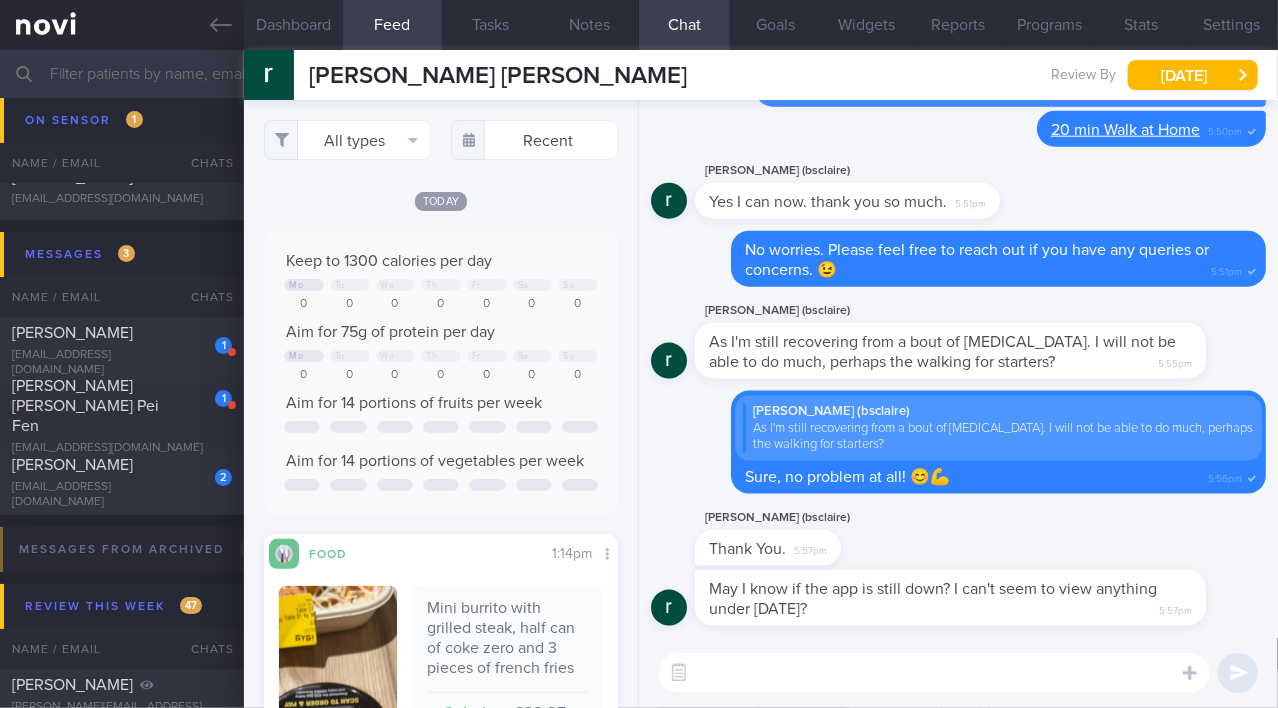 click at bounding box center (934, 673) 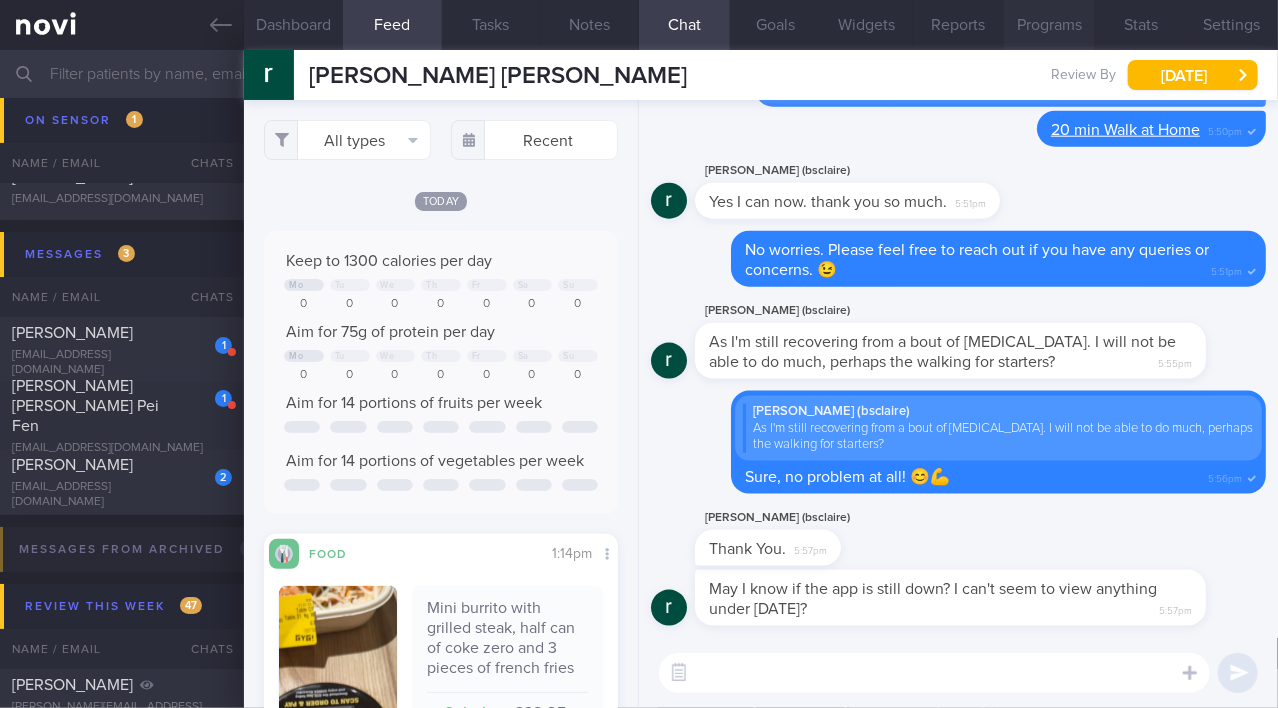 click on "Programs" at bounding box center (1049, 25) 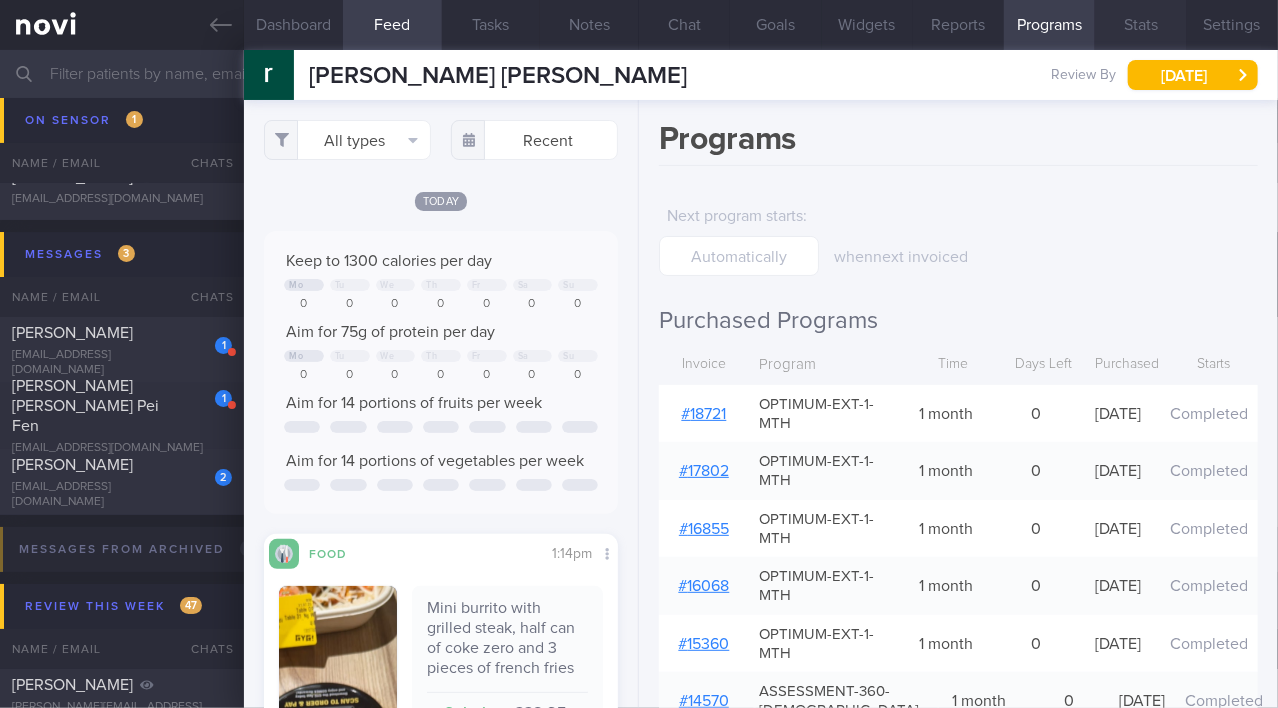 click on "Stats" at bounding box center [1140, 25] 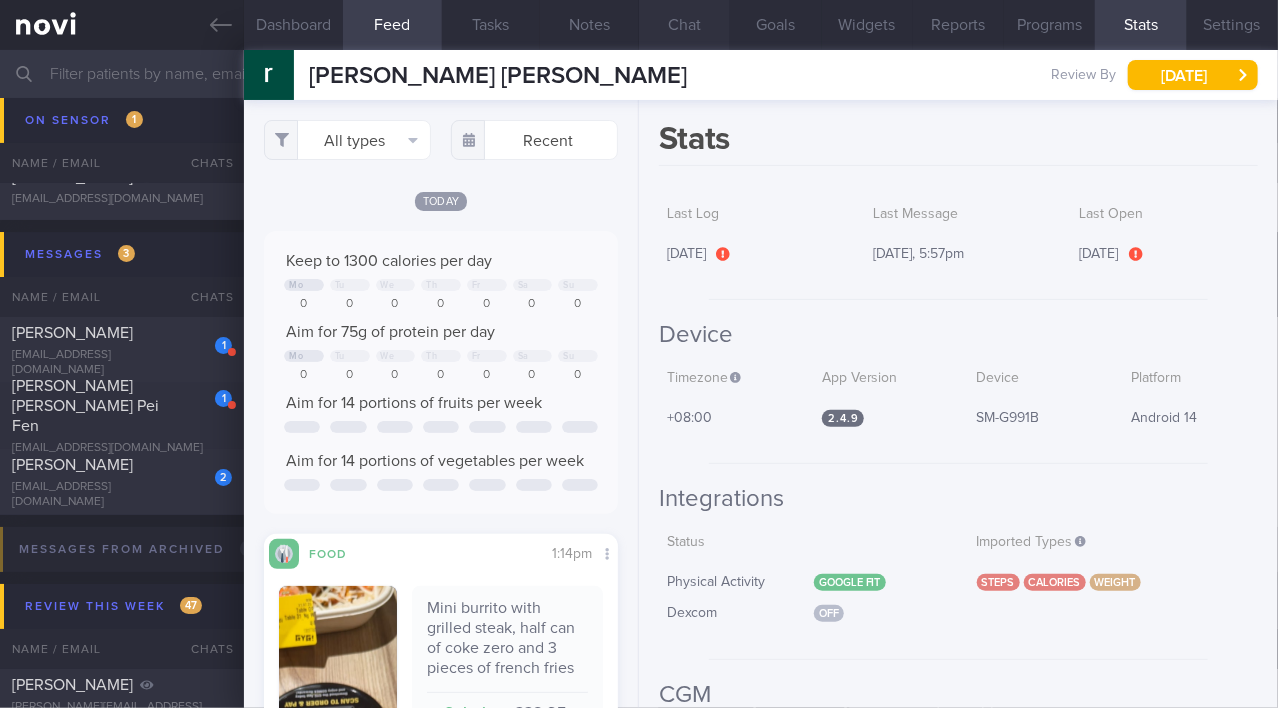 click on "Chat" at bounding box center (684, 25) 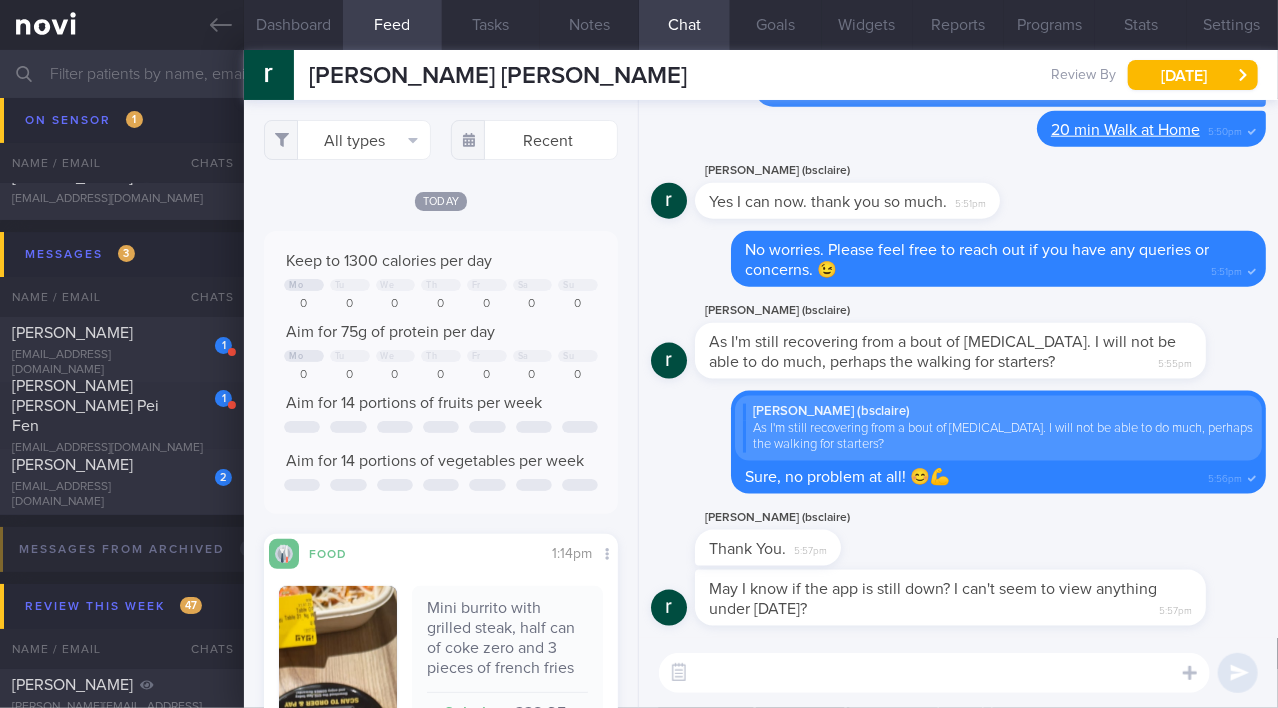 click at bounding box center [934, 673] 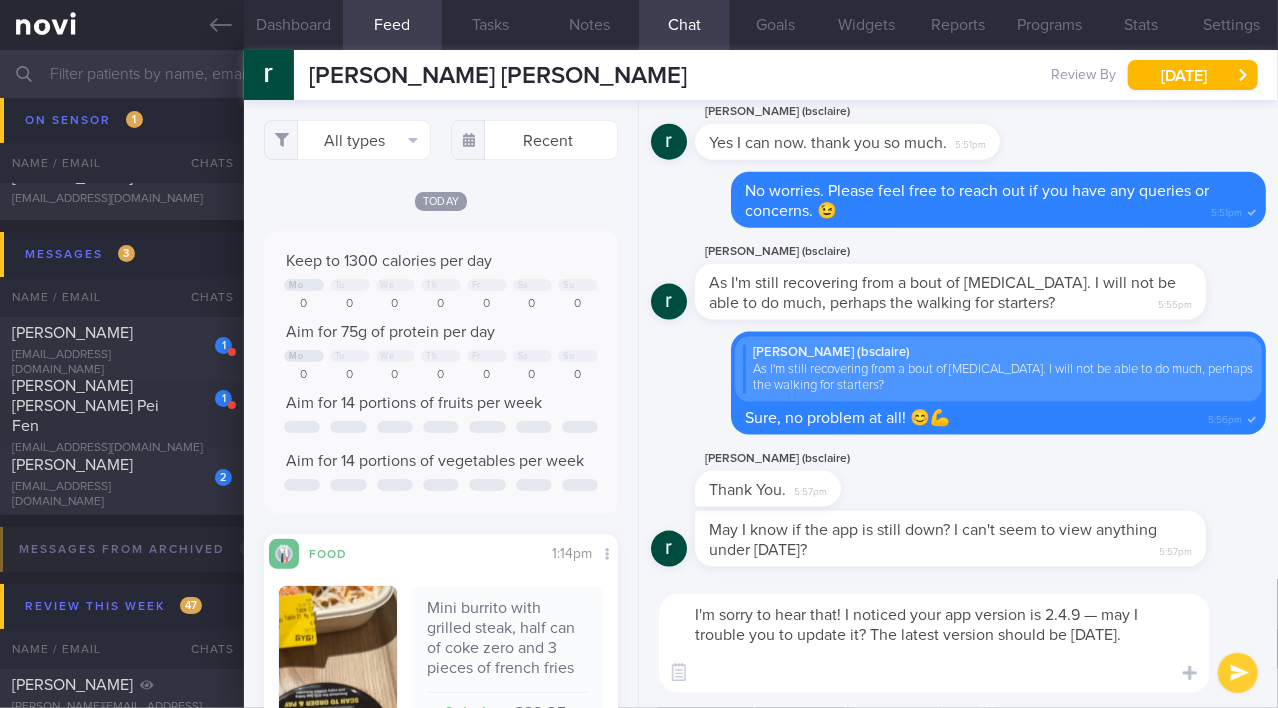 scroll, scrollTop: 0, scrollLeft: 0, axis: both 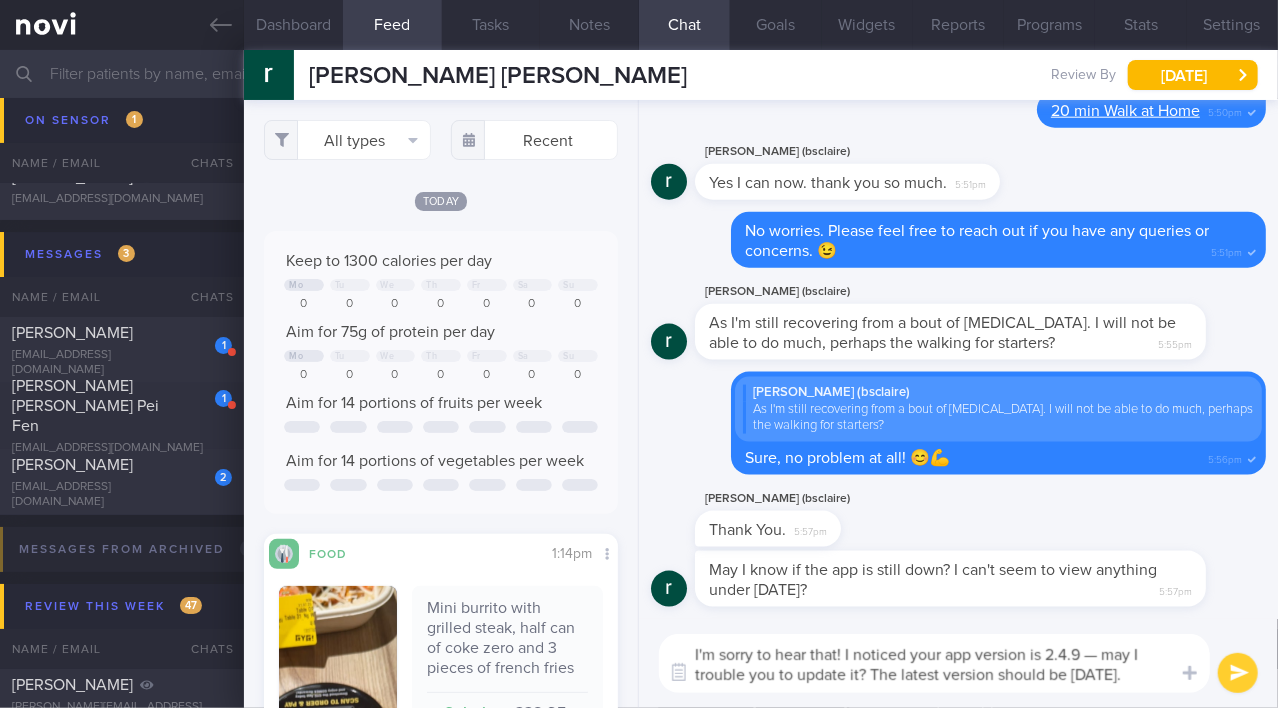 click on "I'm sorry to hear that! I noticed your app version is 2.4.9 — may I trouble you to update it? The latest version should be 2.4.10." at bounding box center [934, 663] 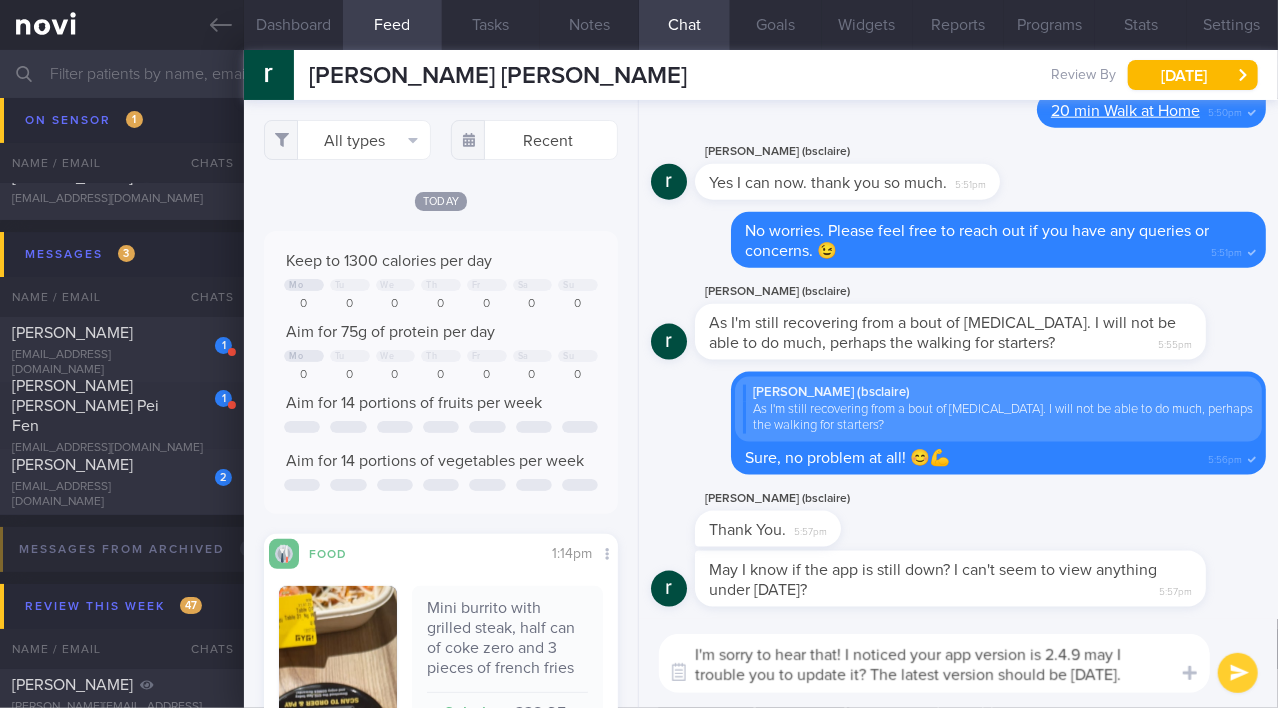 type on "I'm sorry to hear that! I noticed your app version is 2.4.9, may I trouble you to update it? The latest version should be 2.4.10." 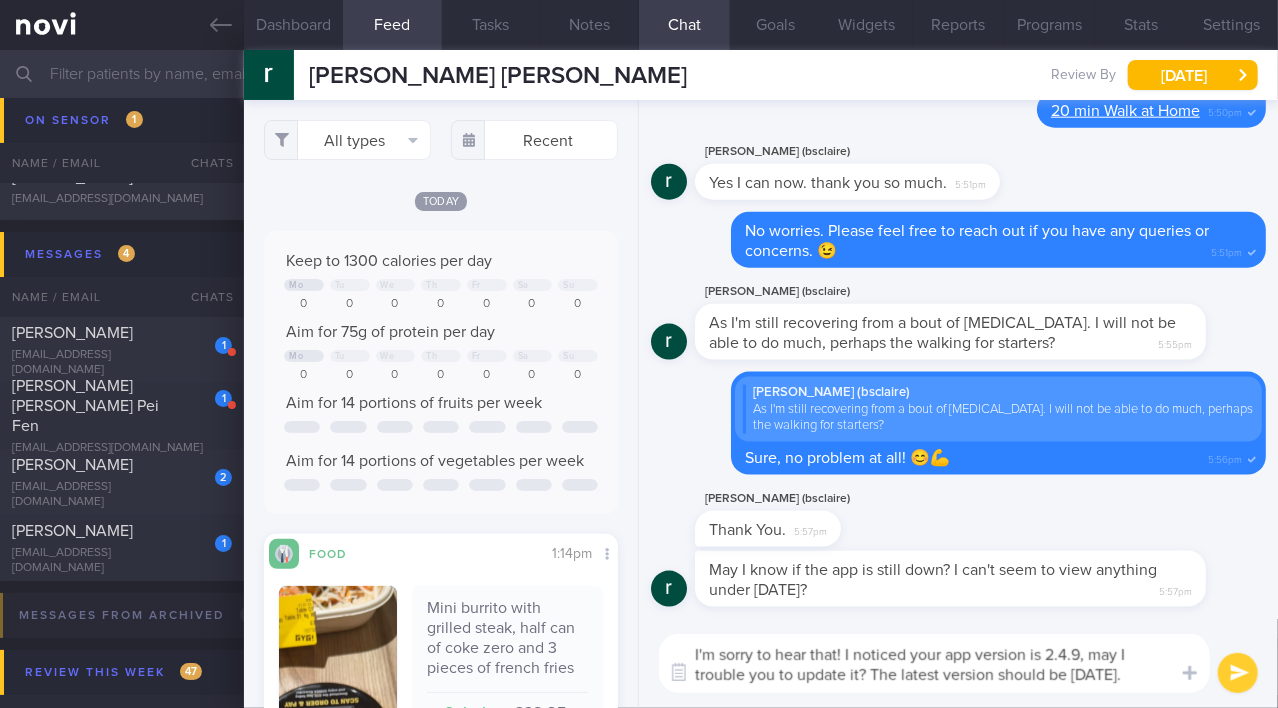 type 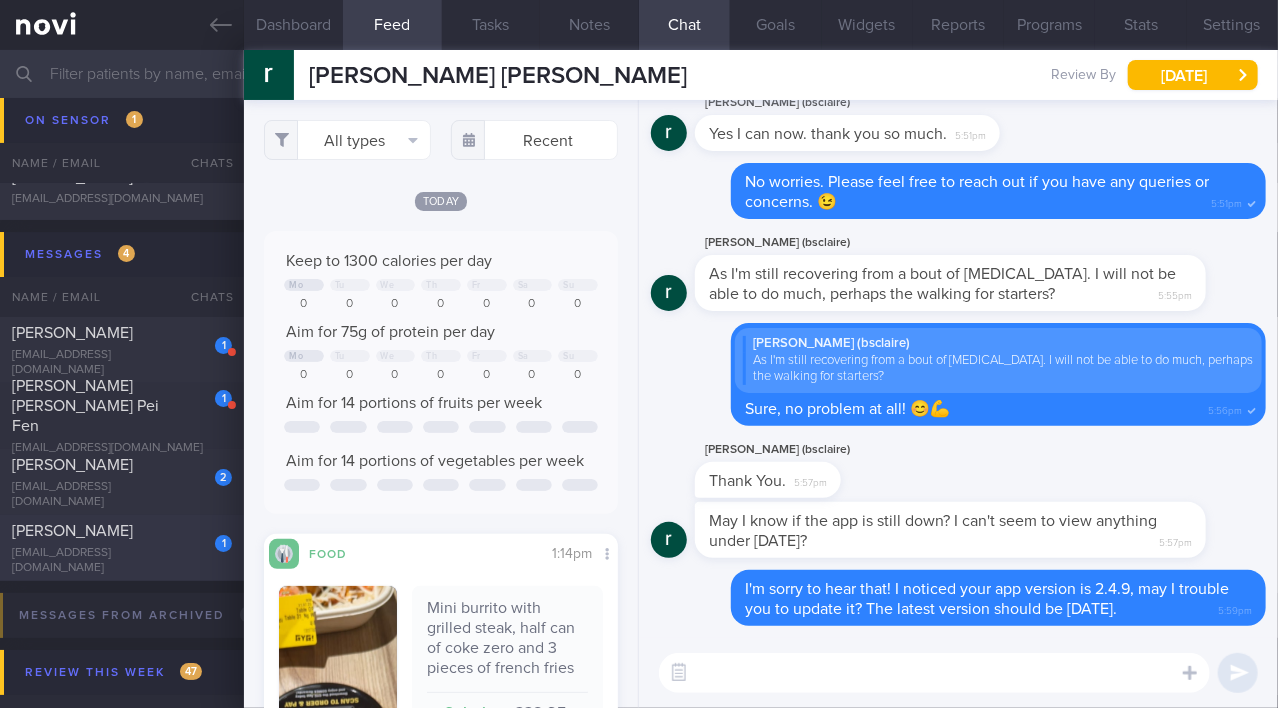 click on "[PERSON_NAME]" at bounding box center [72, 531] 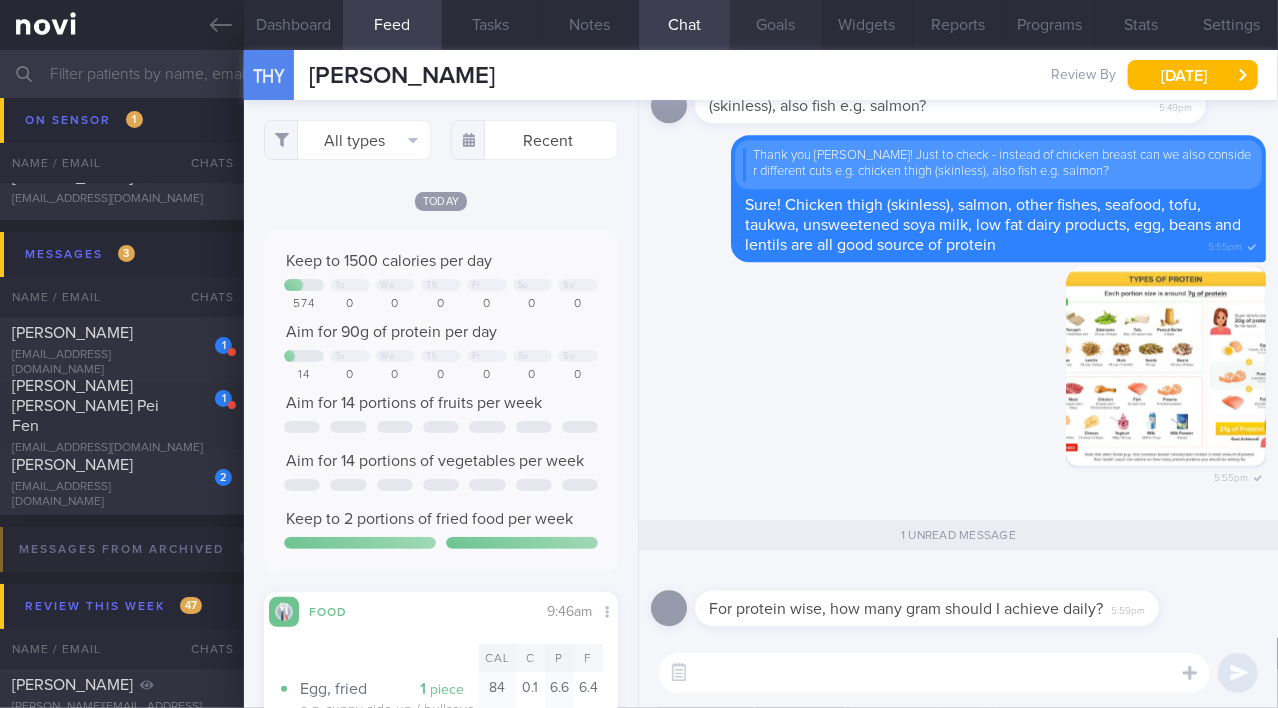 click on "Goals" at bounding box center (775, 25) 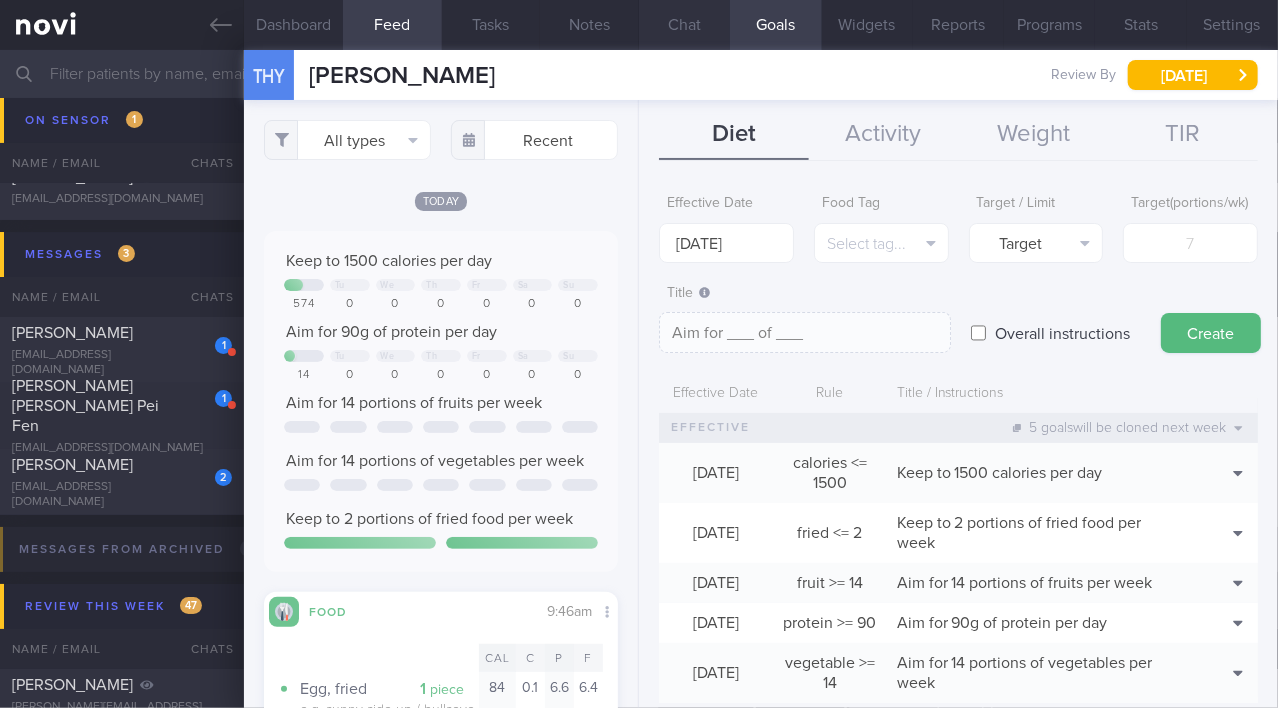 click on "Chat" at bounding box center [684, 25] 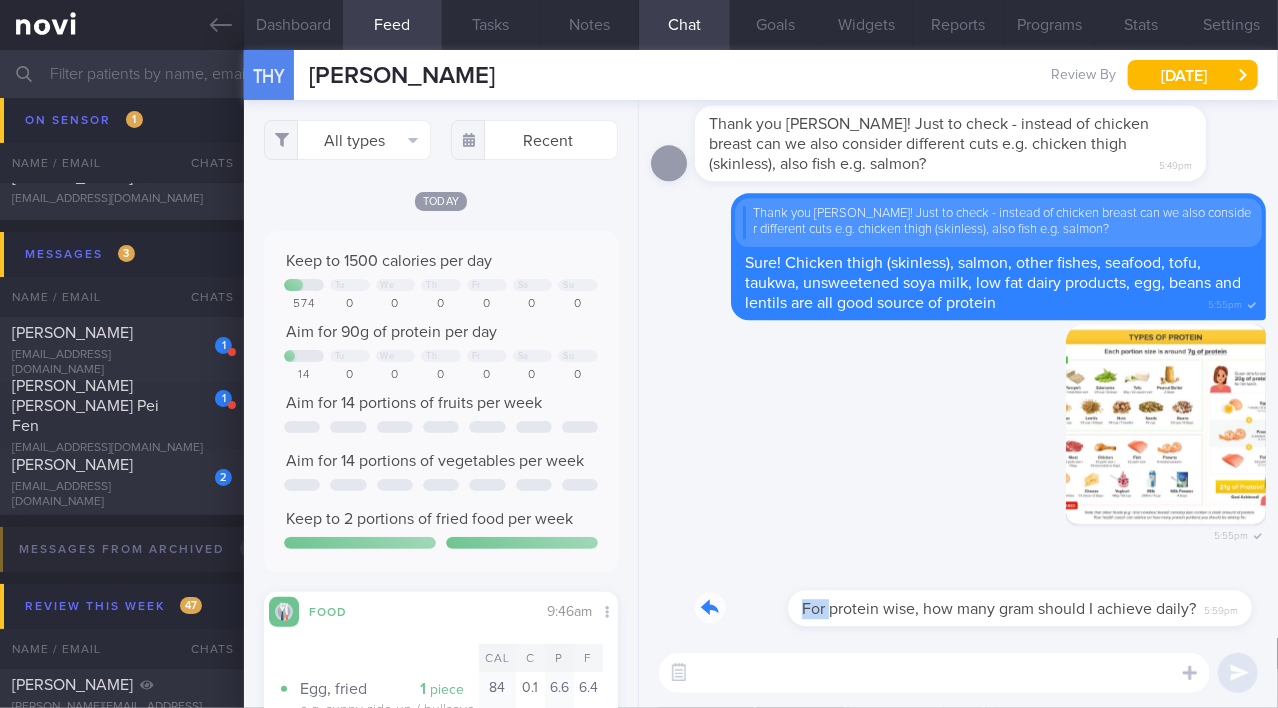drag, startPoint x: 740, startPoint y: 597, endPoint x: 963, endPoint y: 580, distance: 223.64705 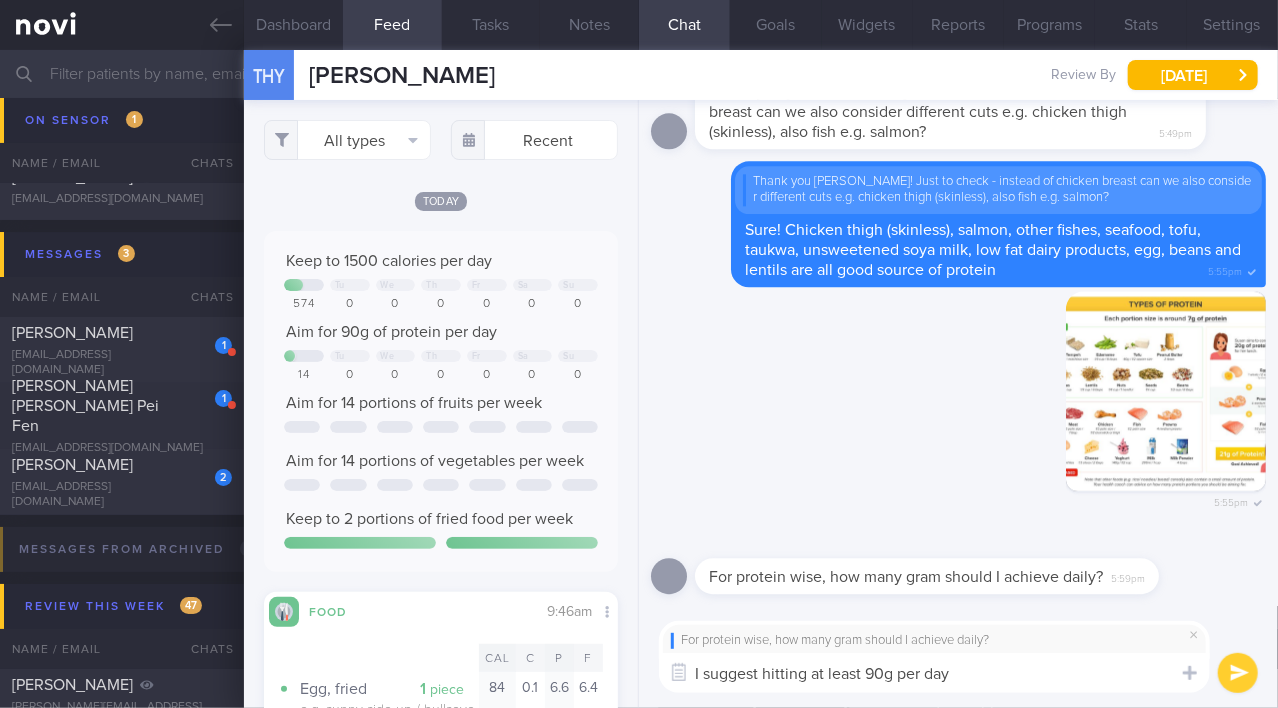 type on "I suggest hitting at least 90g per day!" 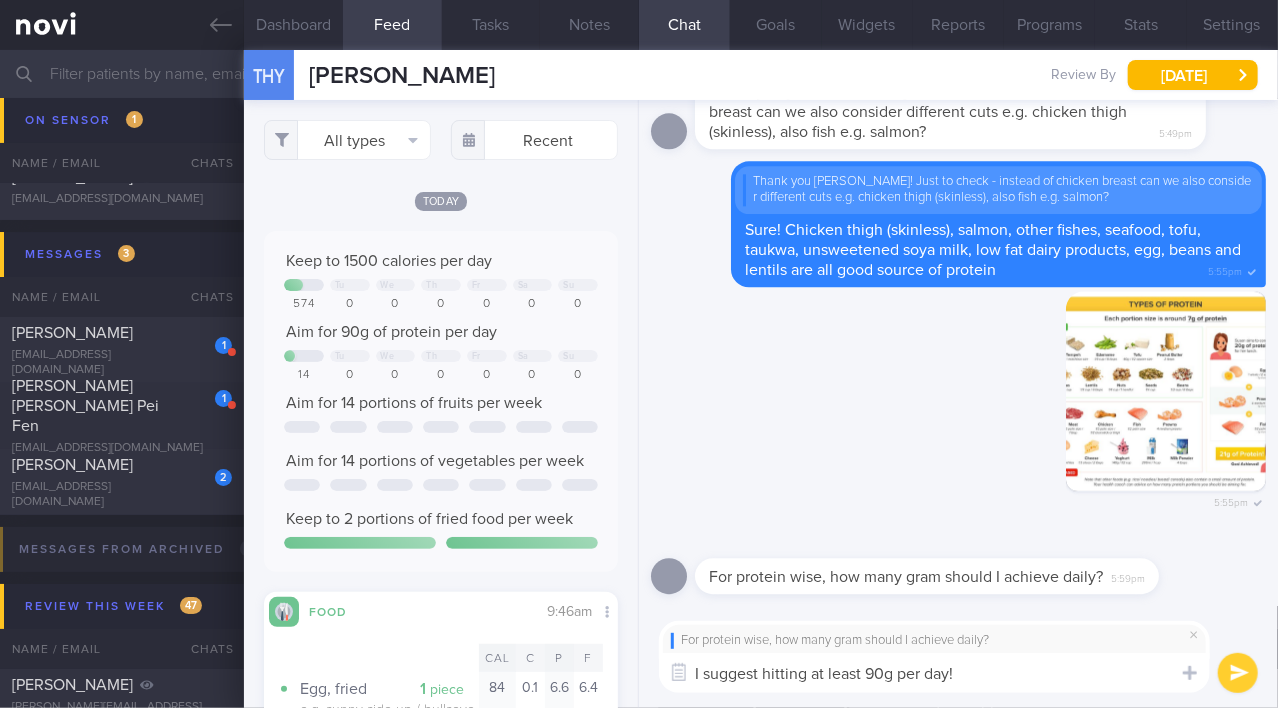 type 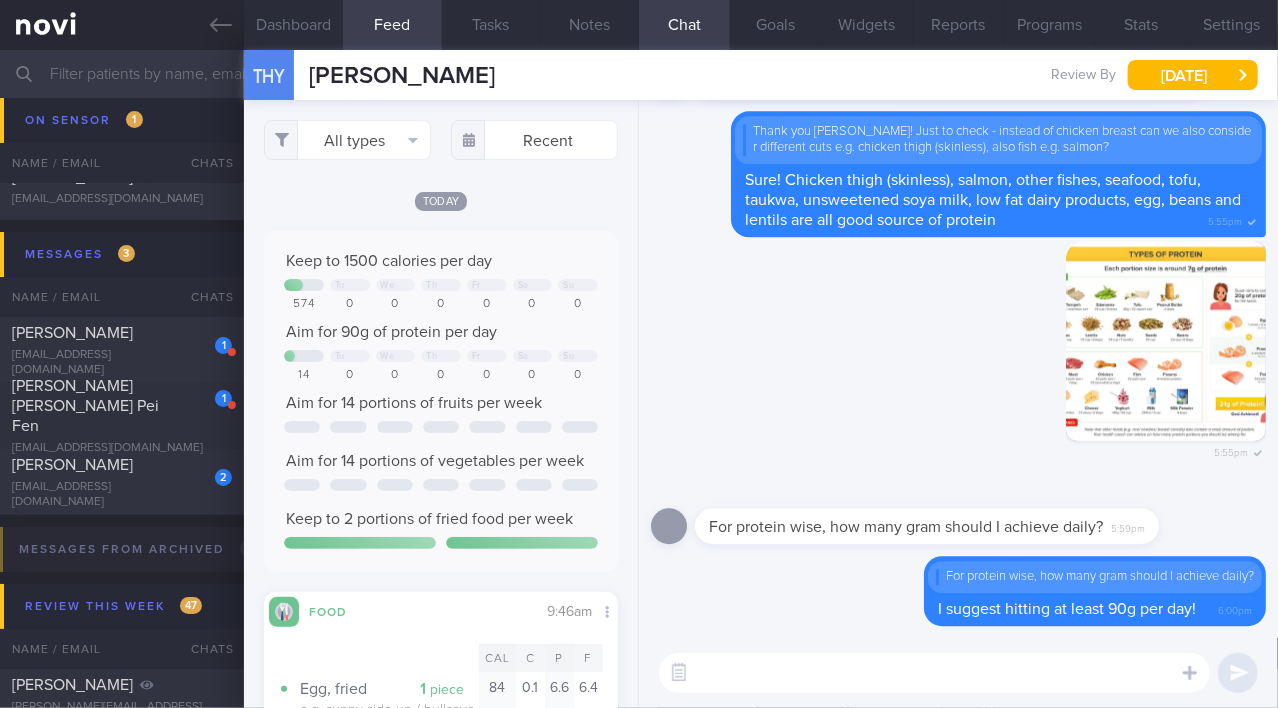 click on "For protein wise, how many gram should I achieve daily?" at bounding box center [1095, 577] 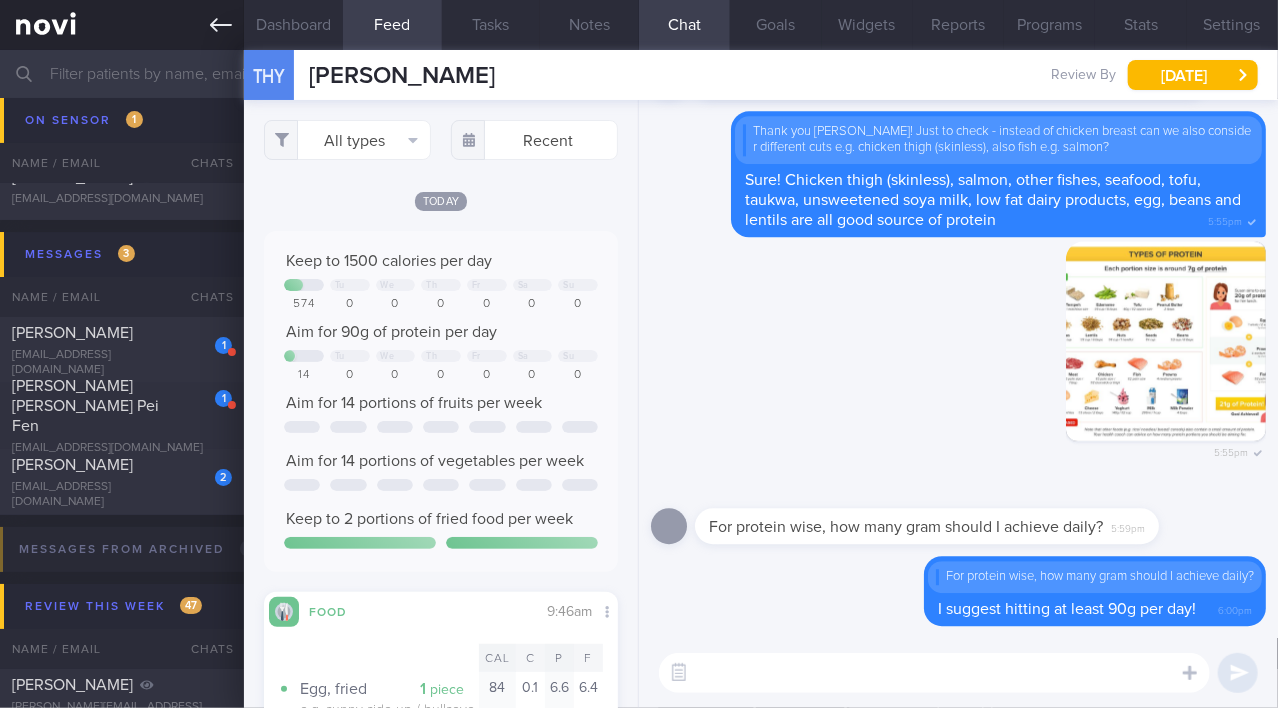click 